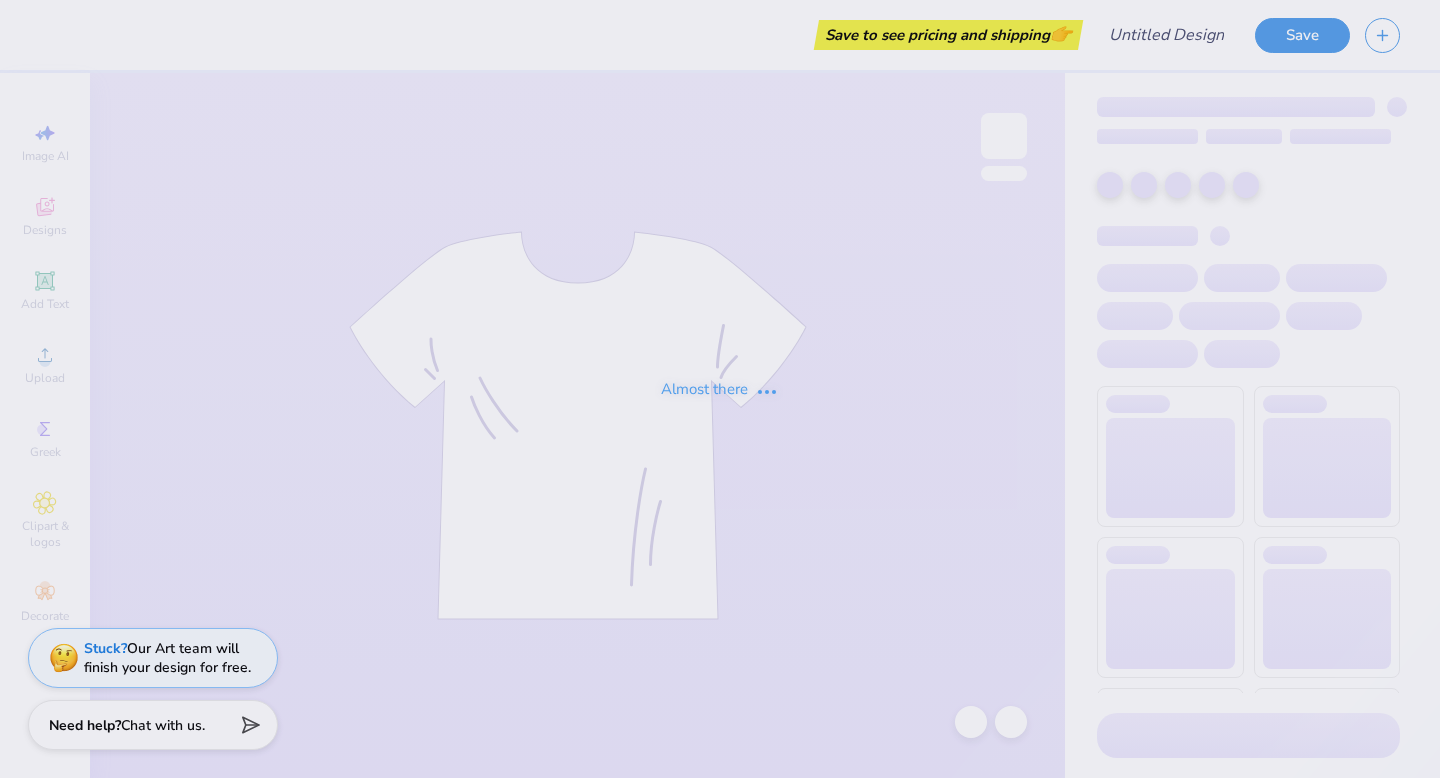 scroll, scrollTop: 0, scrollLeft: 0, axis: both 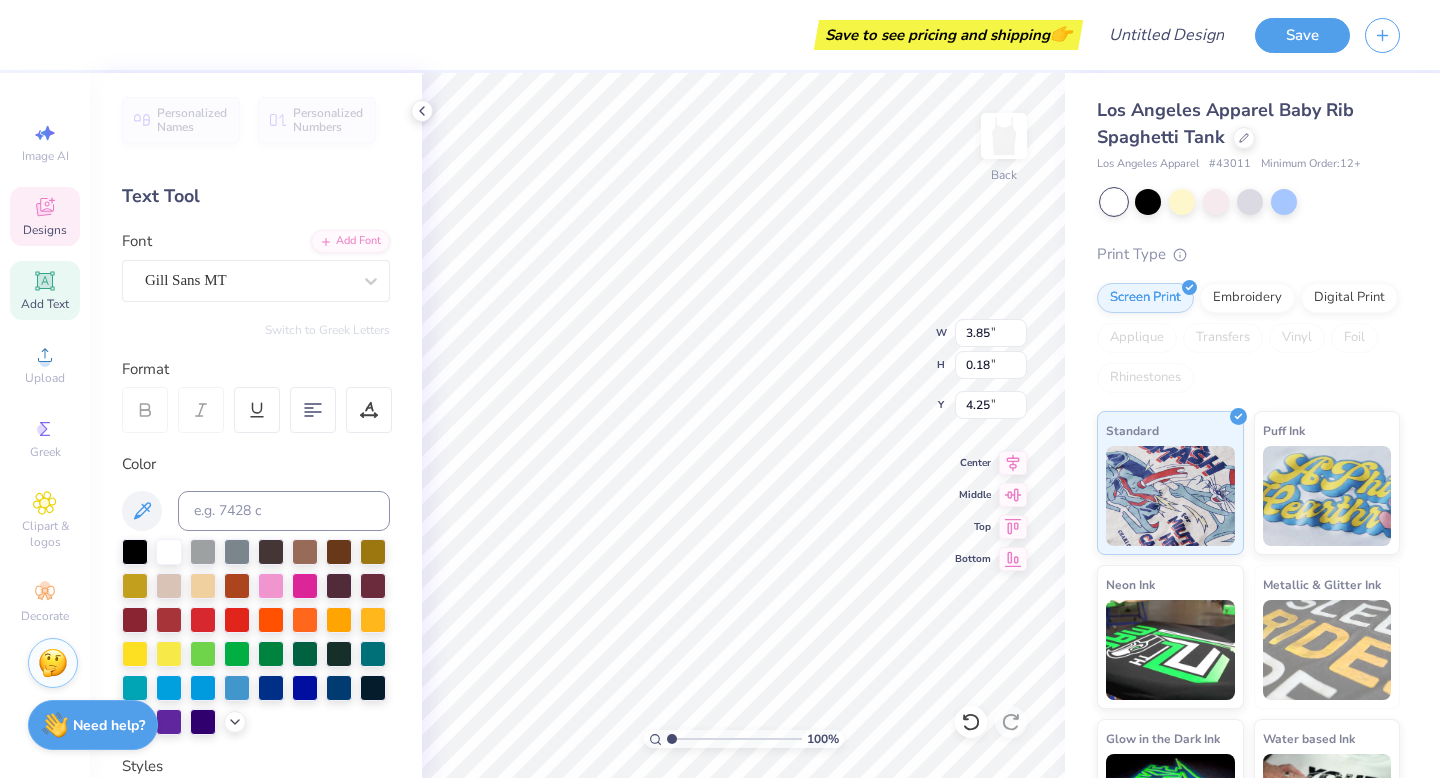 type on "P" 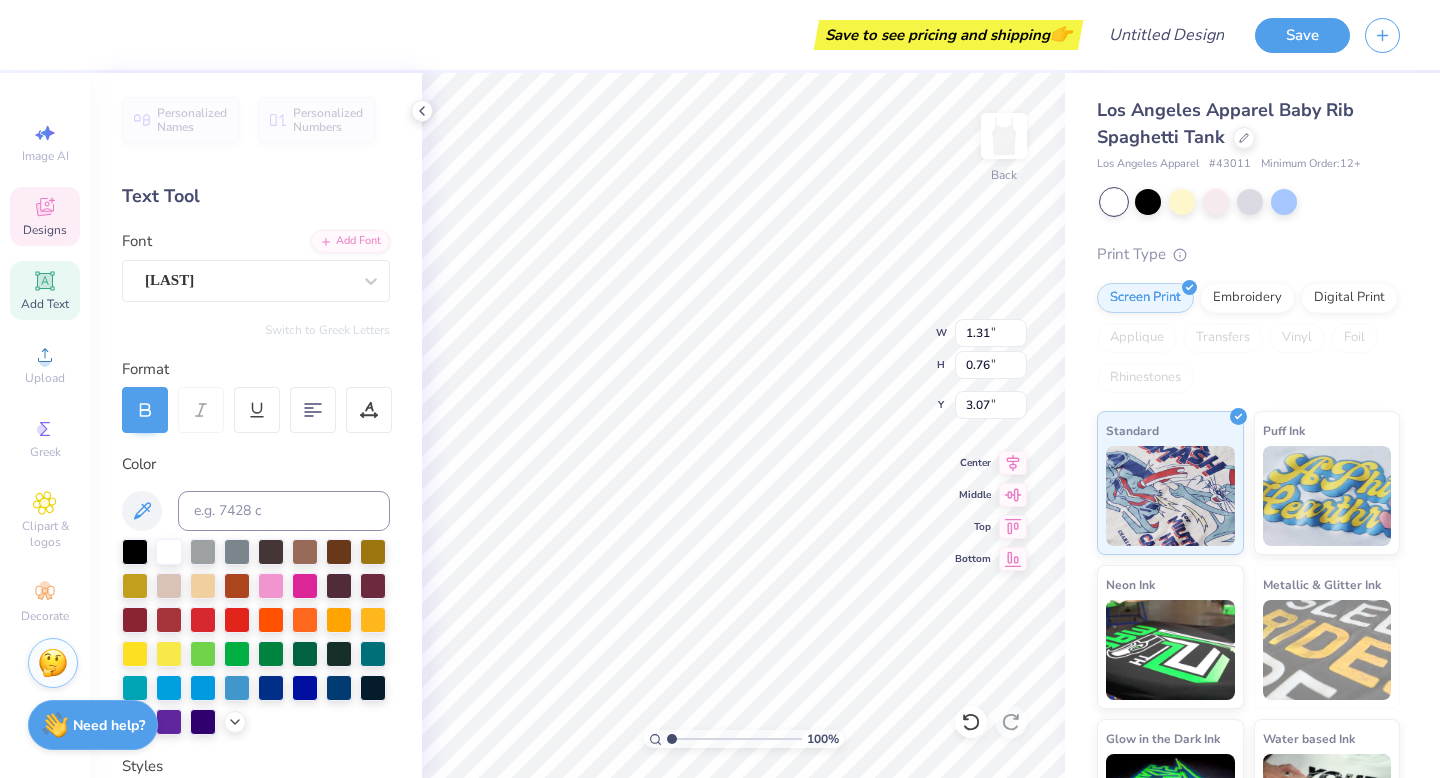 type on "1.31" 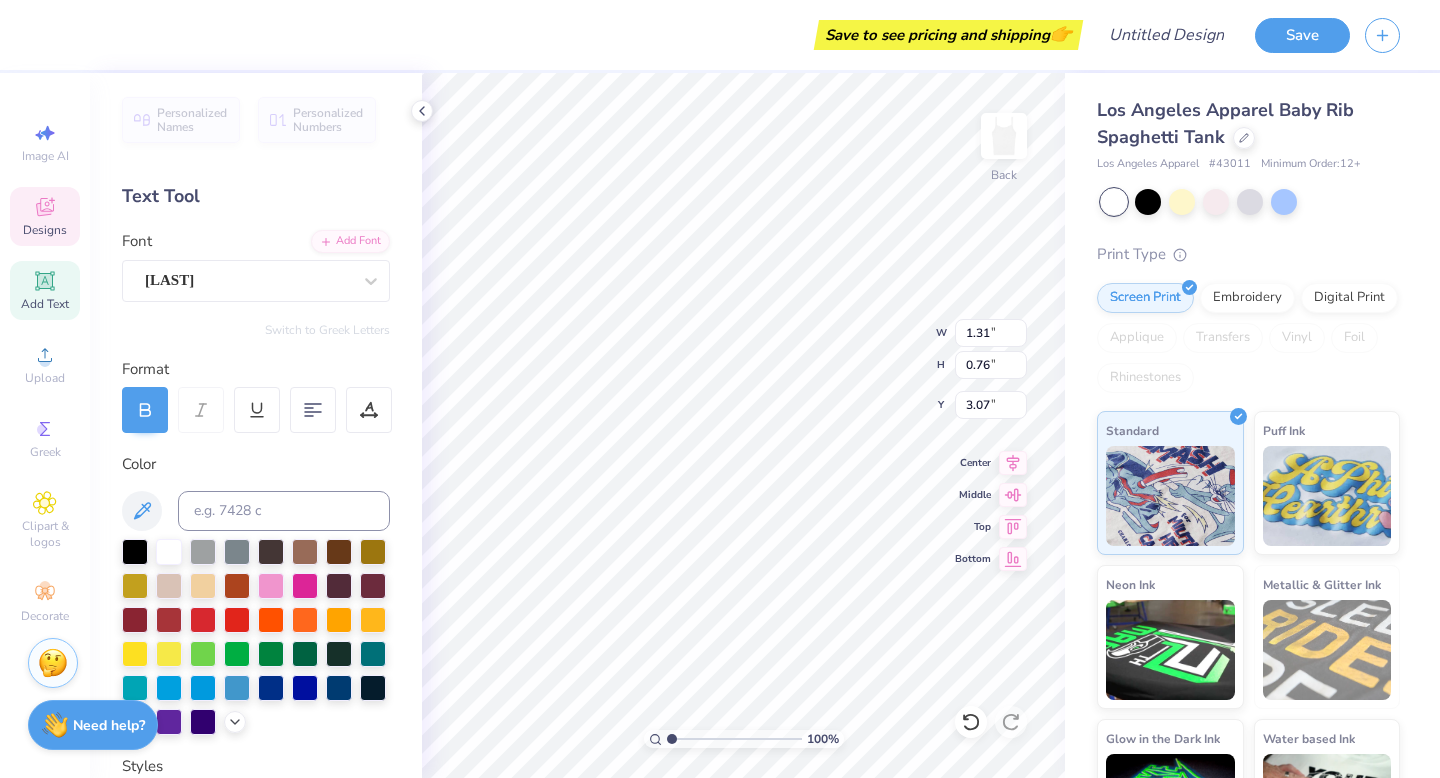 type on "3.07" 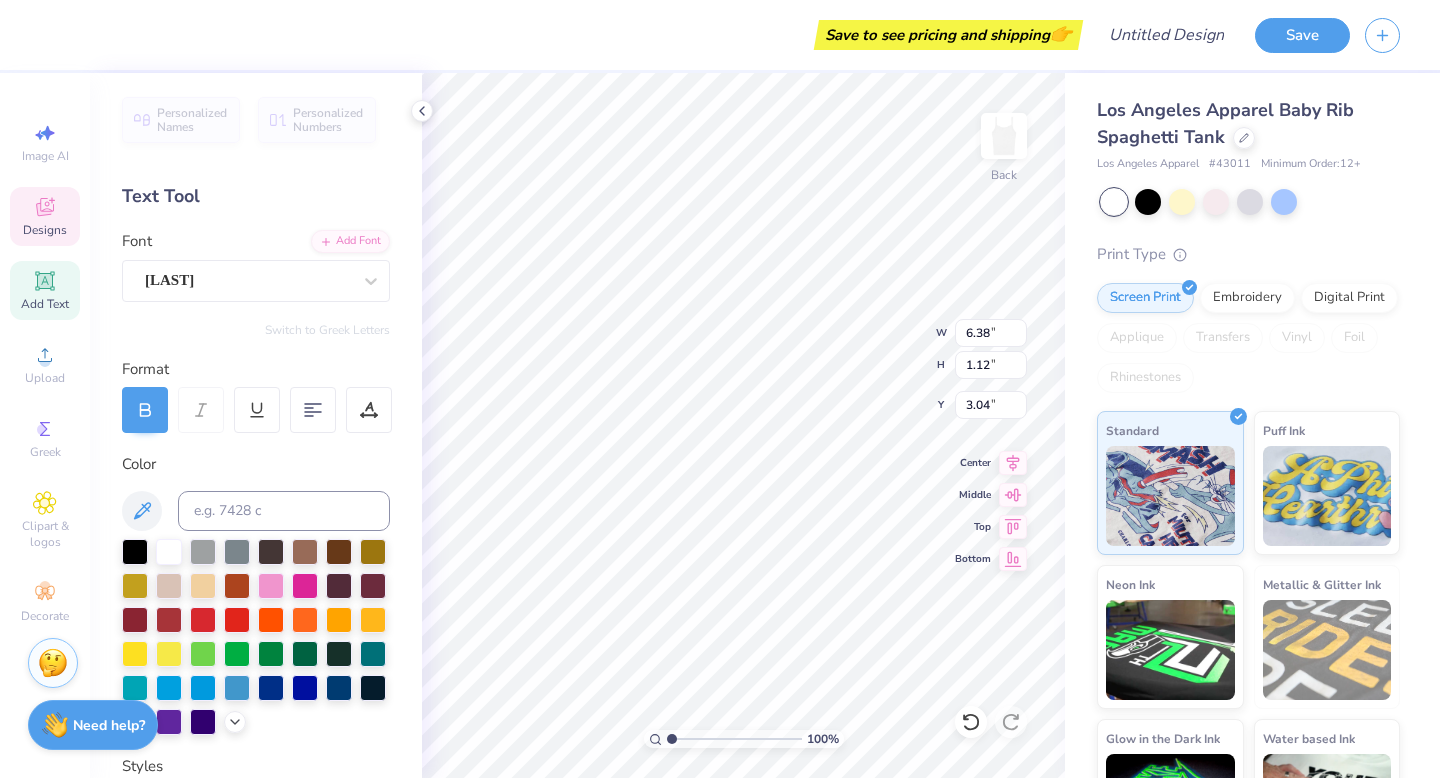 scroll, scrollTop: 0, scrollLeft: 0, axis: both 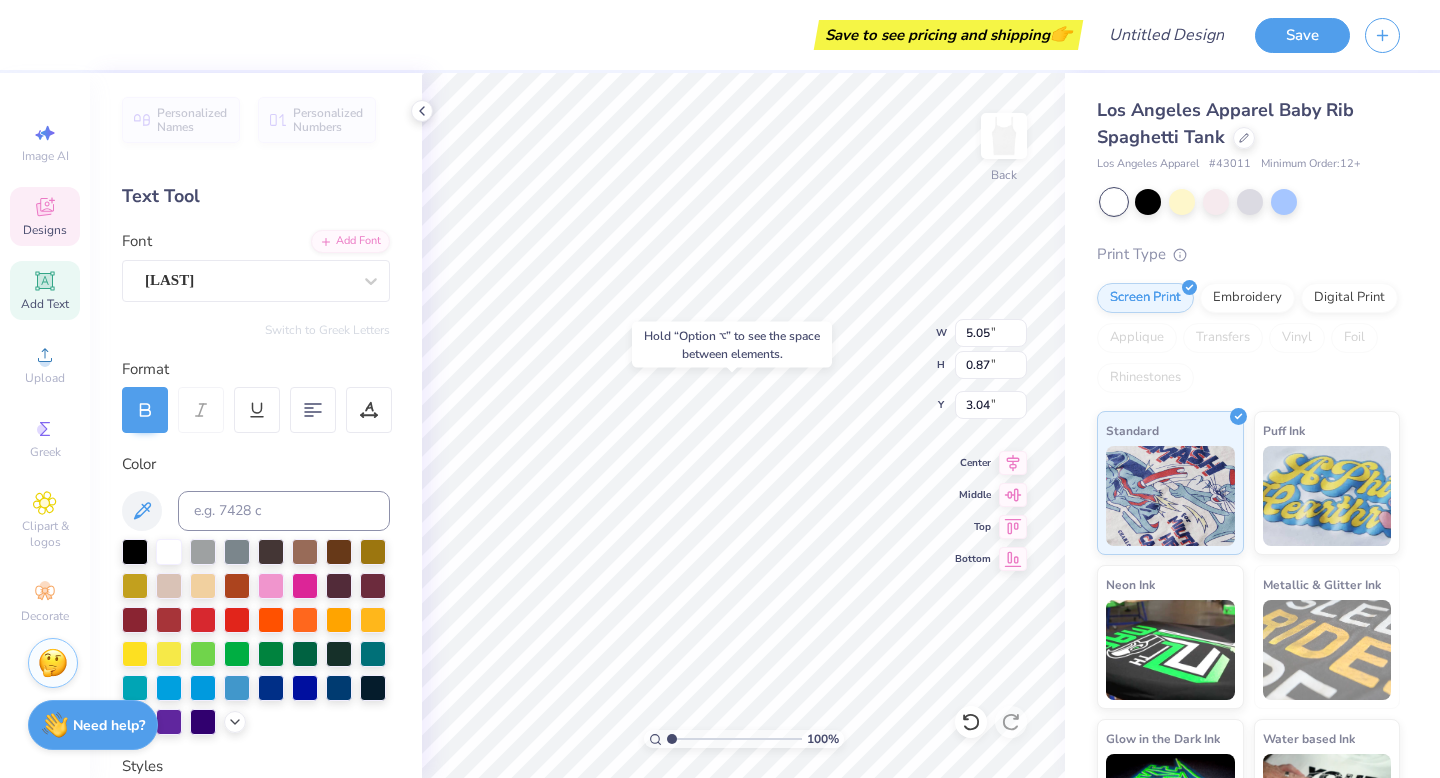 type on "3.04" 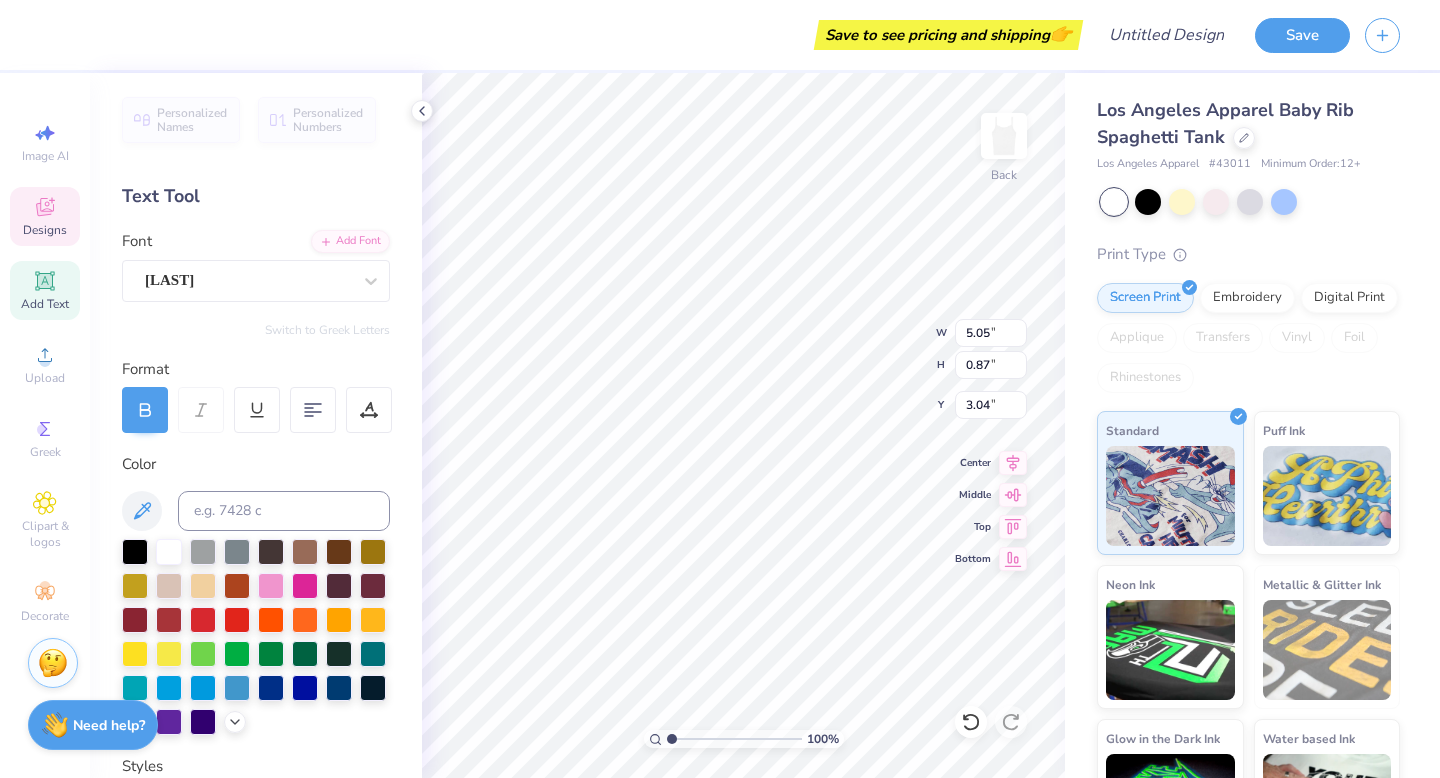 scroll, scrollTop: 0, scrollLeft: 3, axis: horizontal 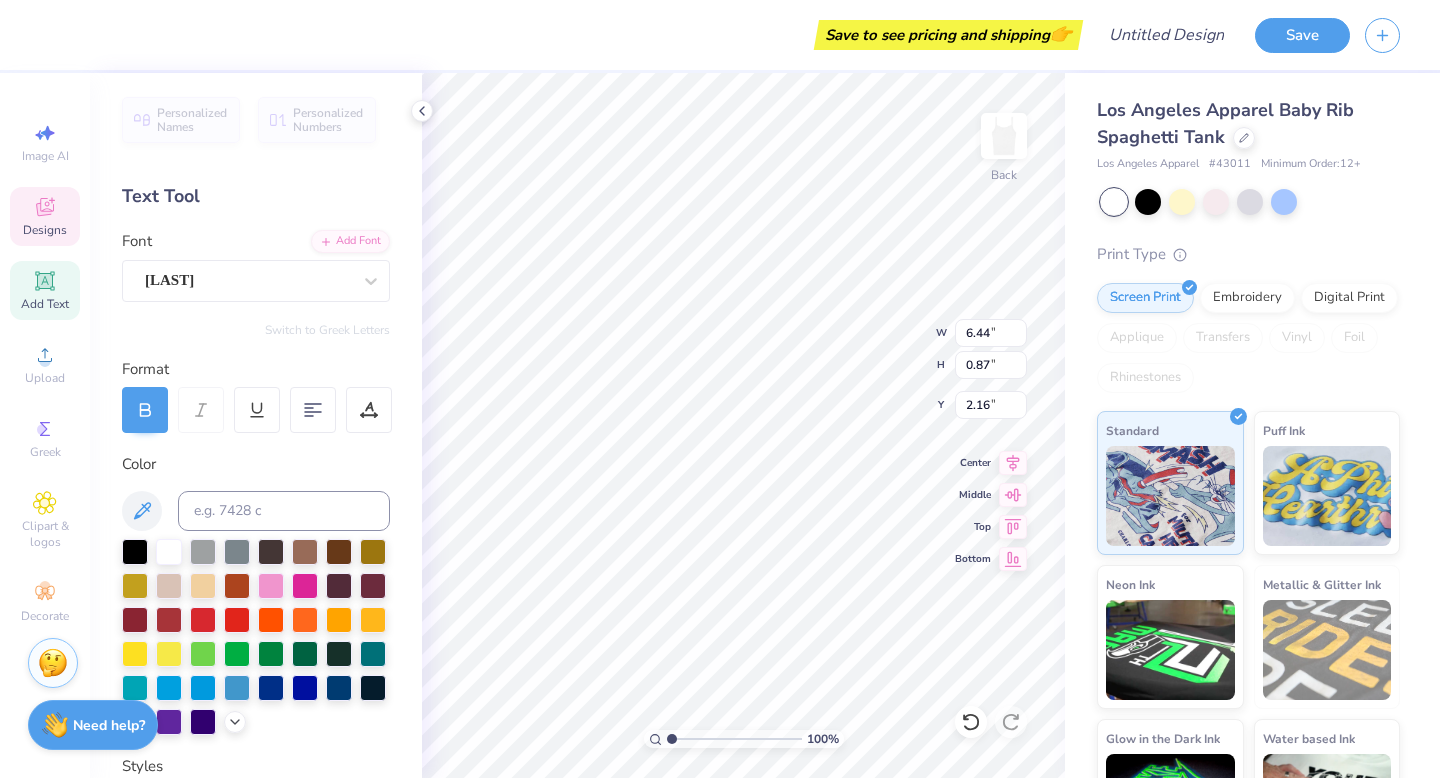 type on "2.16" 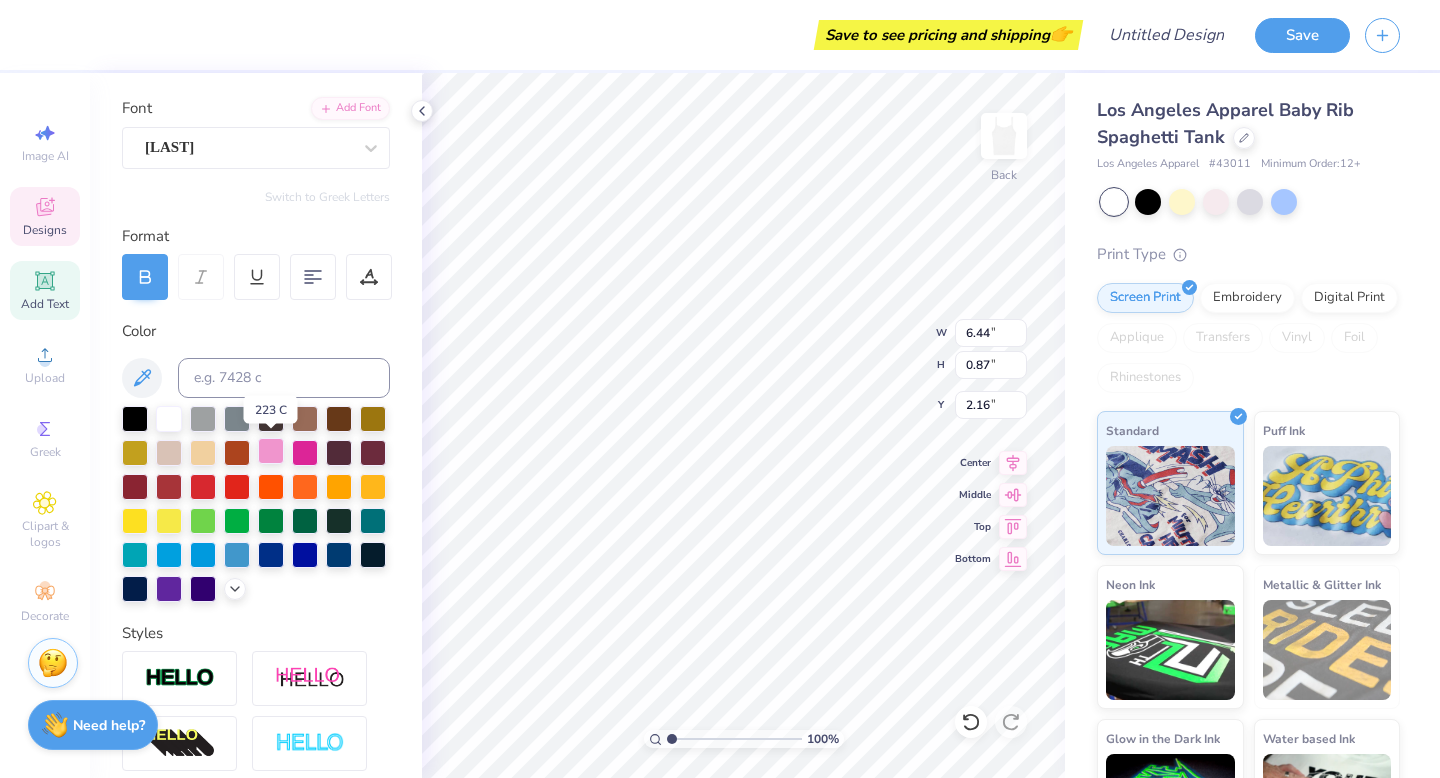 scroll, scrollTop: 135, scrollLeft: 0, axis: vertical 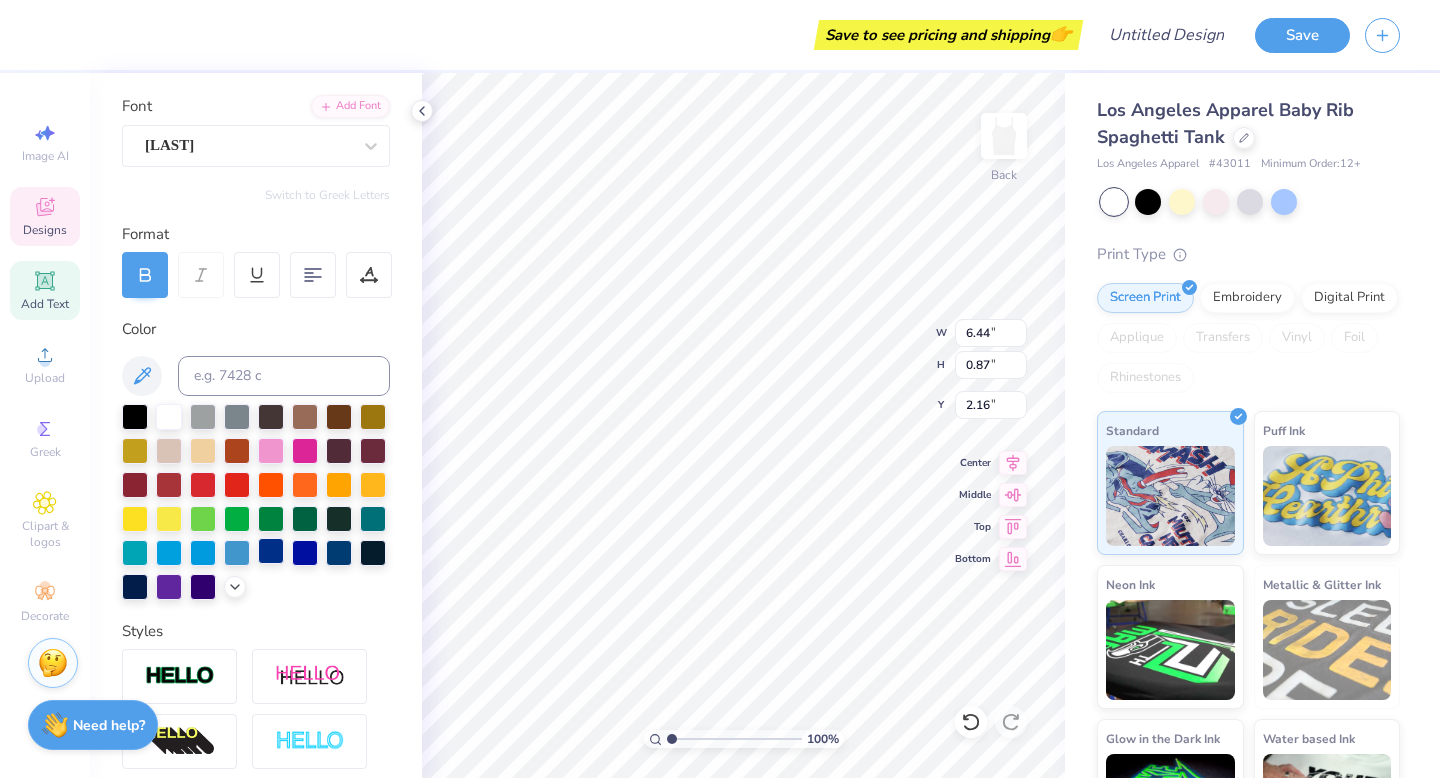 click at bounding box center [271, 551] 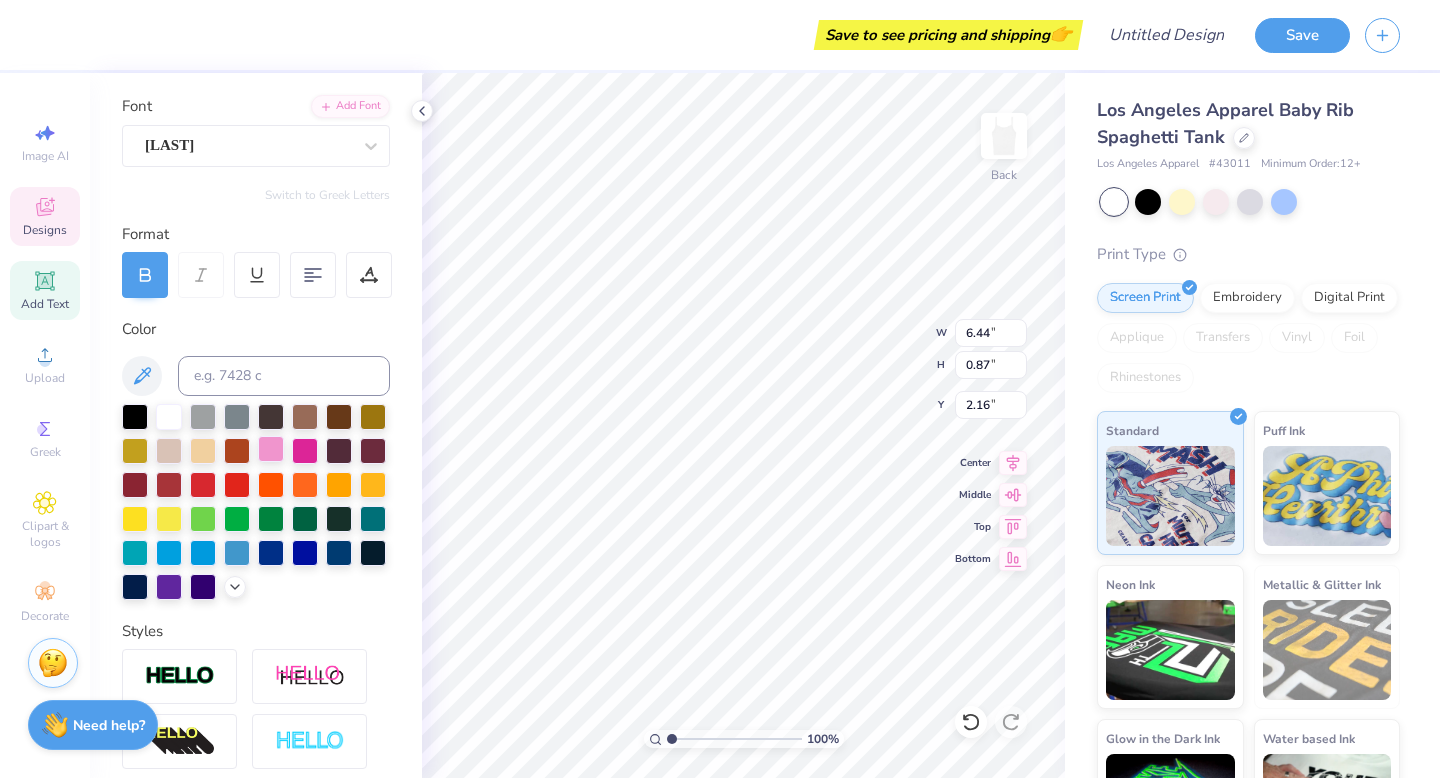 click at bounding box center [271, 449] 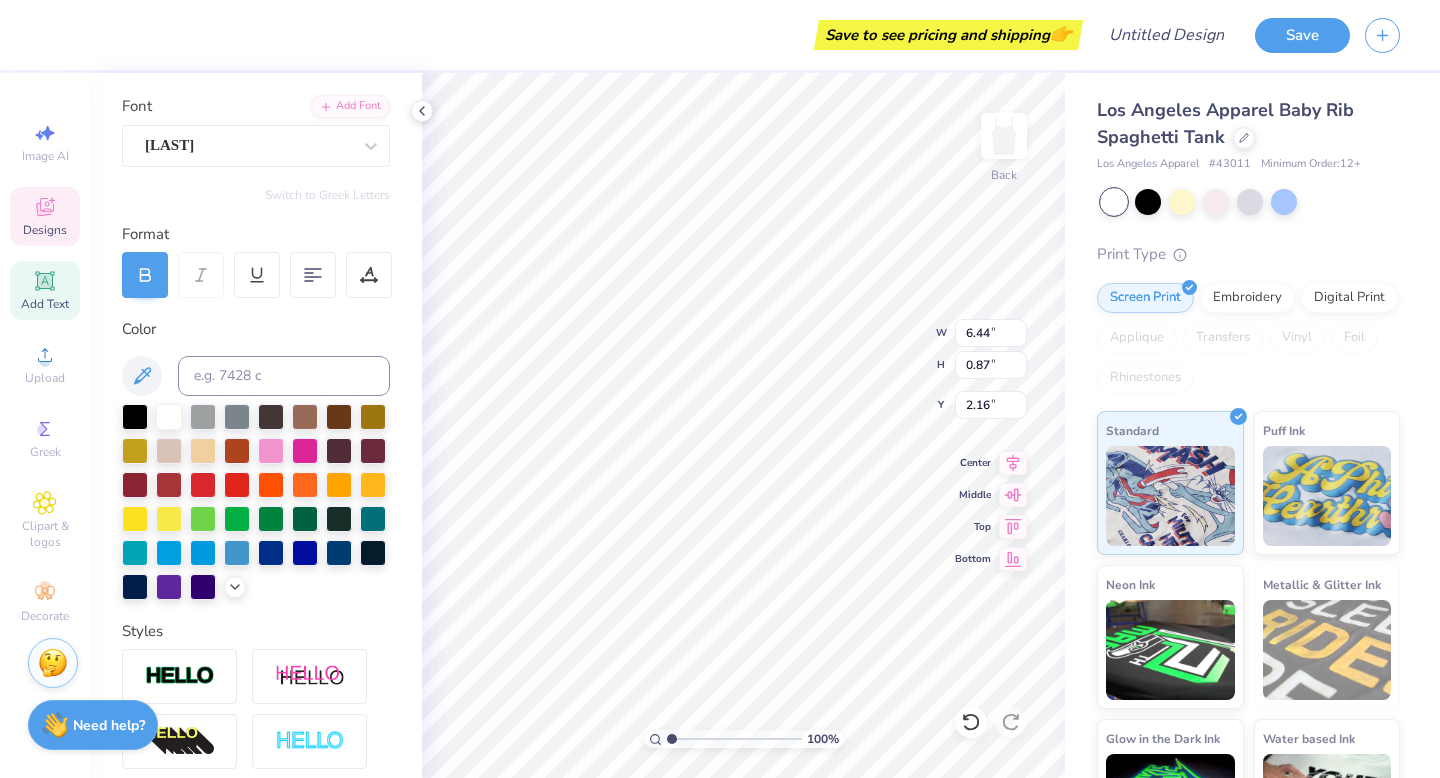 type on "7.46" 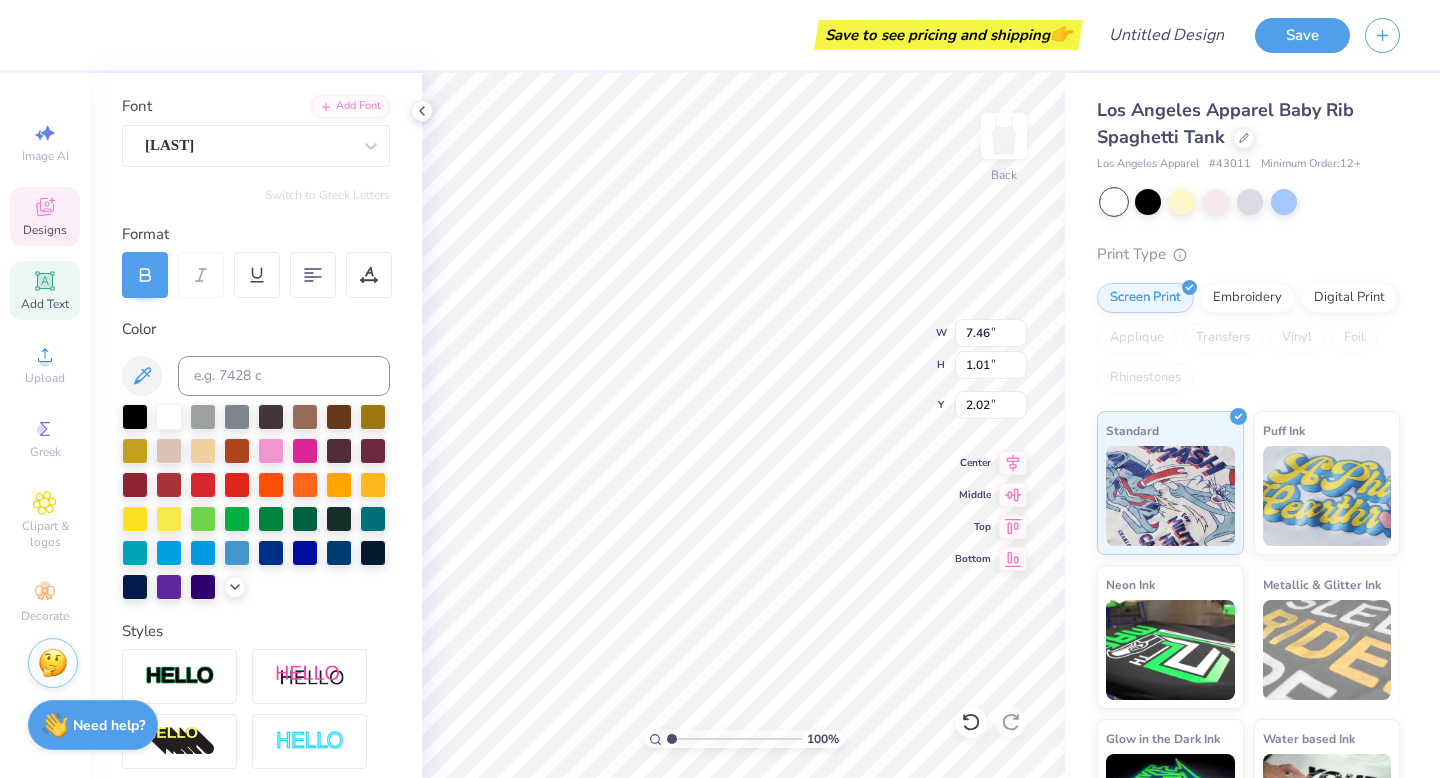 type on "8.38" 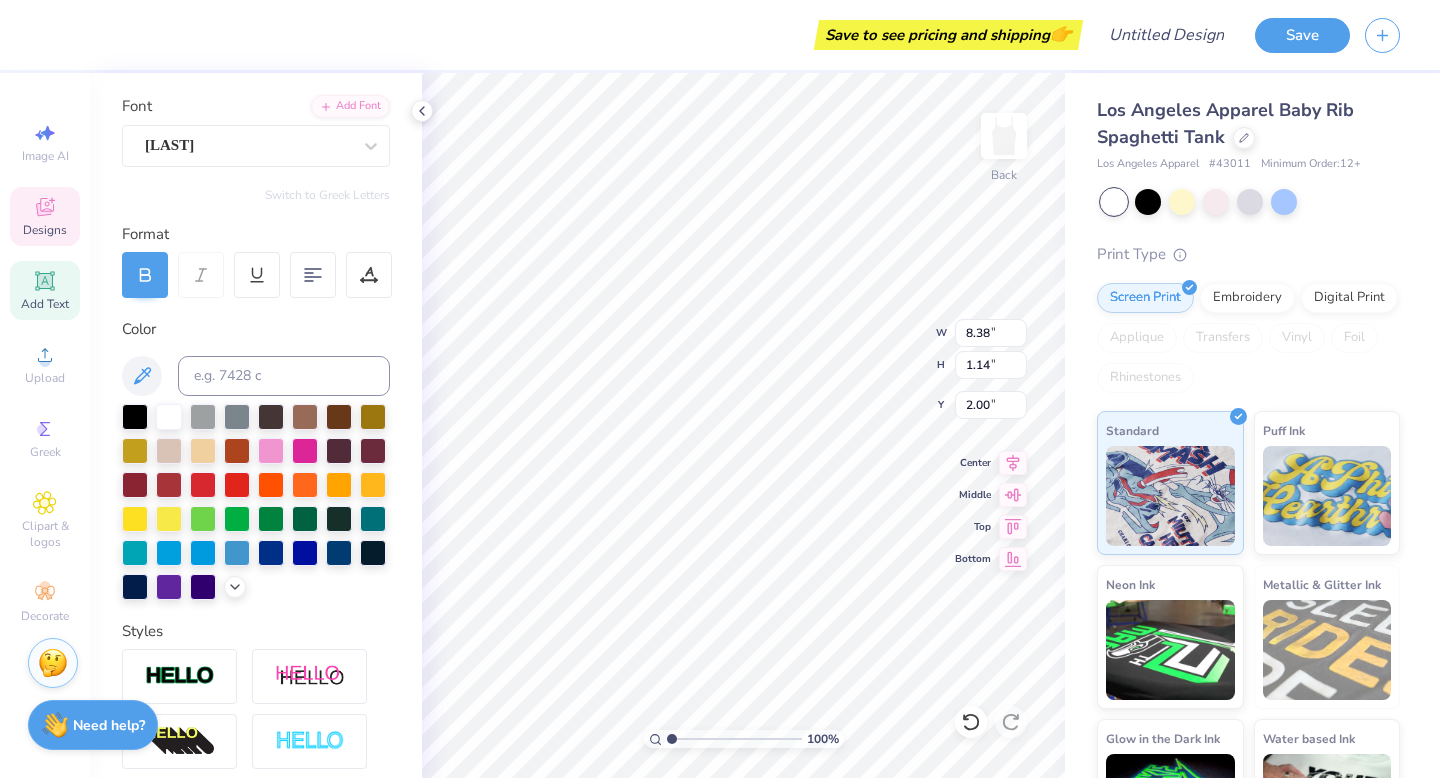 type on "2.00" 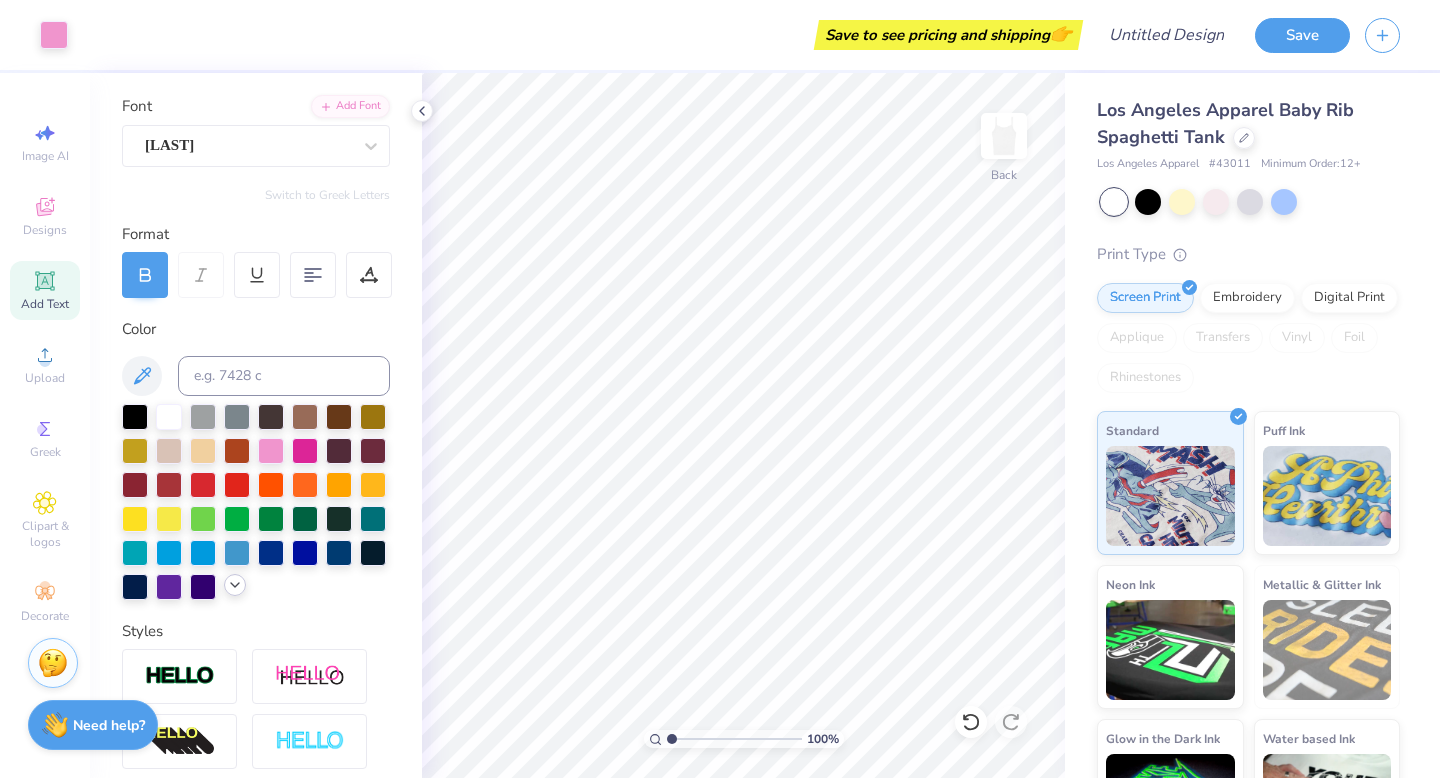 click 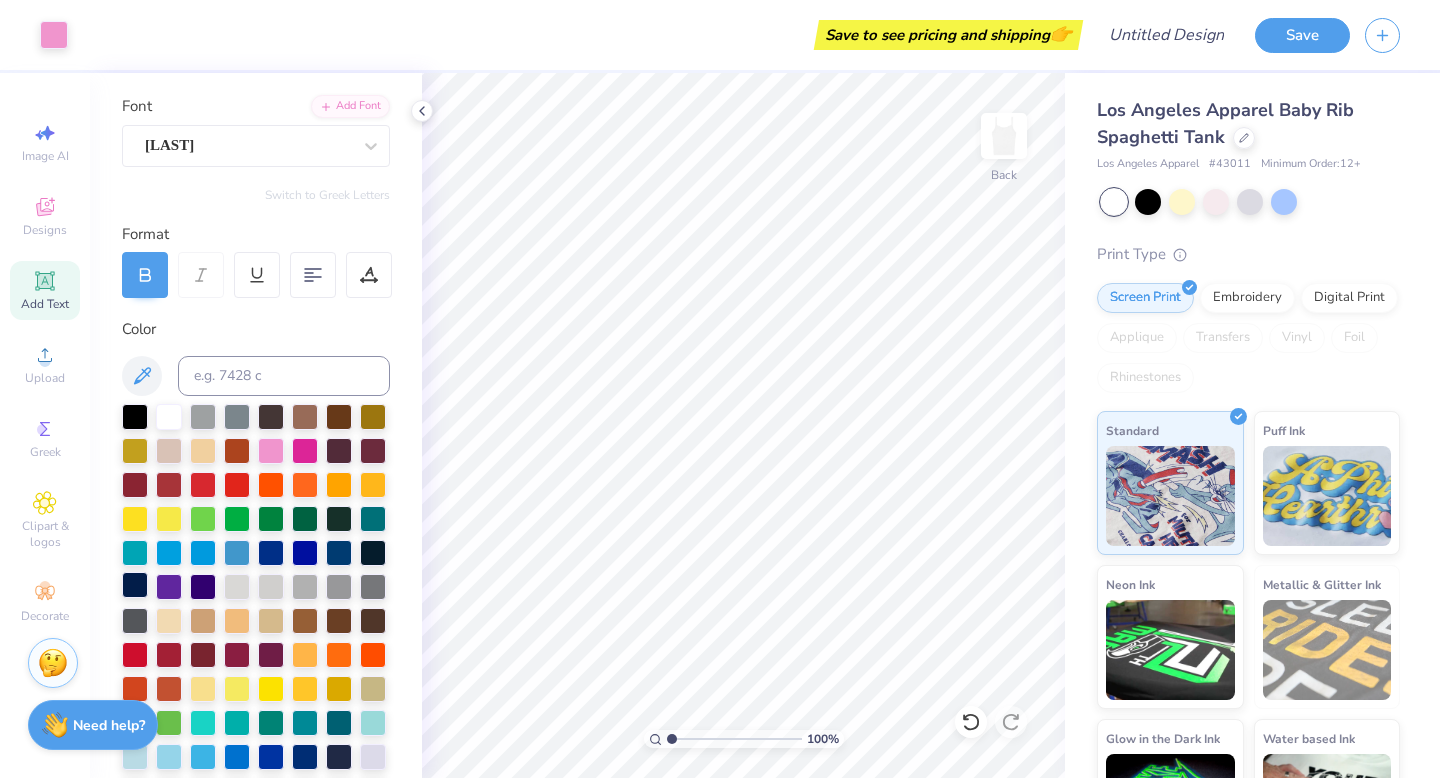 click at bounding box center (135, 585) 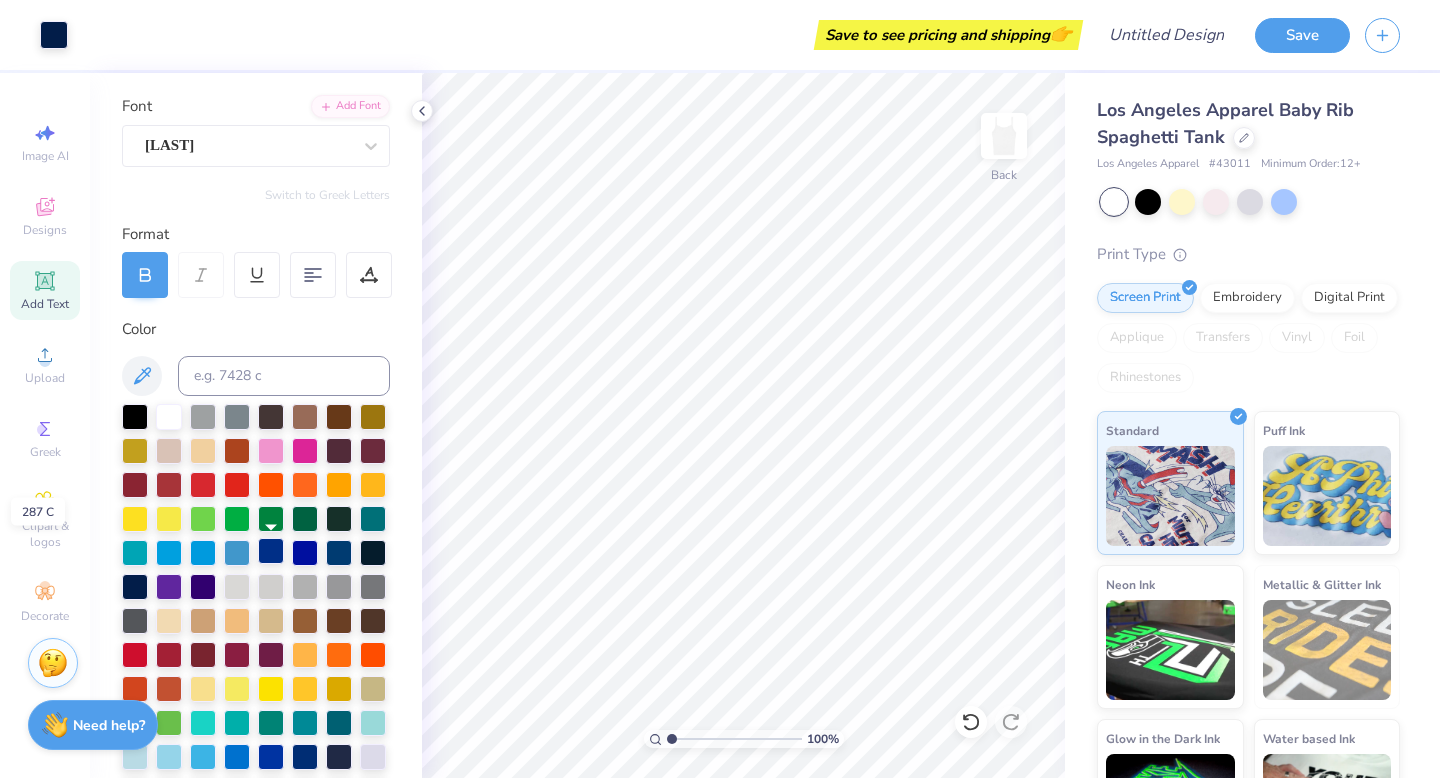 click at bounding box center [271, 551] 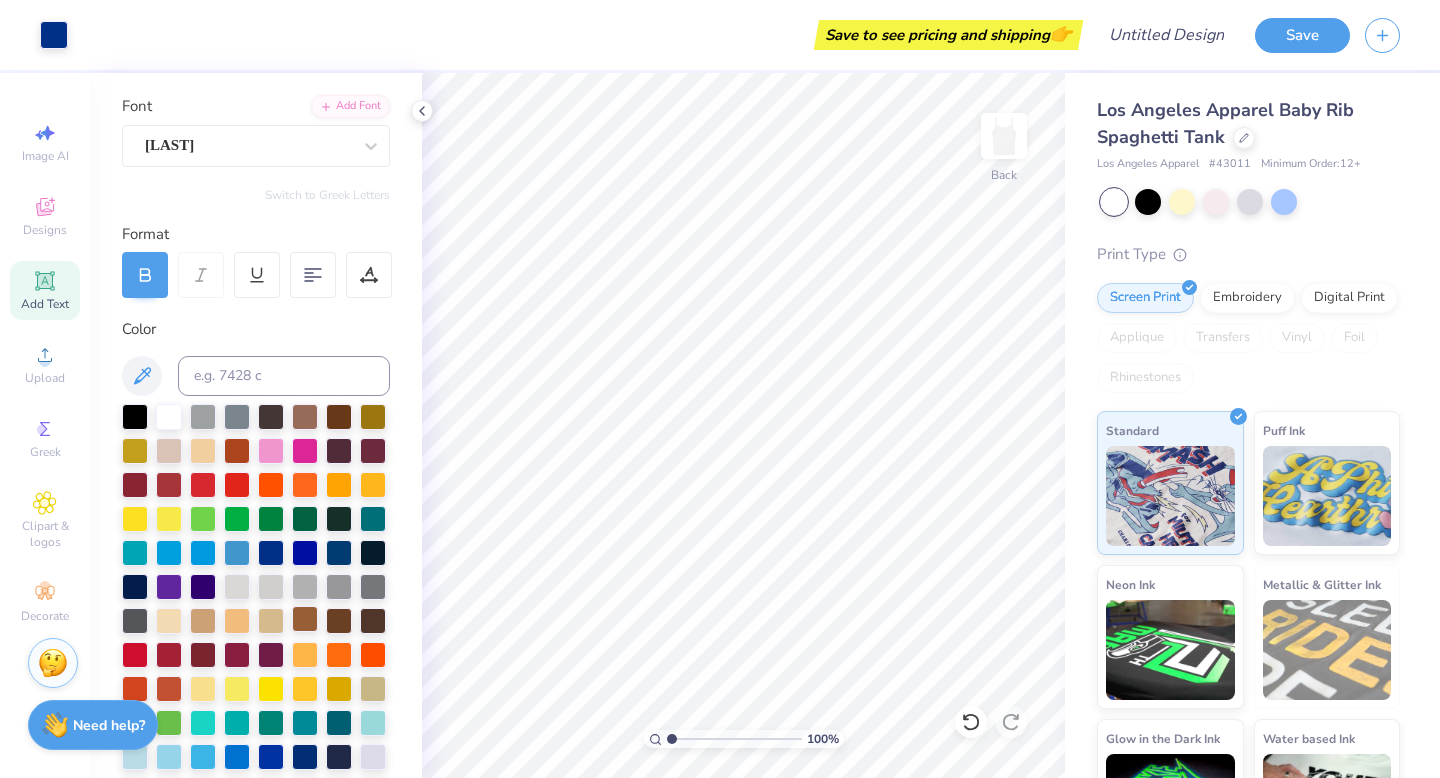 scroll, scrollTop: 266, scrollLeft: 0, axis: vertical 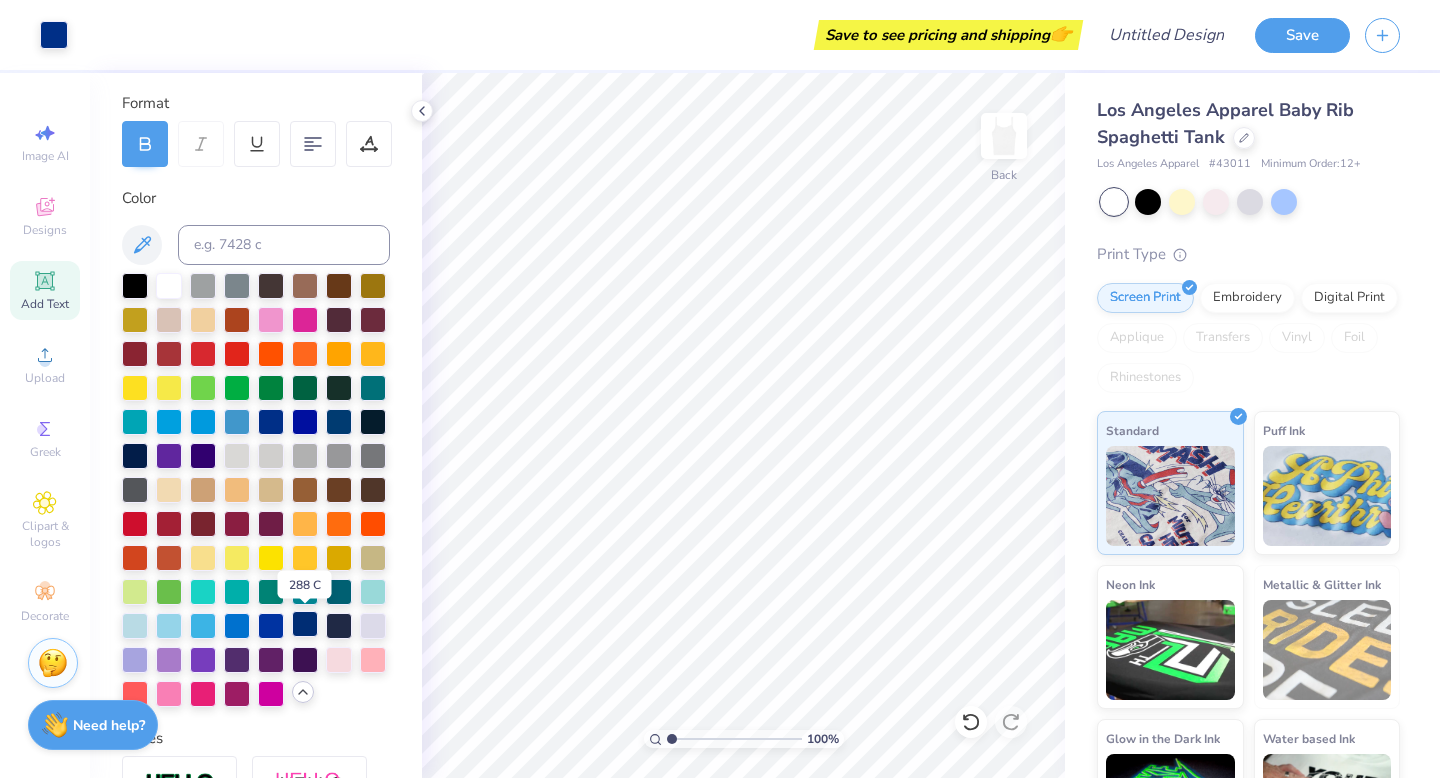 click at bounding box center (305, 624) 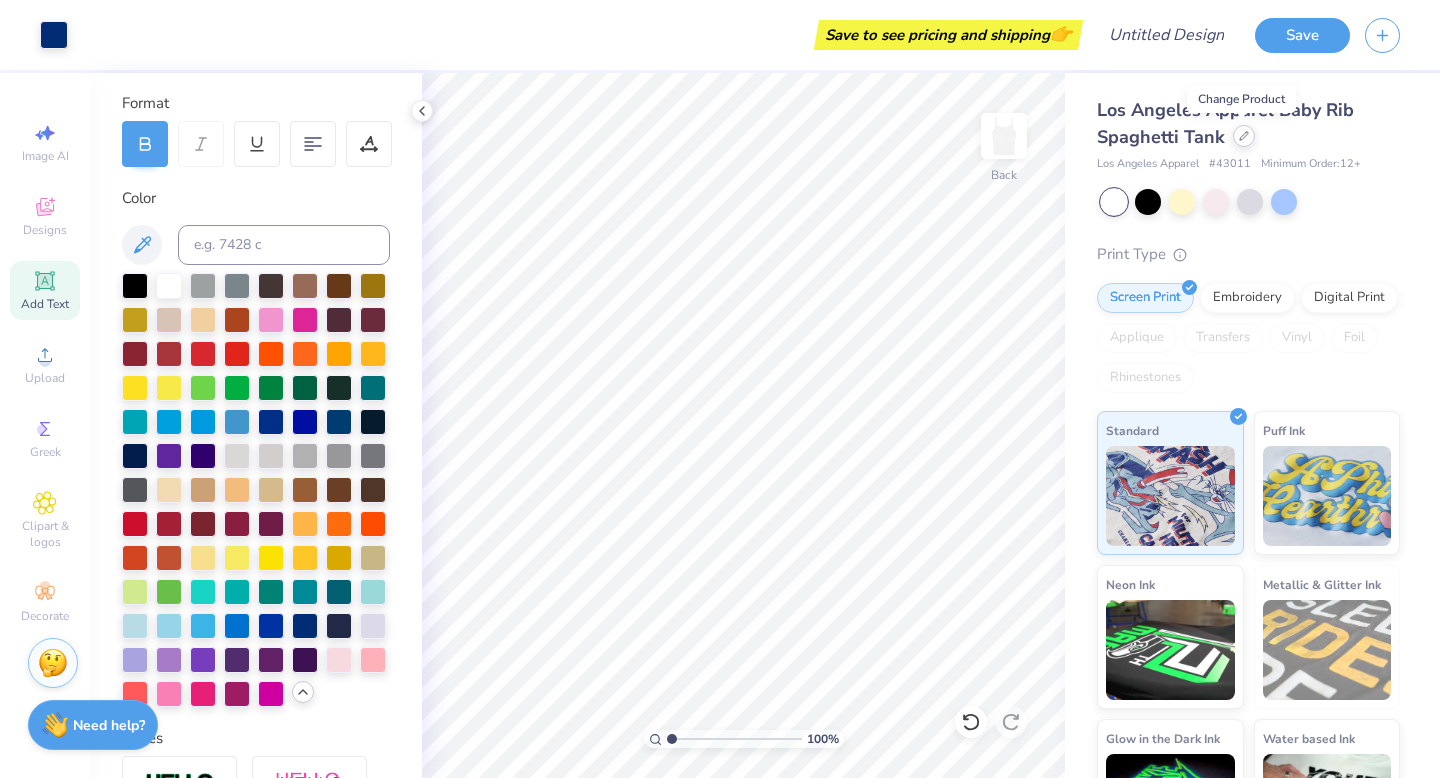 click 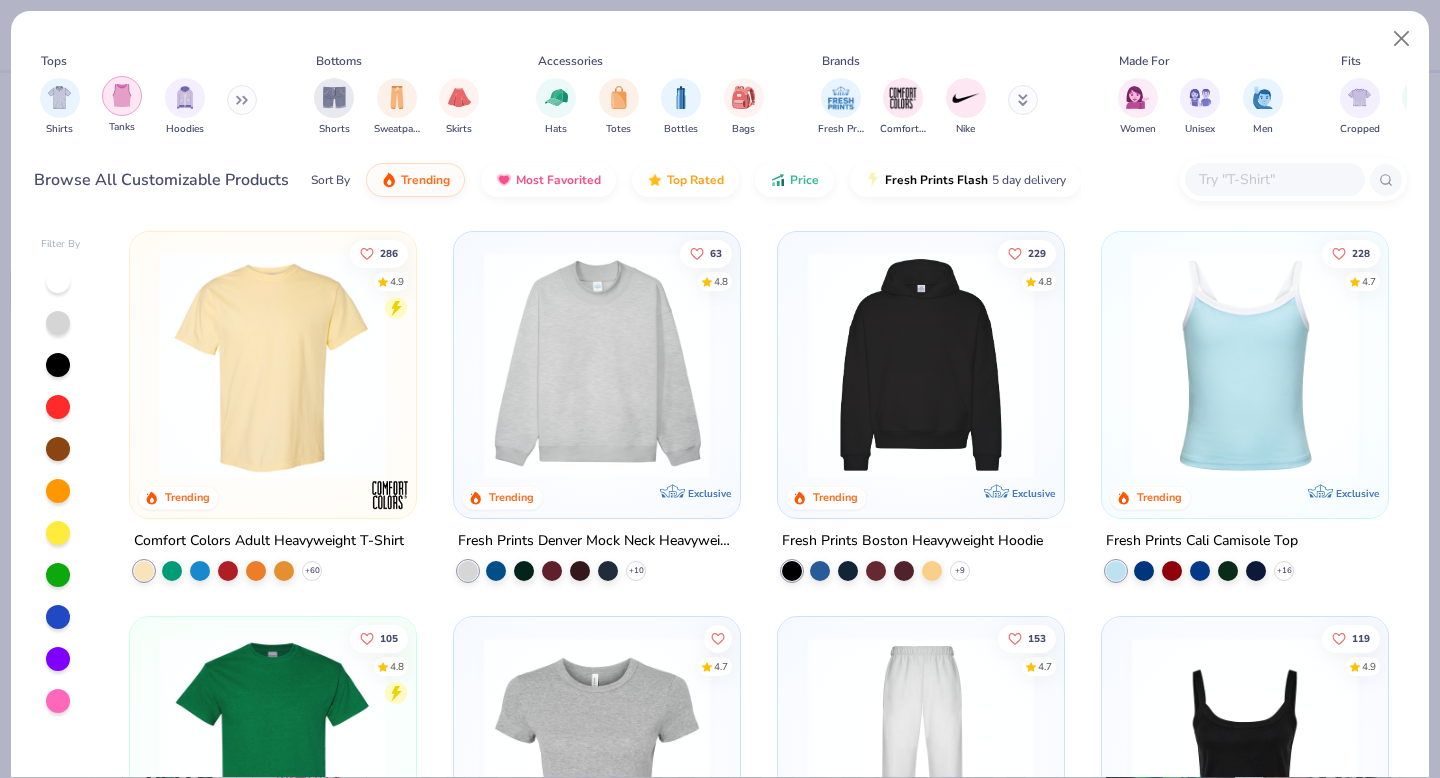 click at bounding box center (122, 95) 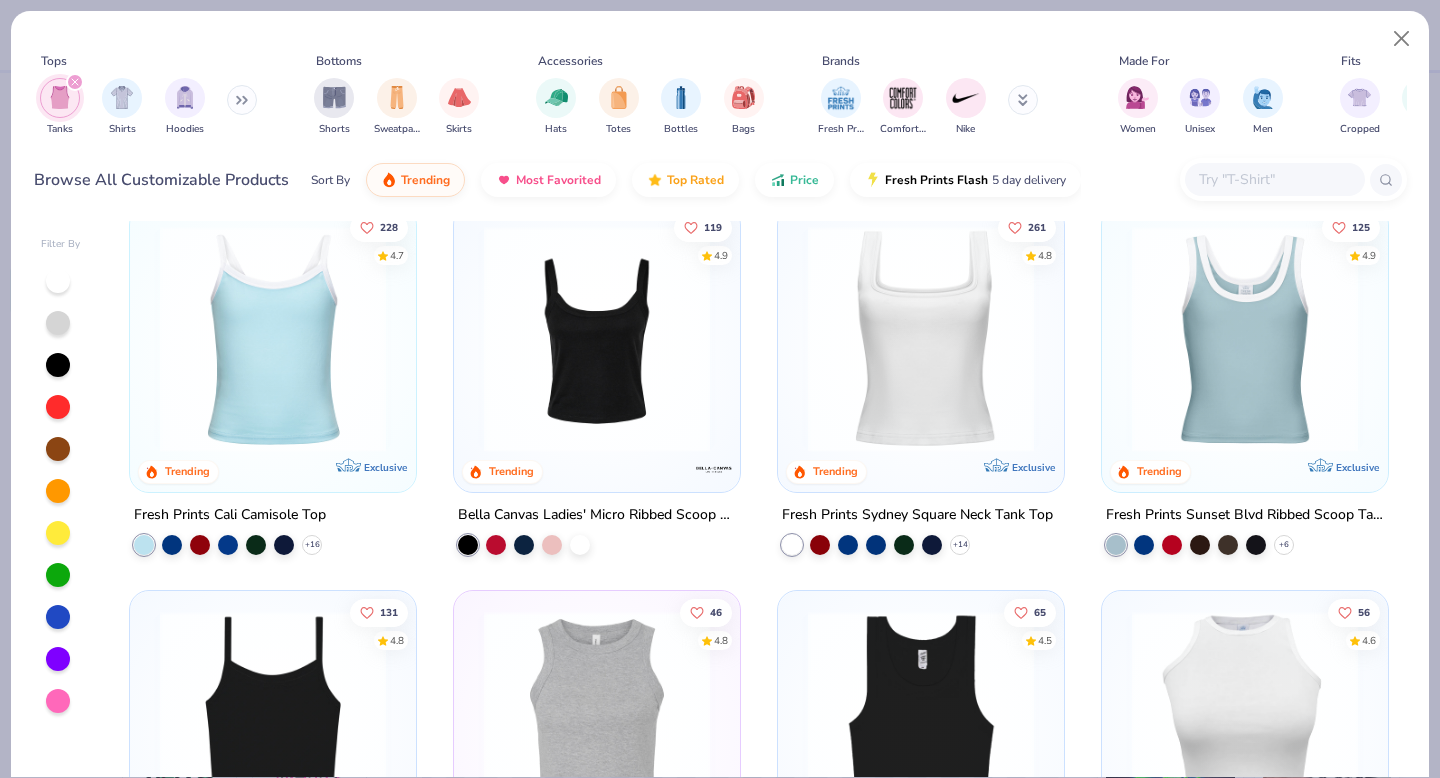 scroll, scrollTop: 0, scrollLeft: 0, axis: both 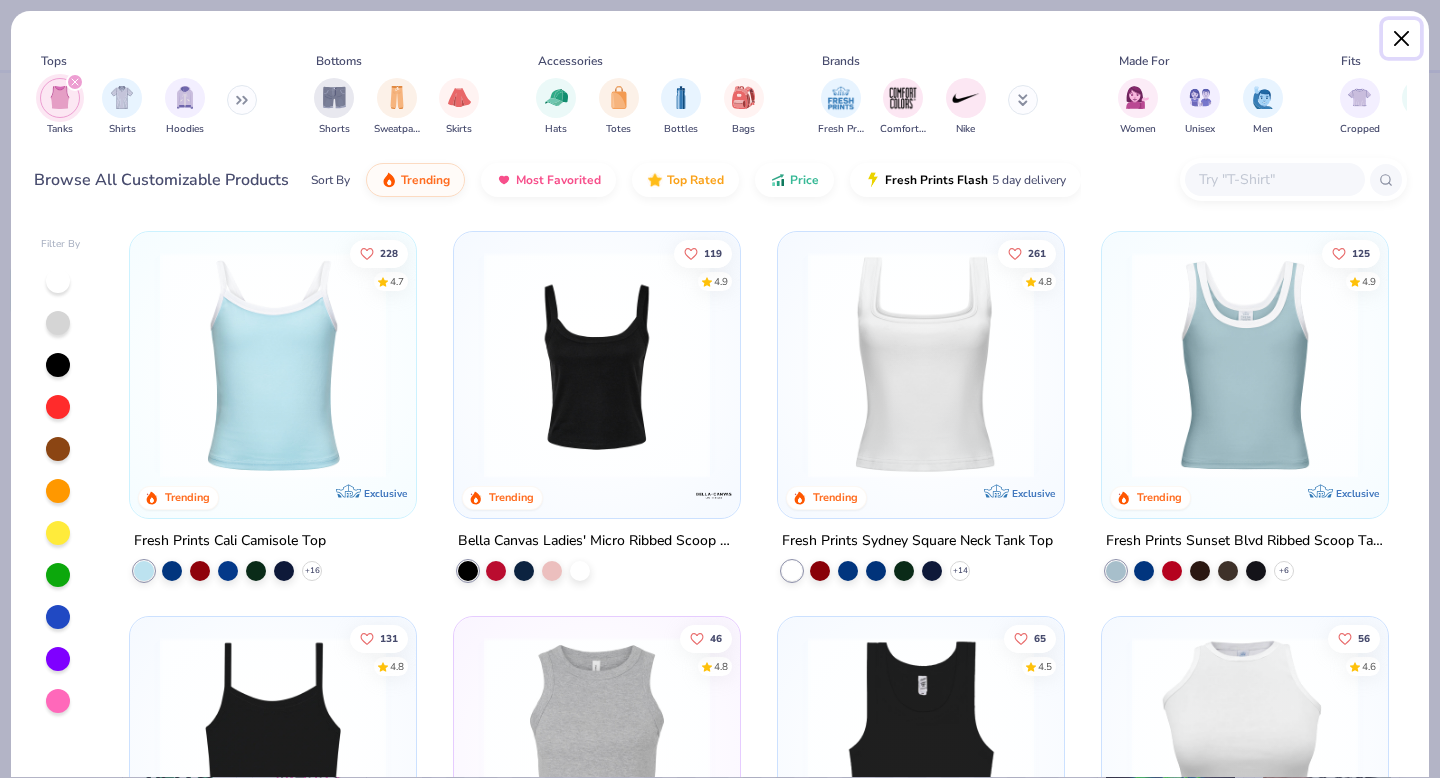 click at bounding box center [1402, 39] 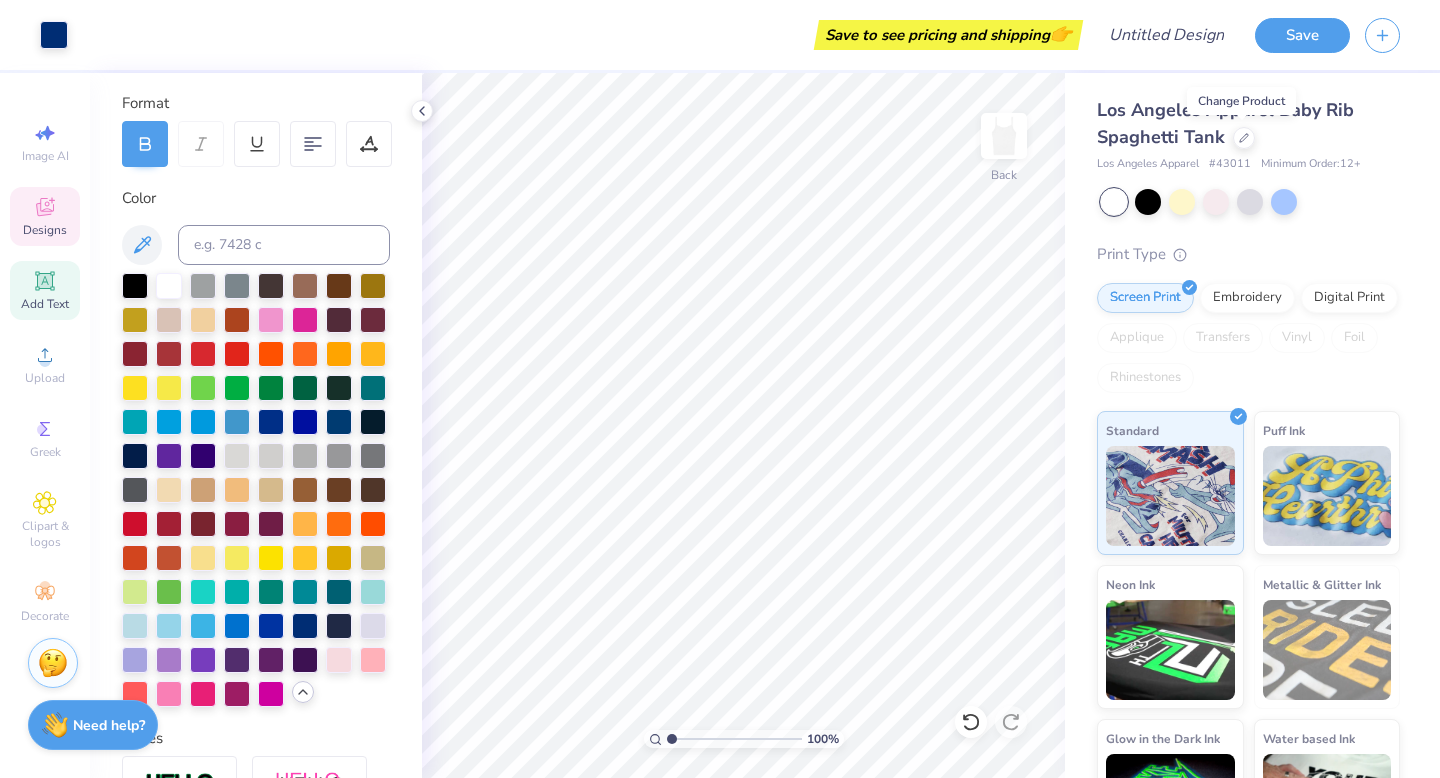 click on "Designs" at bounding box center [45, 216] 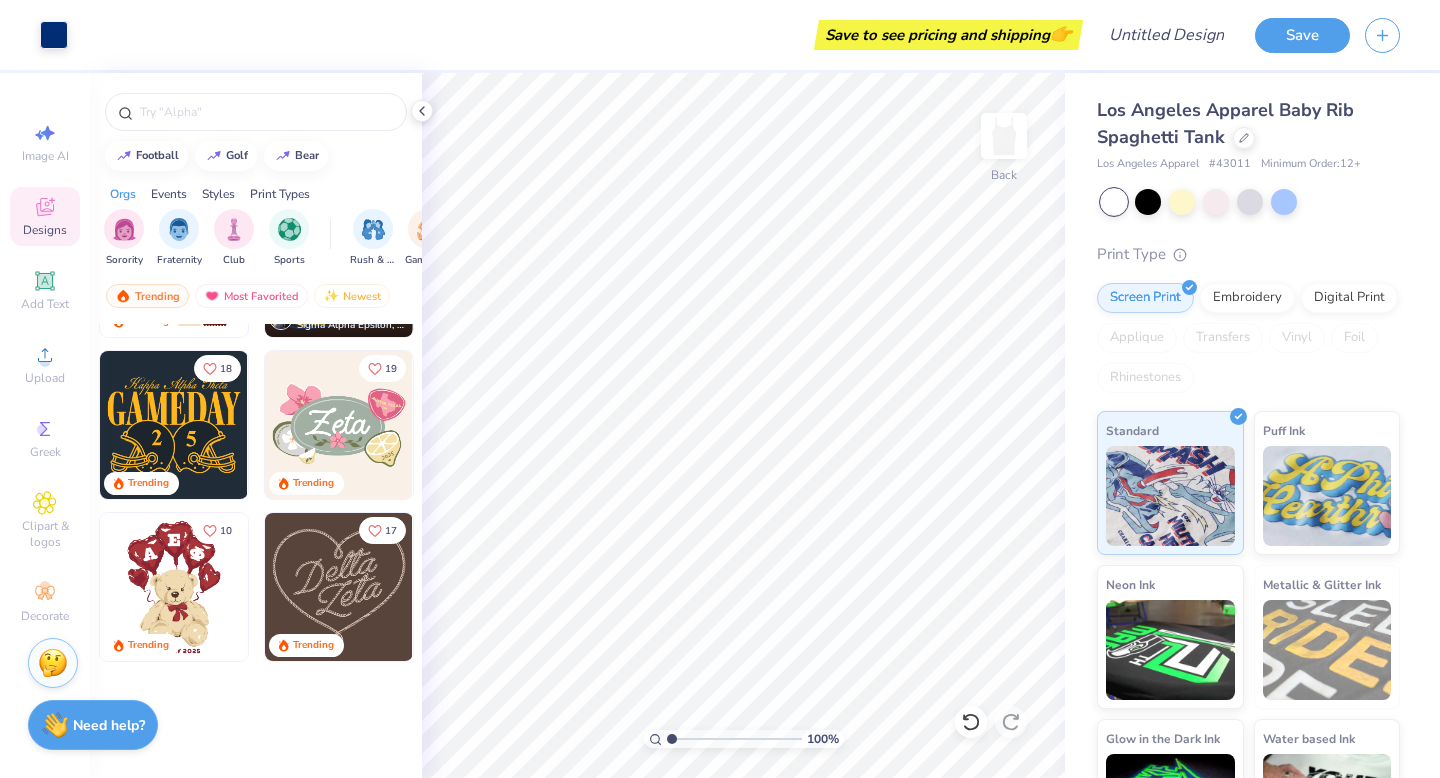 scroll, scrollTop: 0, scrollLeft: 0, axis: both 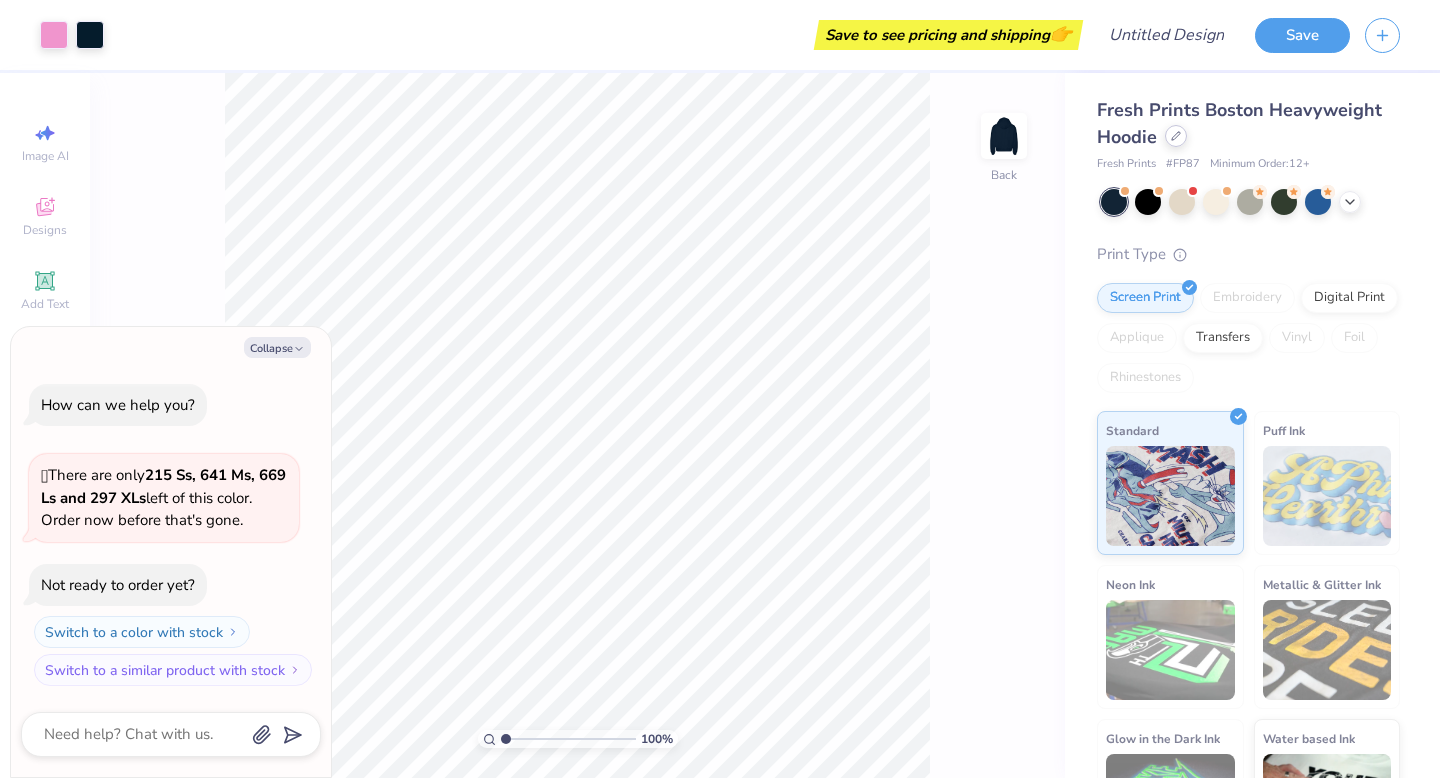 click at bounding box center [1176, 136] 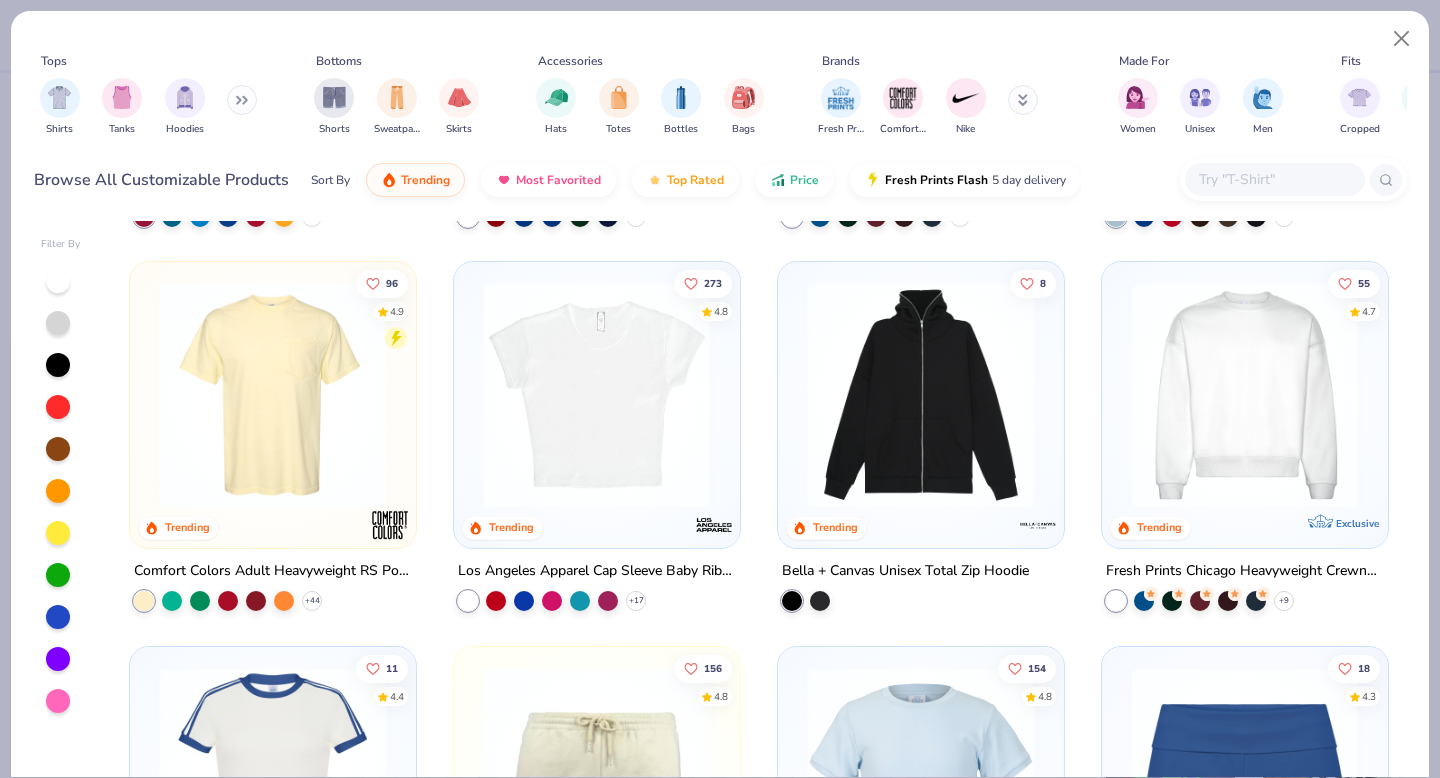scroll, scrollTop: 0, scrollLeft: 0, axis: both 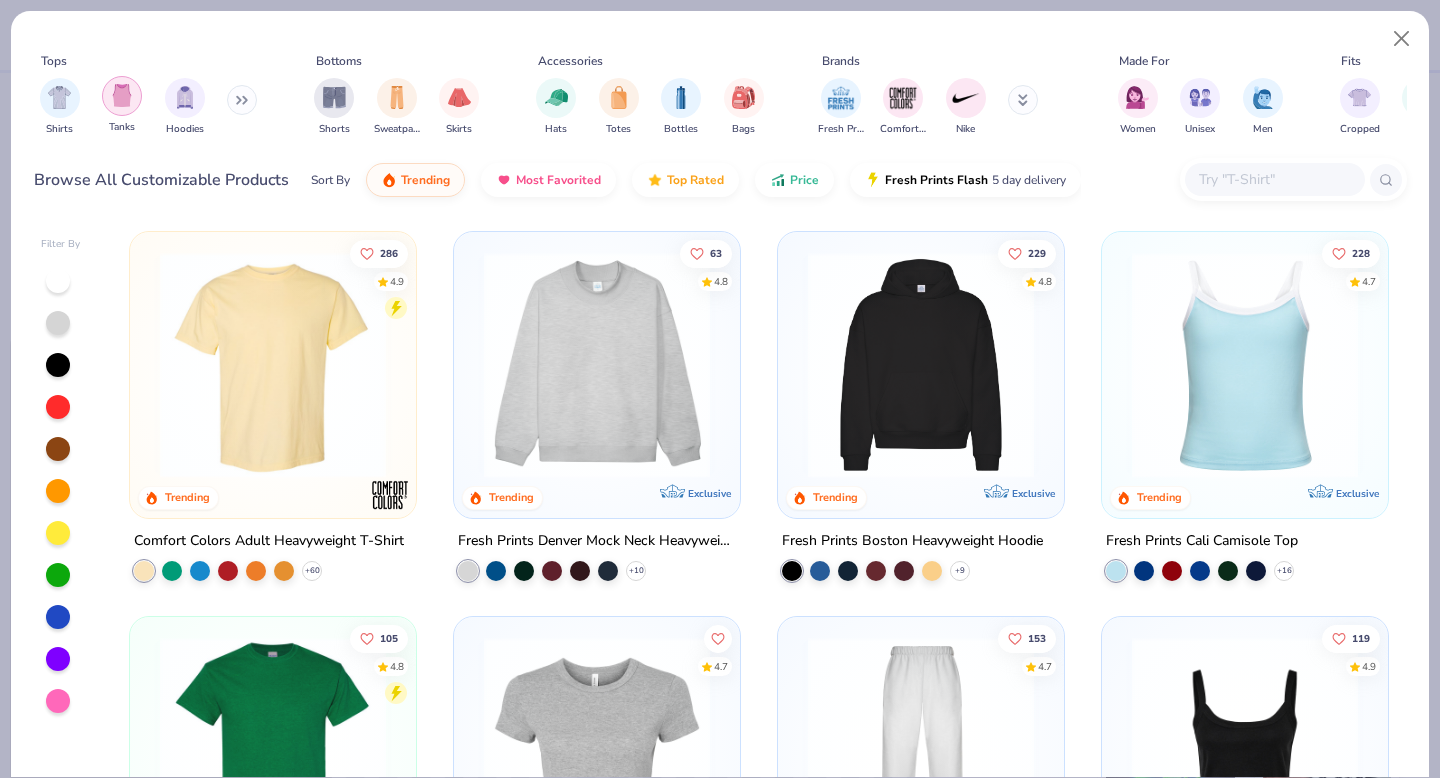 click at bounding box center [122, 95] 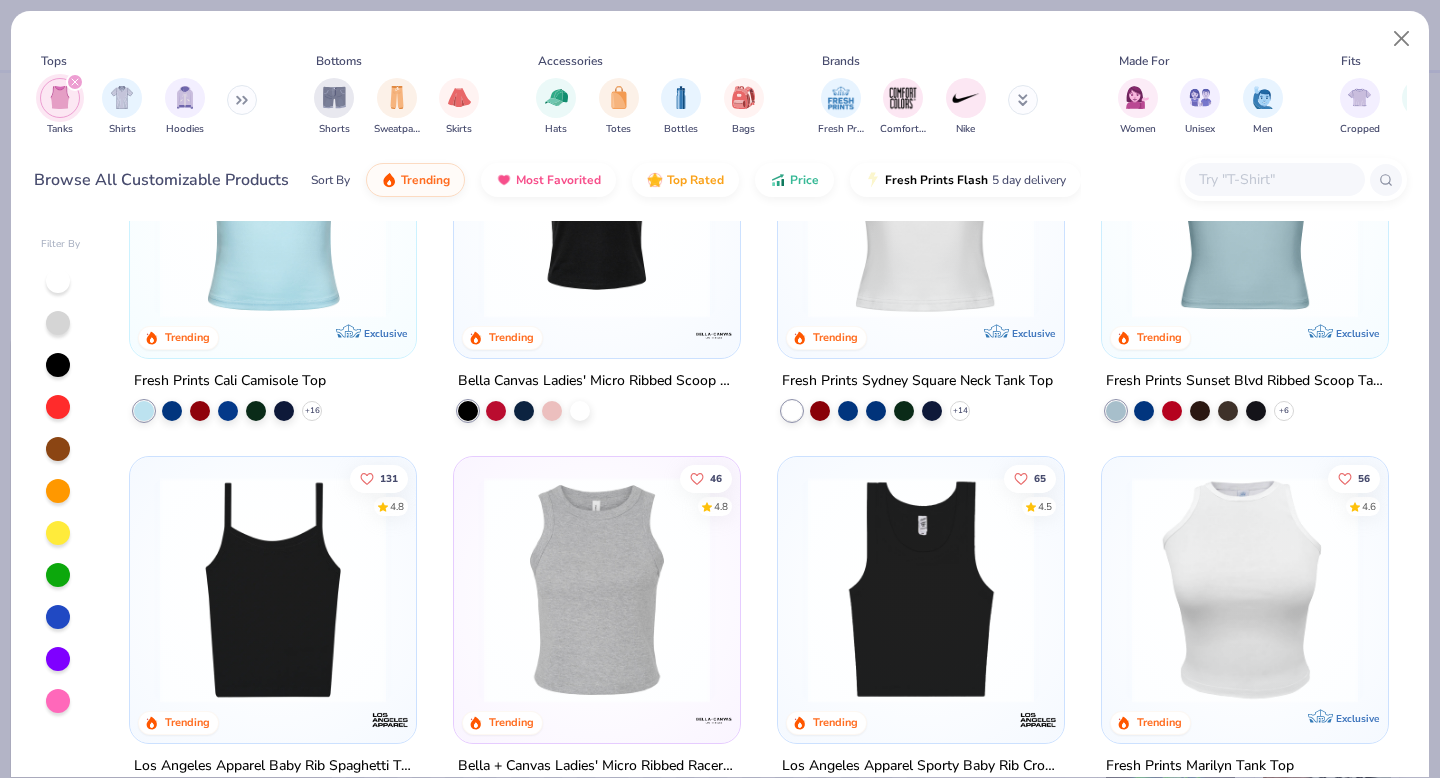 scroll, scrollTop: 302, scrollLeft: 0, axis: vertical 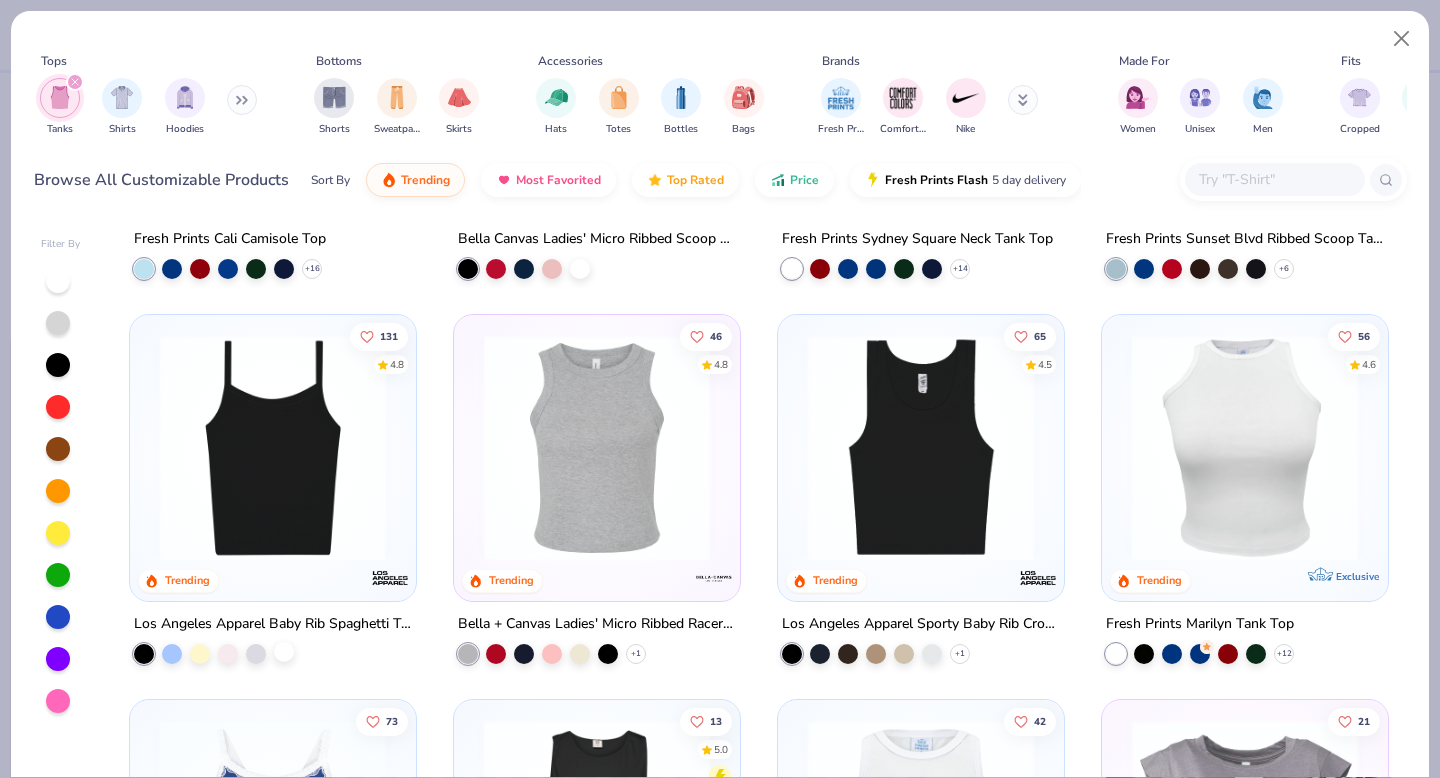 click at bounding box center (284, 651) 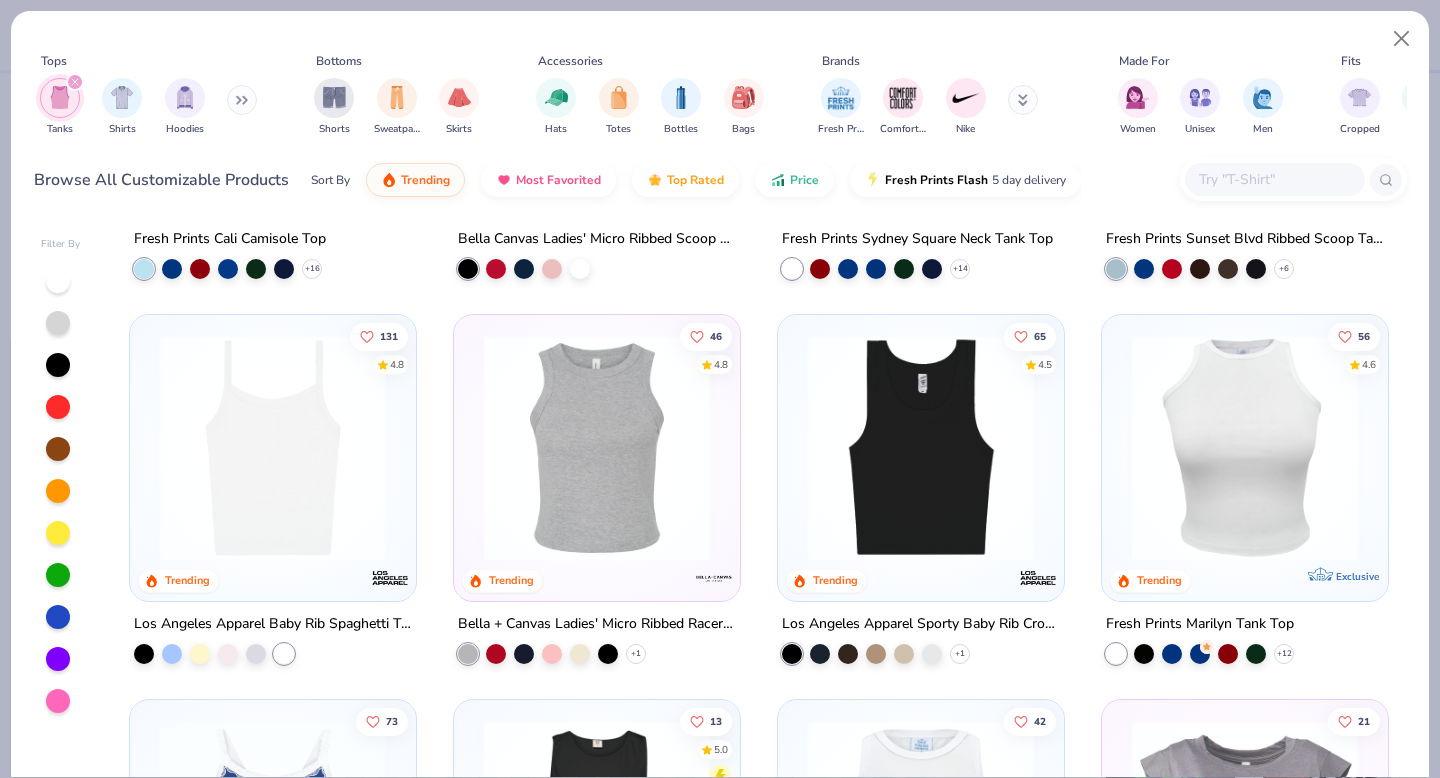 click at bounding box center (273, 448) 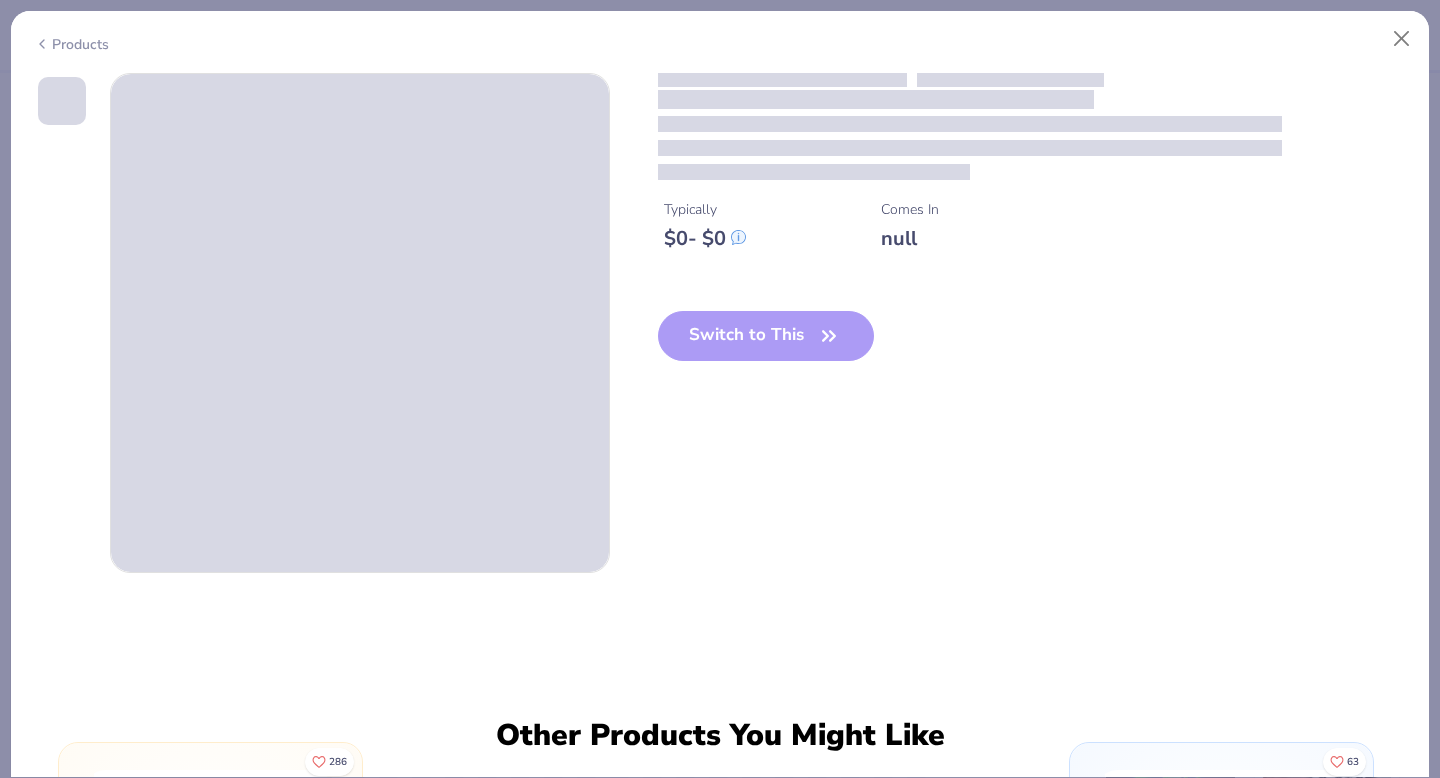 click 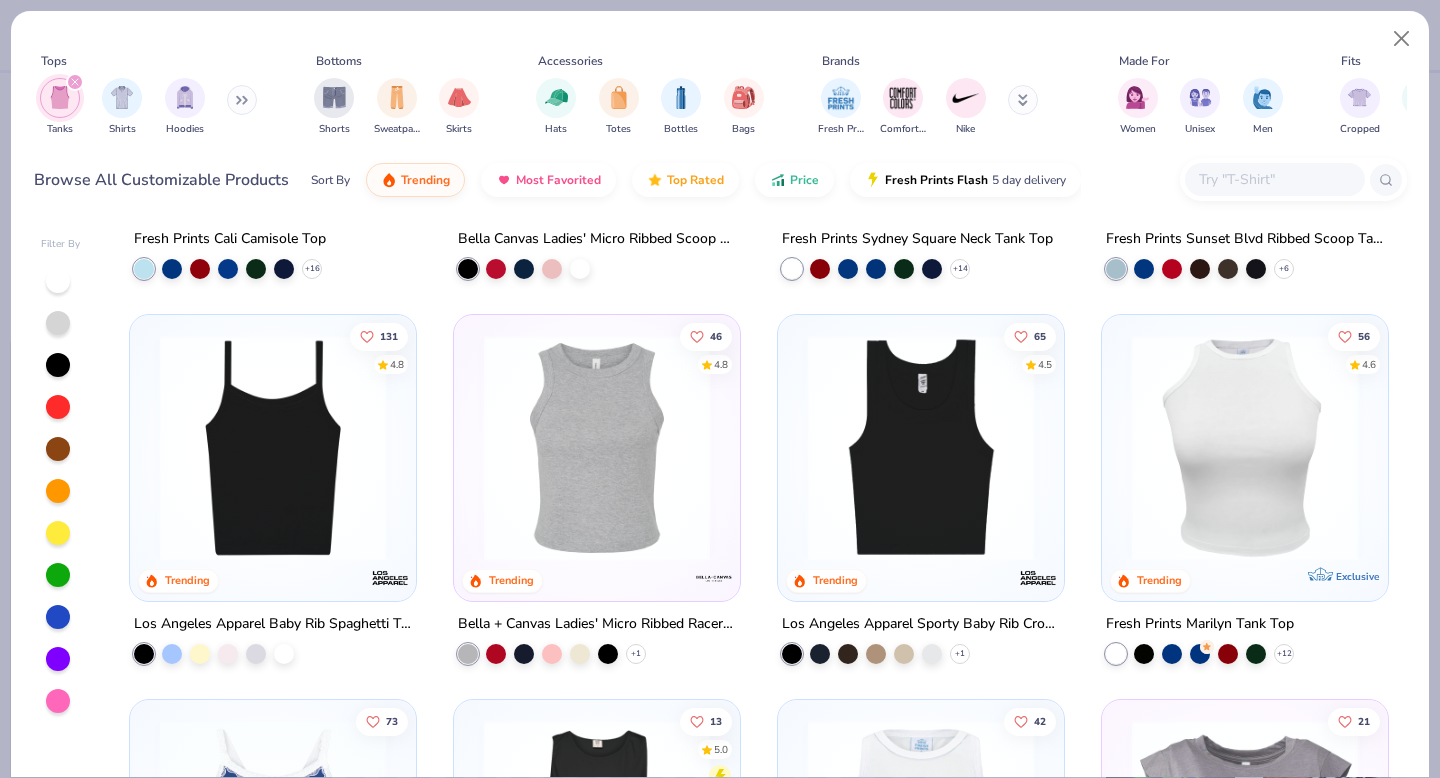 click at bounding box center (273, 448) 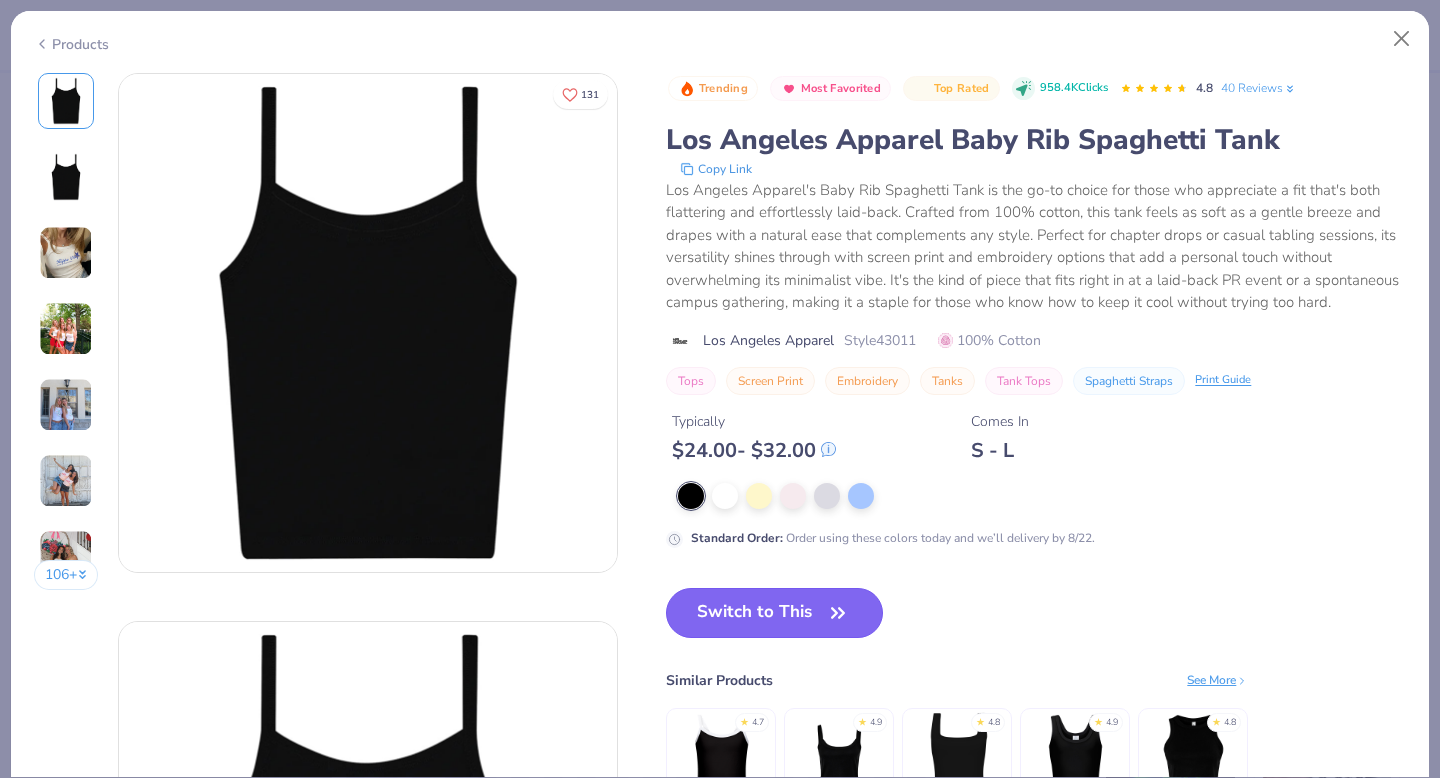 click on "Switch to This" at bounding box center [774, 613] 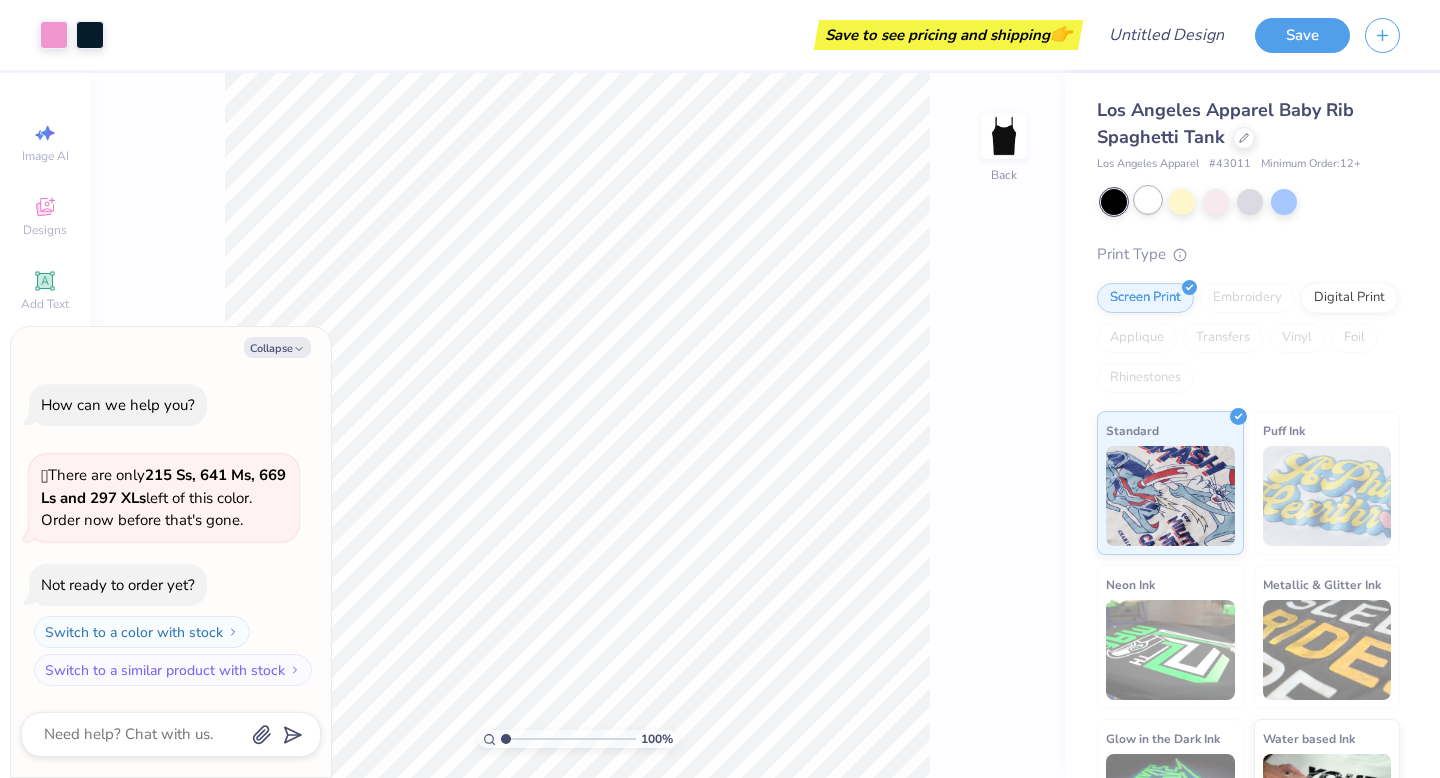 click at bounding box center (1148, 200) 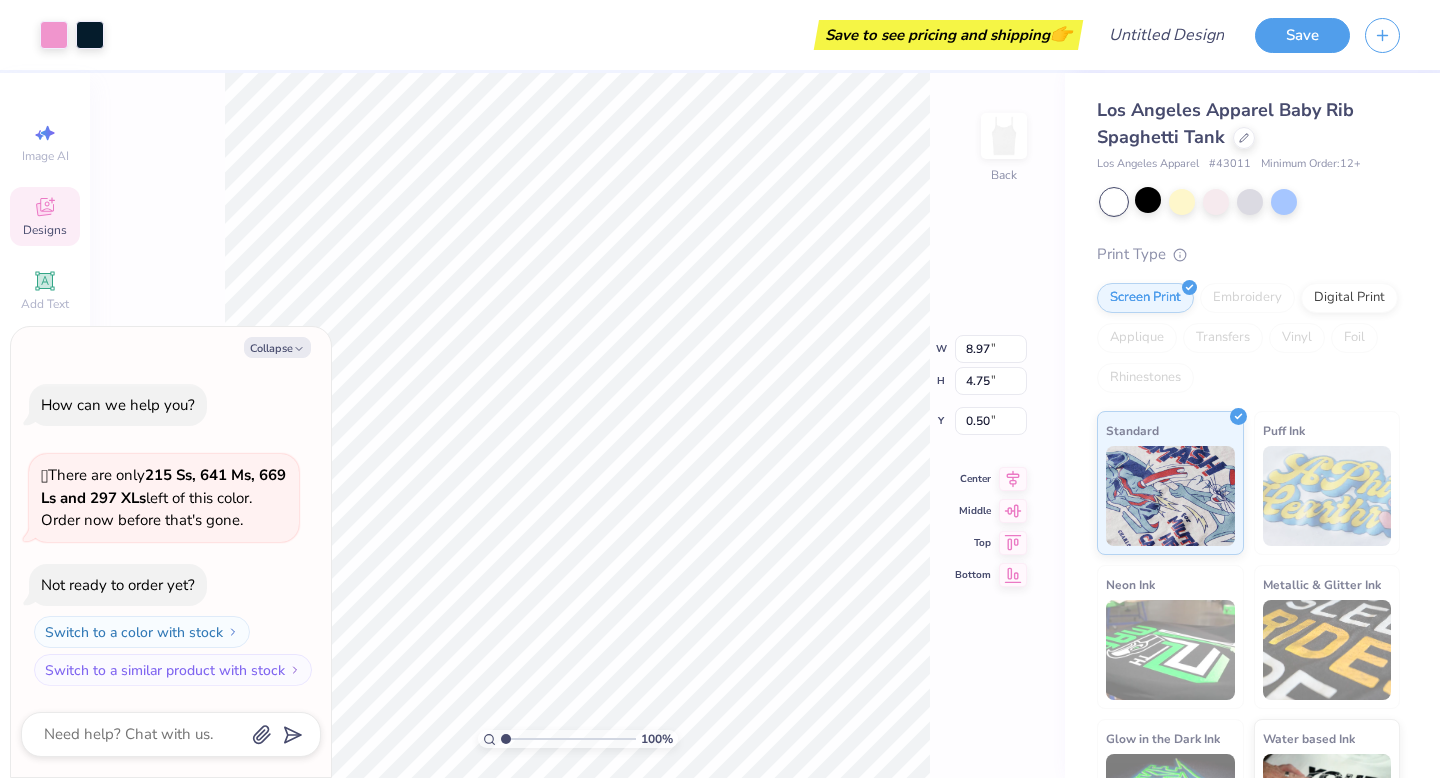 type on "x" 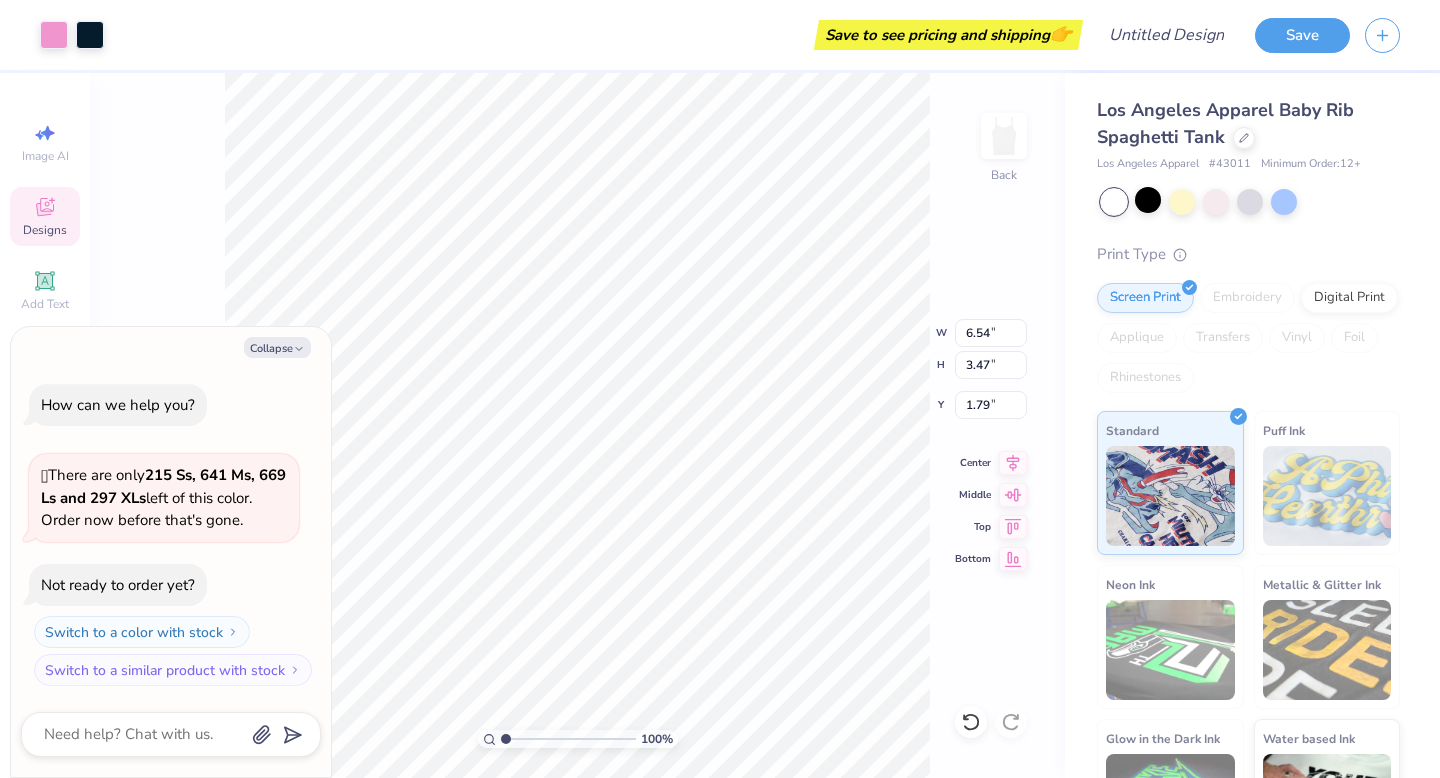 type on "x" 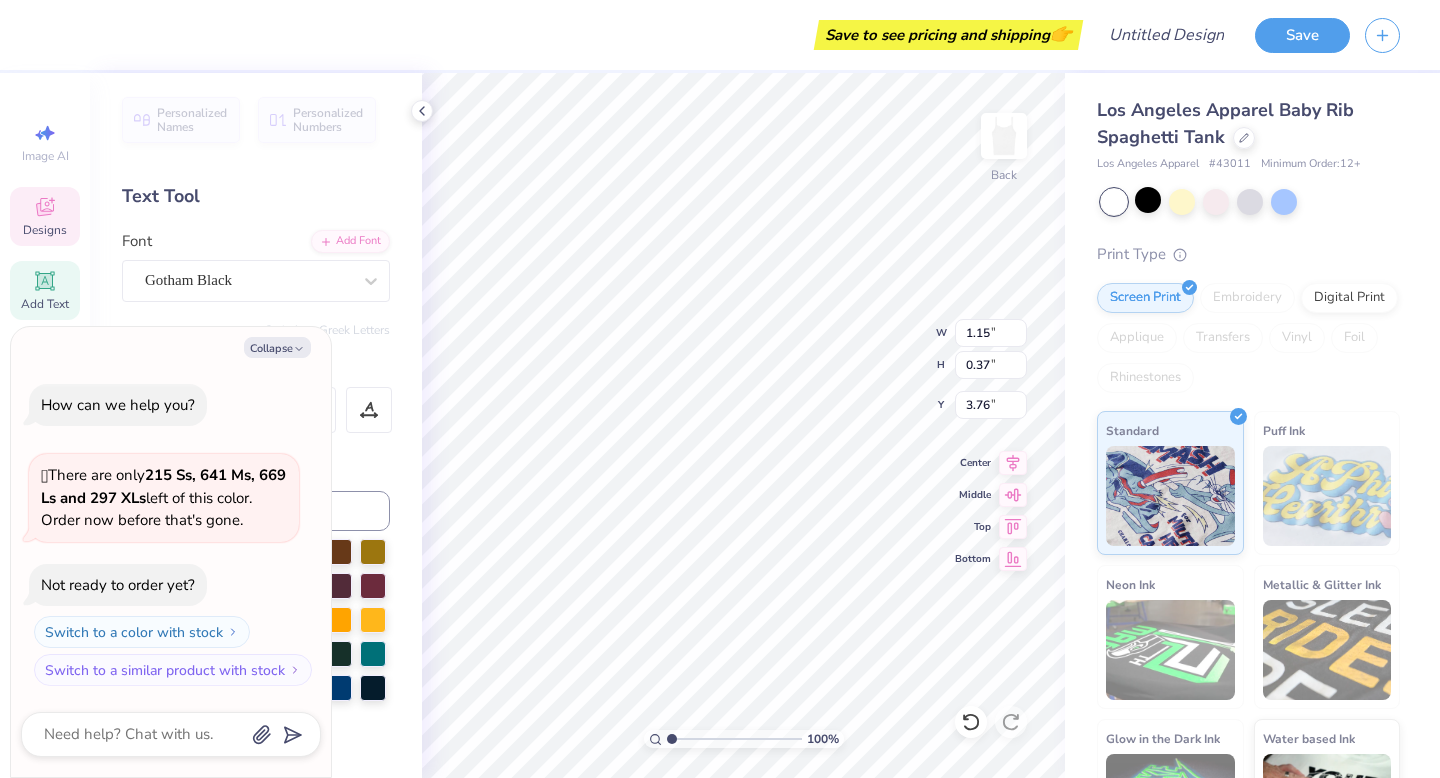 type on "x" 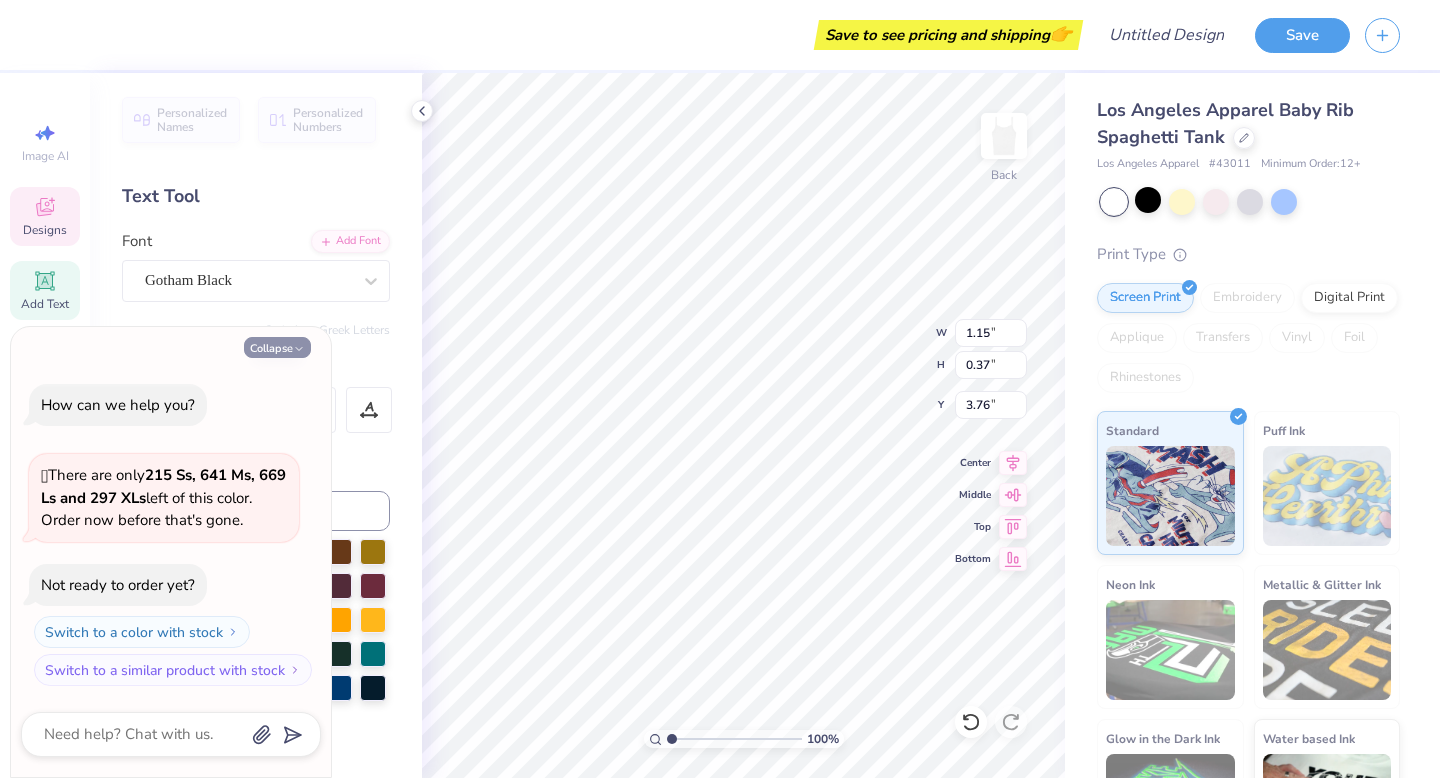 click on "Collapse" at bounding box center (277, 347) 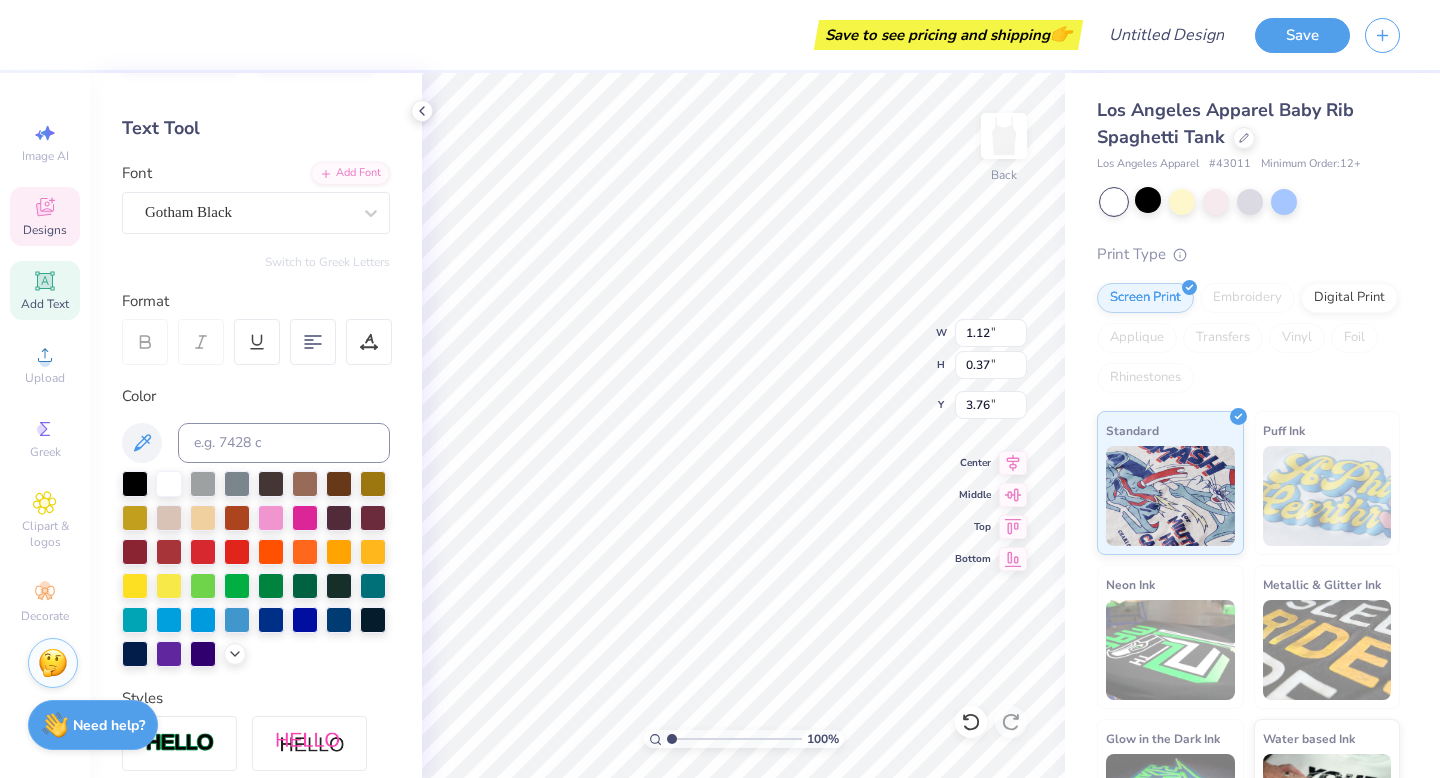 scroll, scrollTop: 75, scrollLeft: 0, axis: vertical 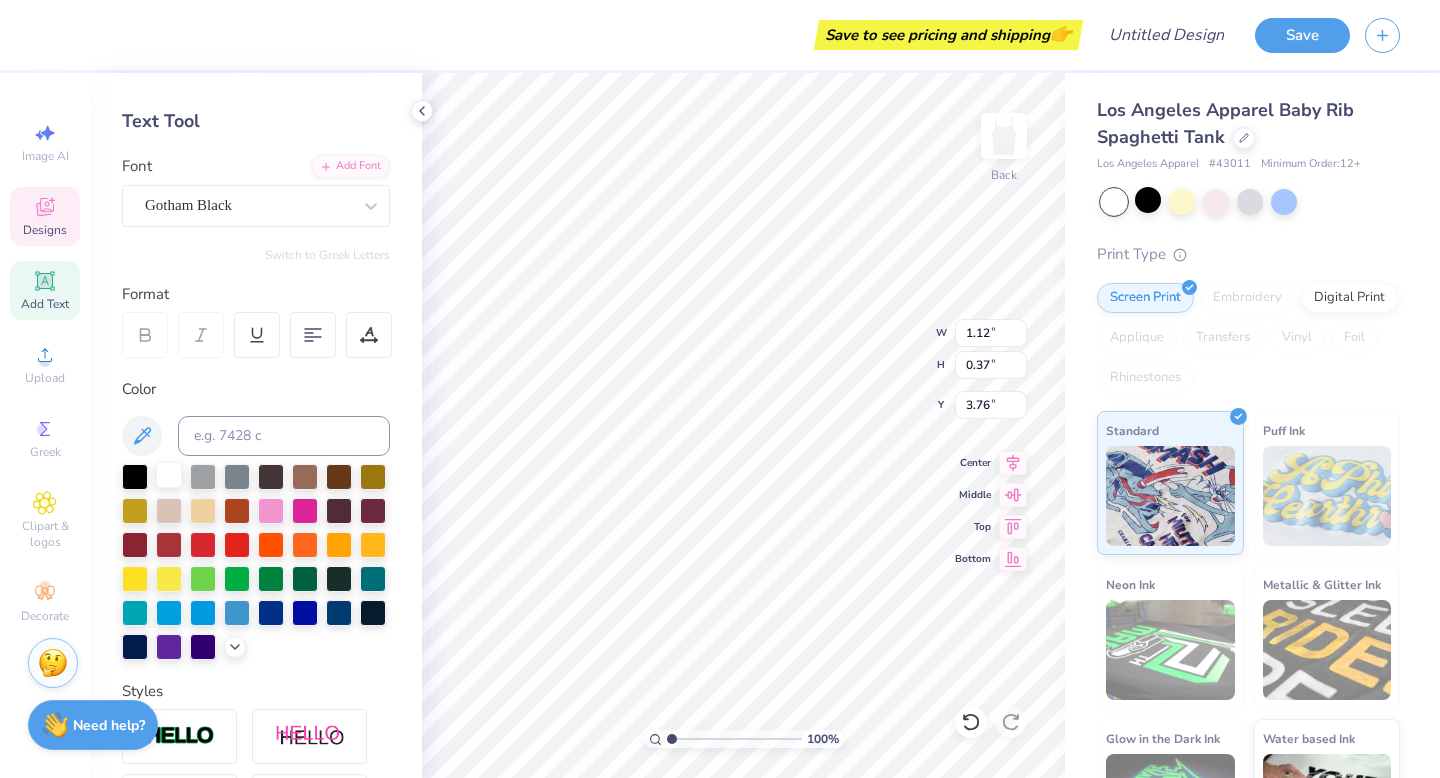 click at bounding box center [169, 475] 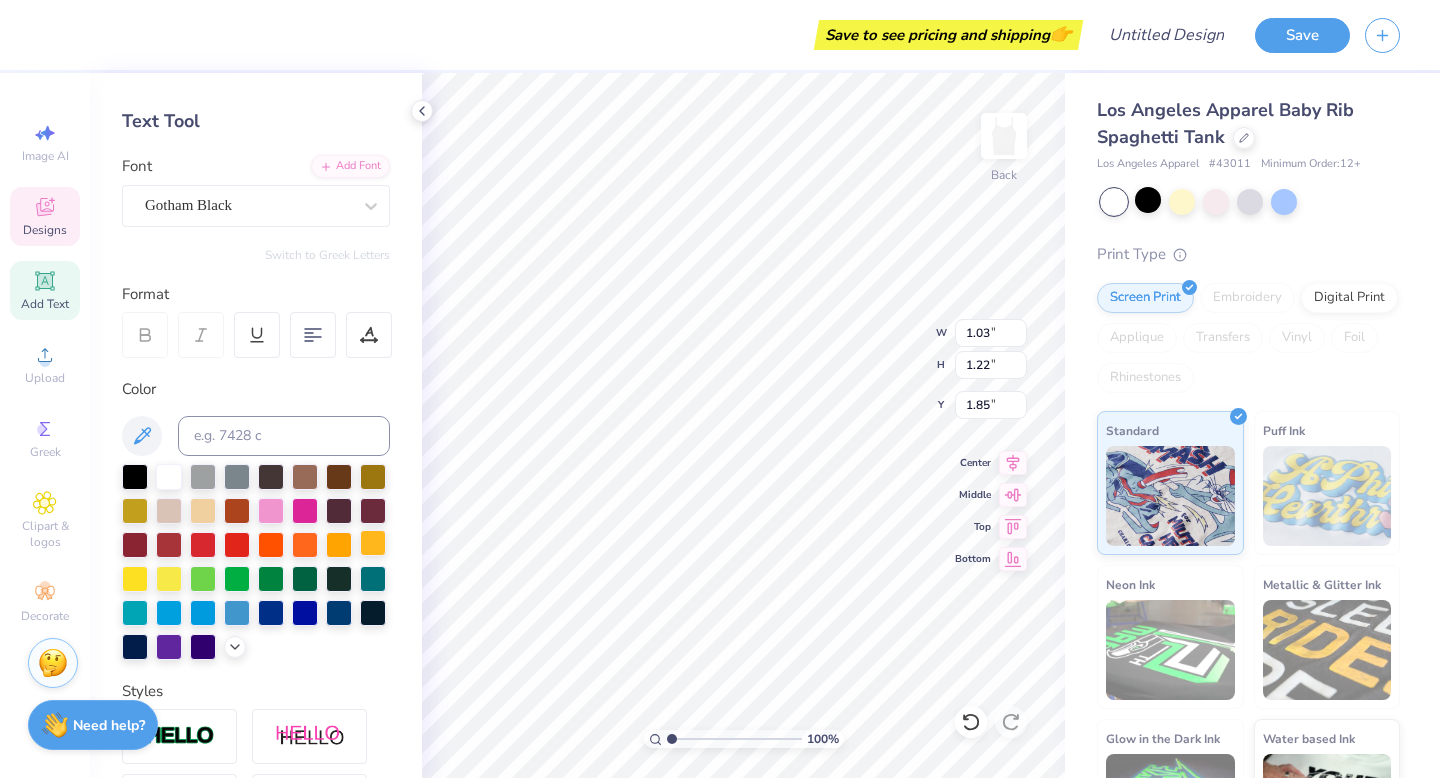 type on "1.03" 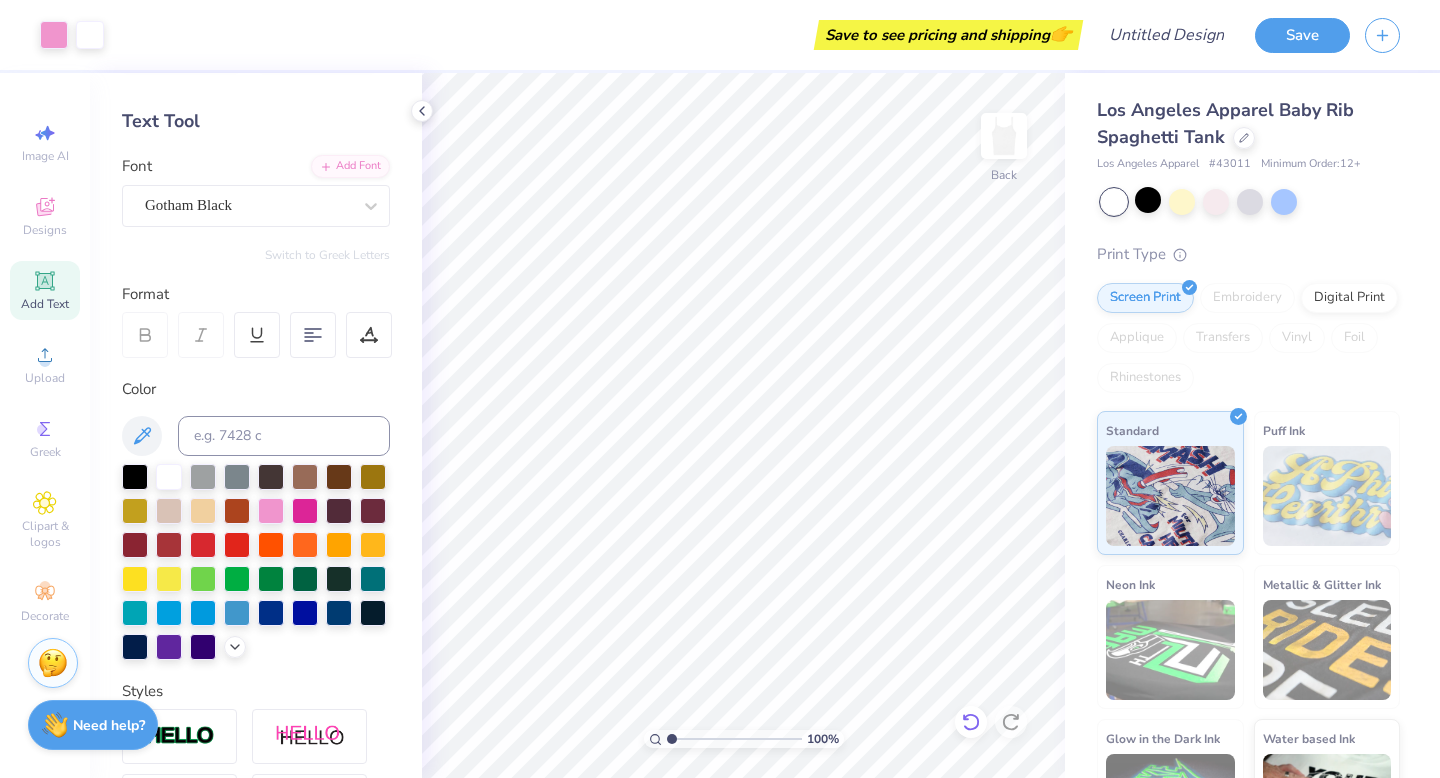 click 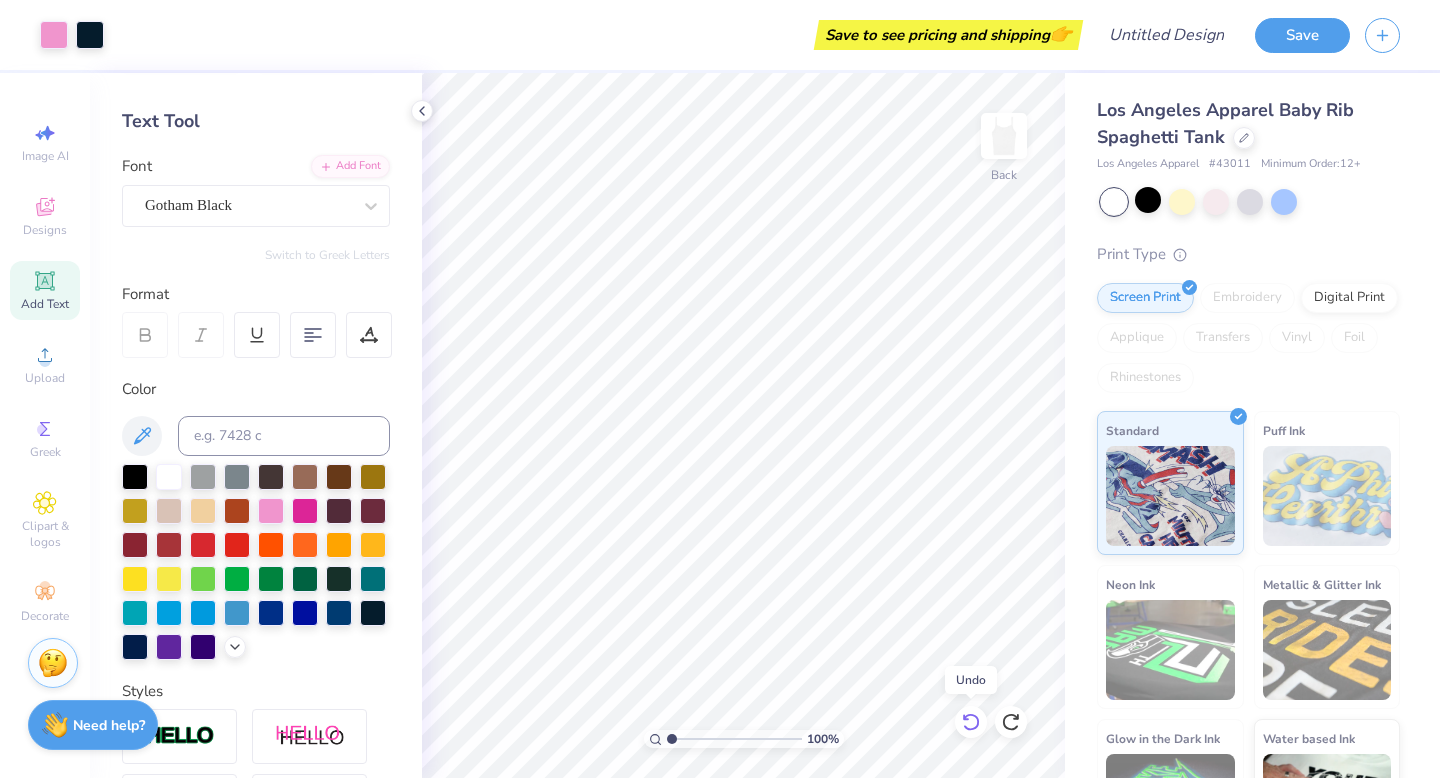 click 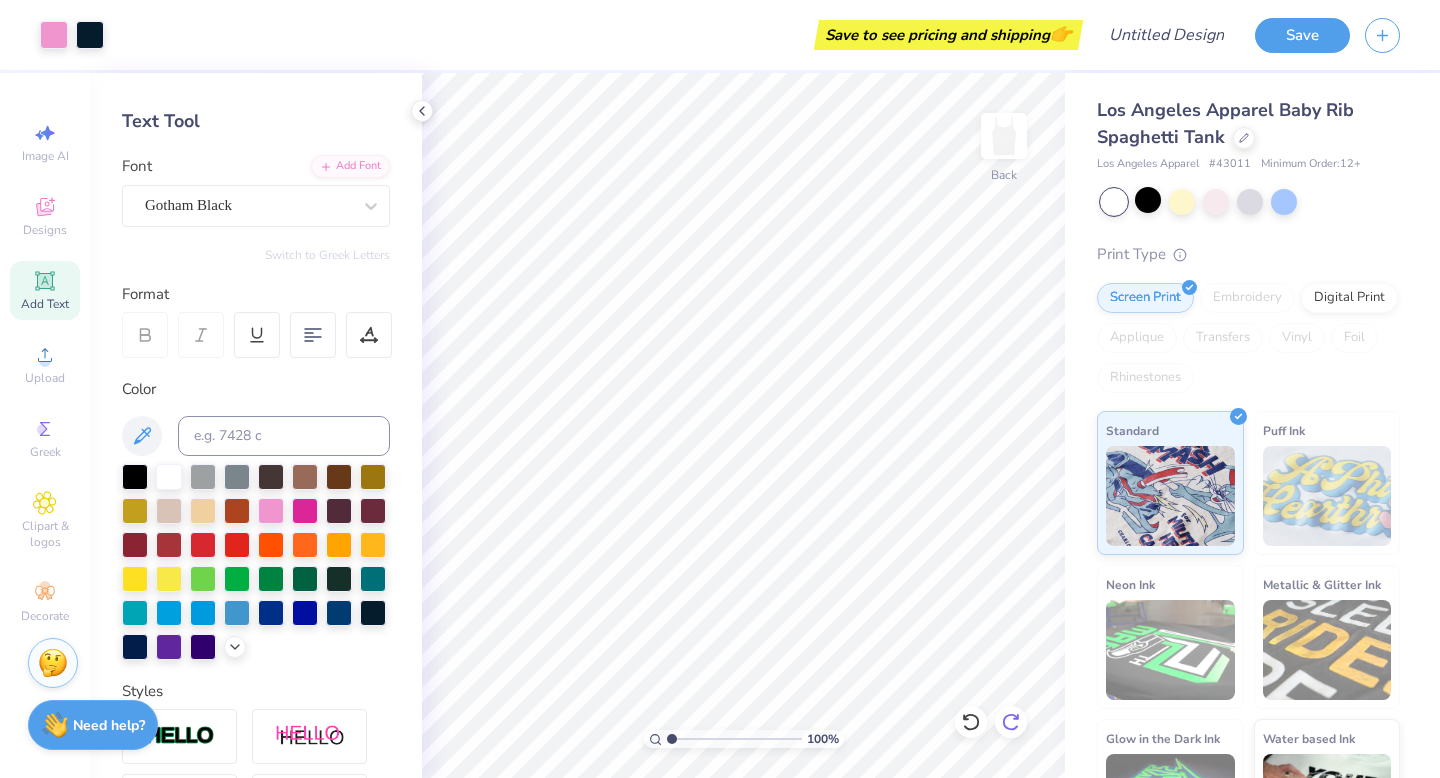 click 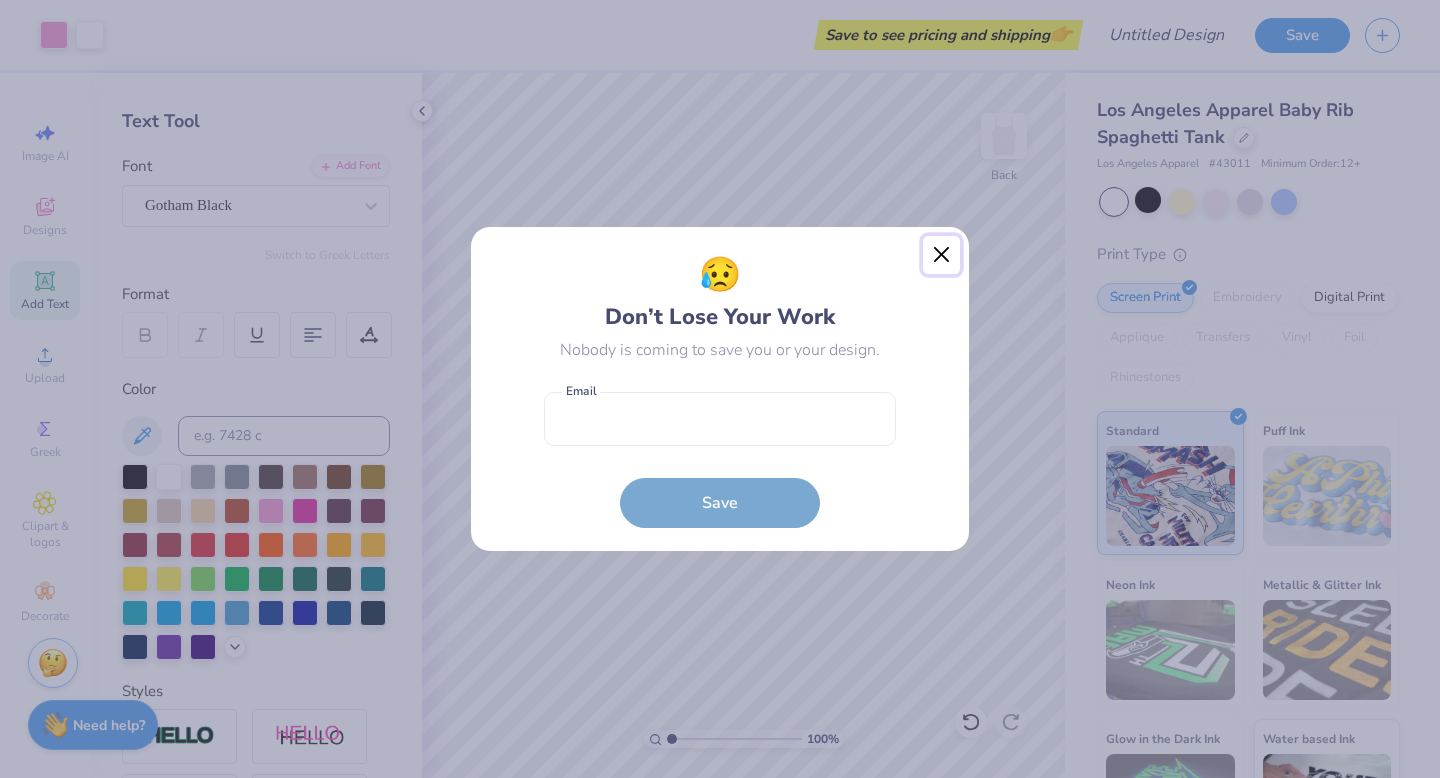 click at bounding box center (942, 255) 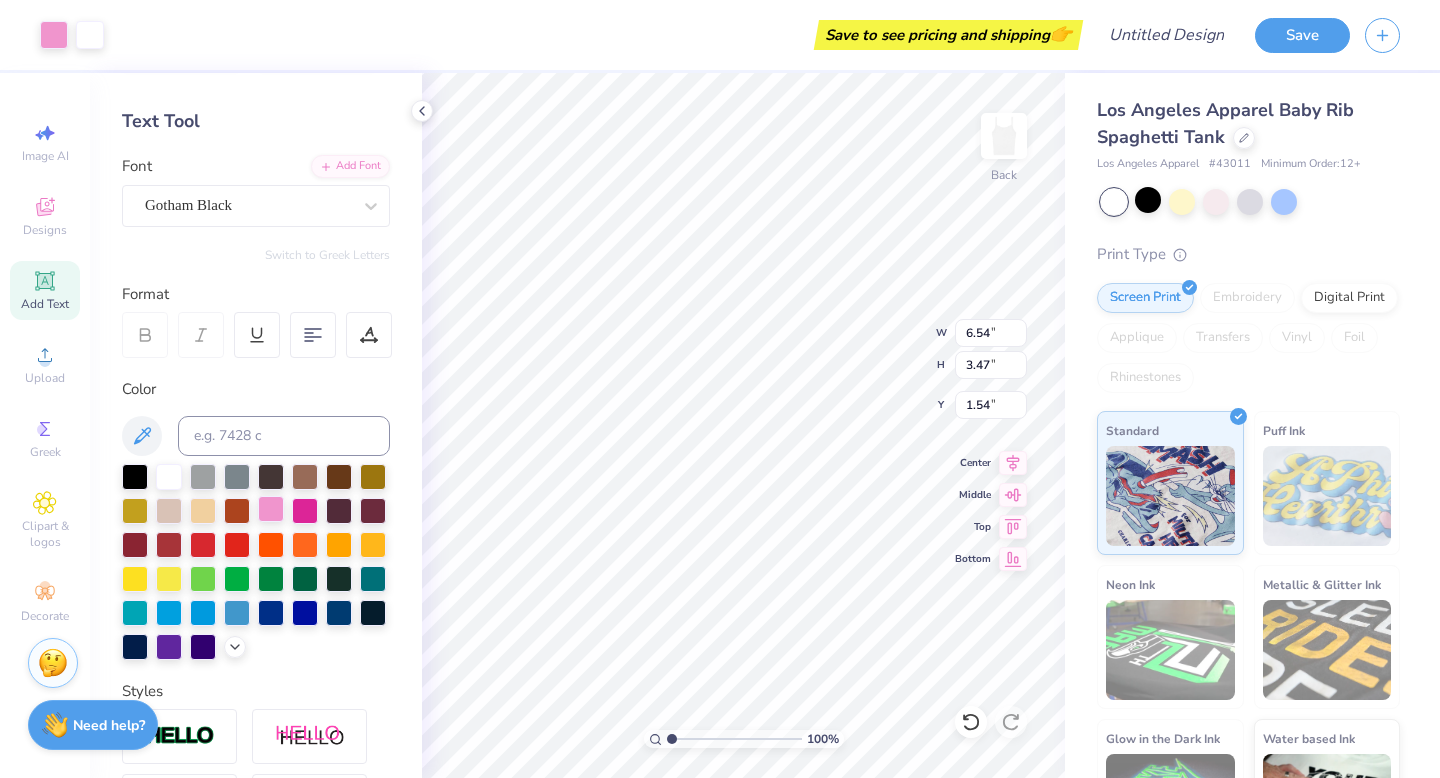 click at bounding box center [271, 509] 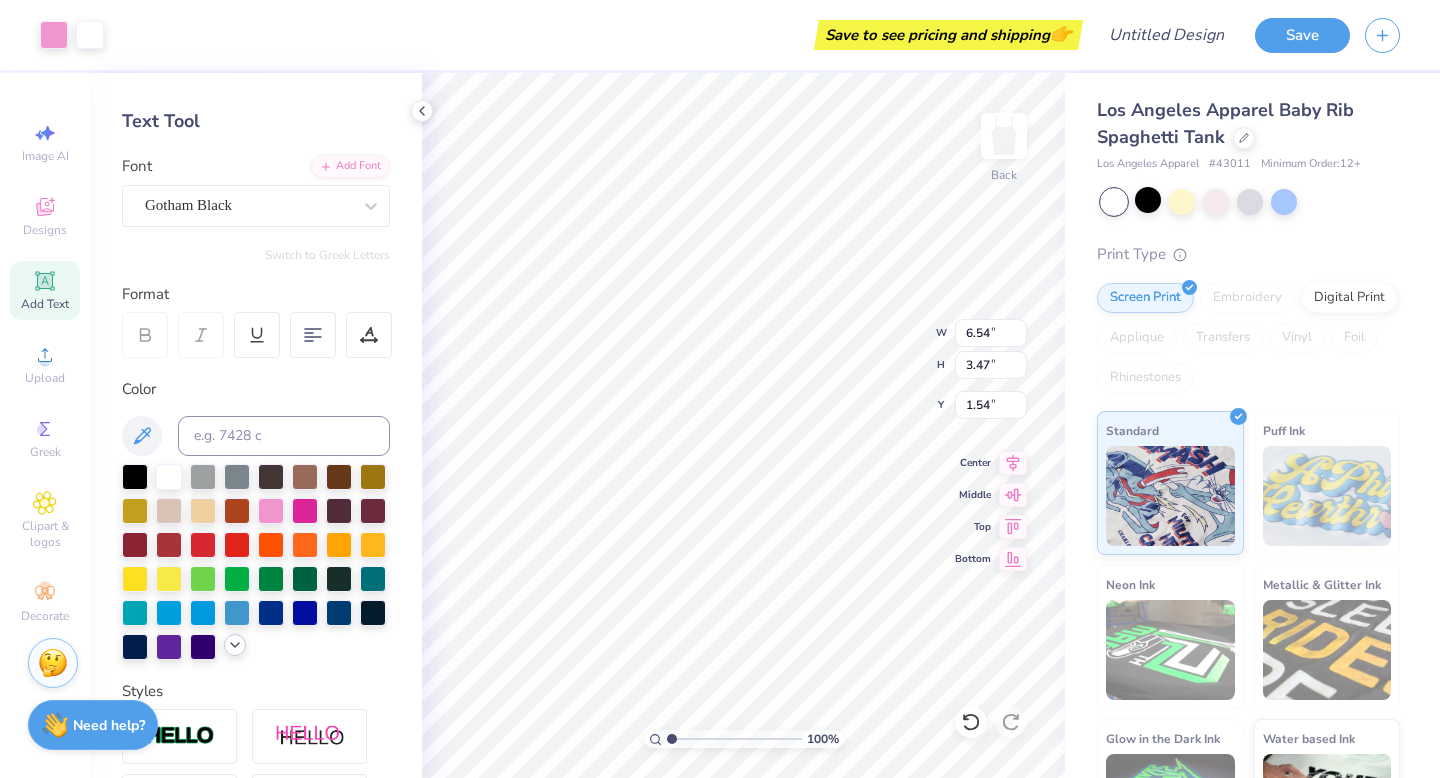 click at bounding box center [235, 645] 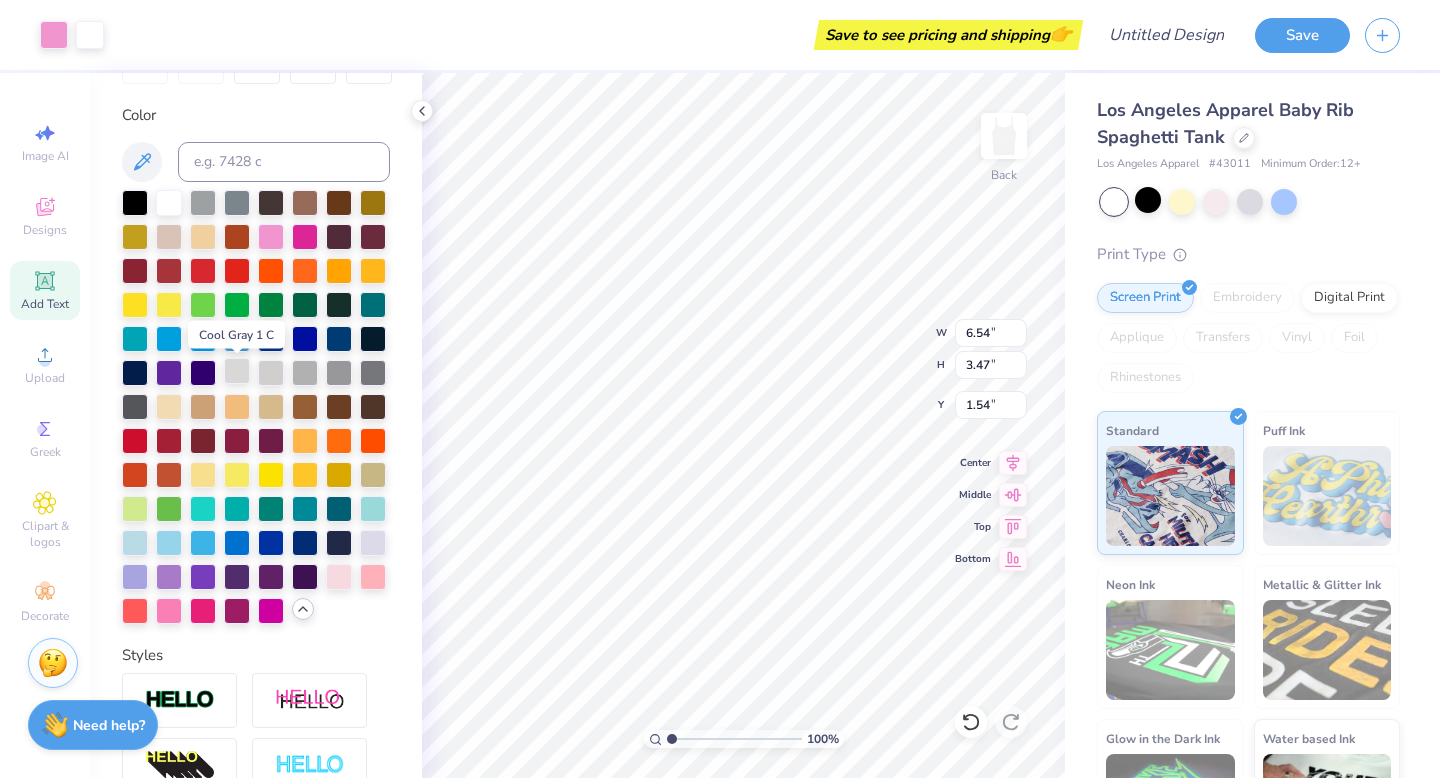 scroll, scrollTop: 350, scrollLeft: 0, axis: vertical 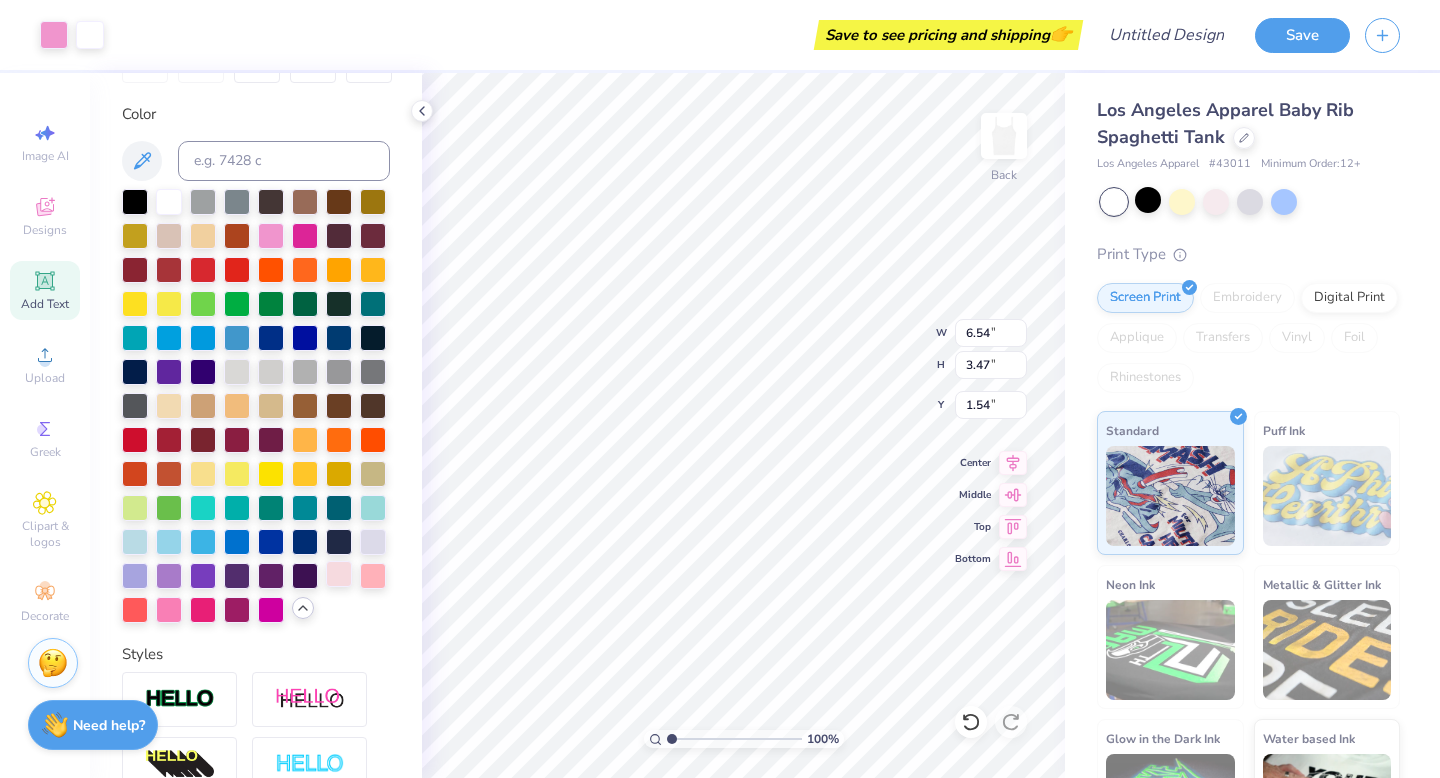 click at bounding box center [339, 574] 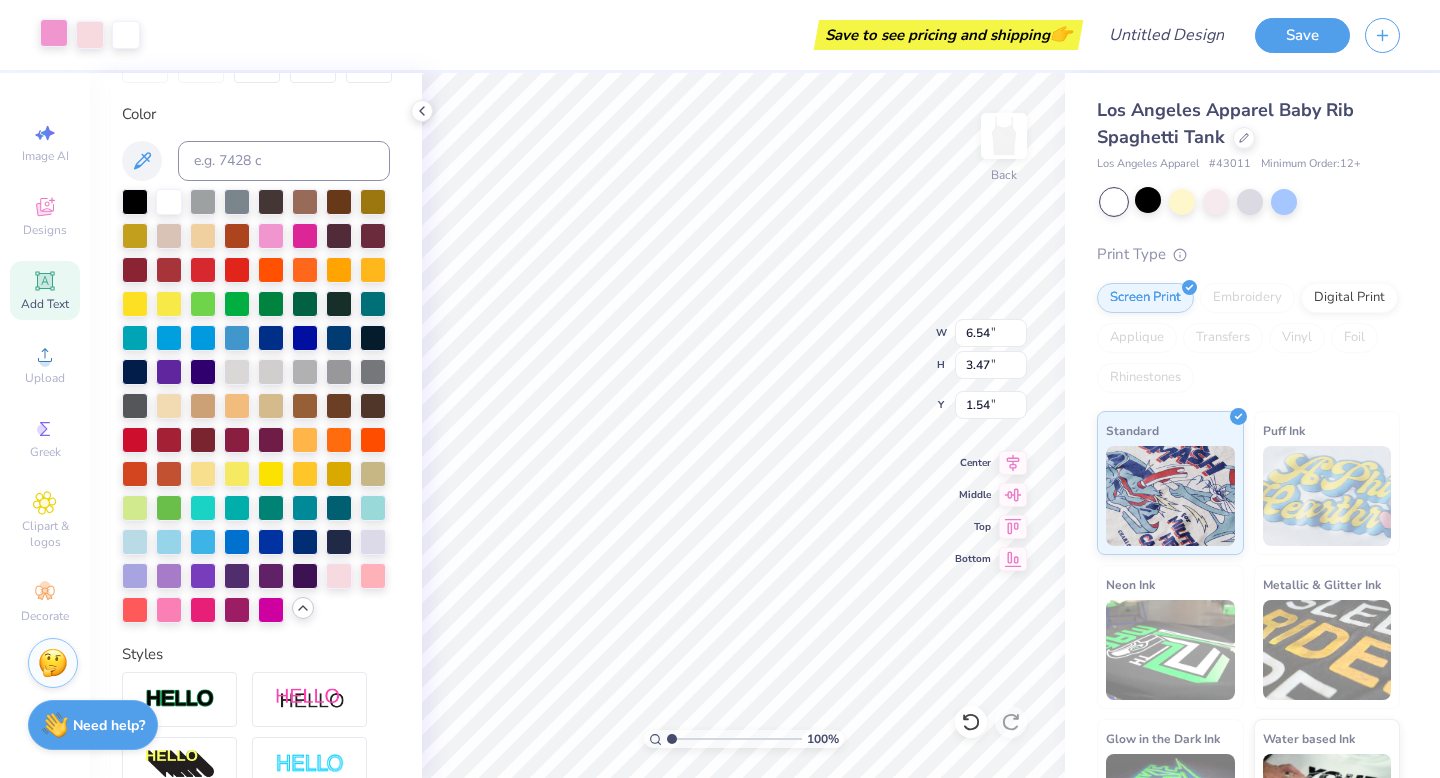 click at bounding box center [54, 33] 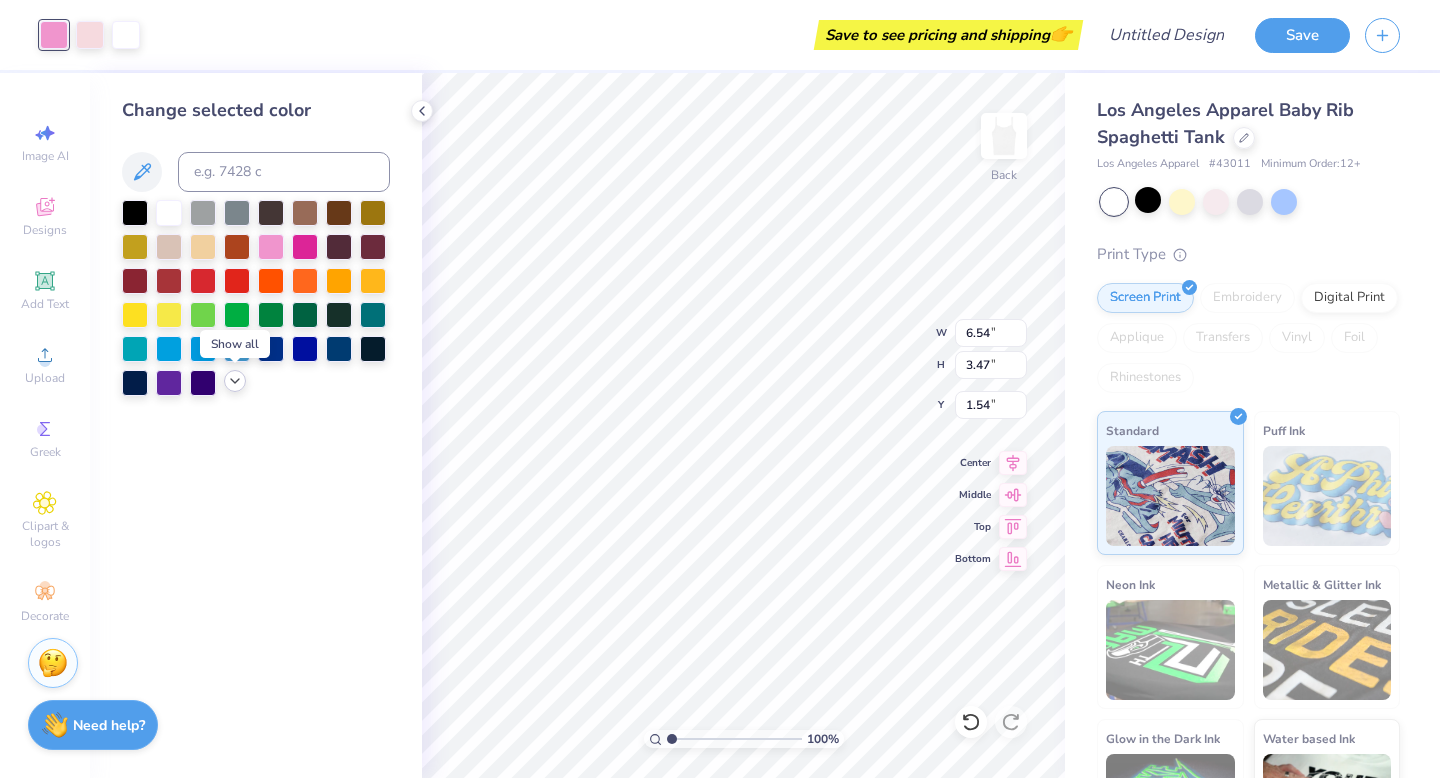 click 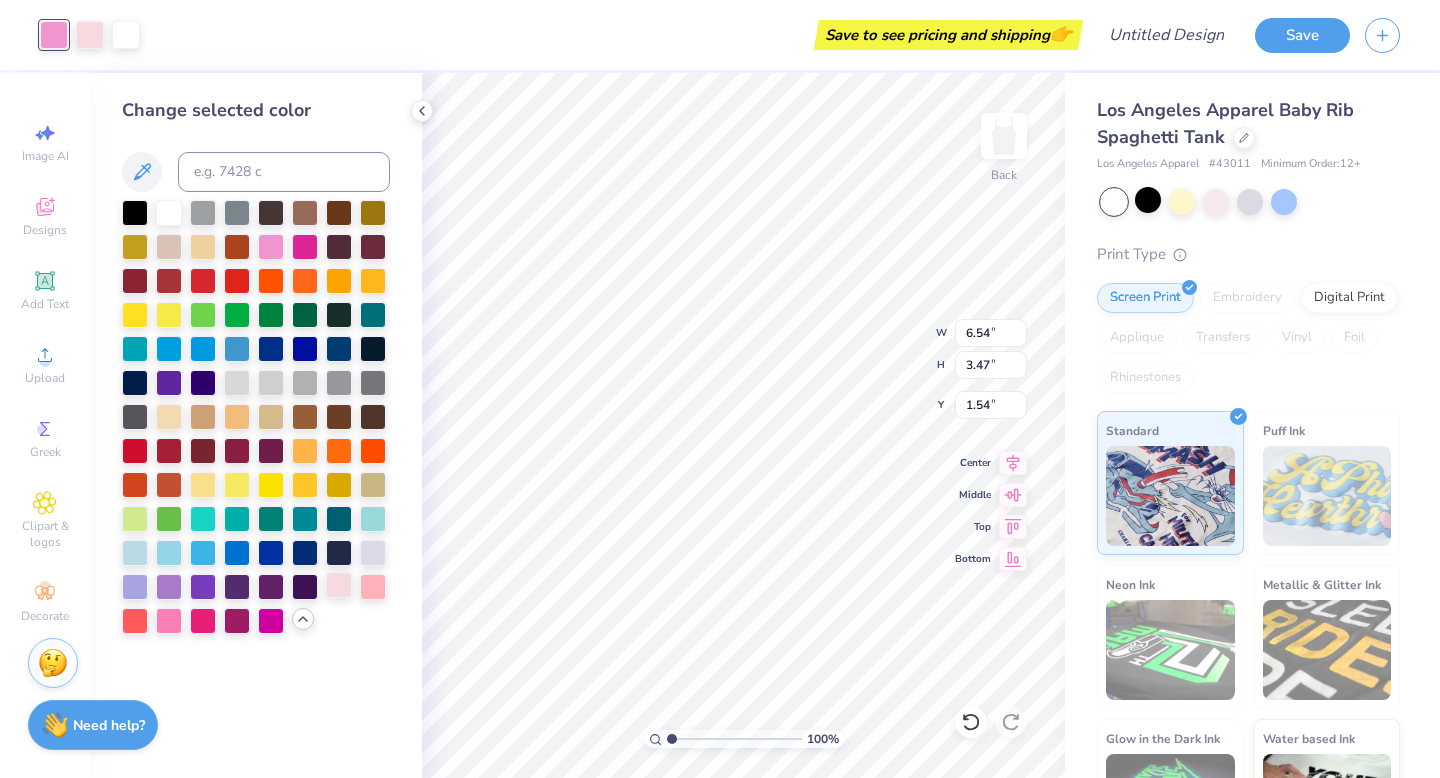 click at bounding box center [339, 585] 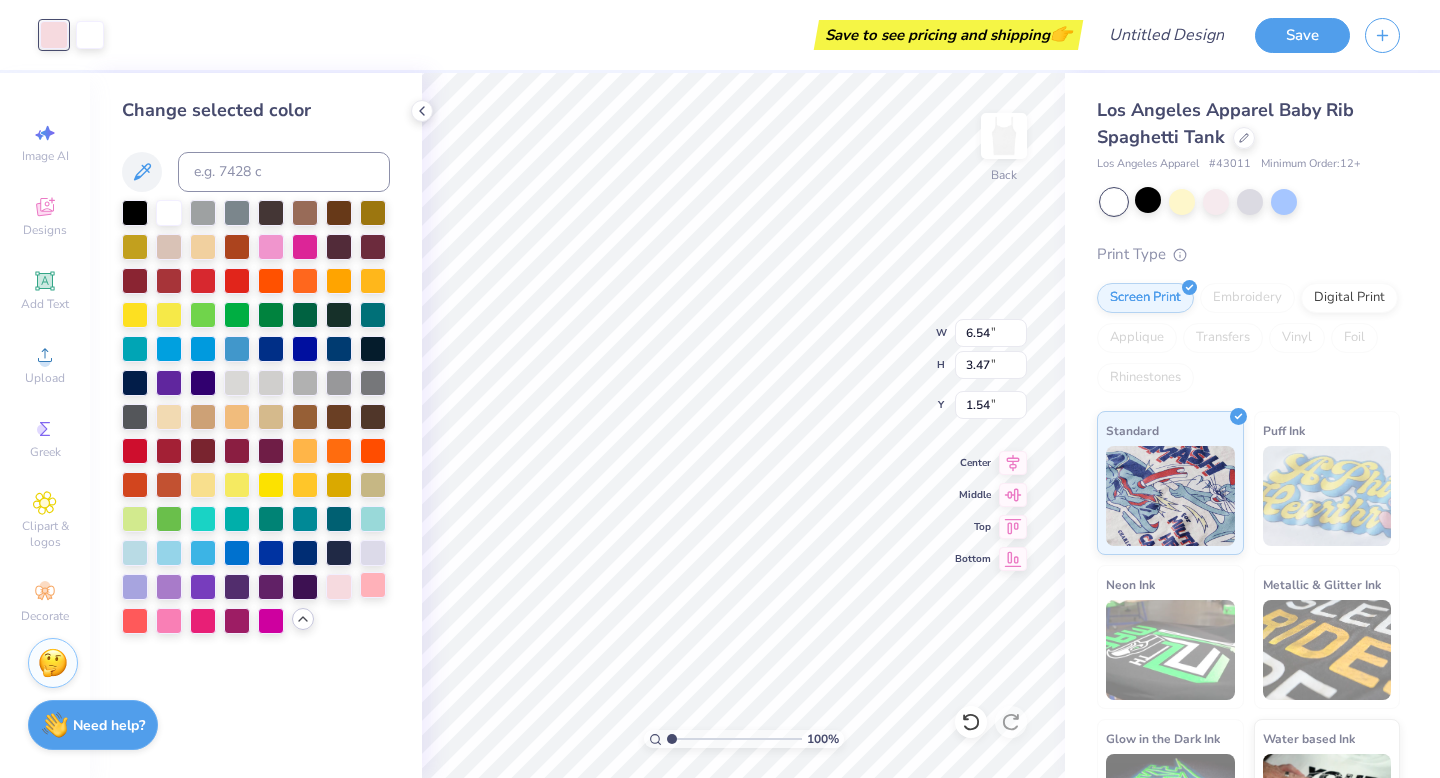 click at bounding box center [373, 585] 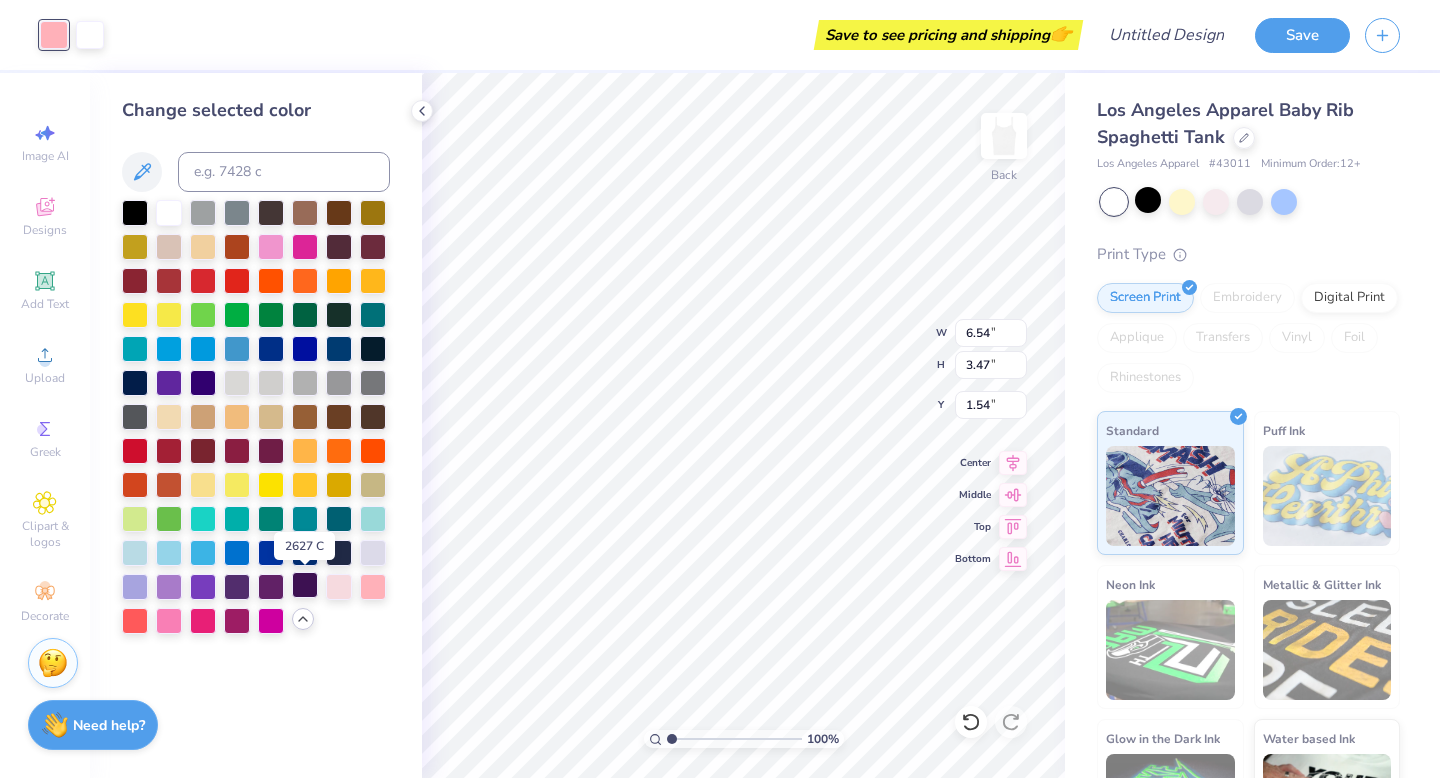 click at bounding box center [305, 585] 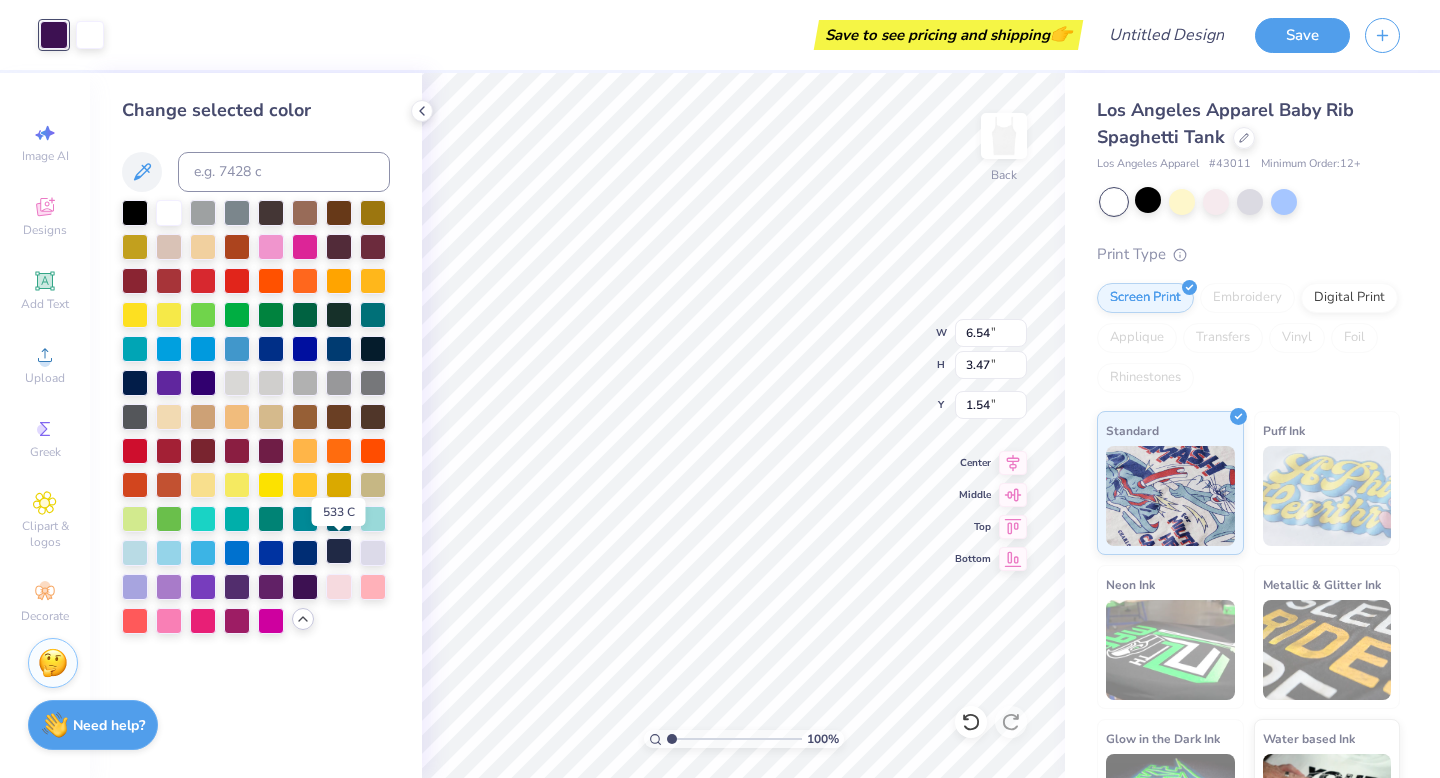 click at bounding box center (339, 551) 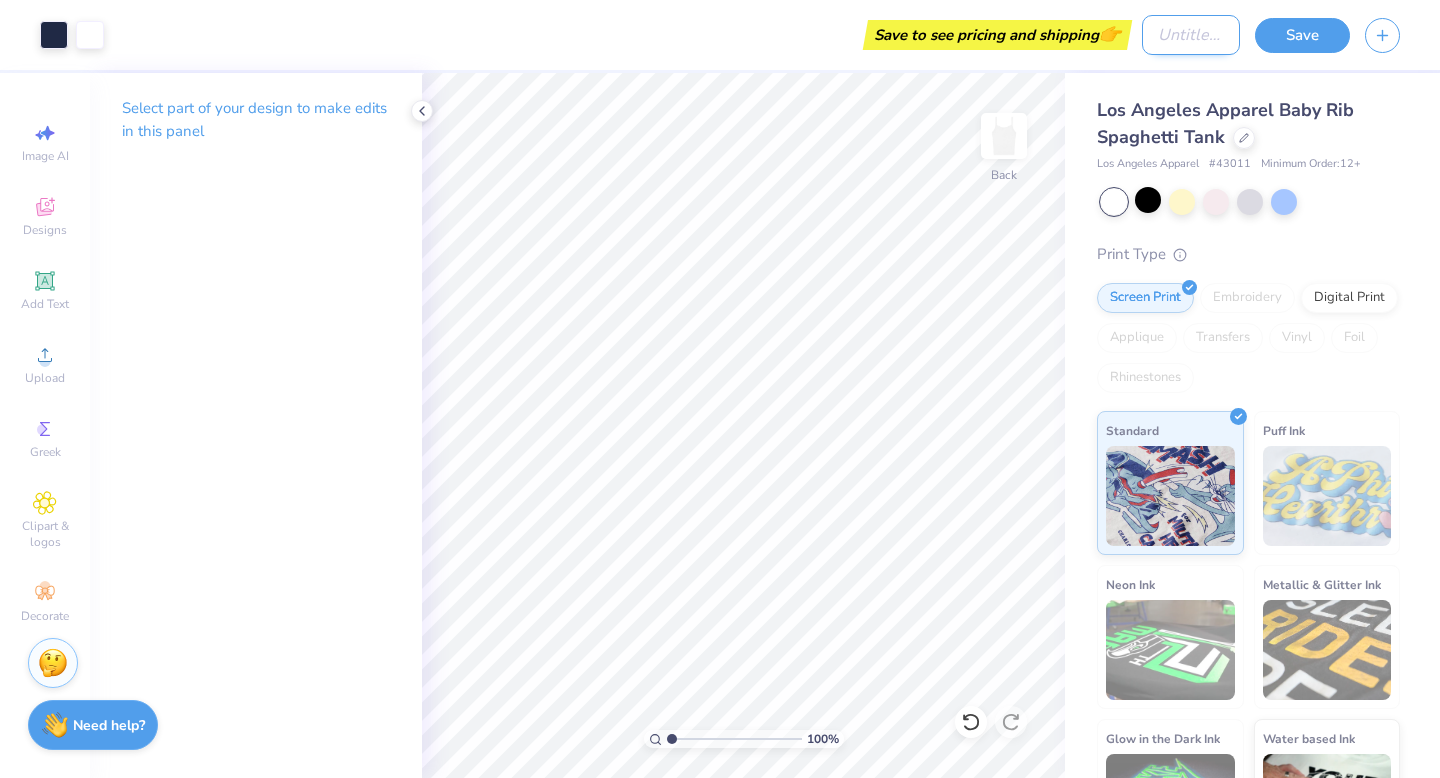 click on "Design Title" at bounding box center (1191, 35) 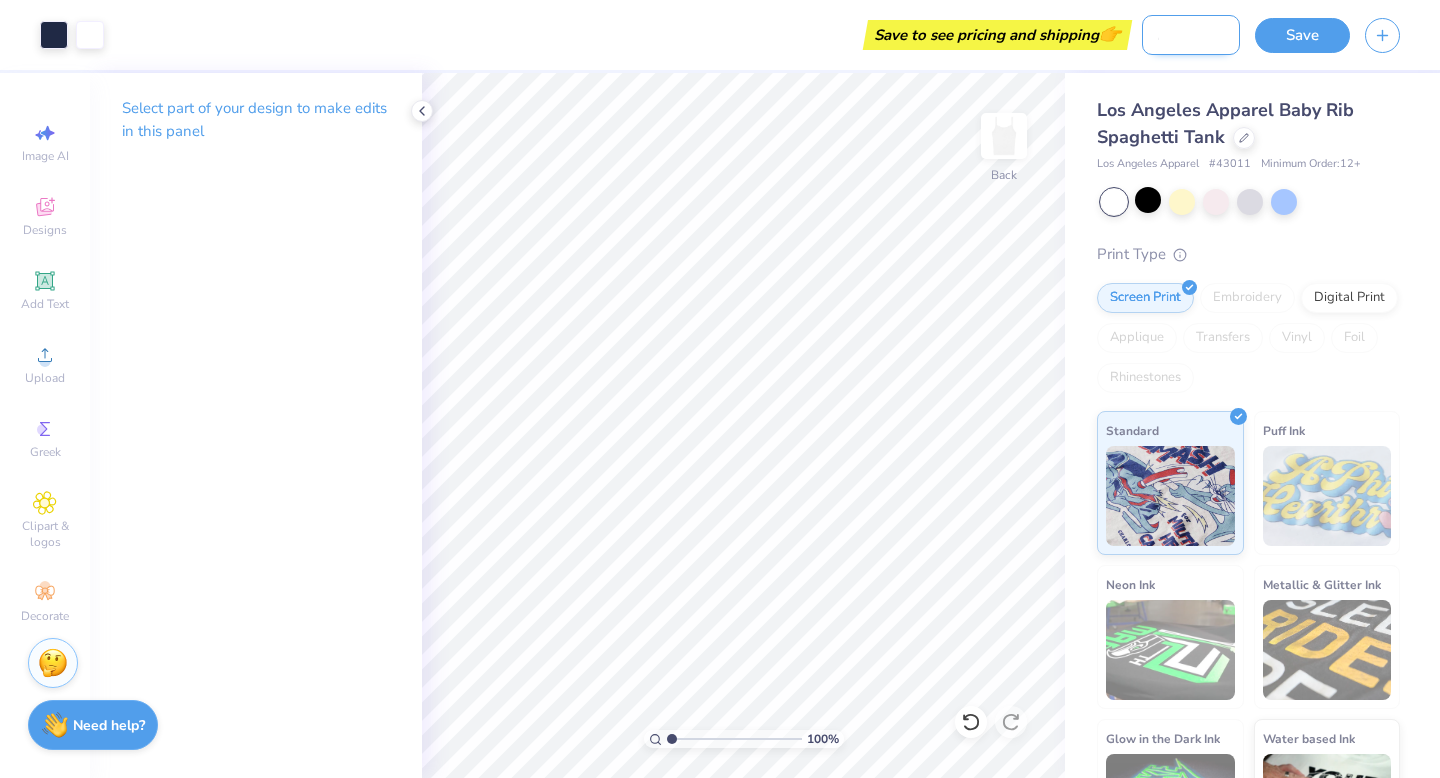 scroll, scrollTop: 0, scrollLeft: 80, axis: horizontal 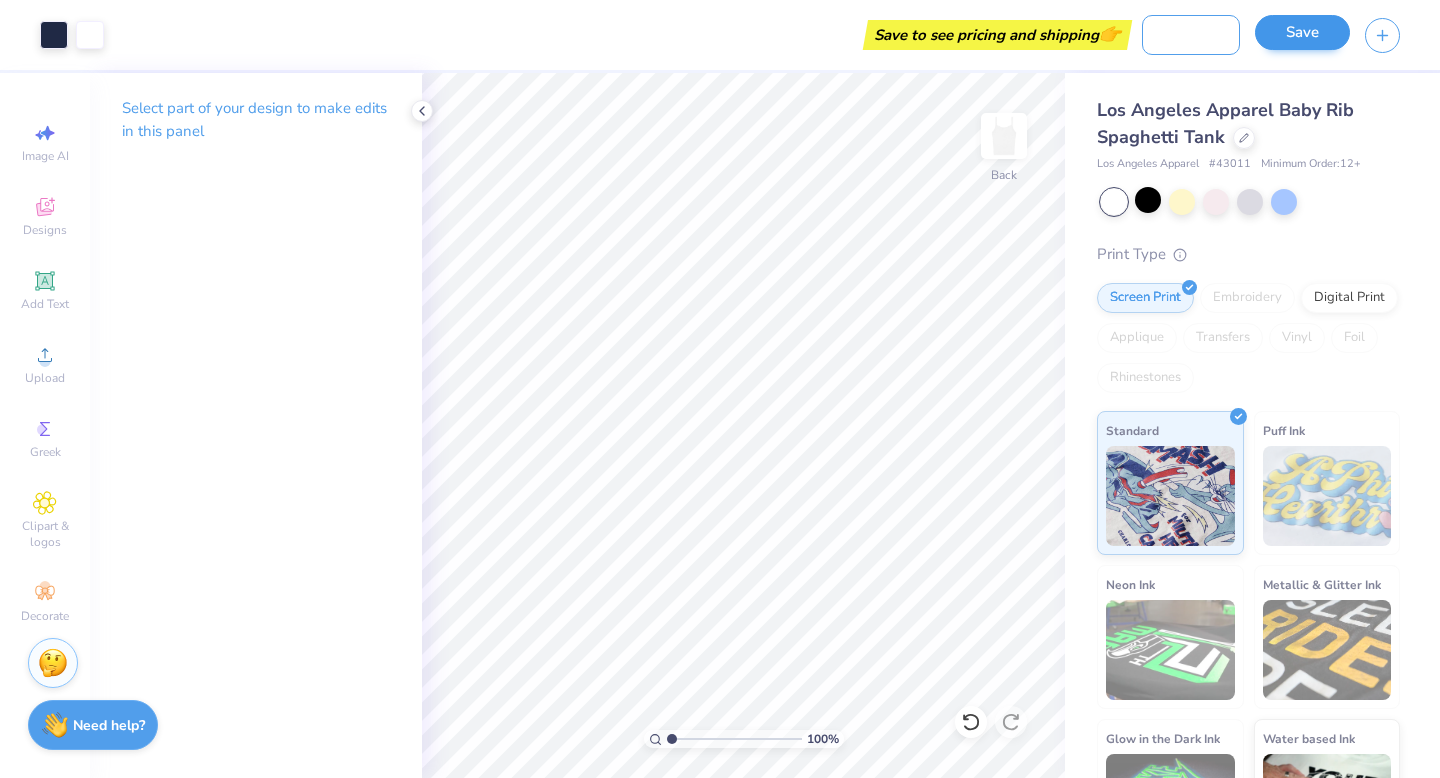 type on "New Member Tanks" 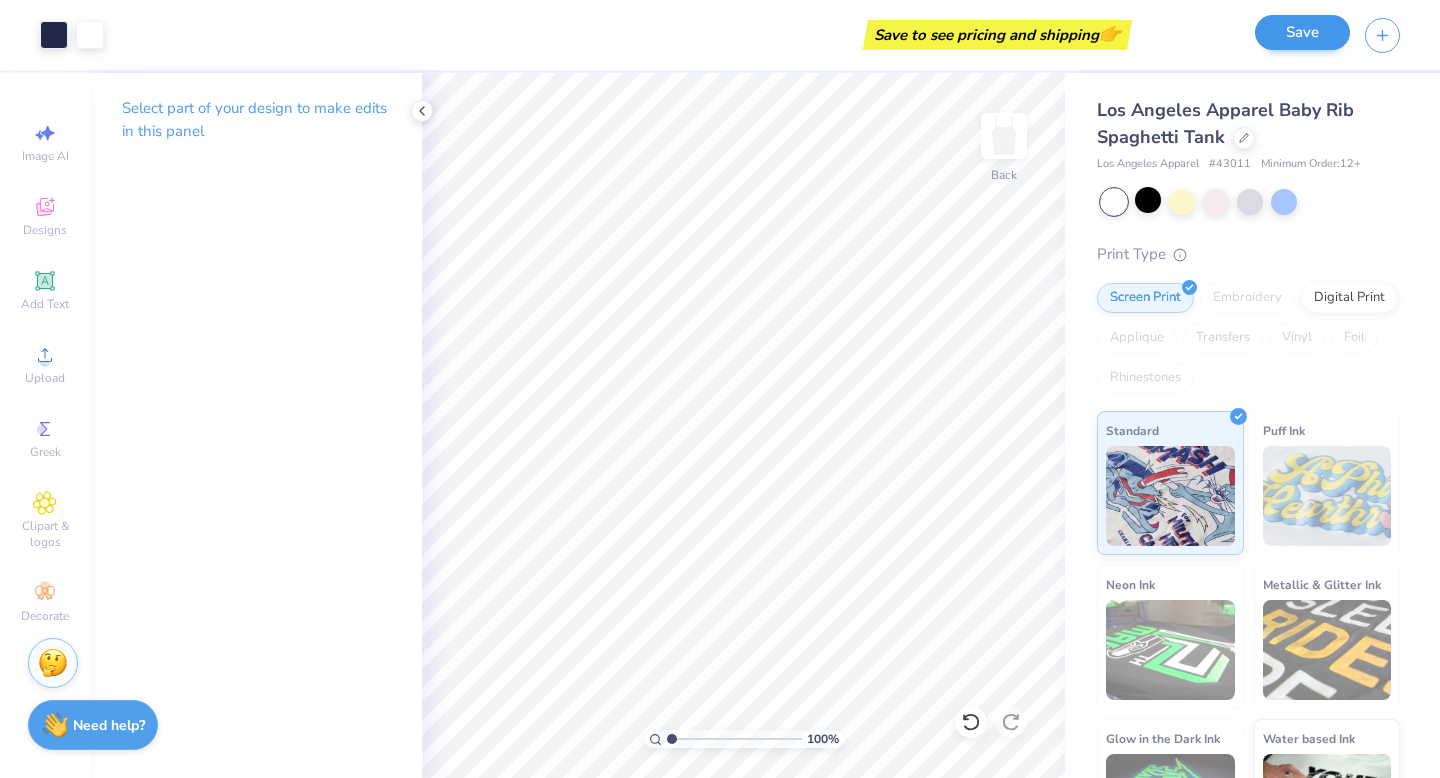 click on "Save" at bounding box center [1302, 32] 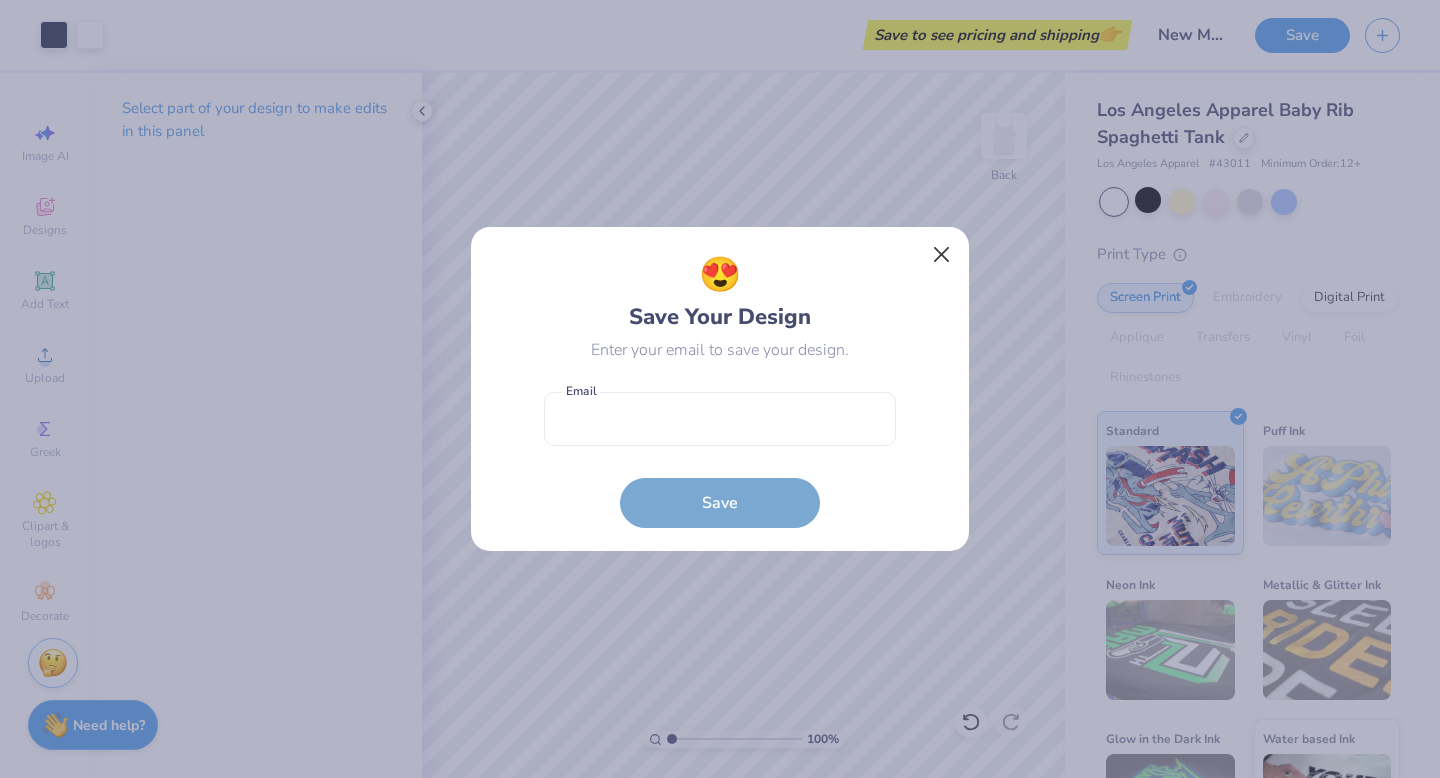 click at bounding box center [942, 255] 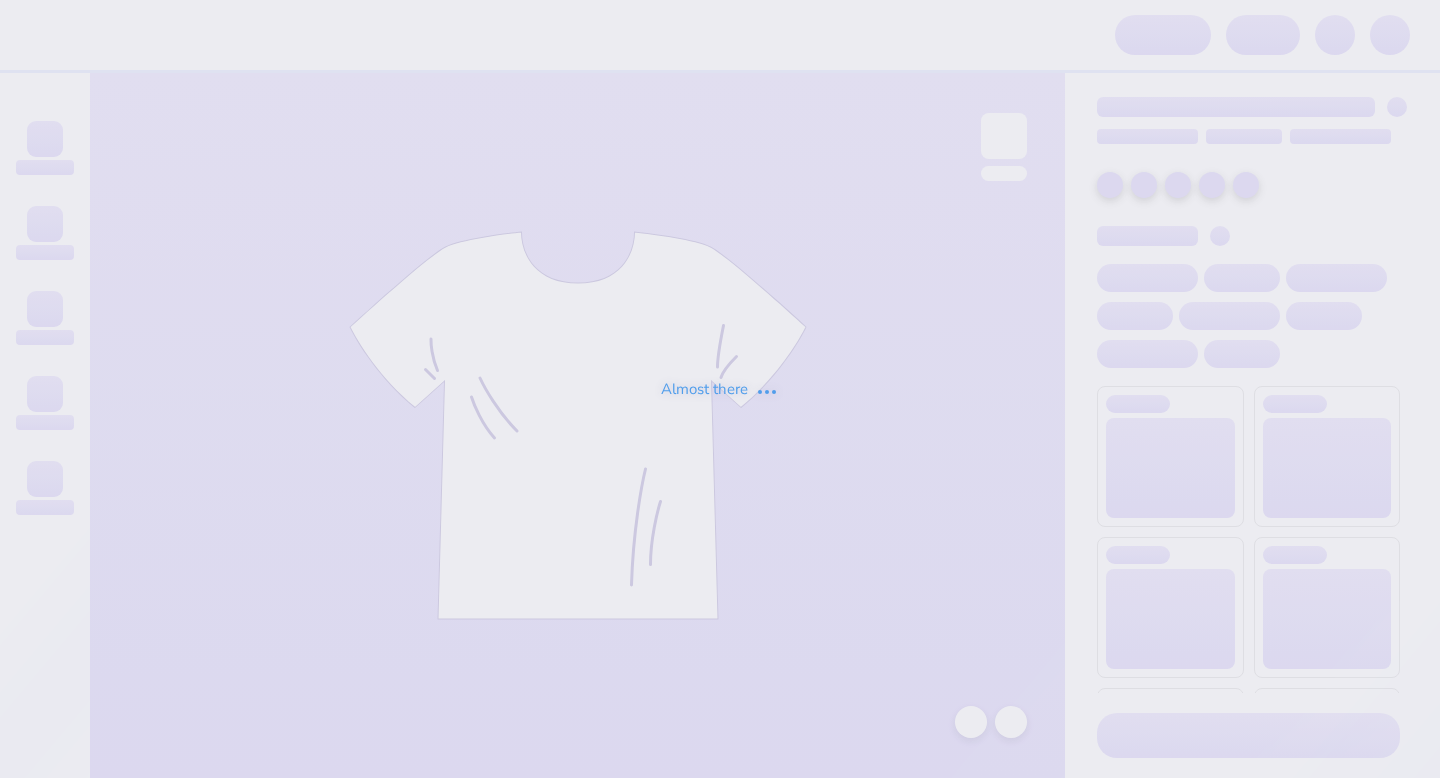 scroll, scrollTop: 0, scrollLeft: 0, axis: both 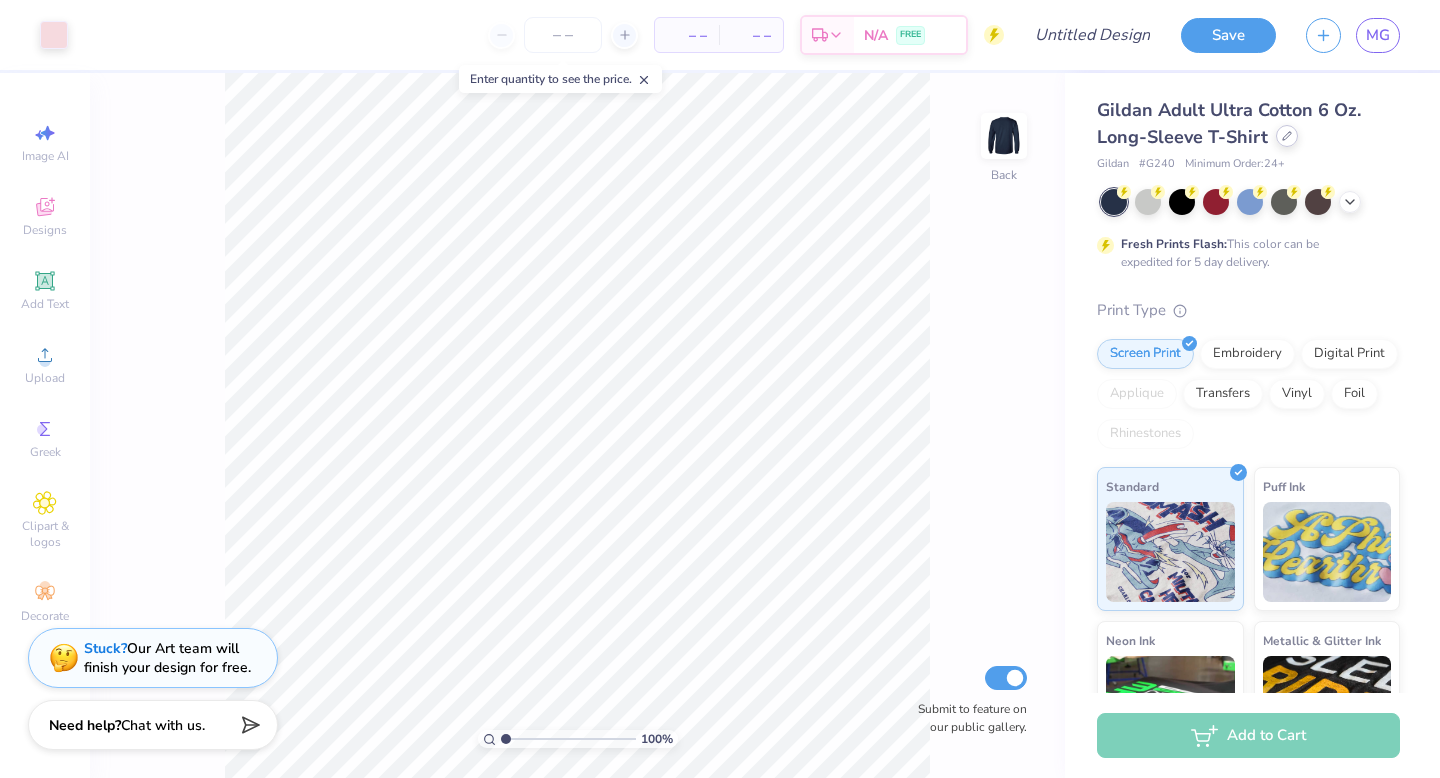 click 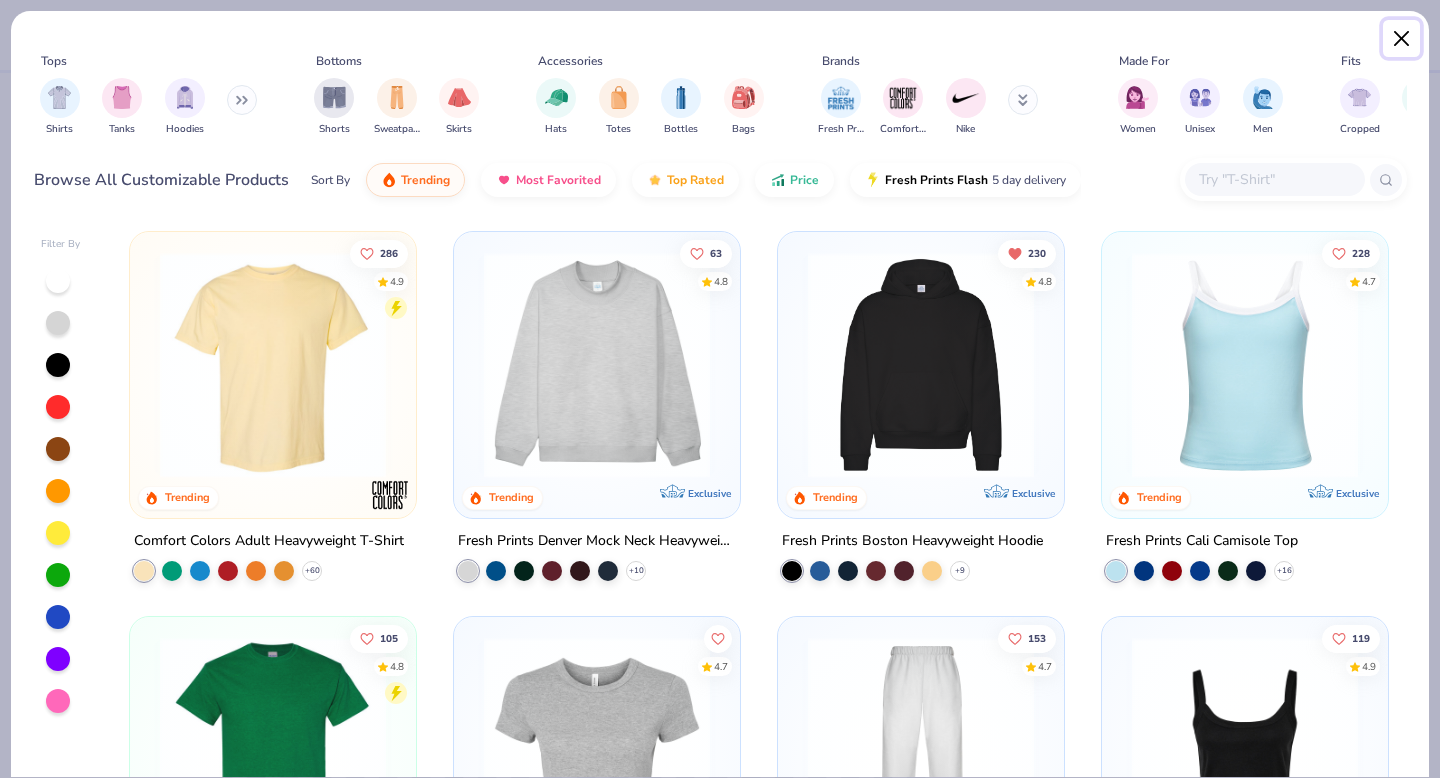 click at bounding box center (1402, 39) 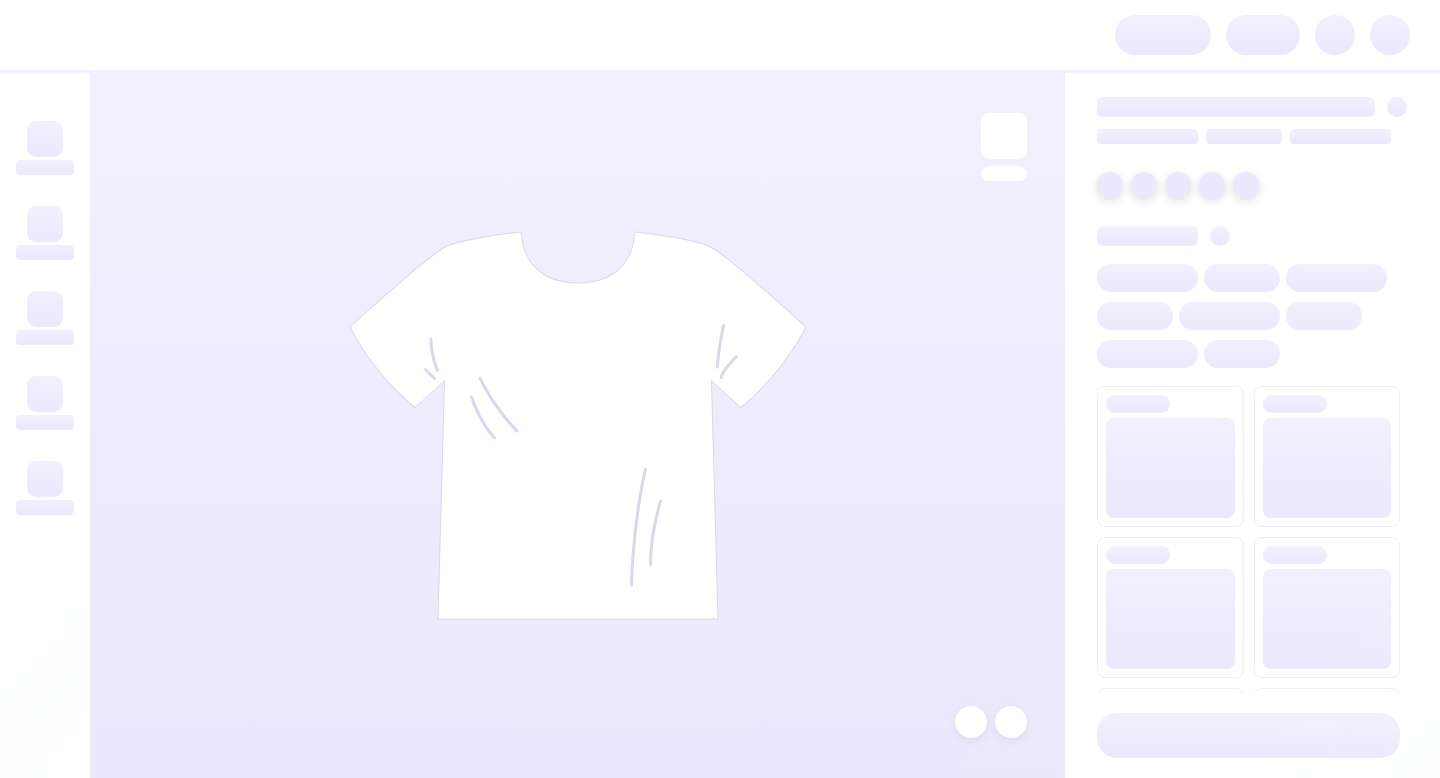 scroll, scrollTop: 0, scrollLeft: 0, axis: both 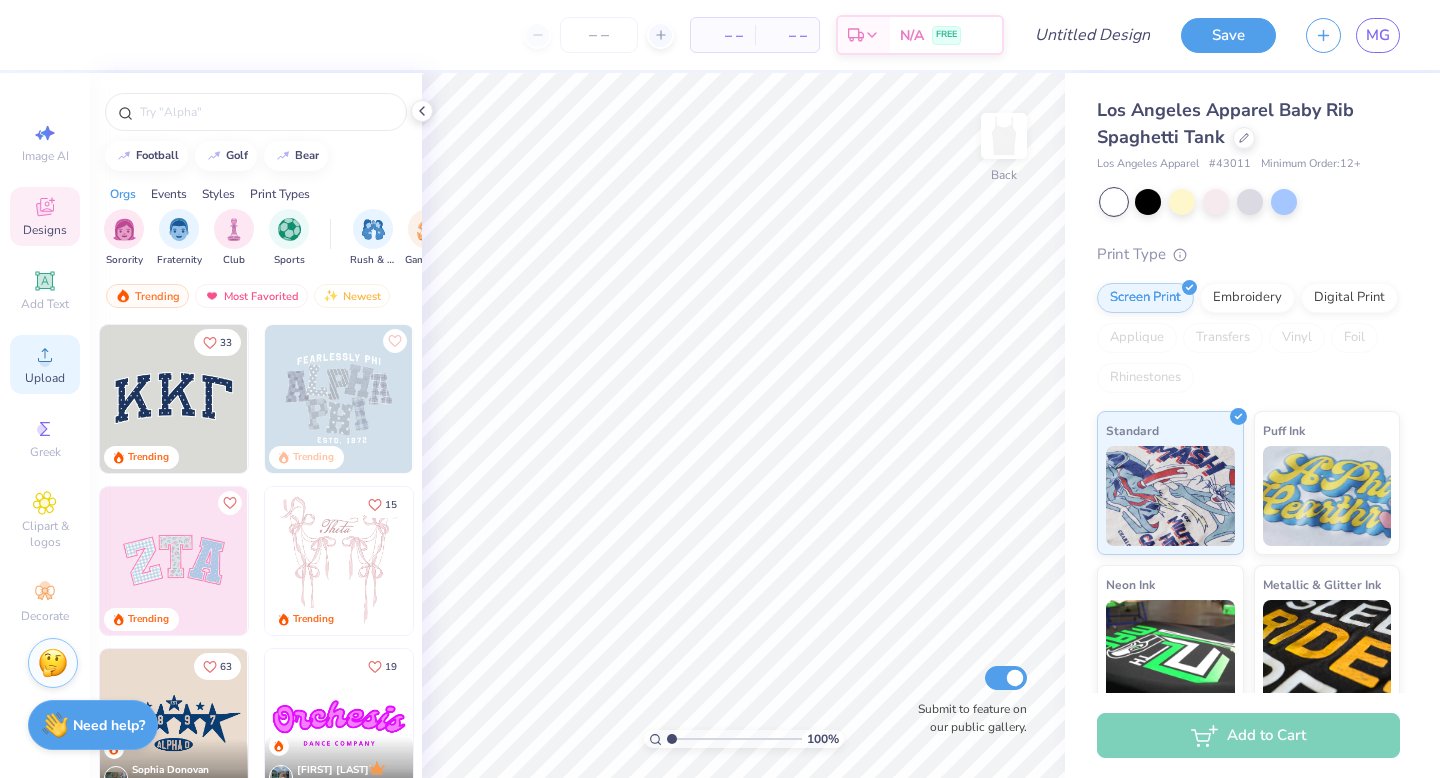 click 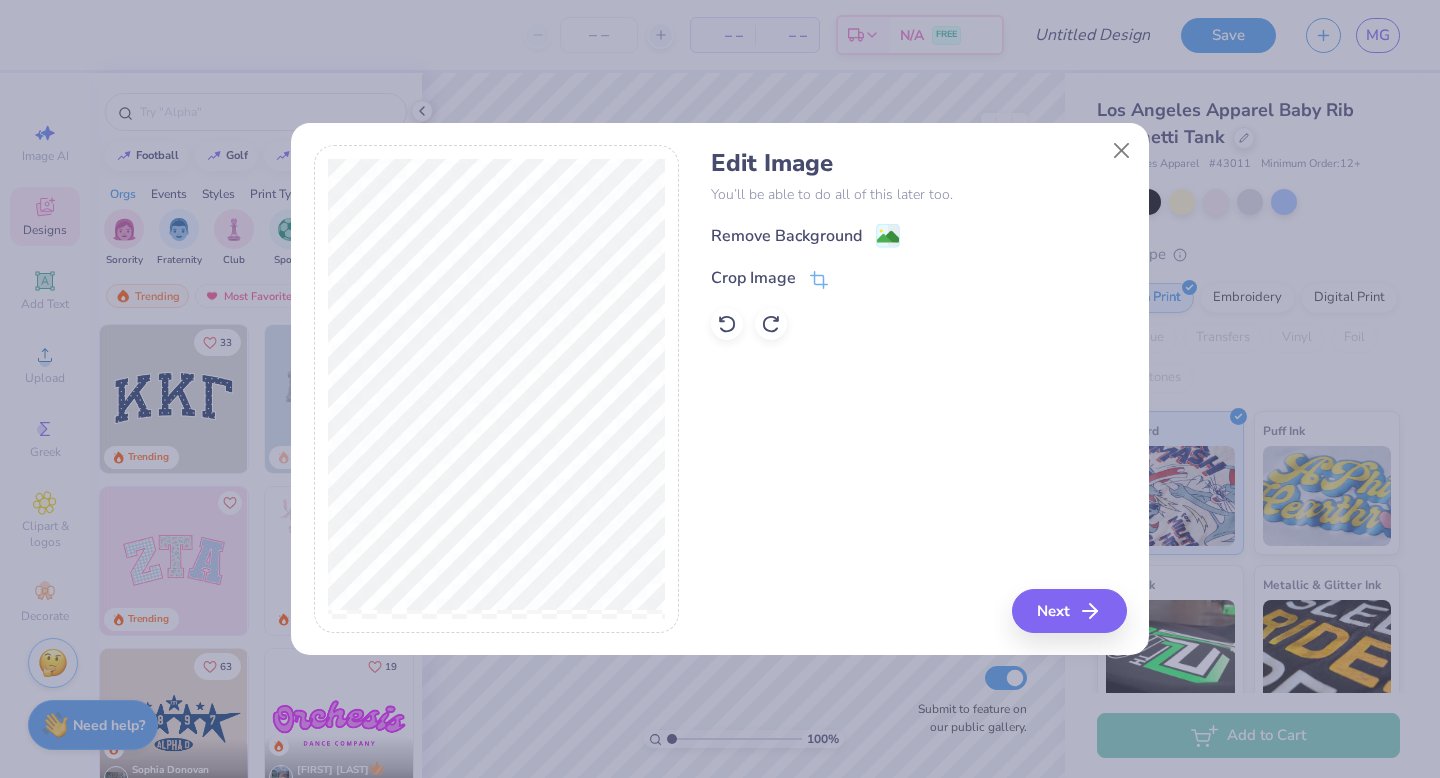 click on "Edit Image You’ll be able to do all of this later too. Remove Background Crop Image" at bounding box center (918, 244) 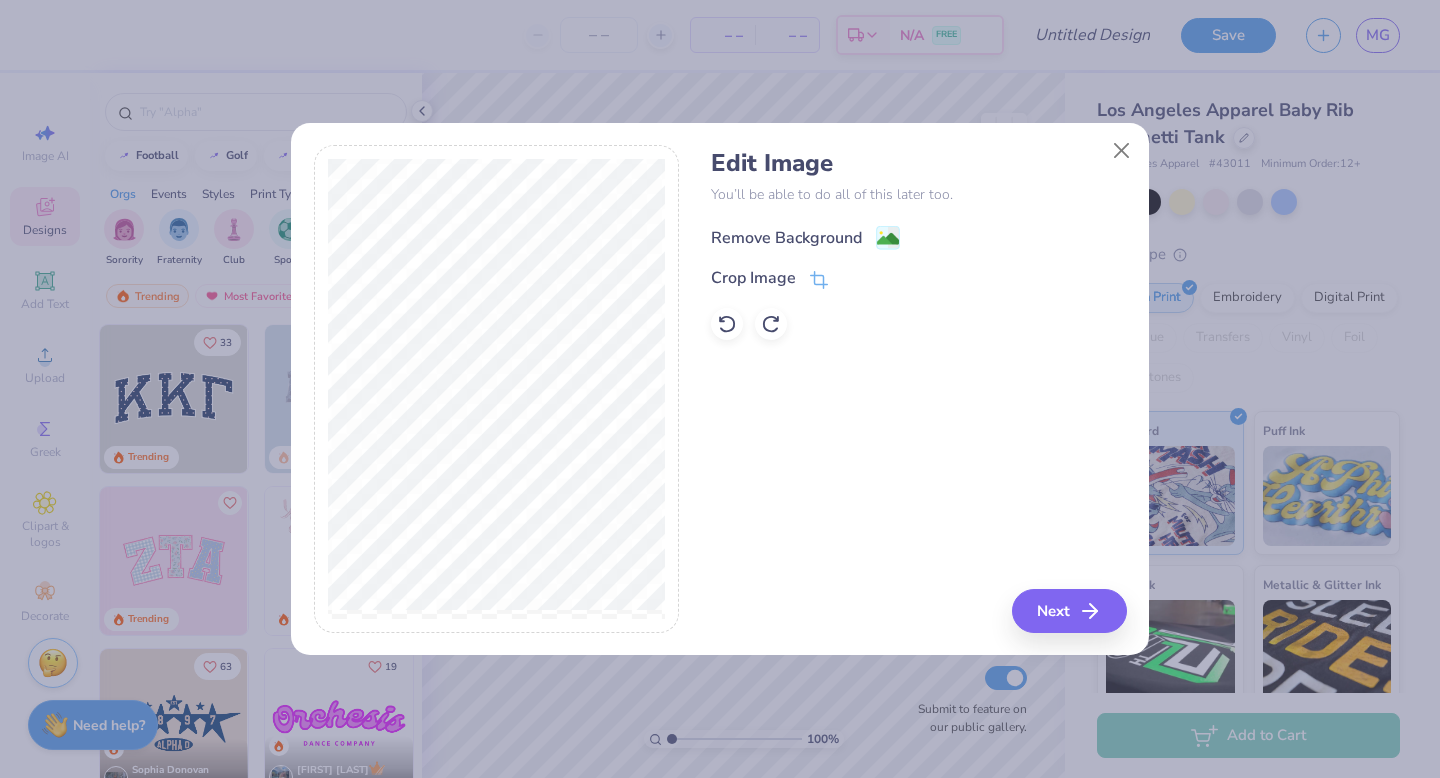 click 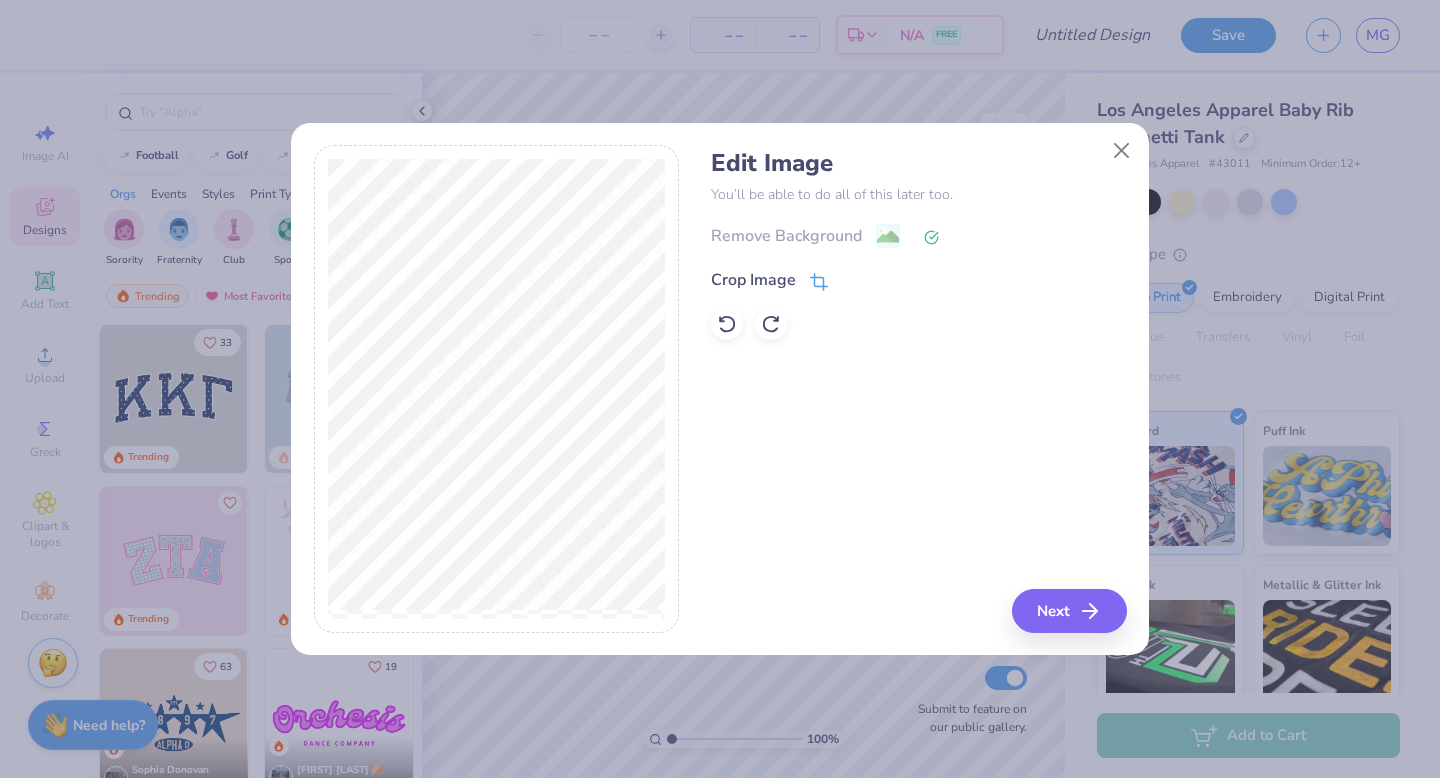click 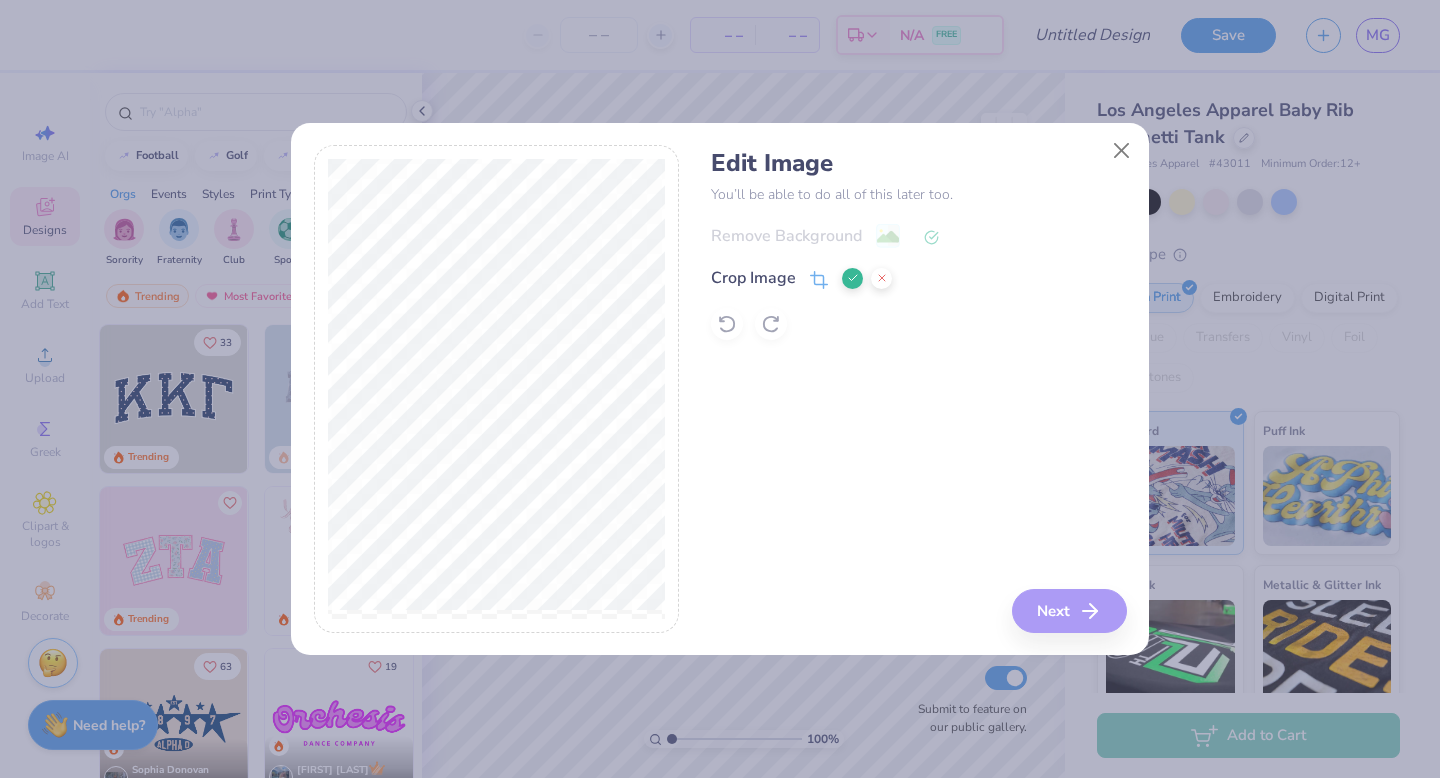 click 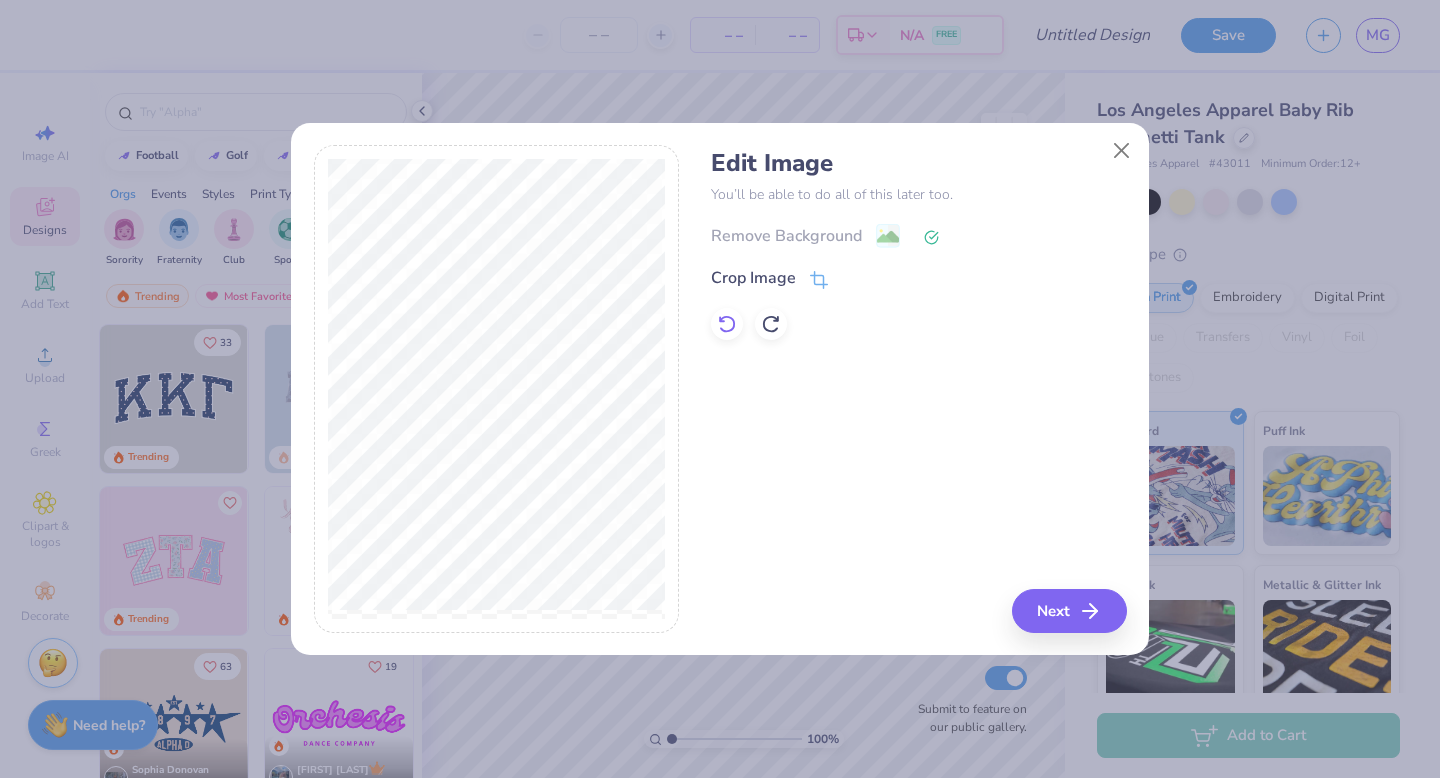 click 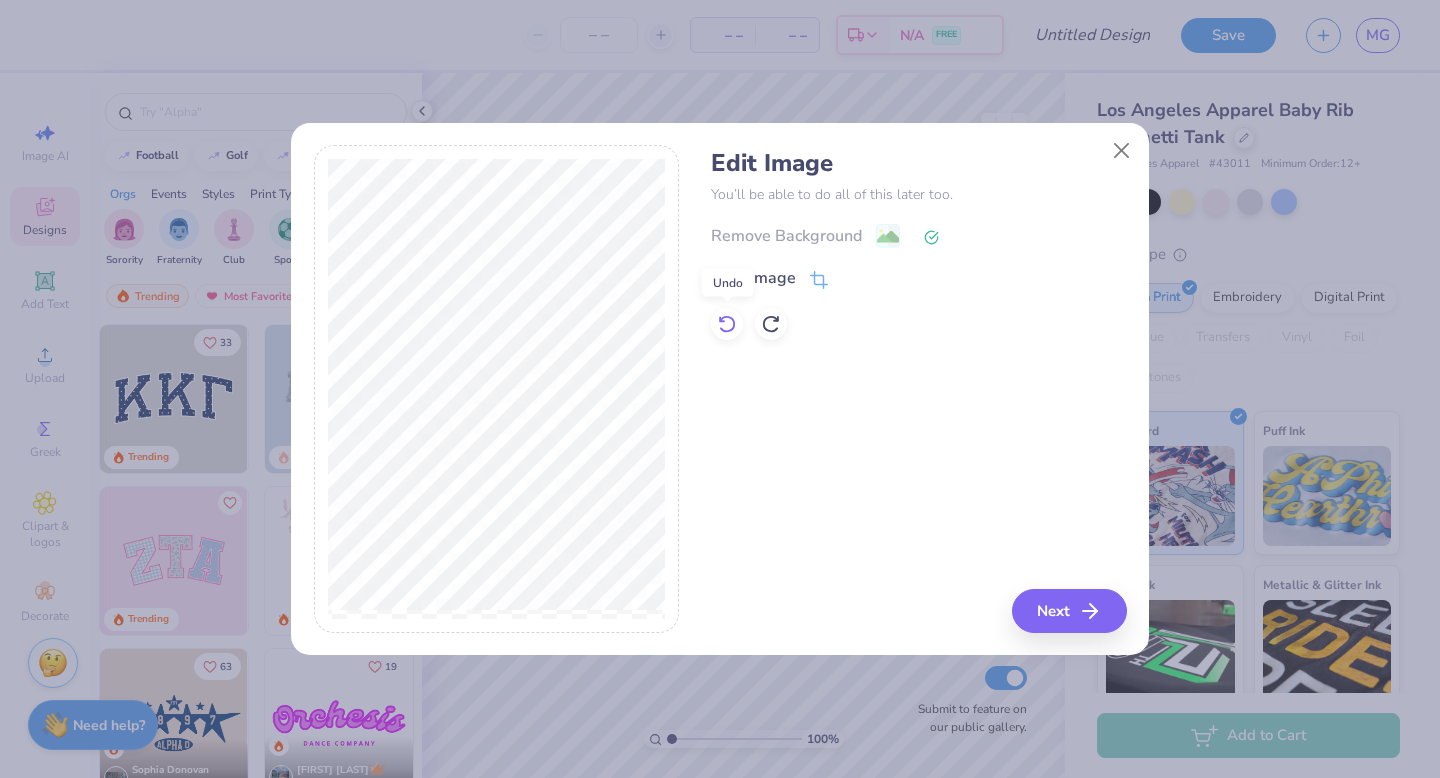 click 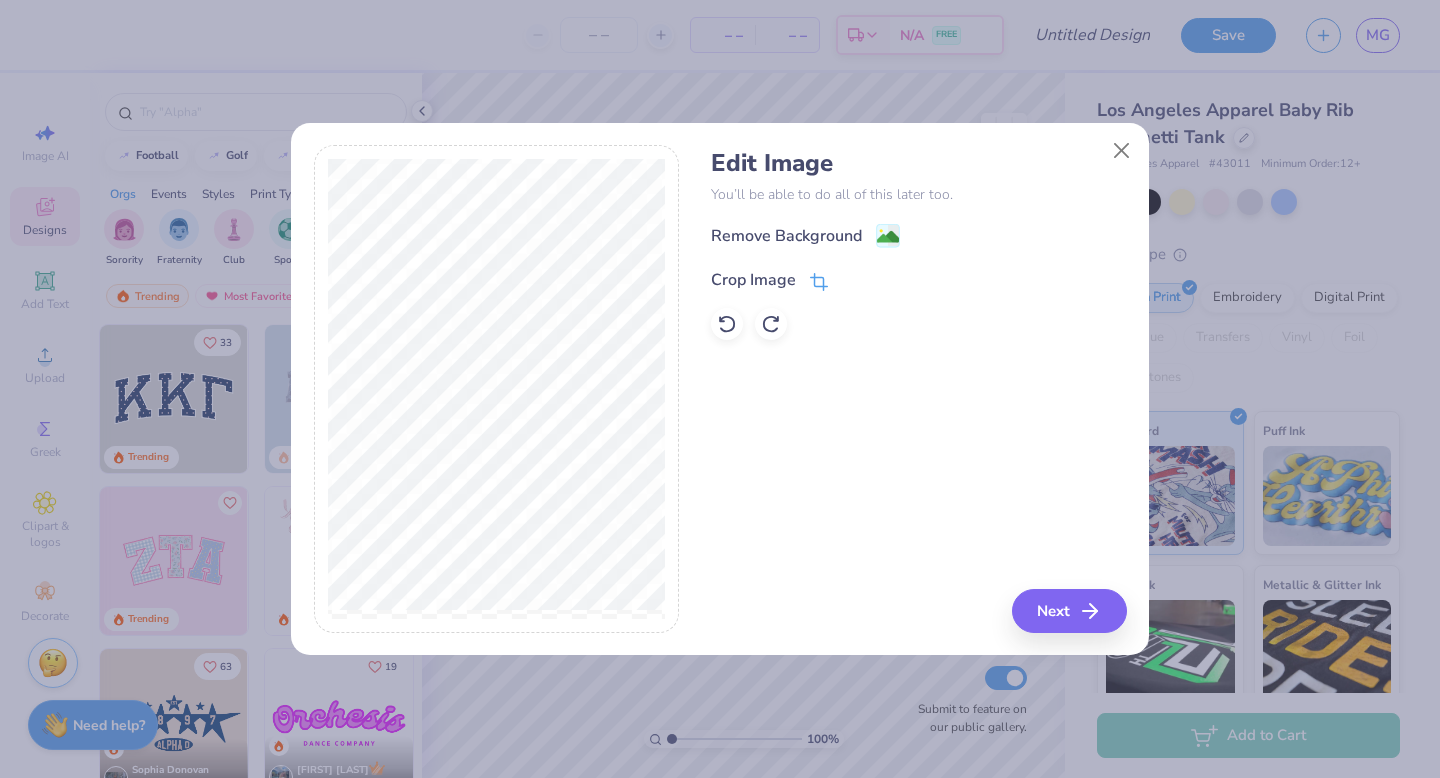 click 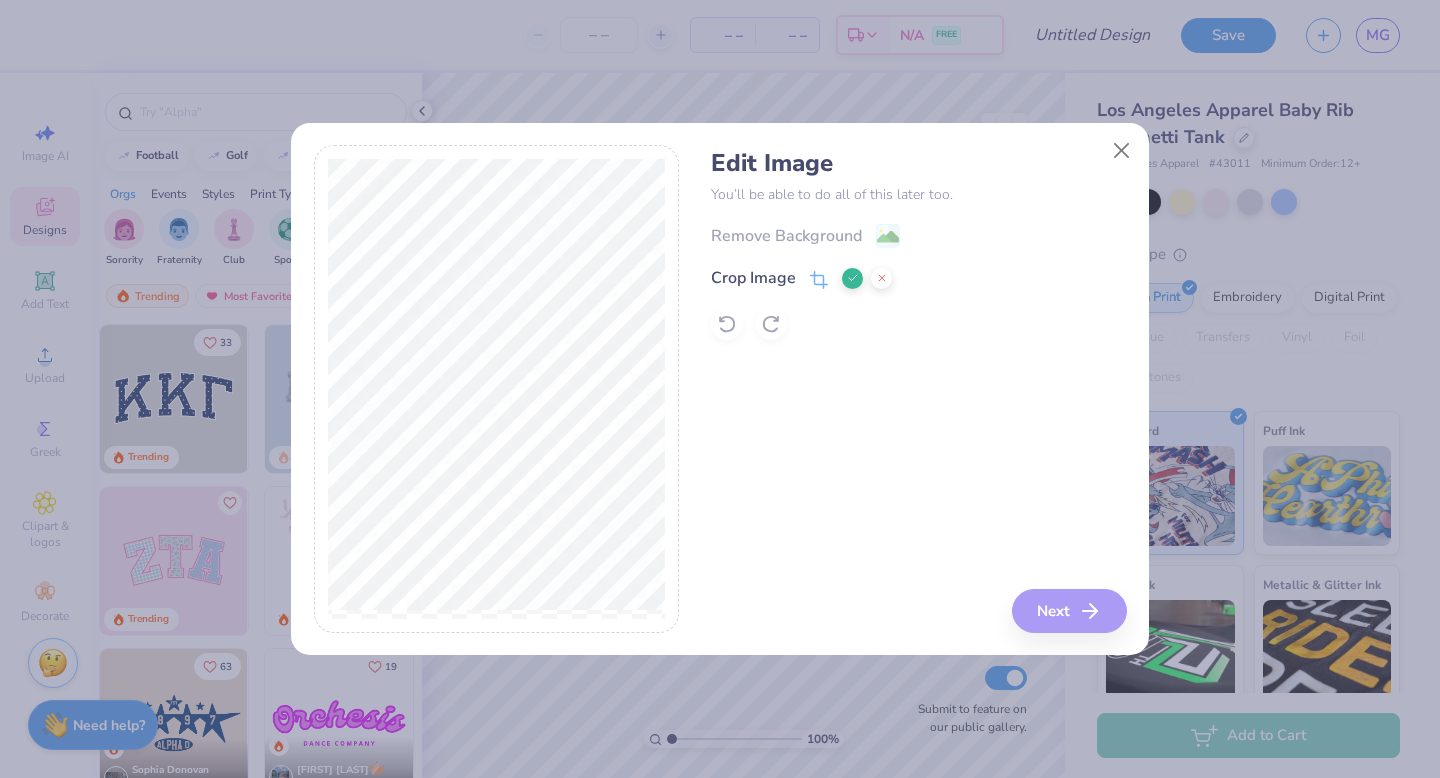 click 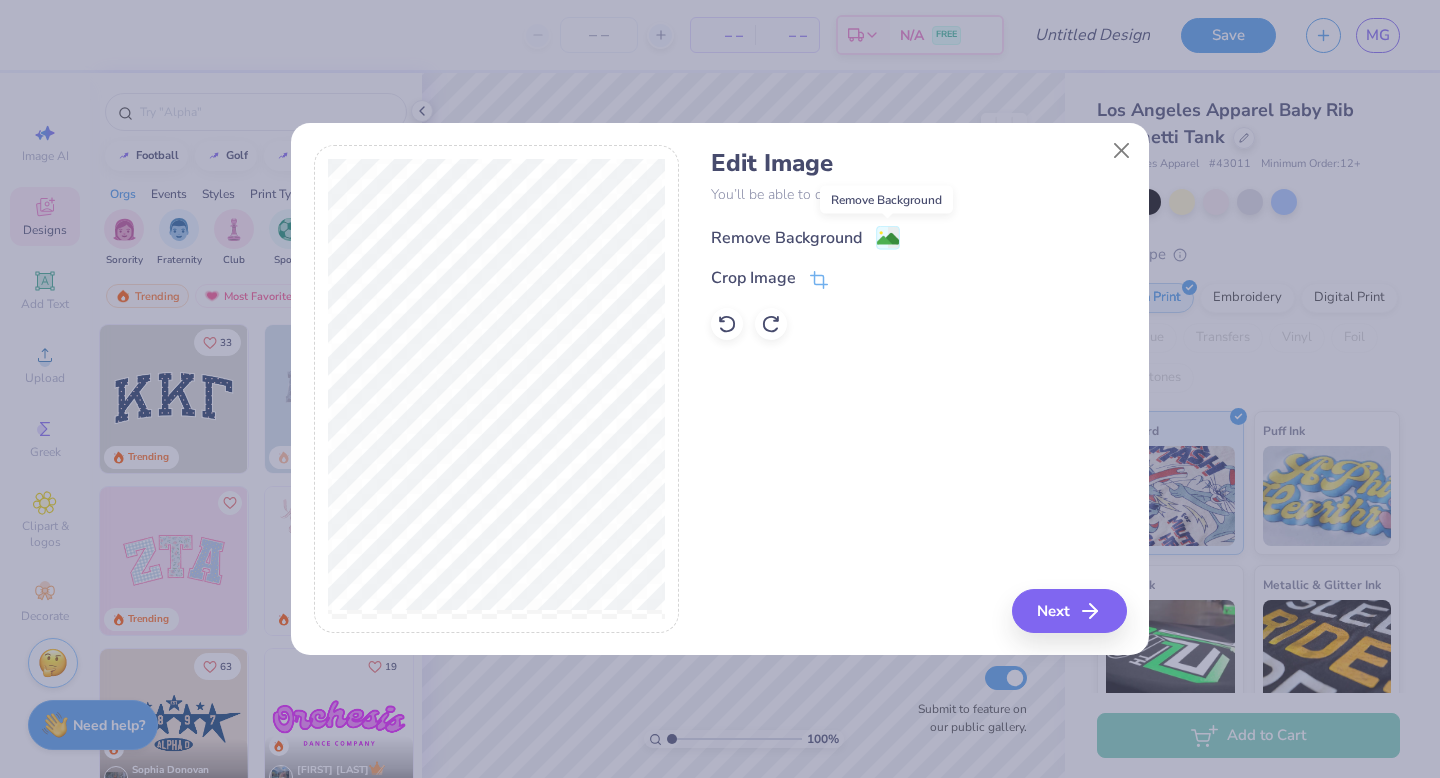 click 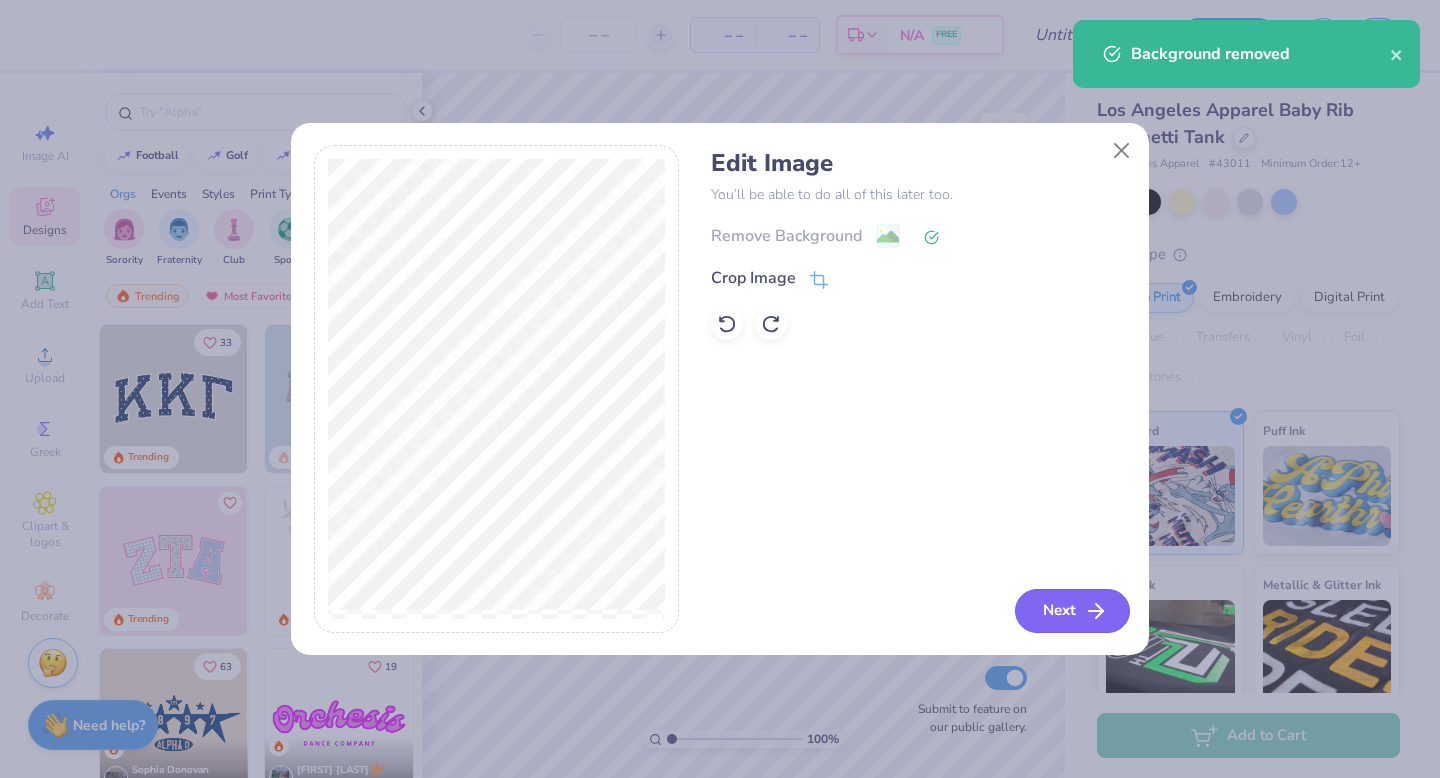click on "Next" at bounding box center (1072, 611) 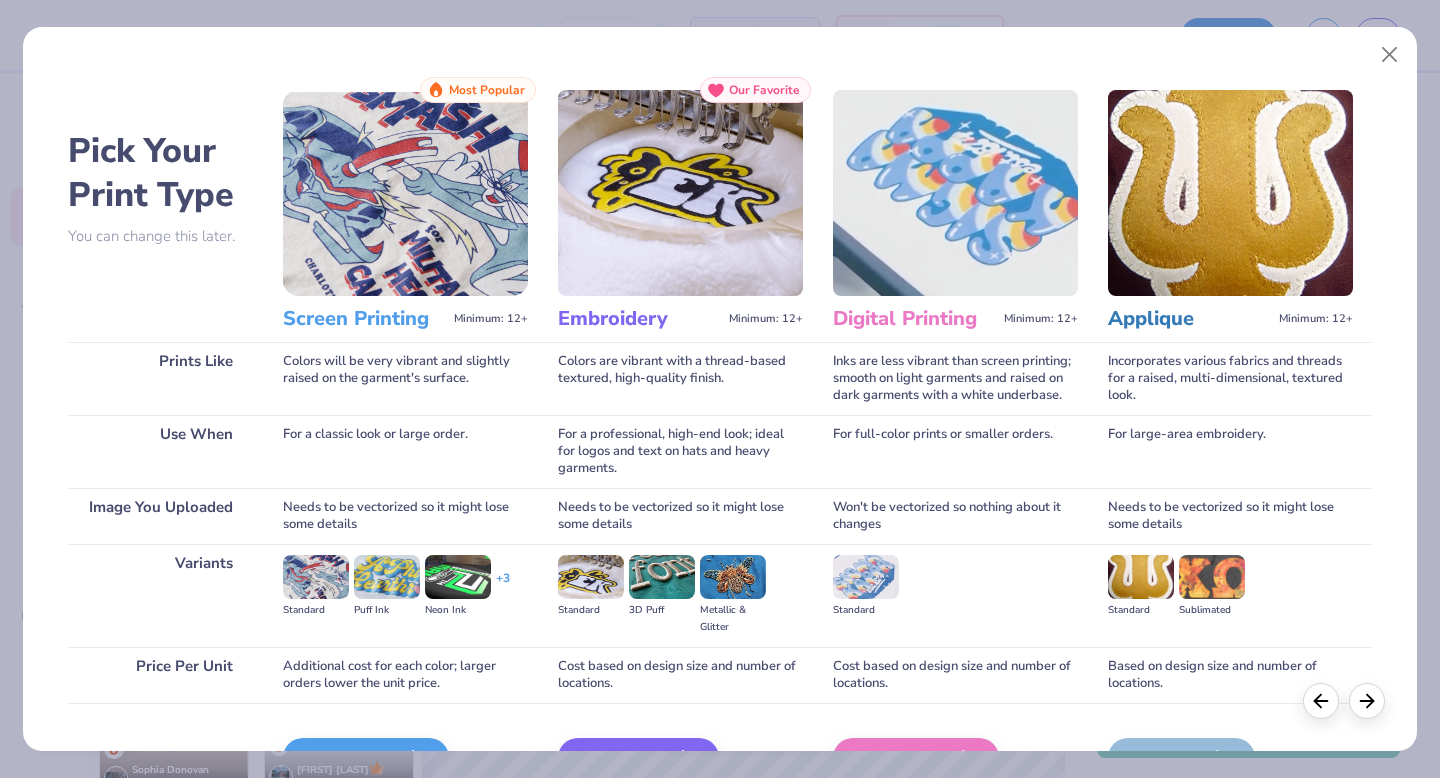 scroll, scrollTop: 119, scrollLeft: 0, axis: vertical 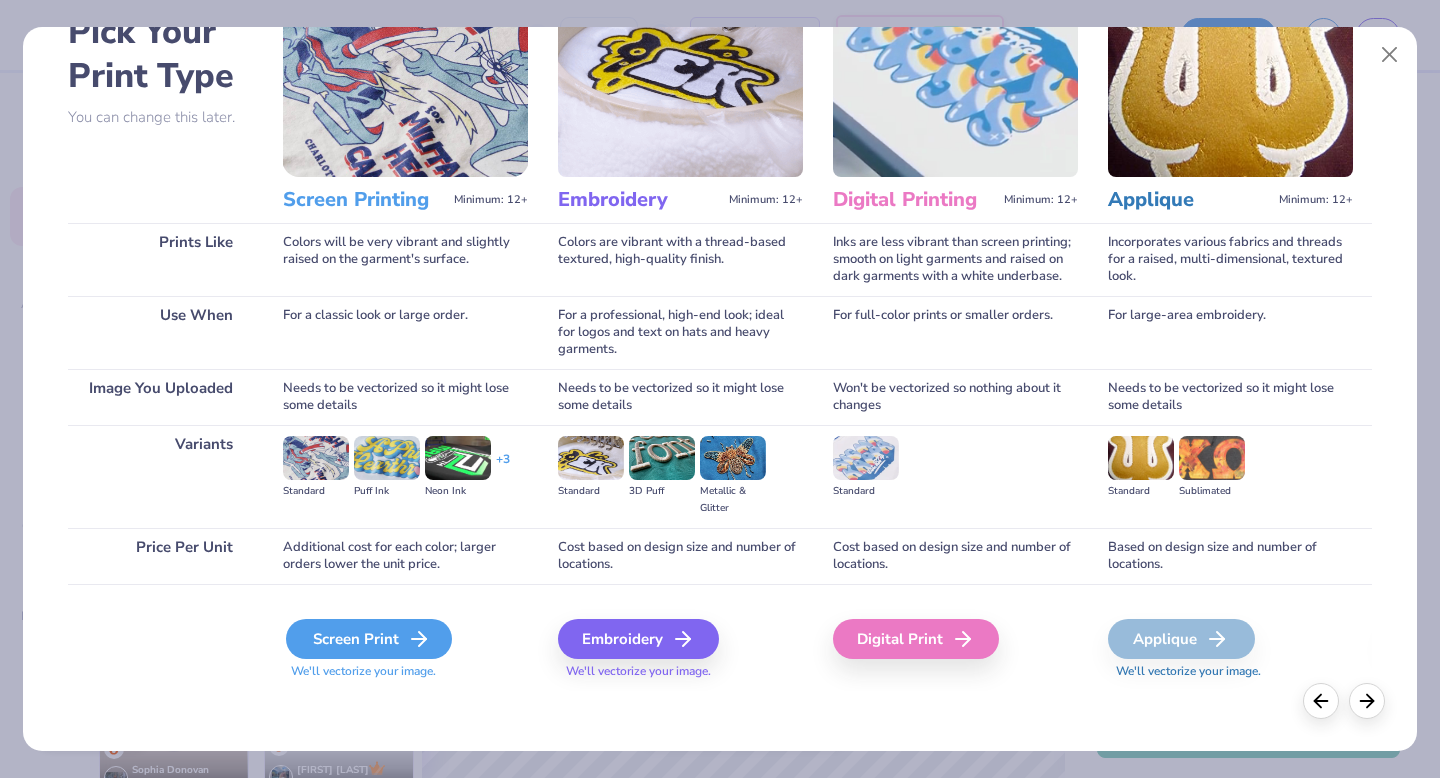 click on "Screen Print" at bounding box center (369, 639) 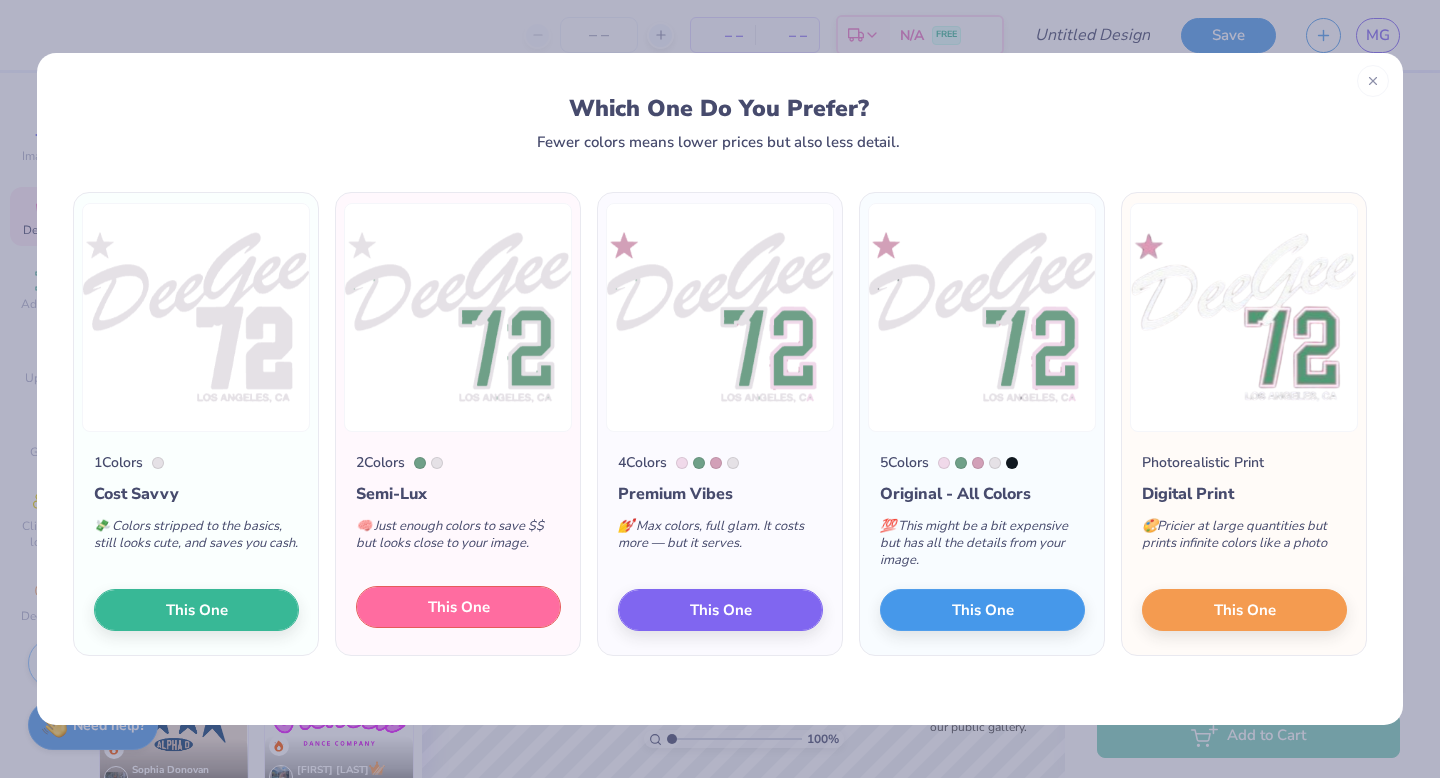 click on "This One" at bounding box center (458, 607) 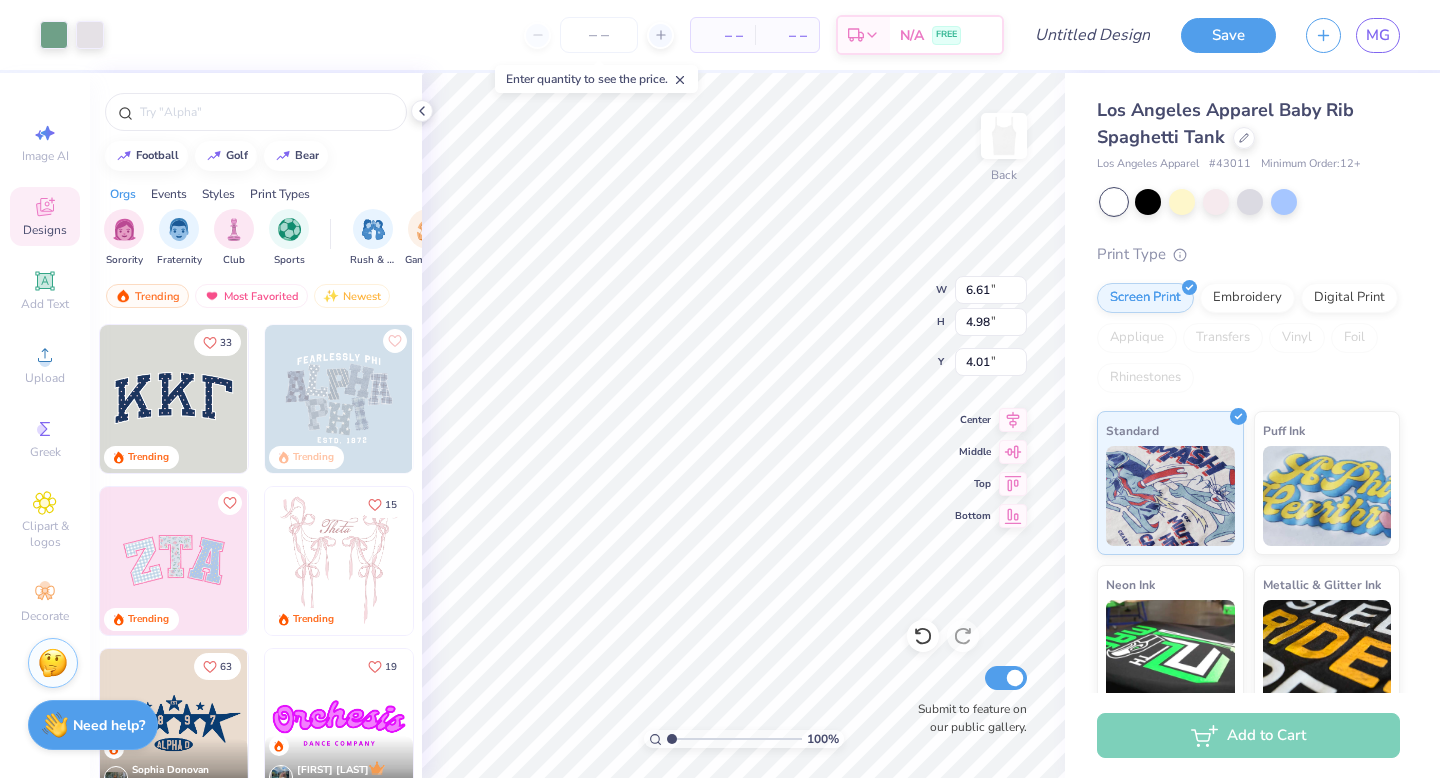 type on "1.52" 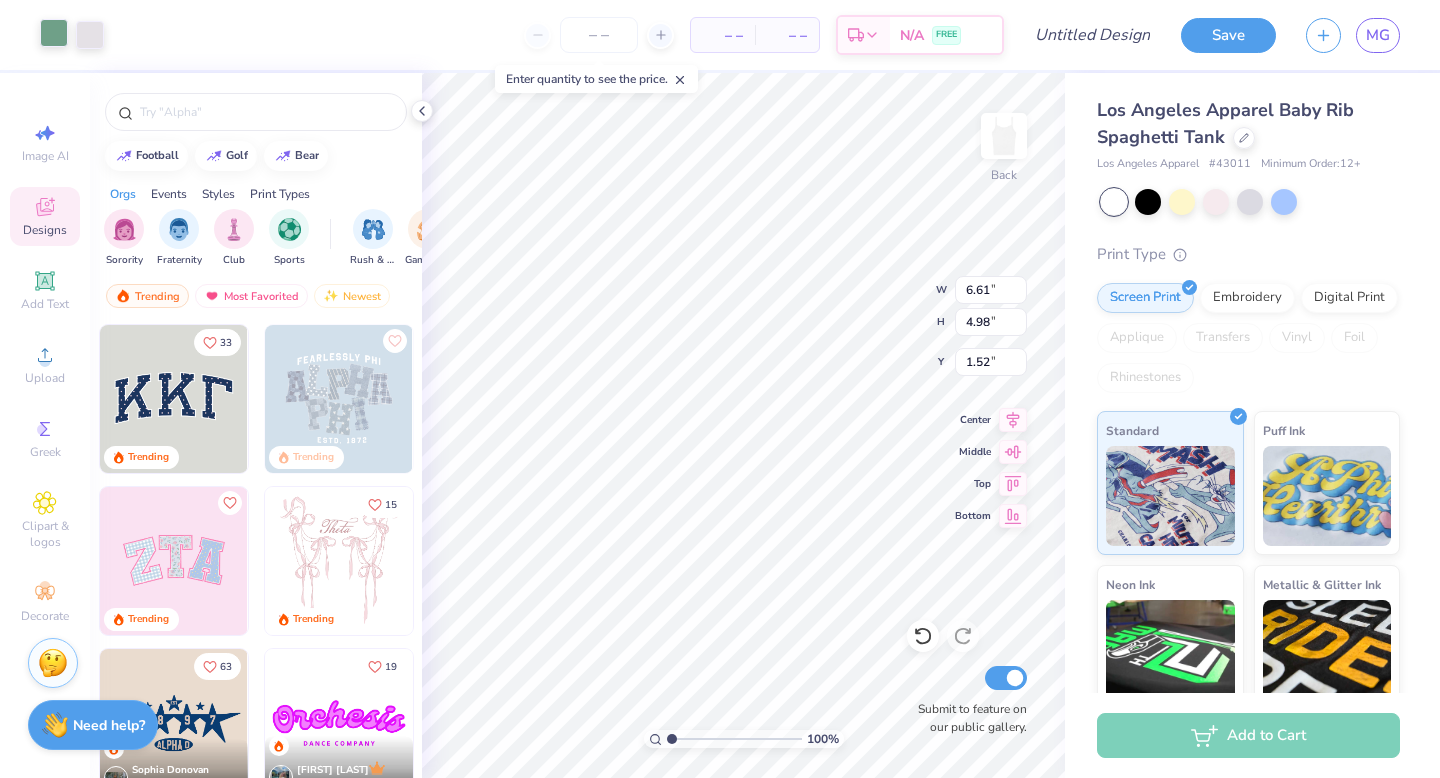 click at bounding box center [54, 33] 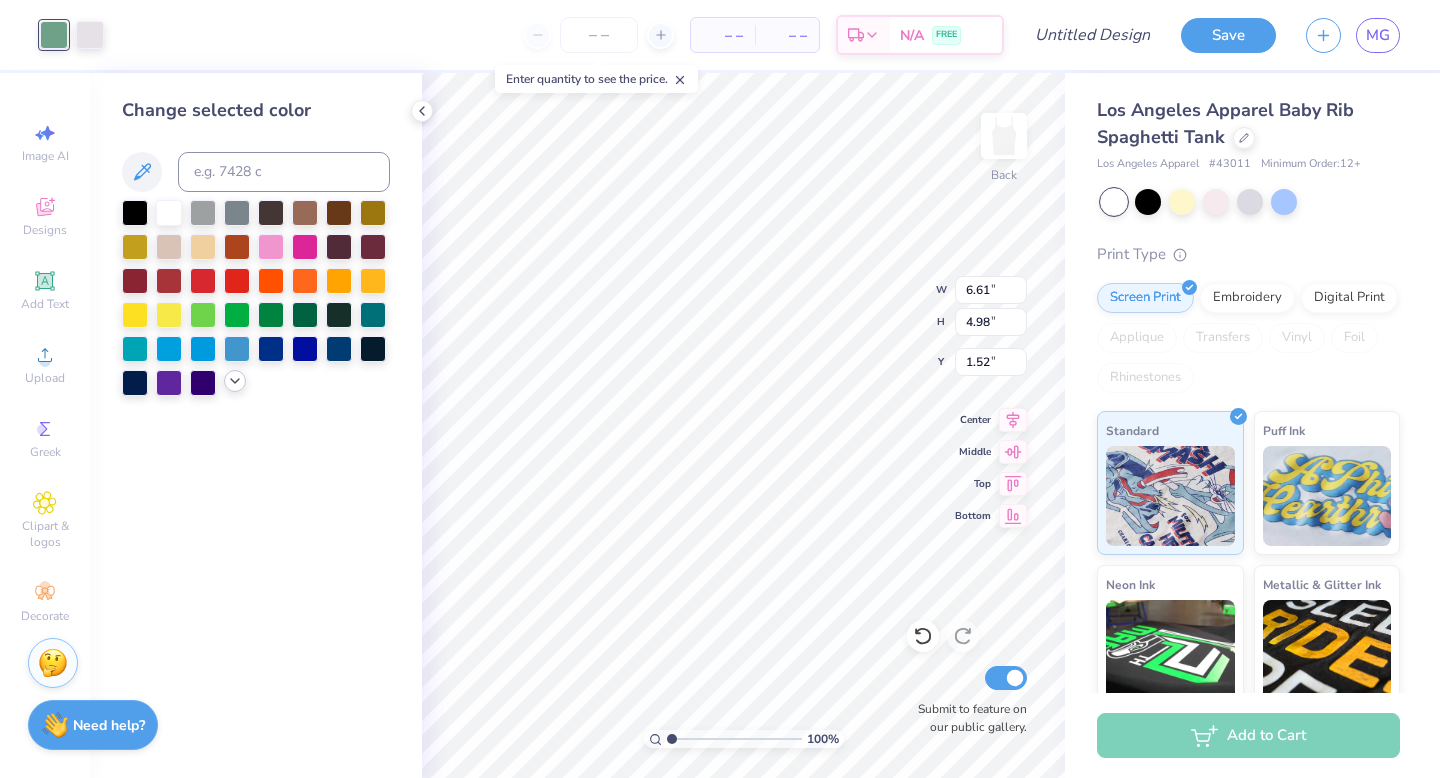 click 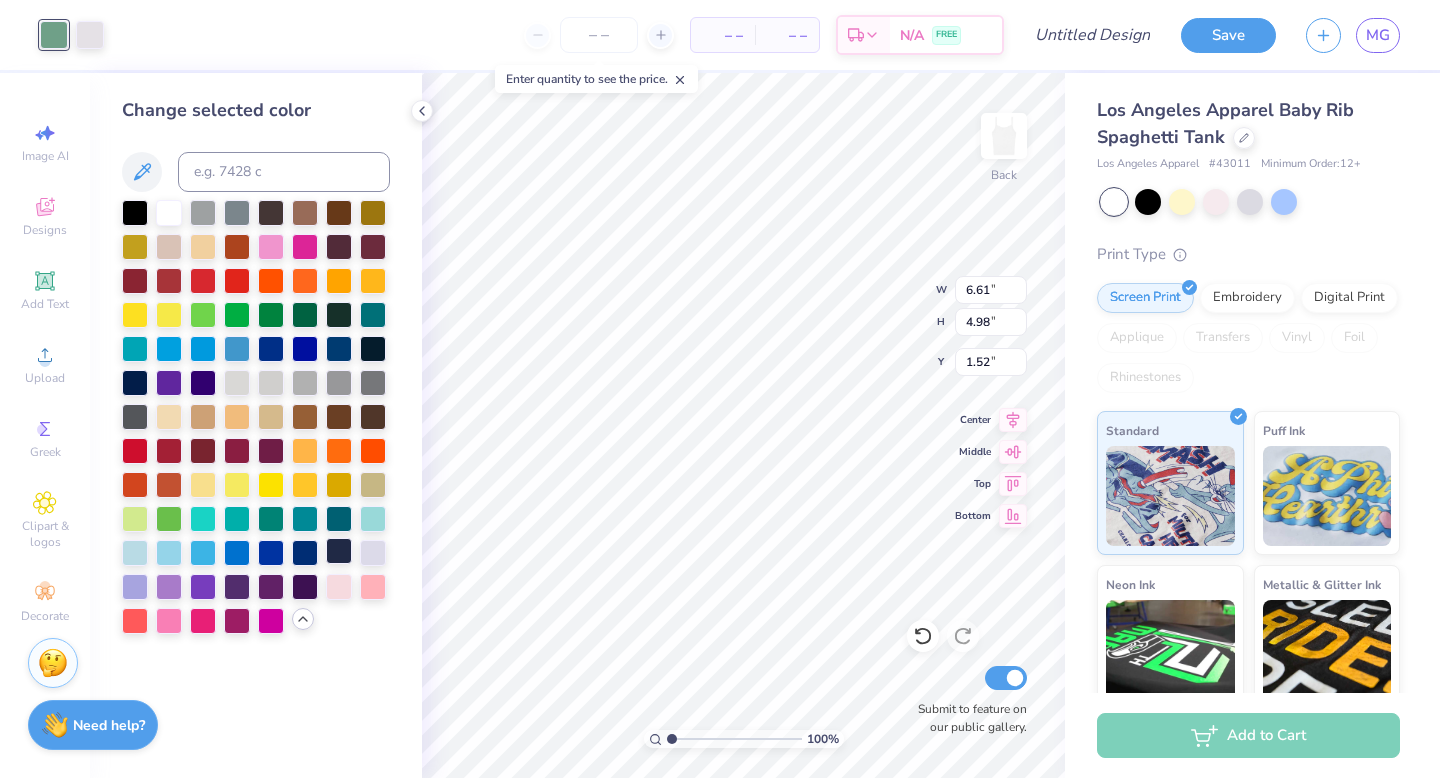 click at bounding box center (339, 551) 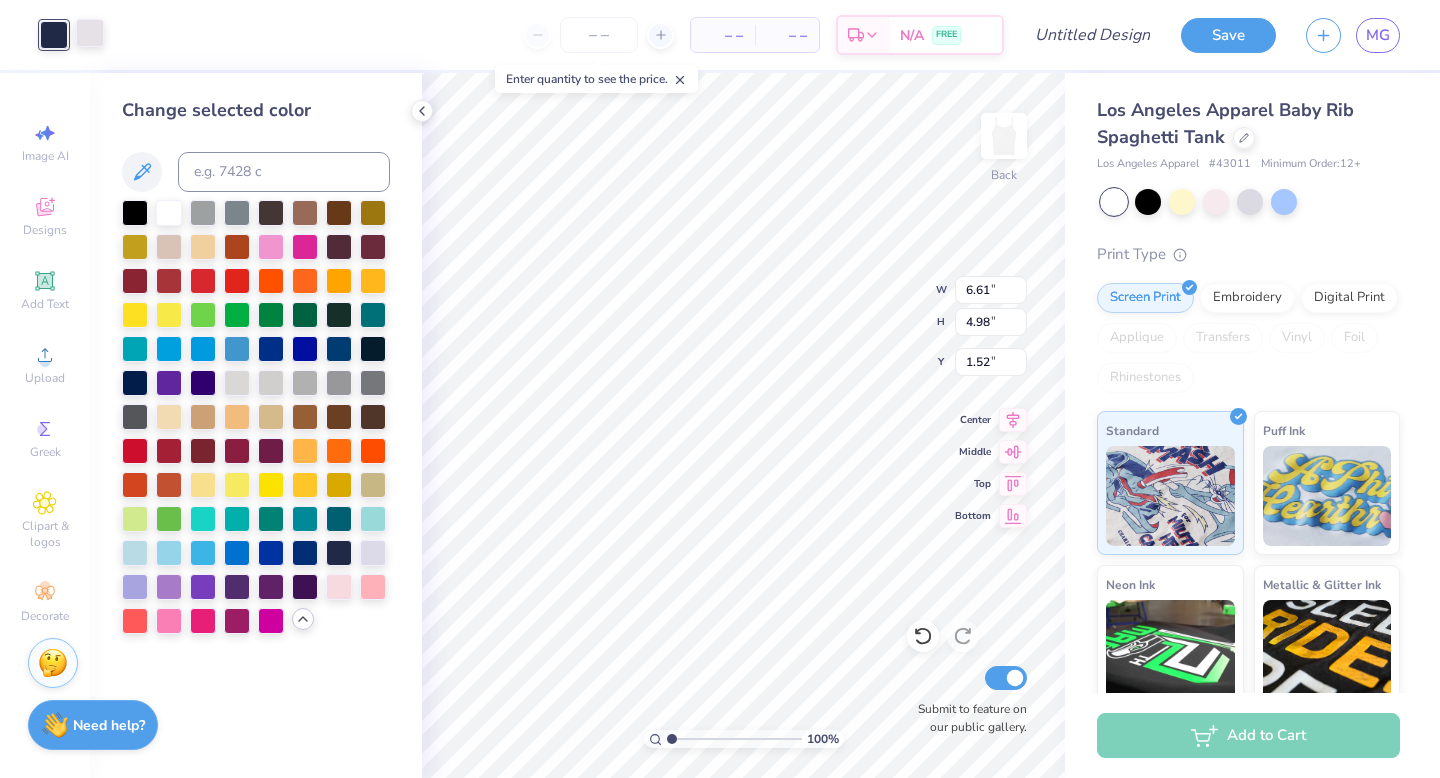 click at bounding box center (90, 33) 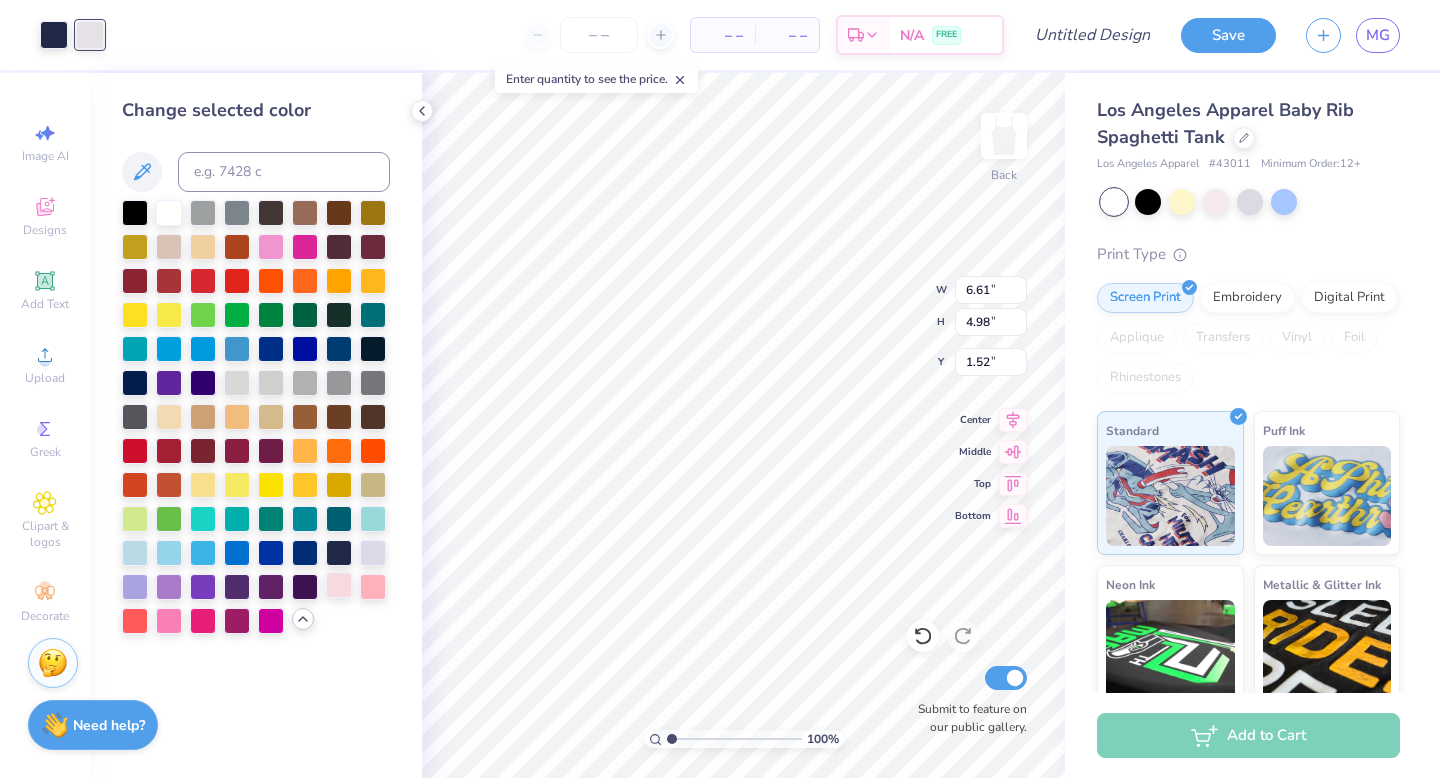 click at bounding box center [339, 585] 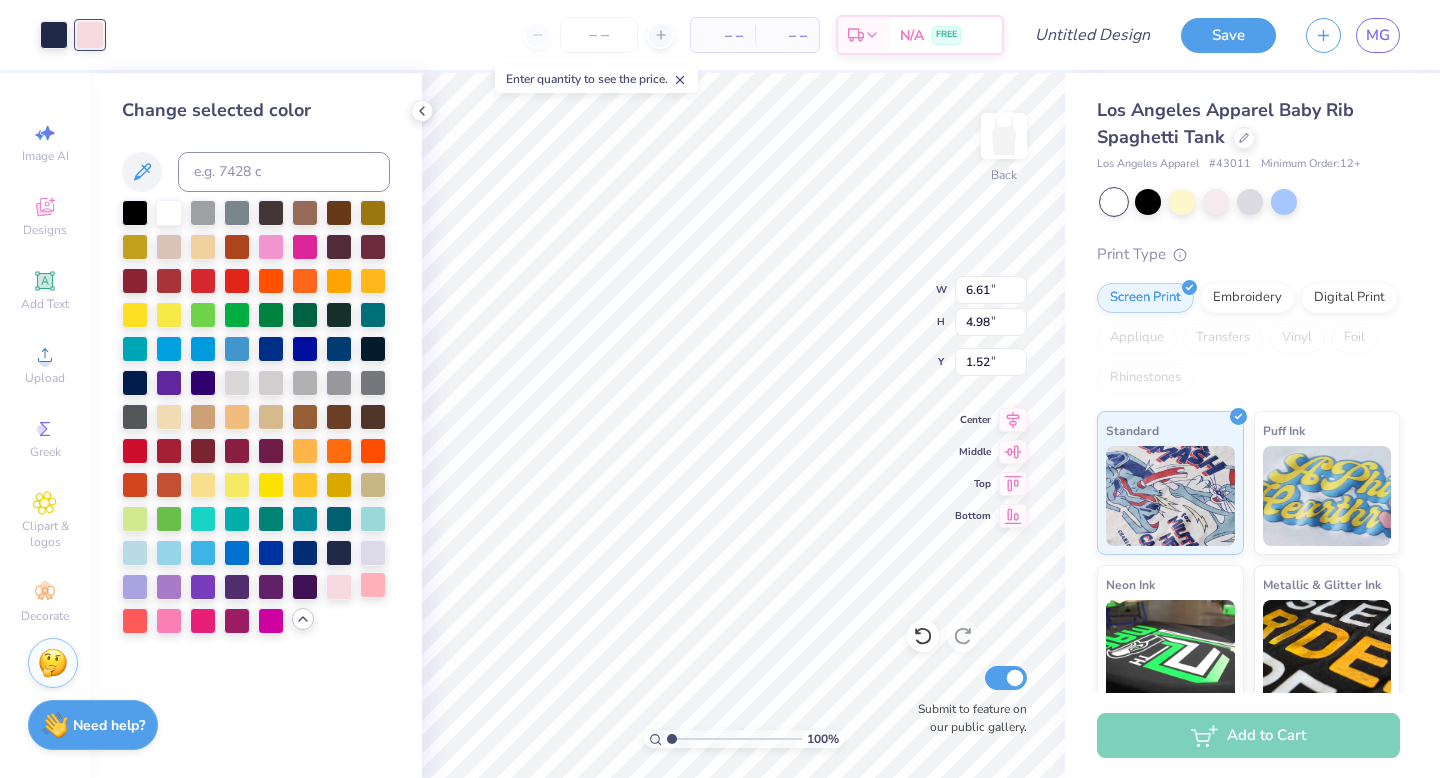 click at bounding box center [373, 585] 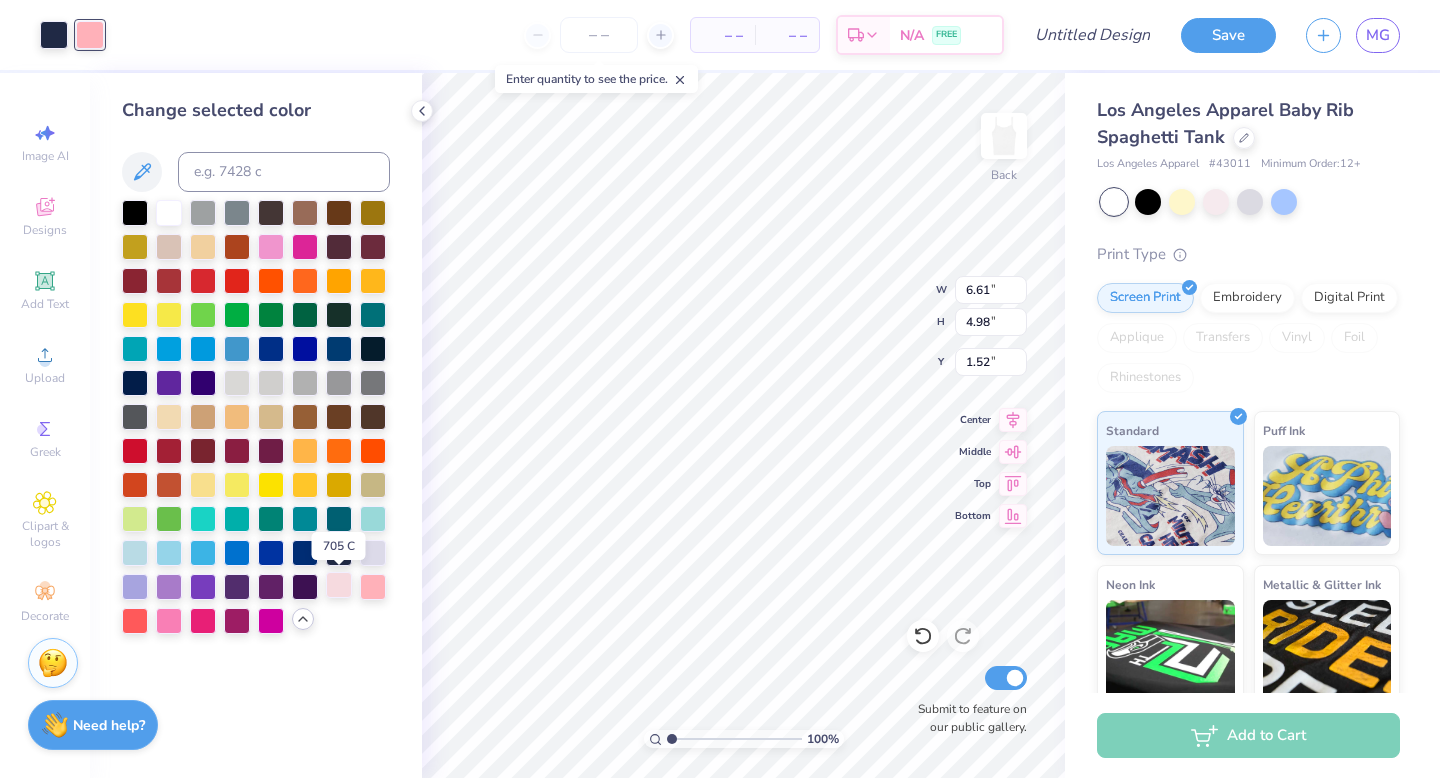 click at bounding box center (339, 585) 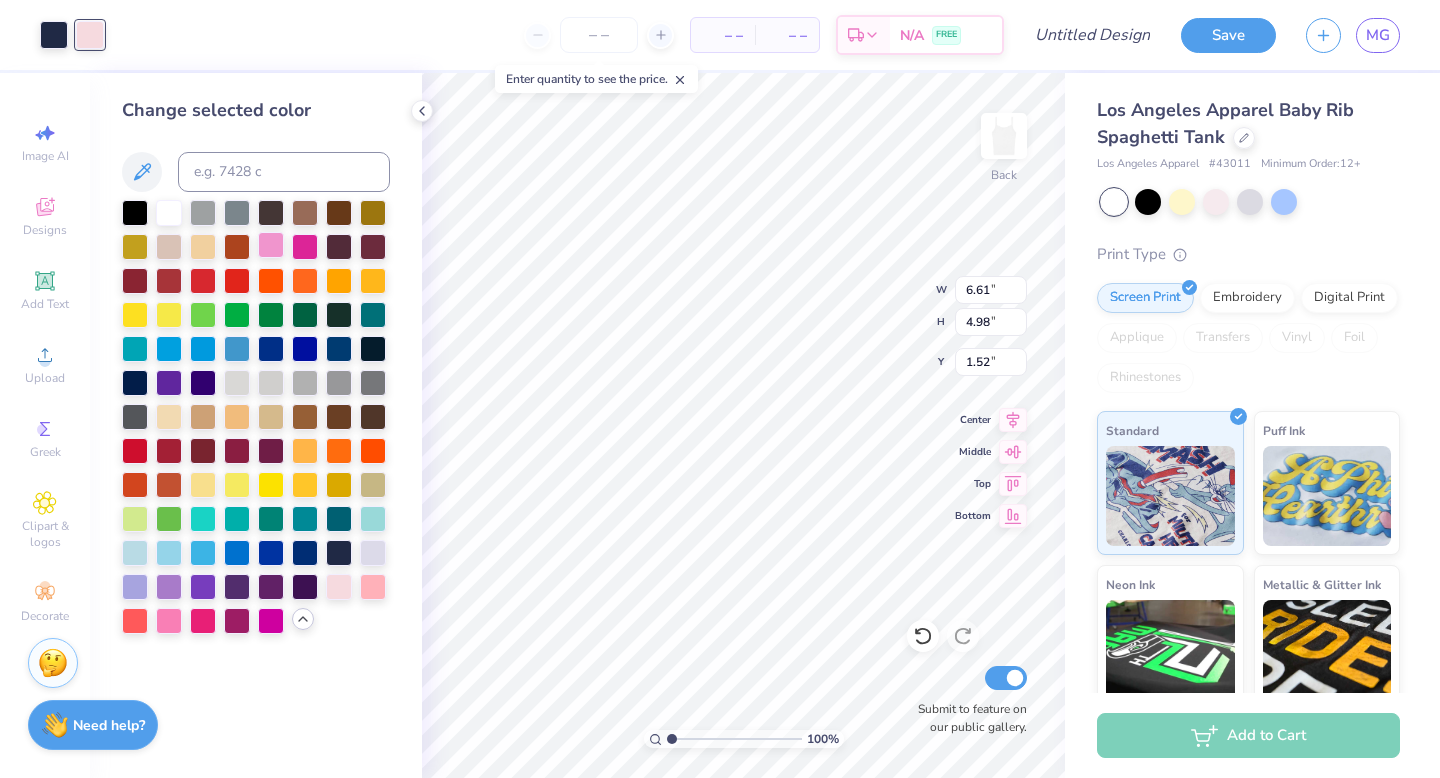 click at bounding box center (271, 245) 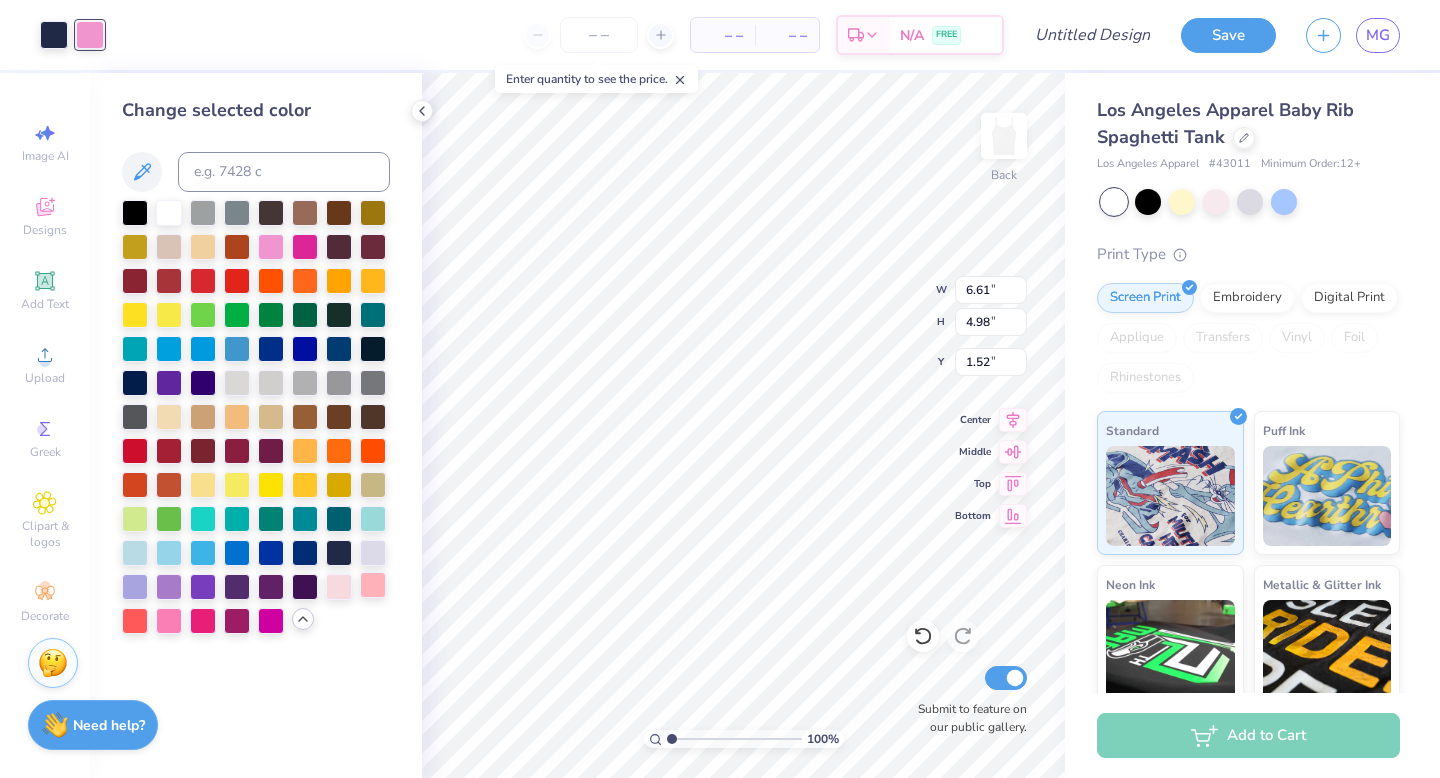 click at bounding box center (373, 585) 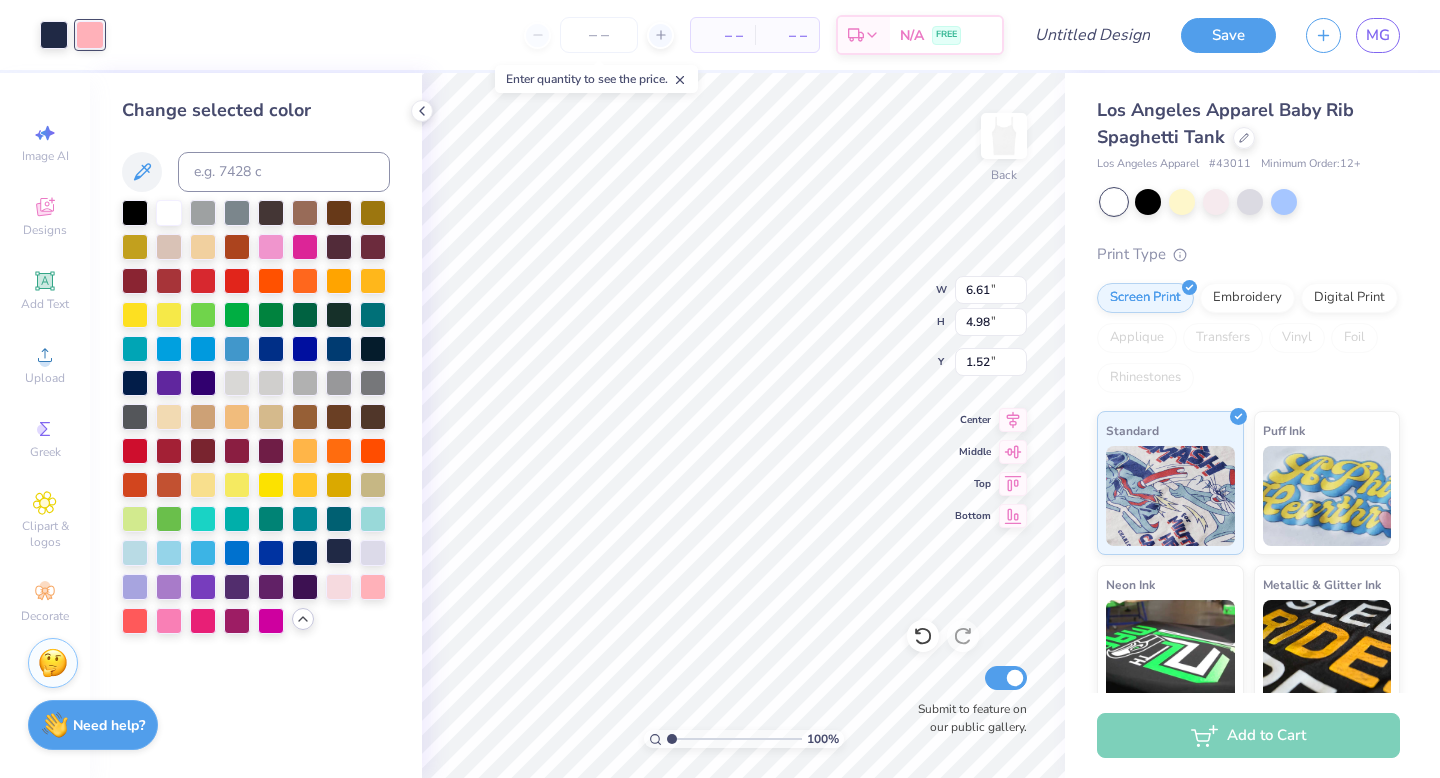 click at bounding box center (339, 551) 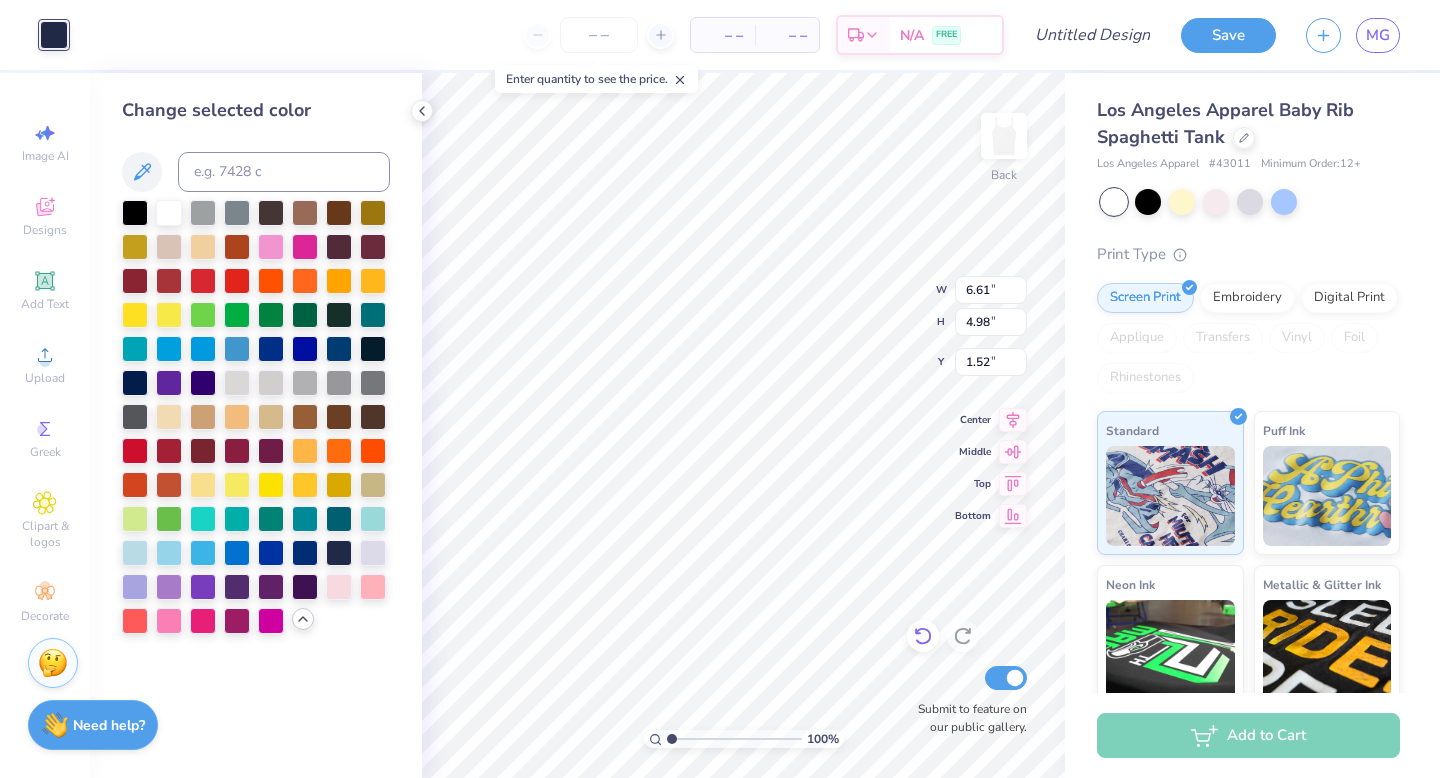 click 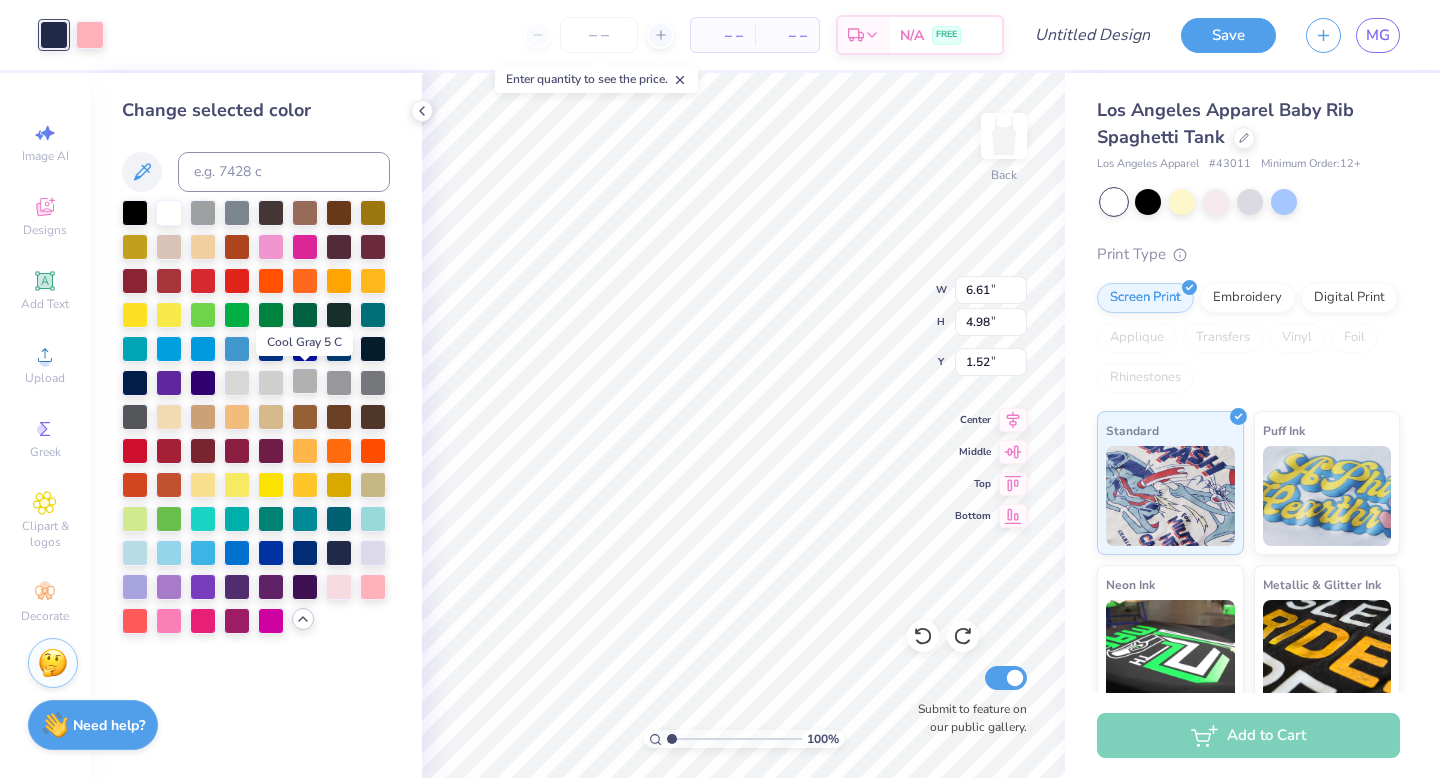 click at bounding box center [305, 381] 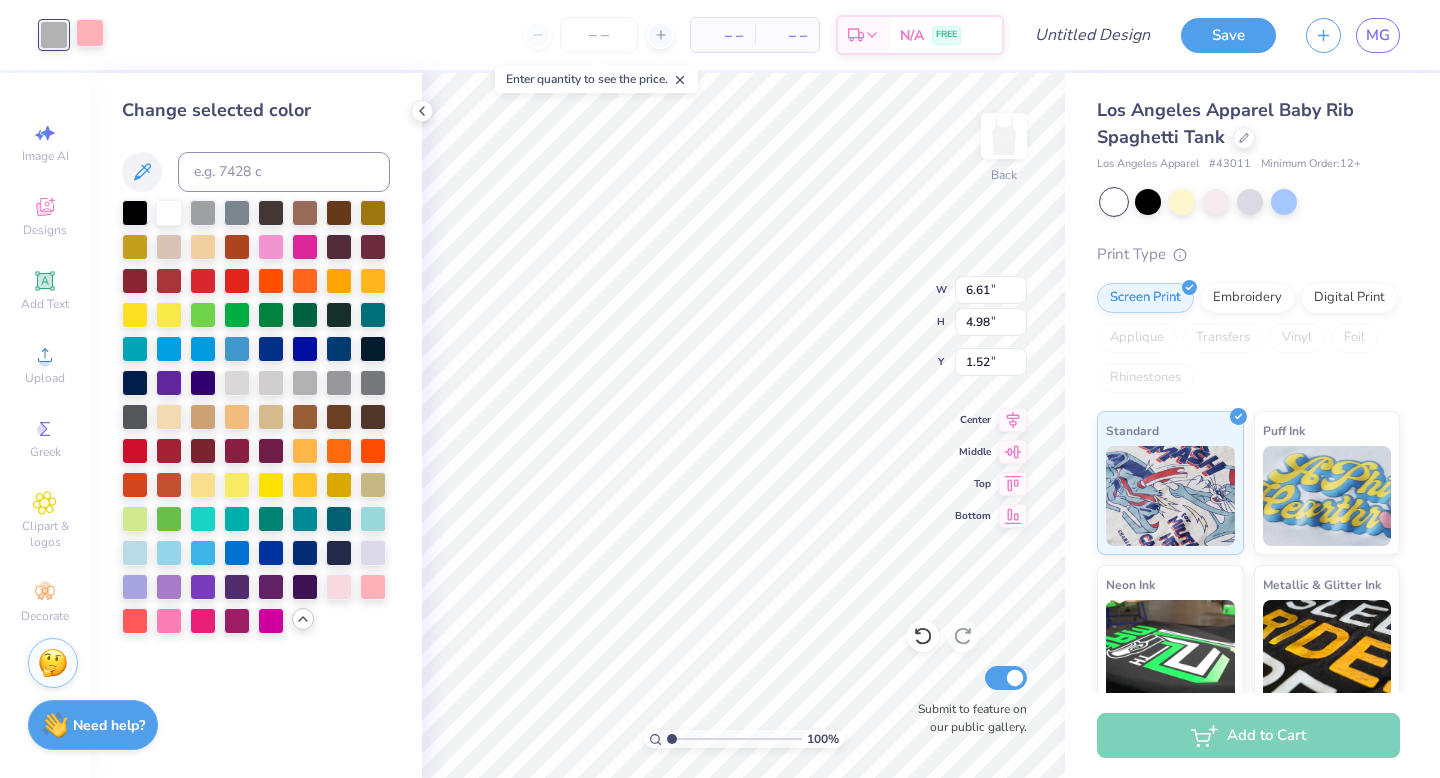 click at bounding box center [90, 33] 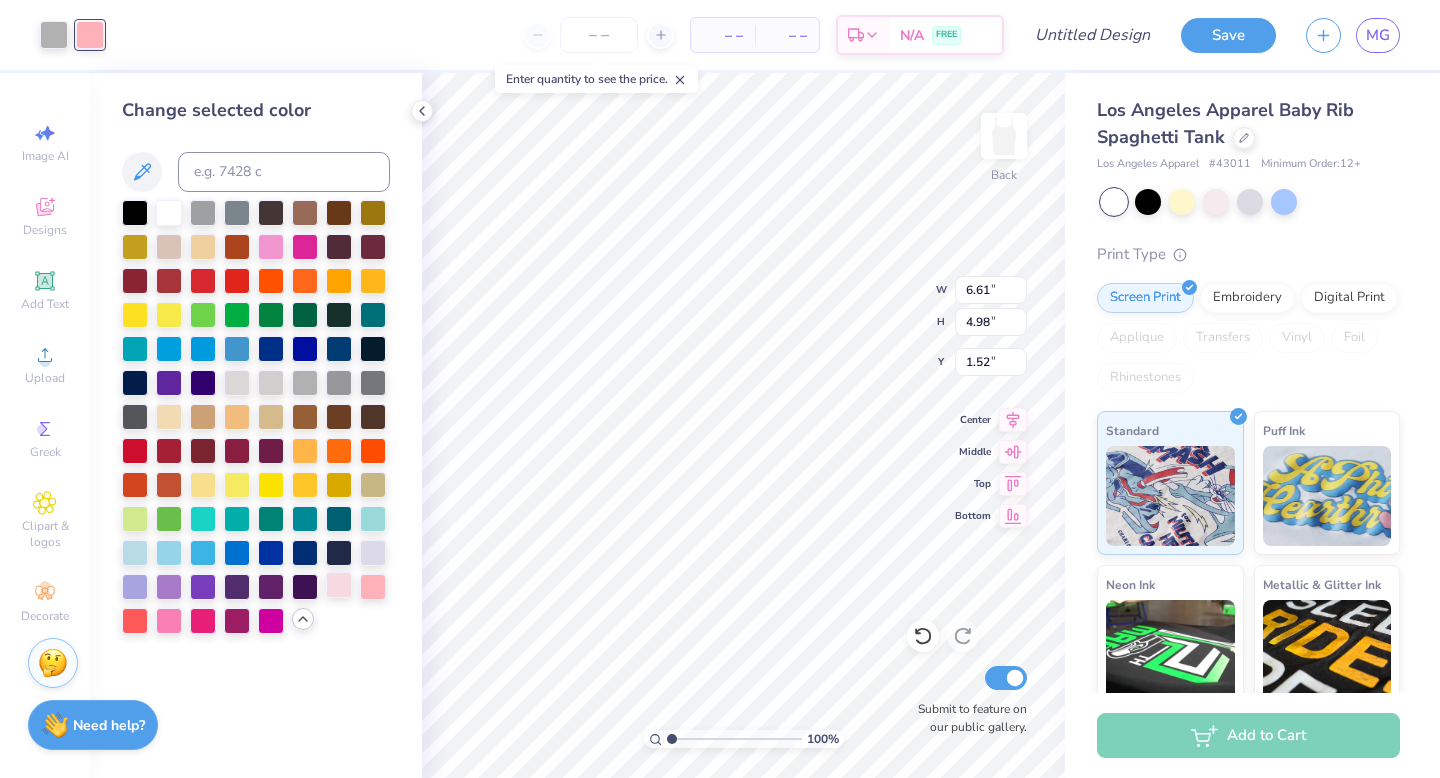 click at bounding box center (339, 585) 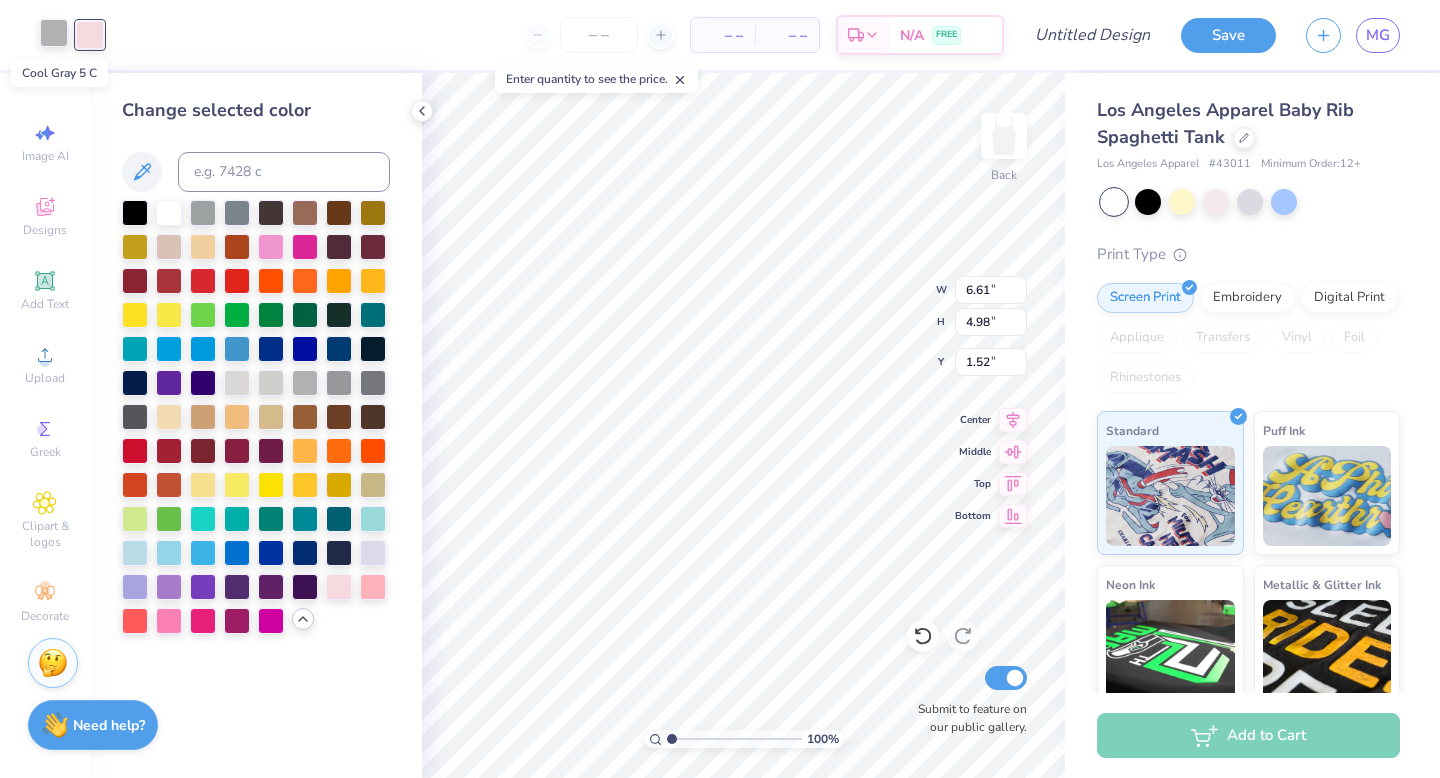 click at bounding box center [54, 33] 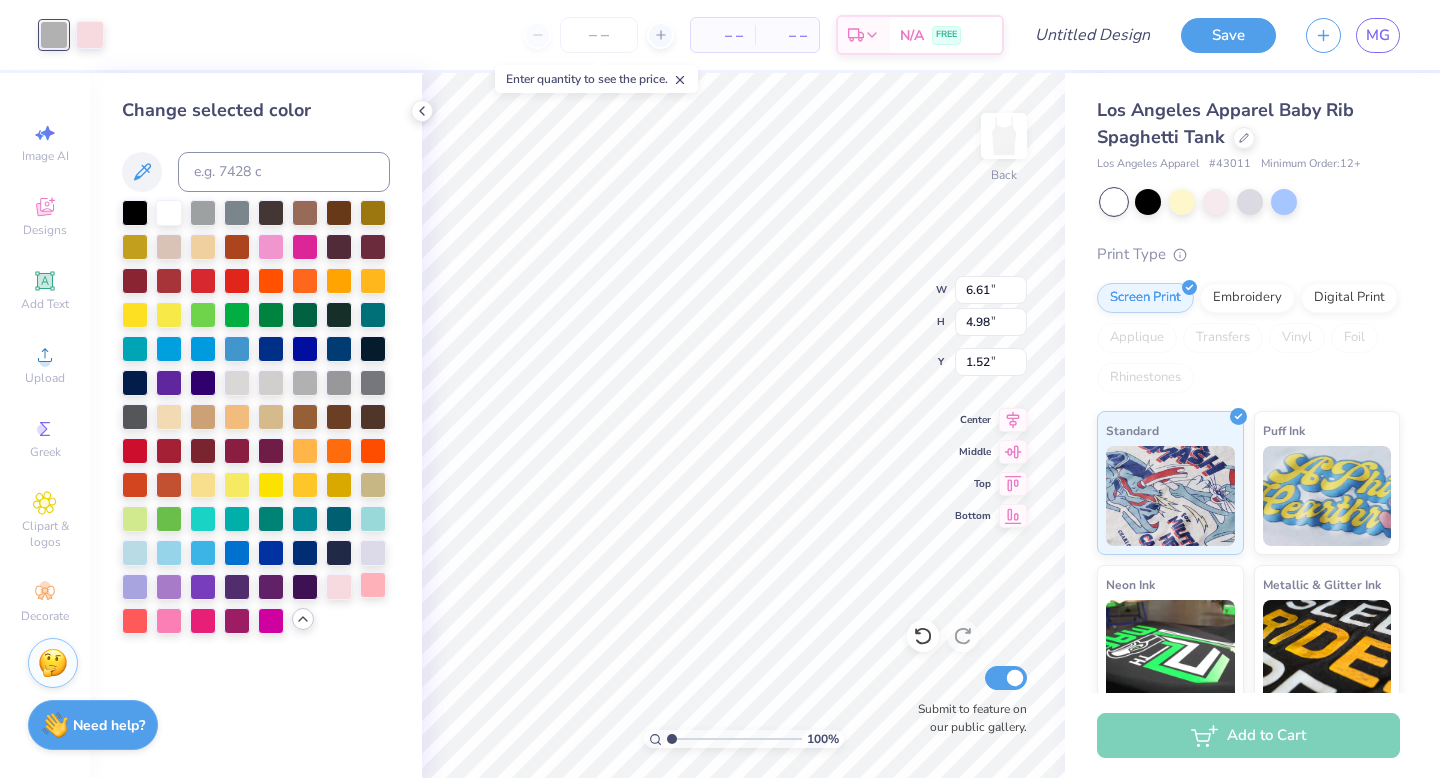 click at bounding box center (373, 585) 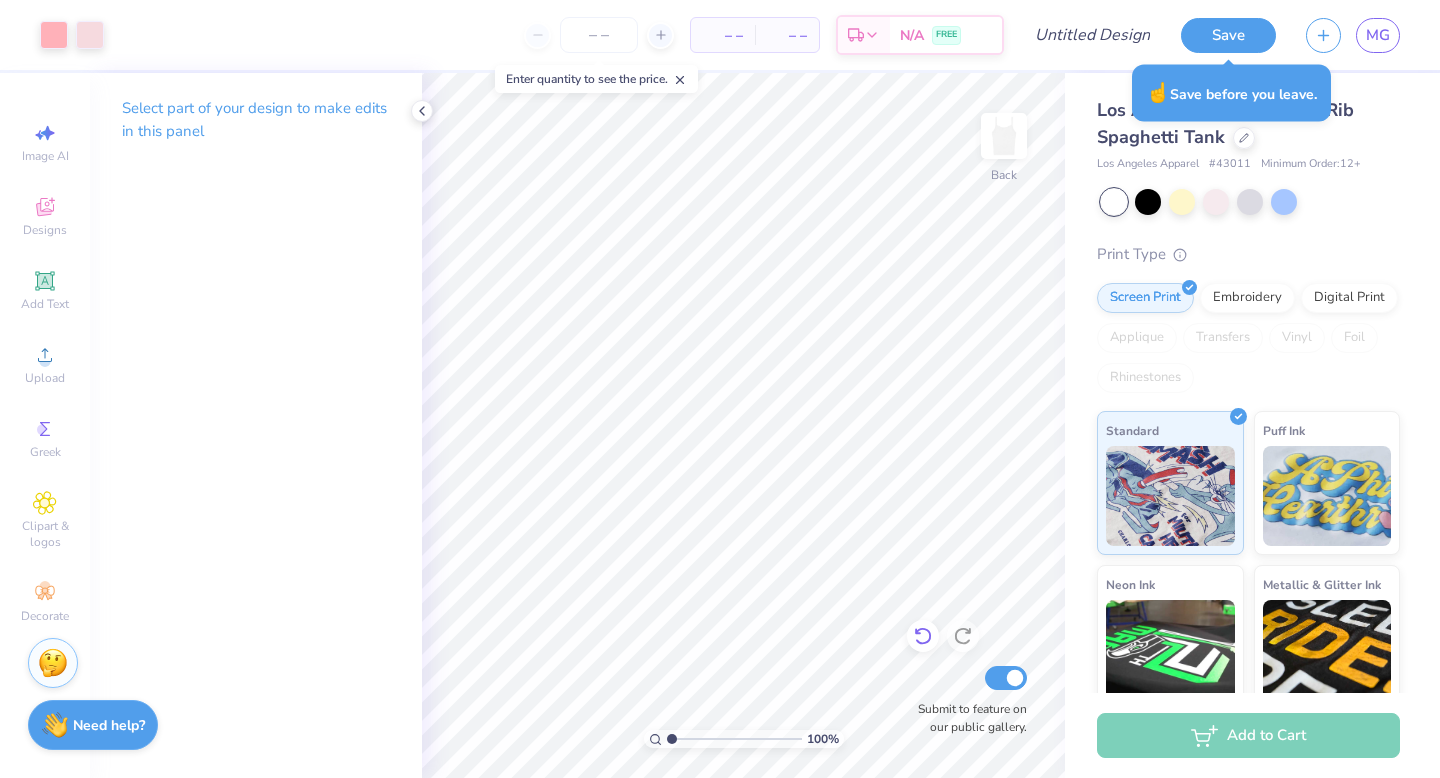 click 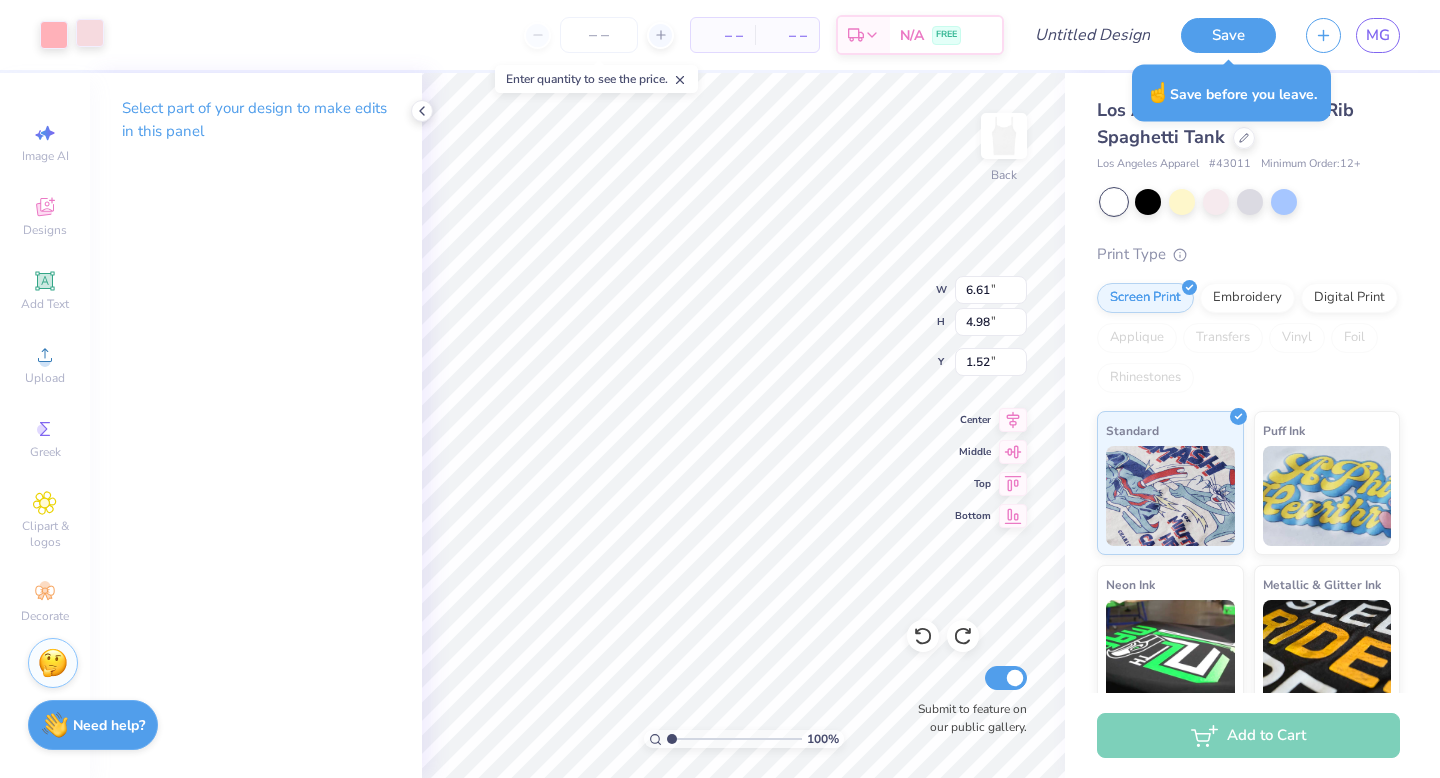 click at bounding box center [90, 33] 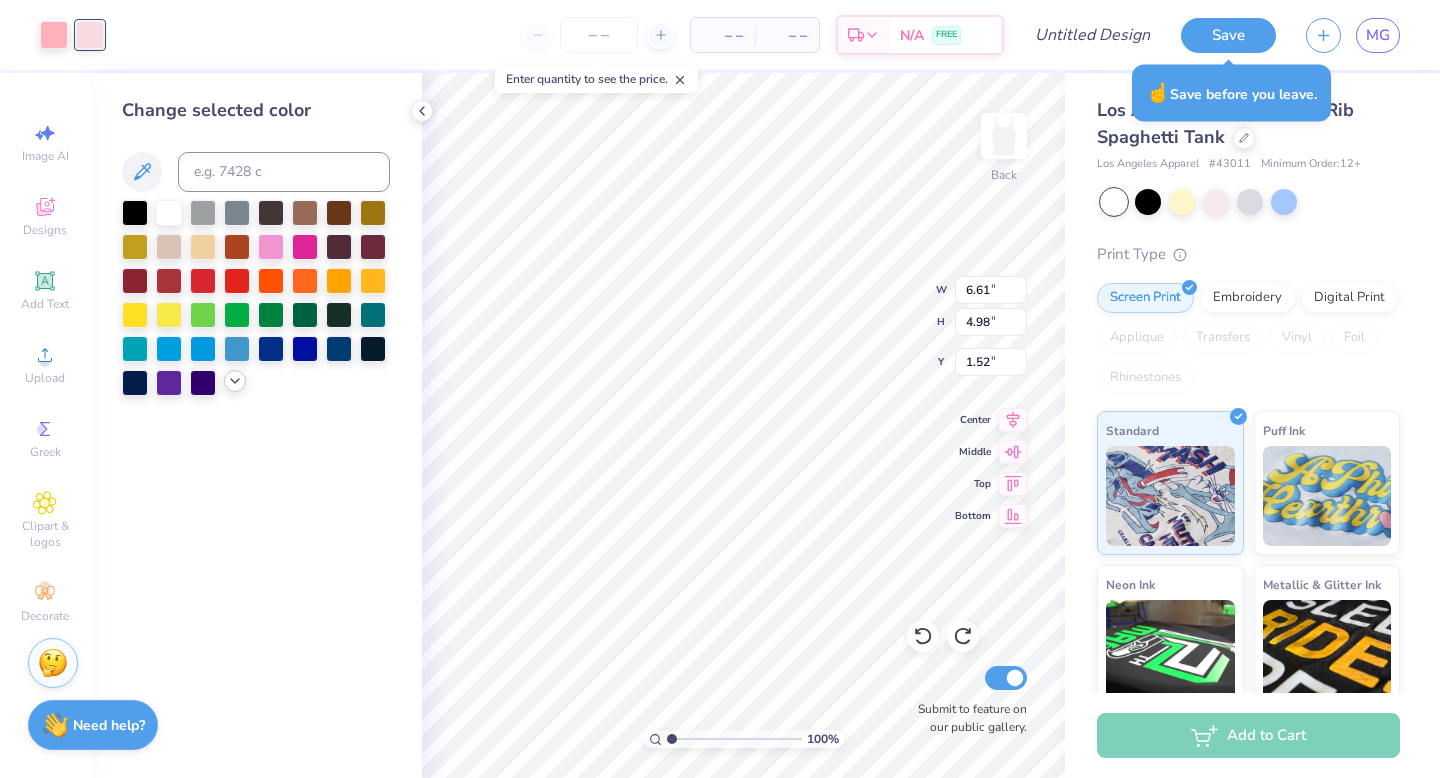 click 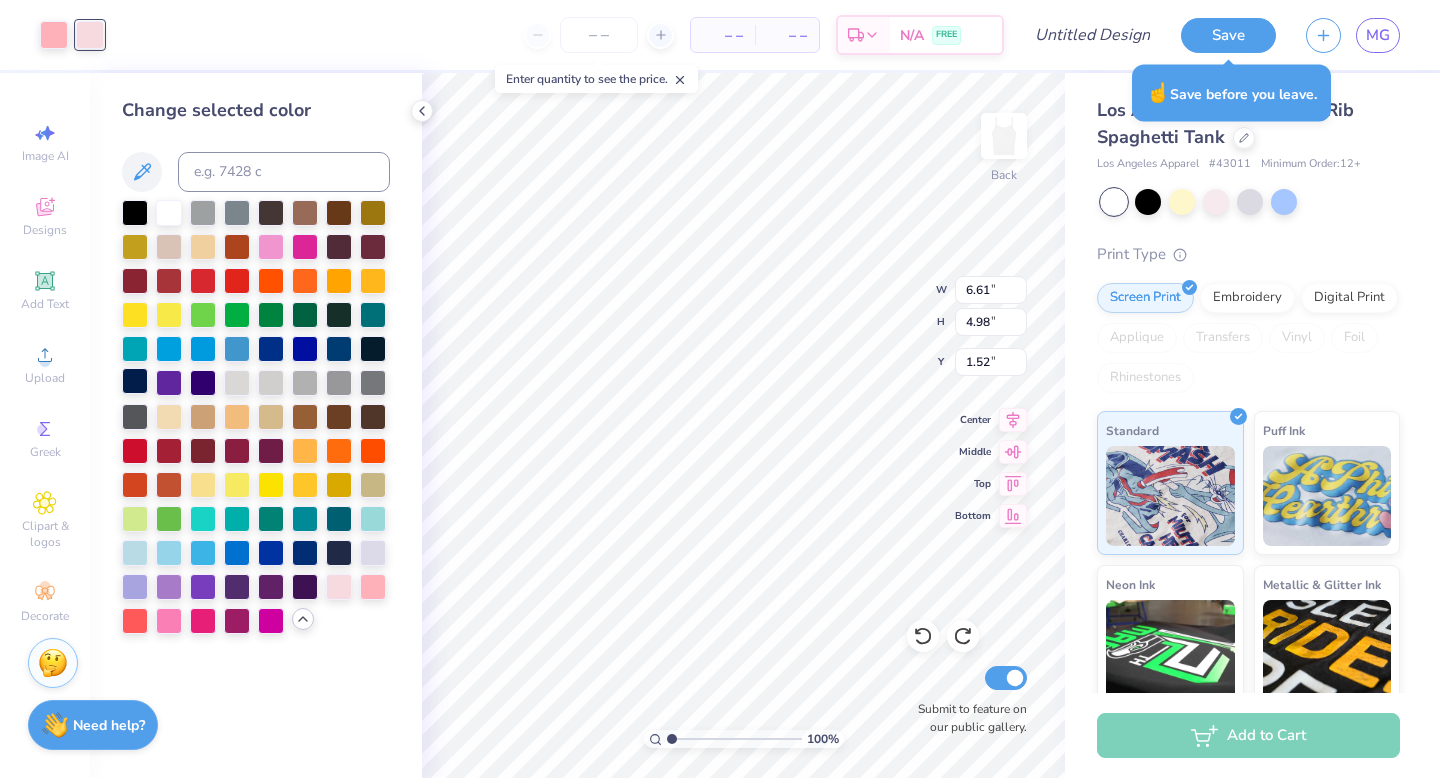 click at bounding box center (135, 381) 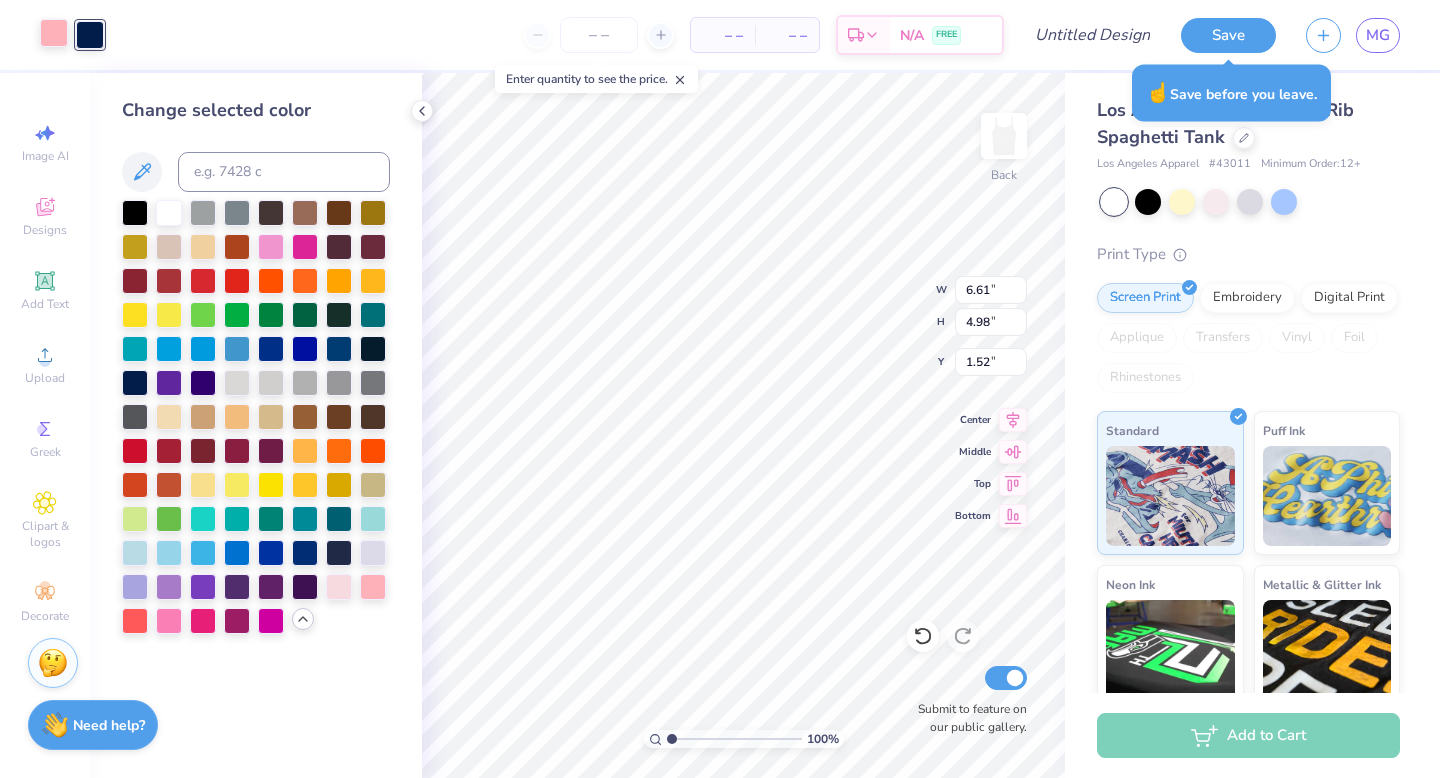 click at bounding box center [54, 33] 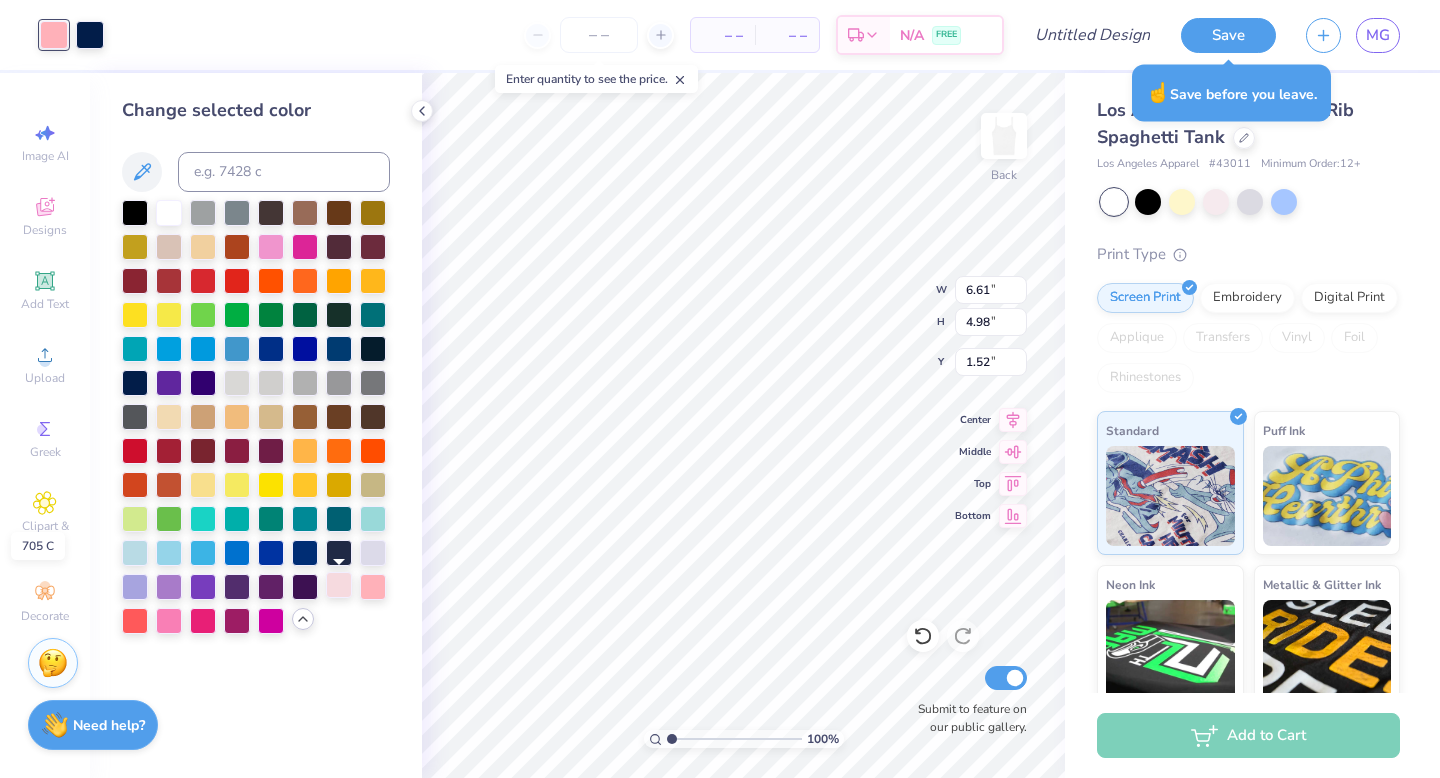 click at bounding box center (339, 585) 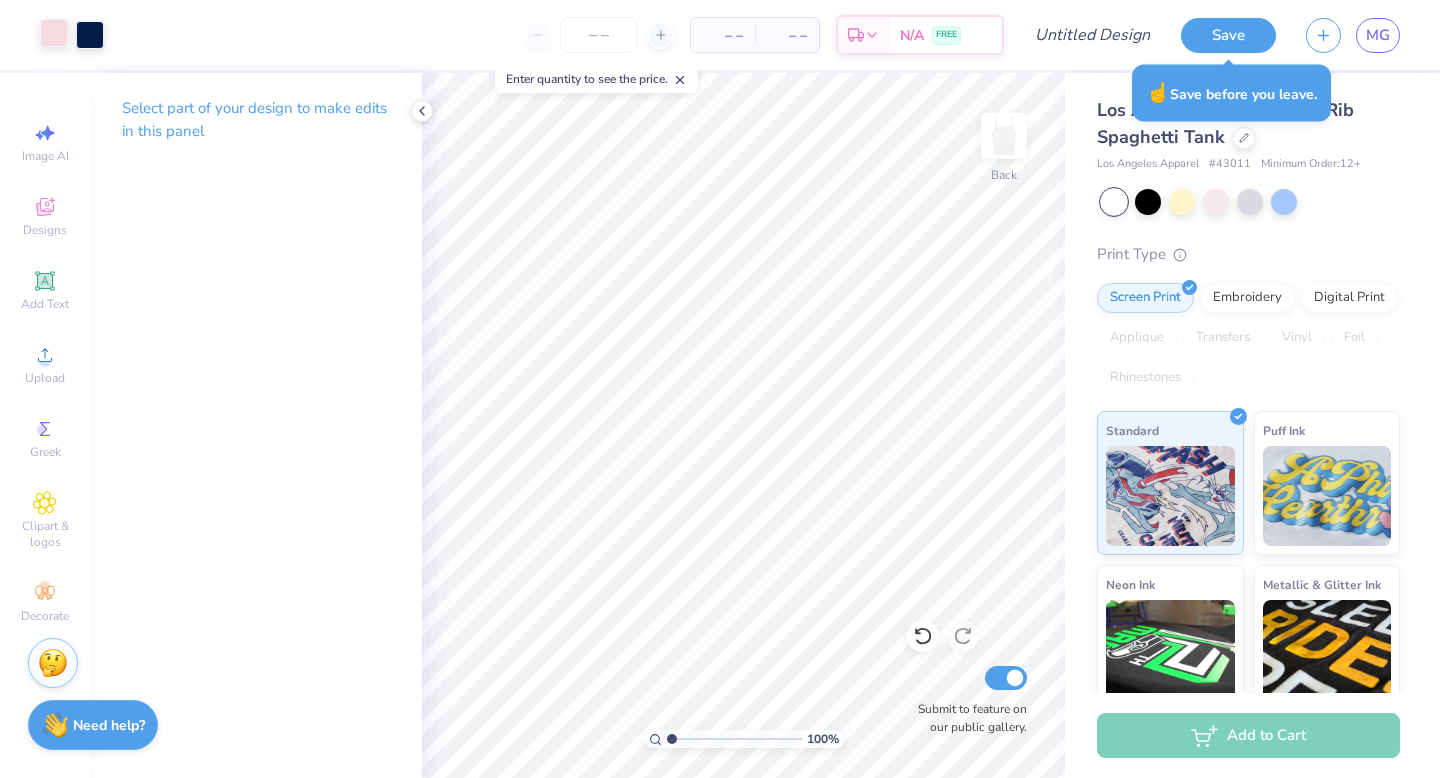 click at bounding box center [54, 33] 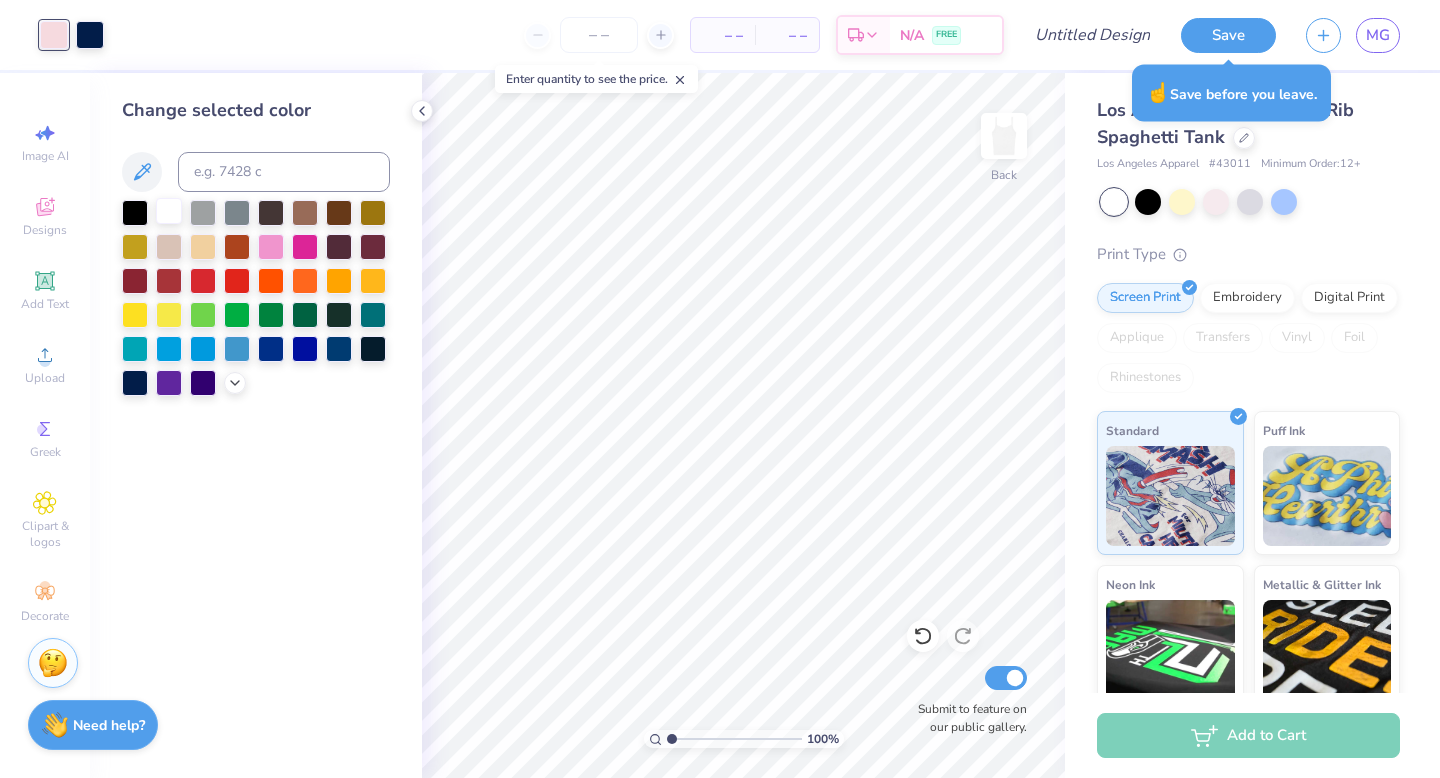 click at bounding box center [169, 211] 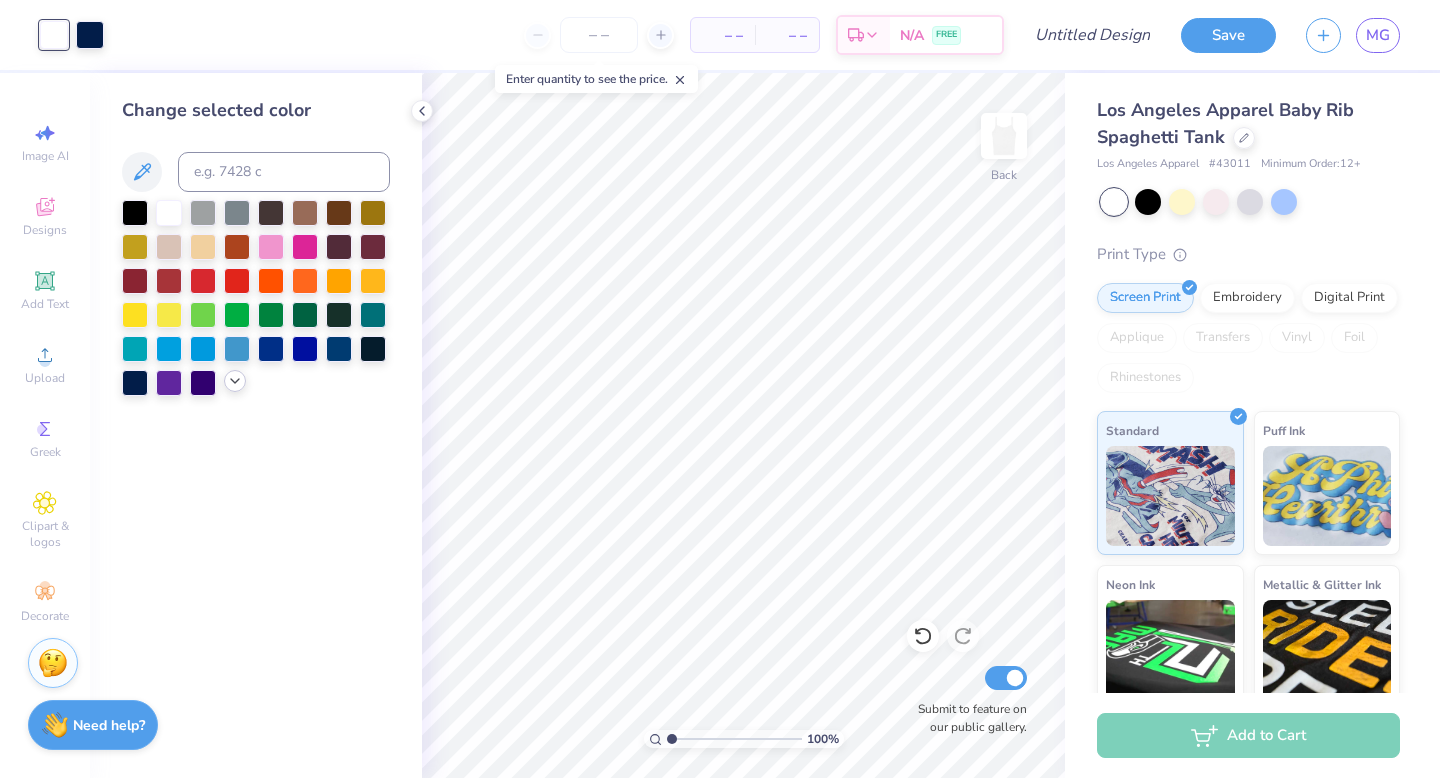 click 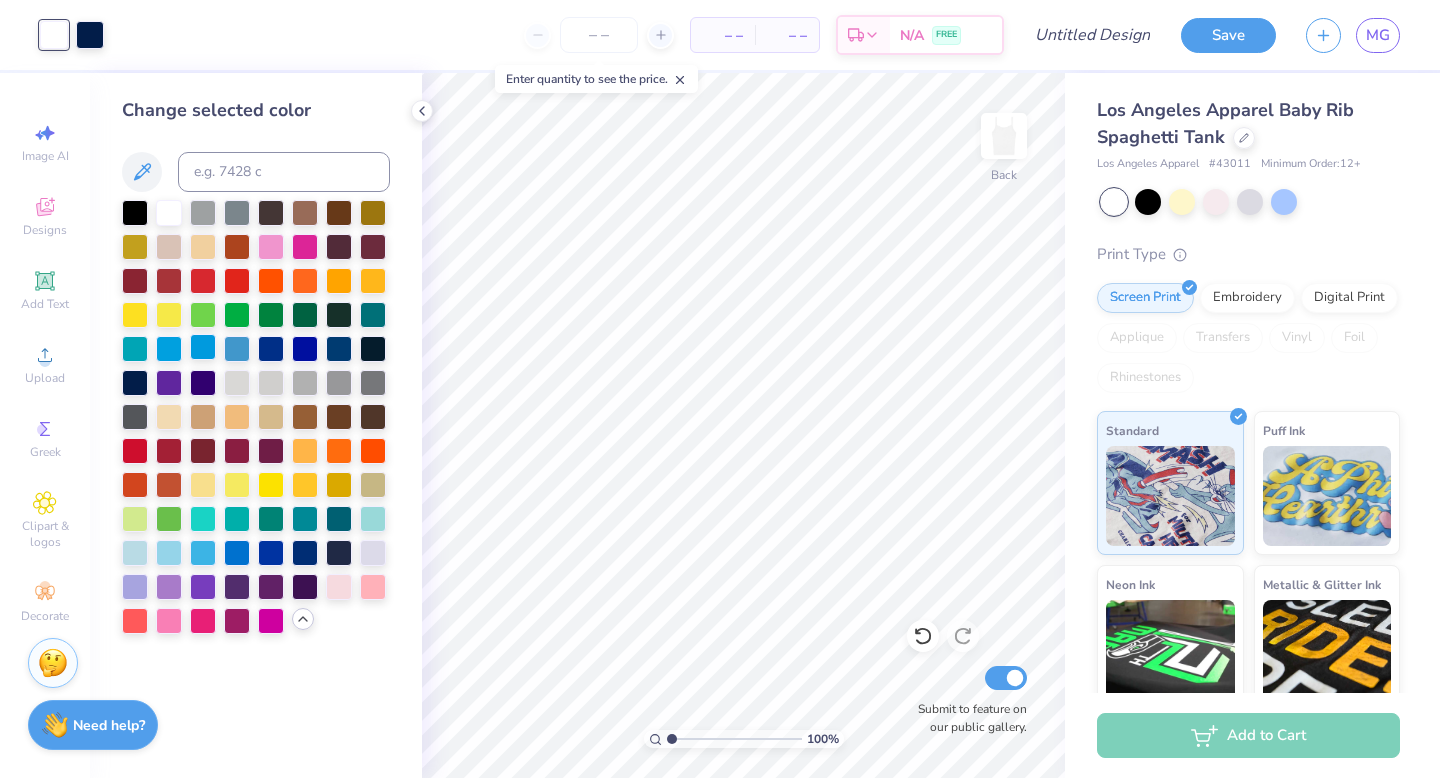 click at bounding box center [203, 347] 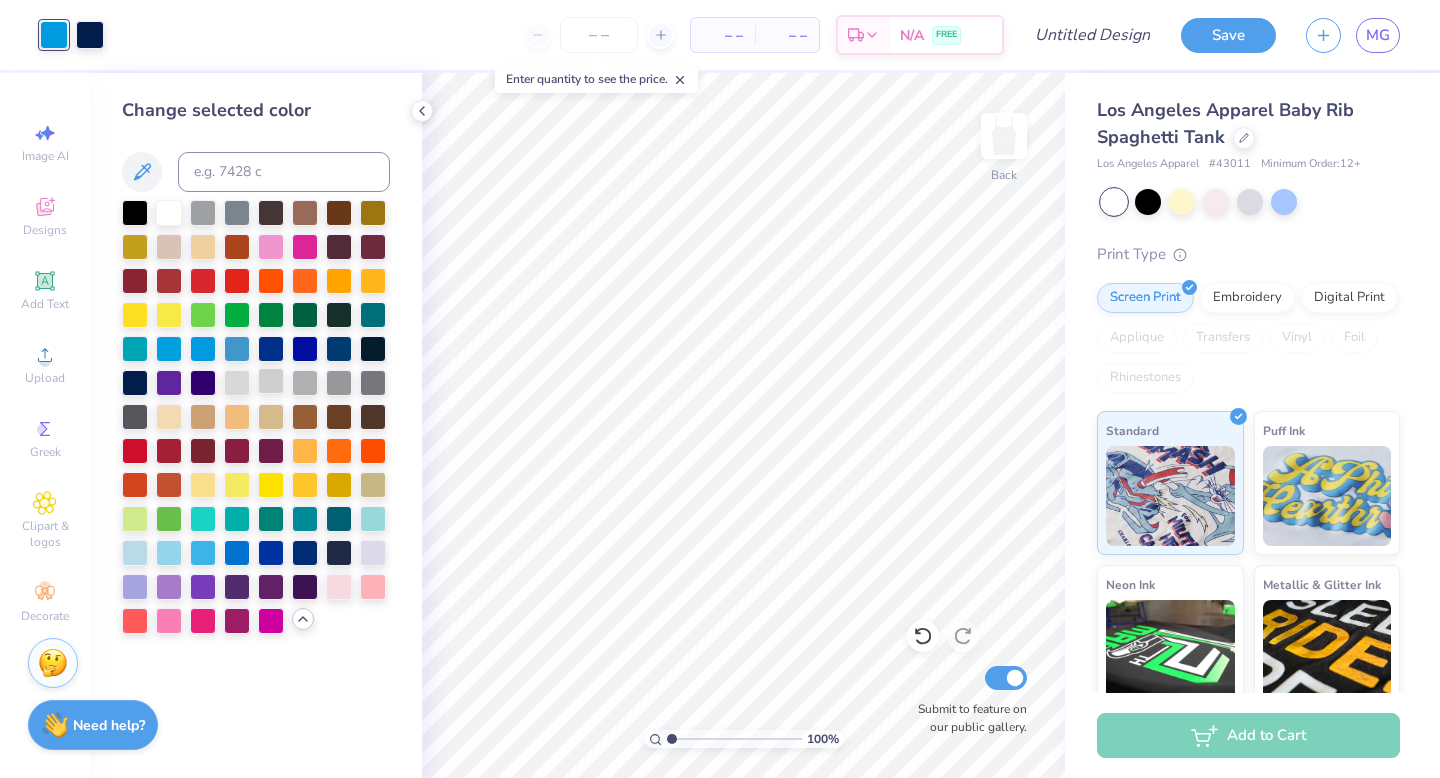 click at bounding box center [271, 381] 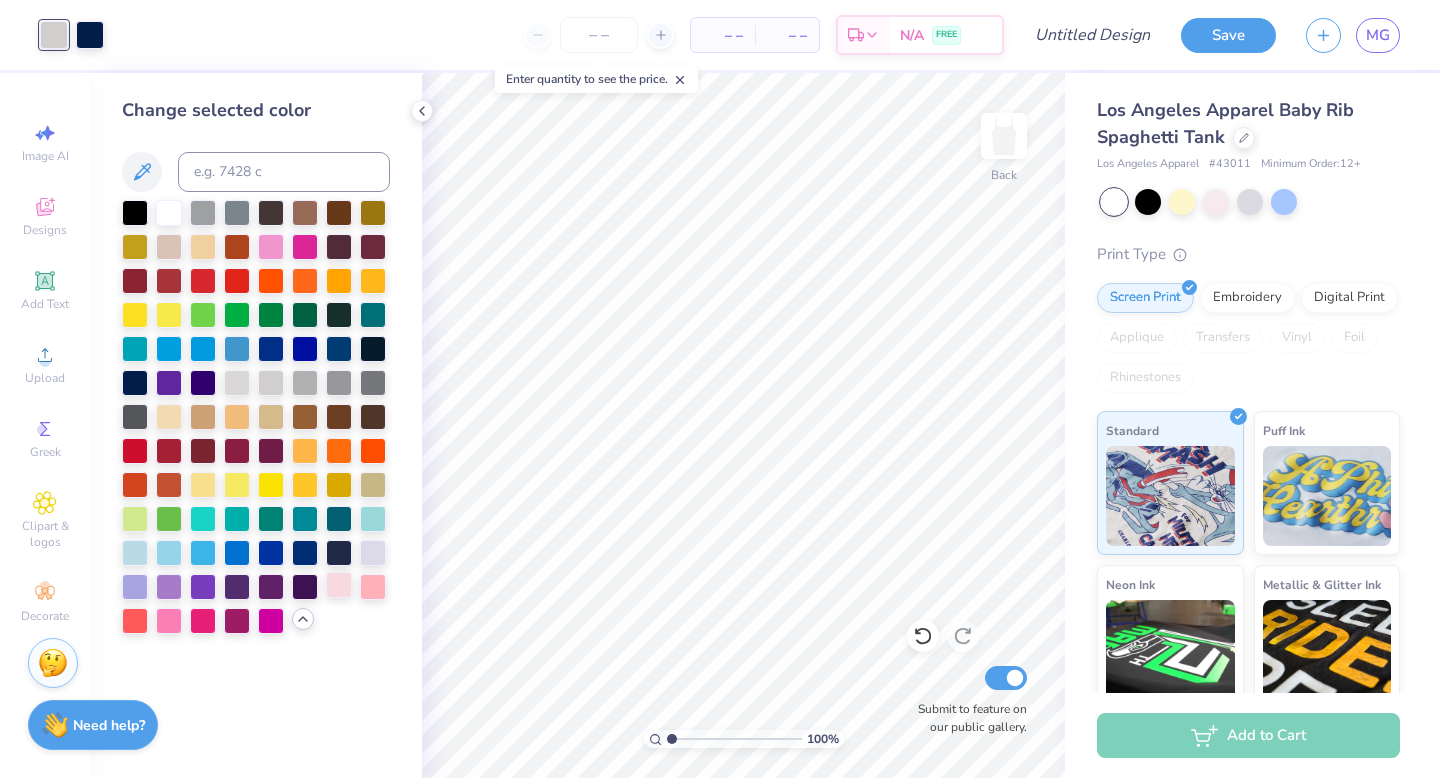 click at bounding box center (339, 585) 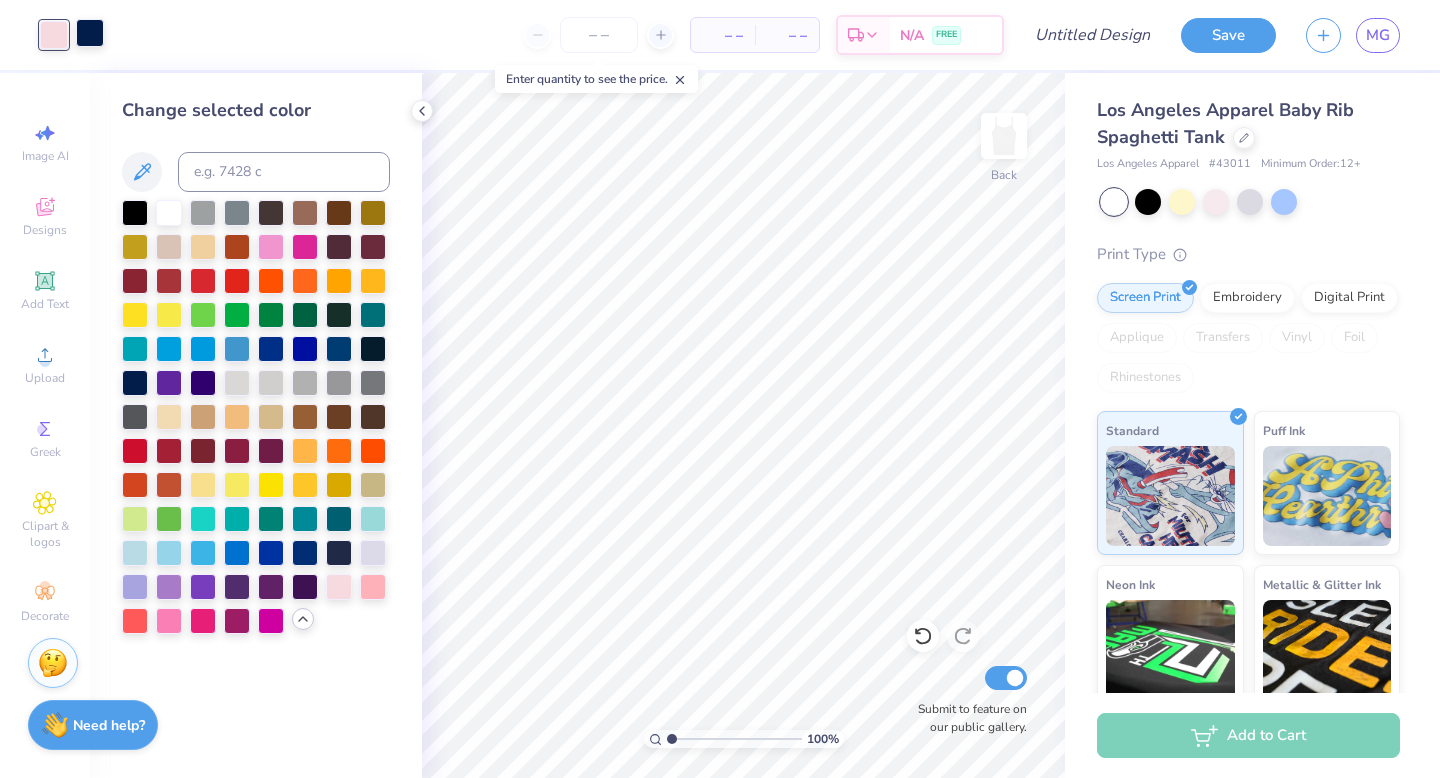 click at bounding box center [90, 33] 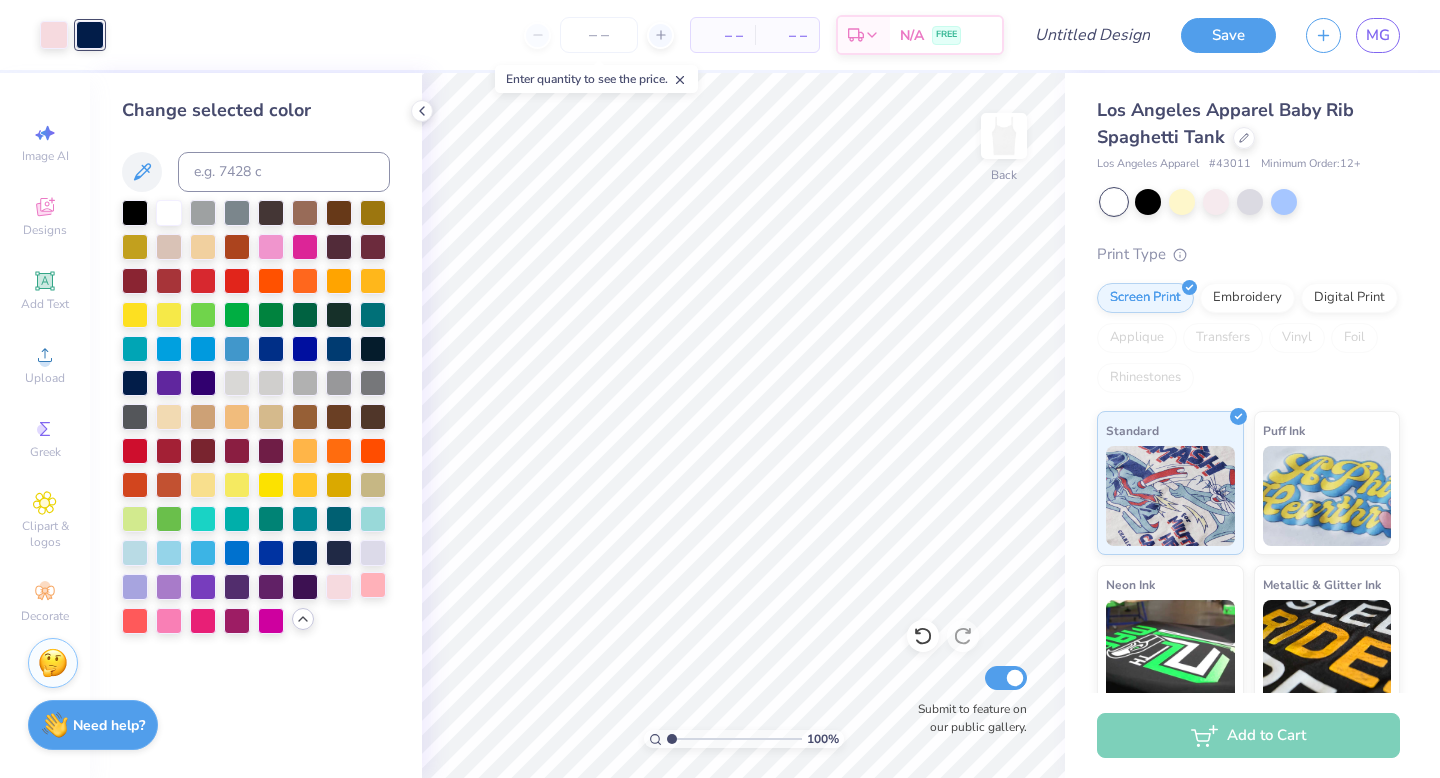 click at bounding box center (373, 585) 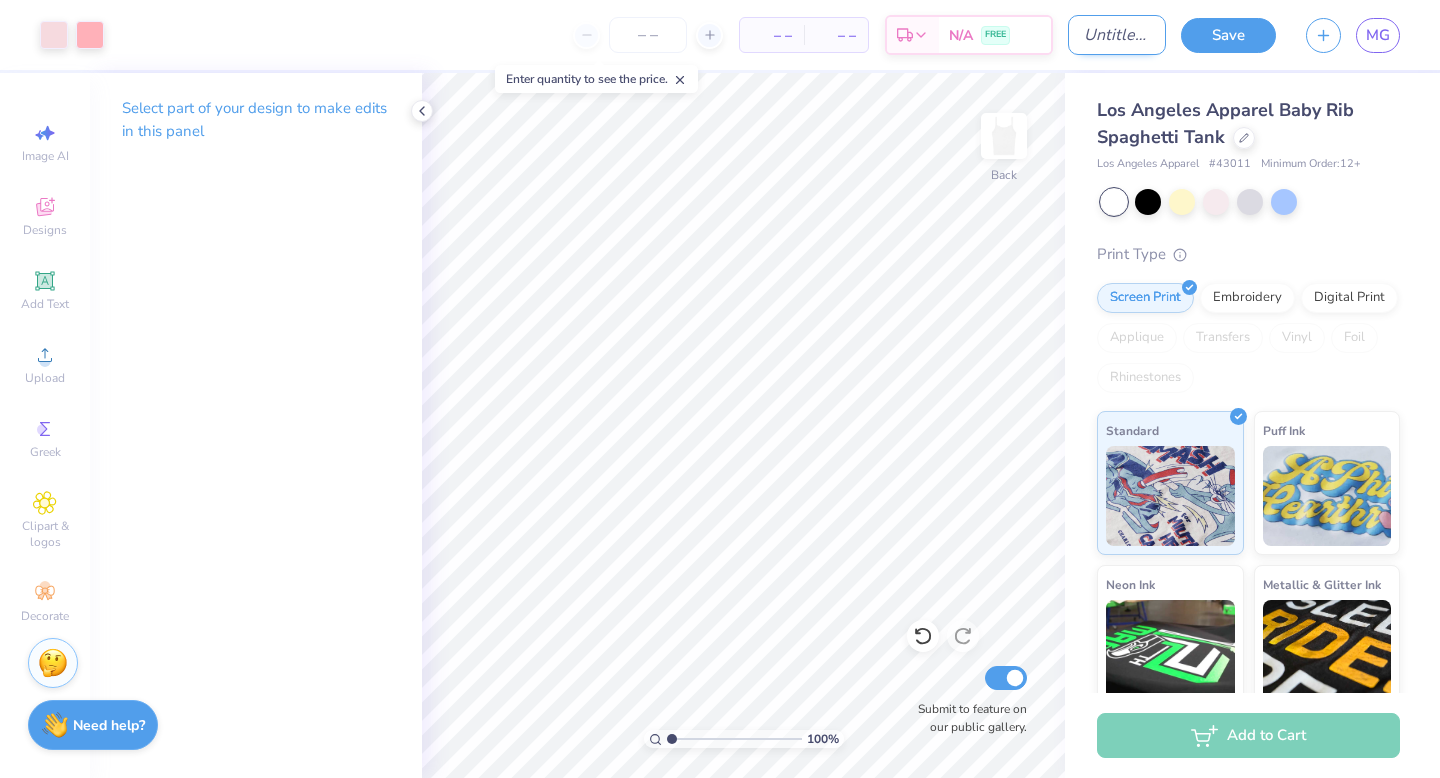 click on "Design Title" at bounding box center (1117, 35) 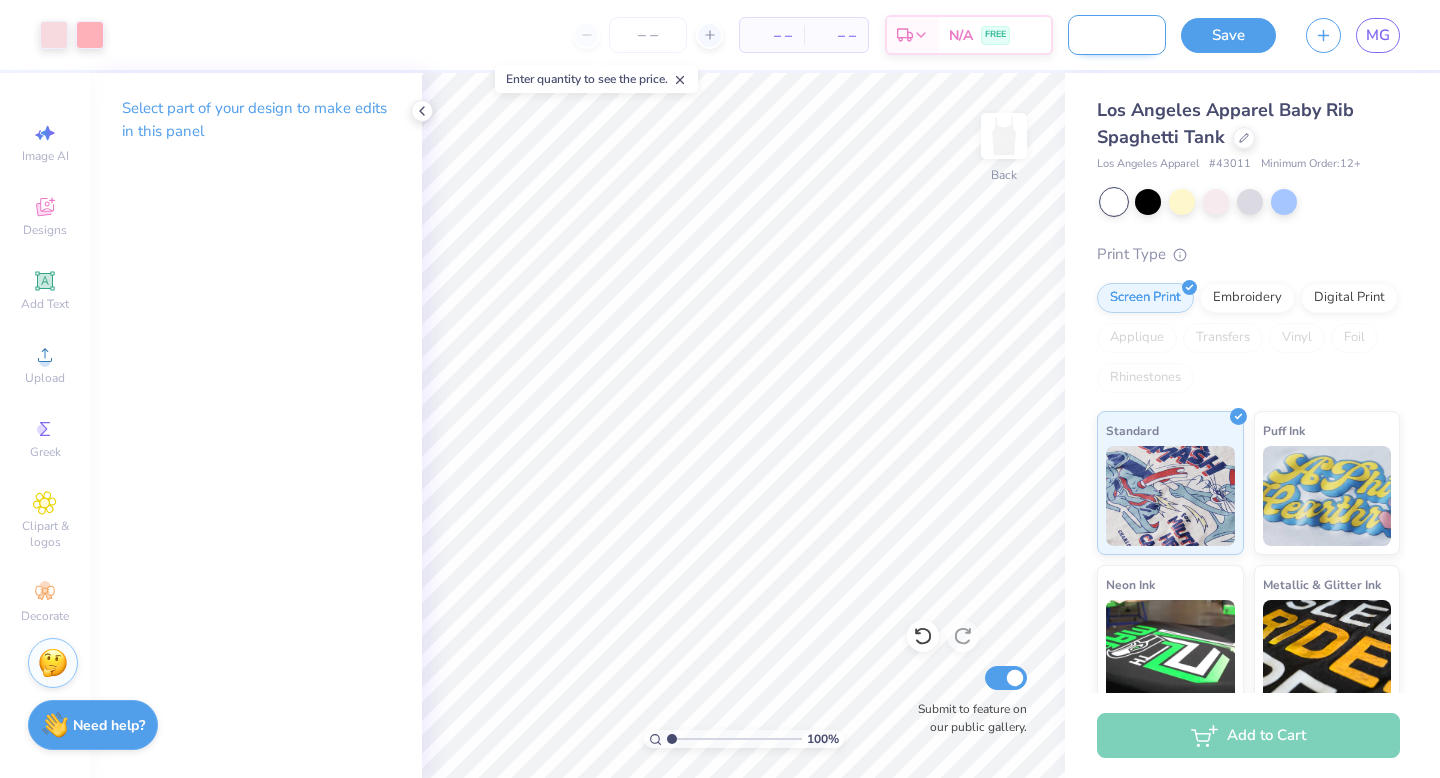 scroll, scrollTop: 0, scrollLeft: 81, axis: horizontal 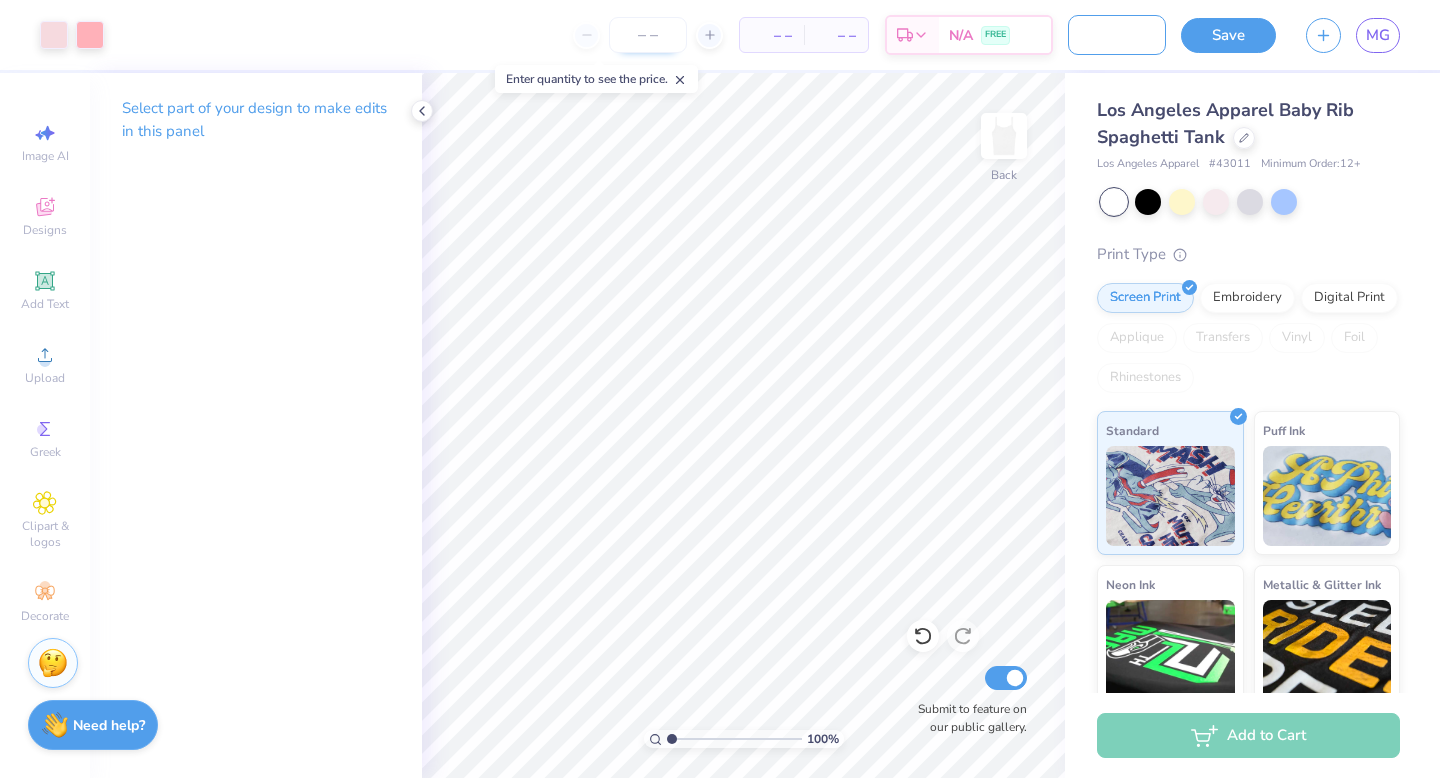 type on "New Member Tanks" 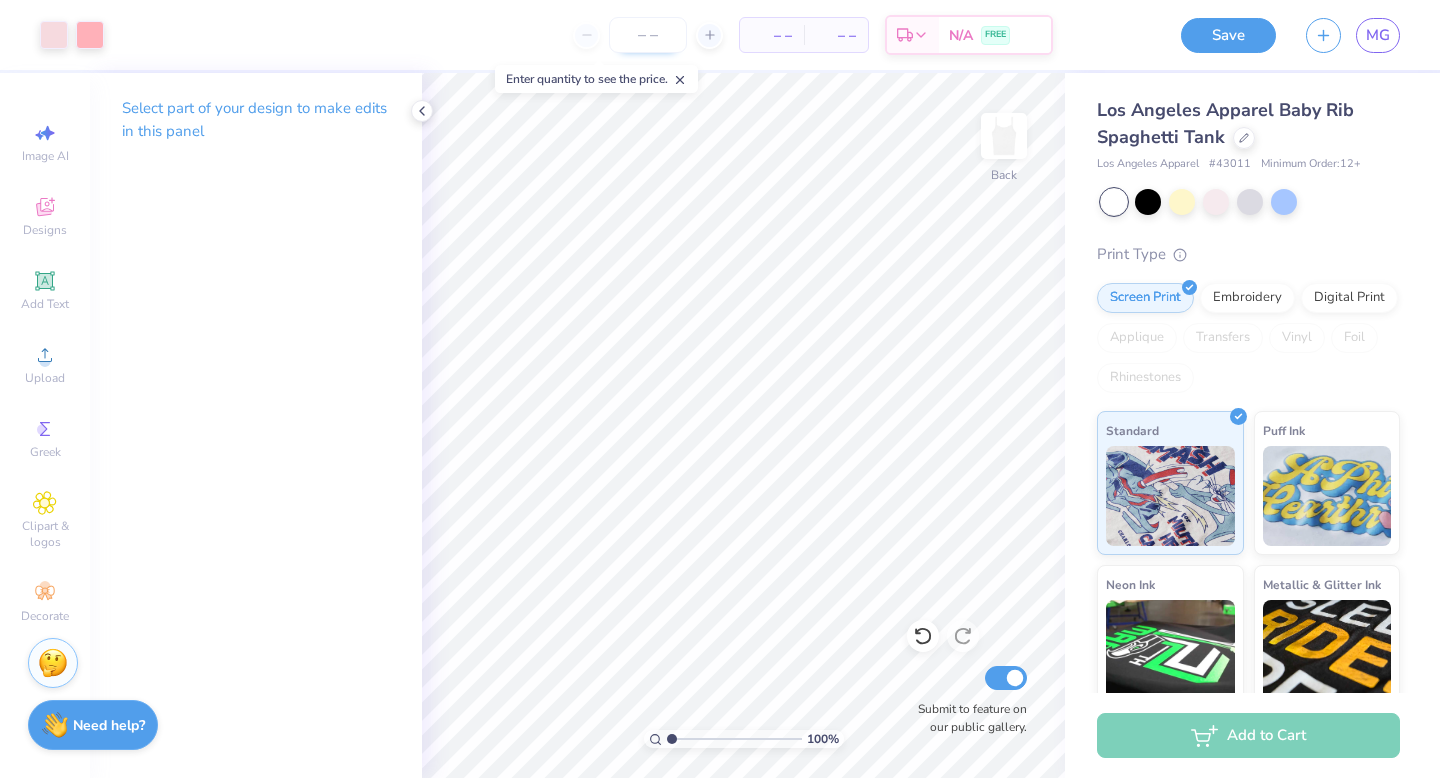 click at bounding box center (648, 35) 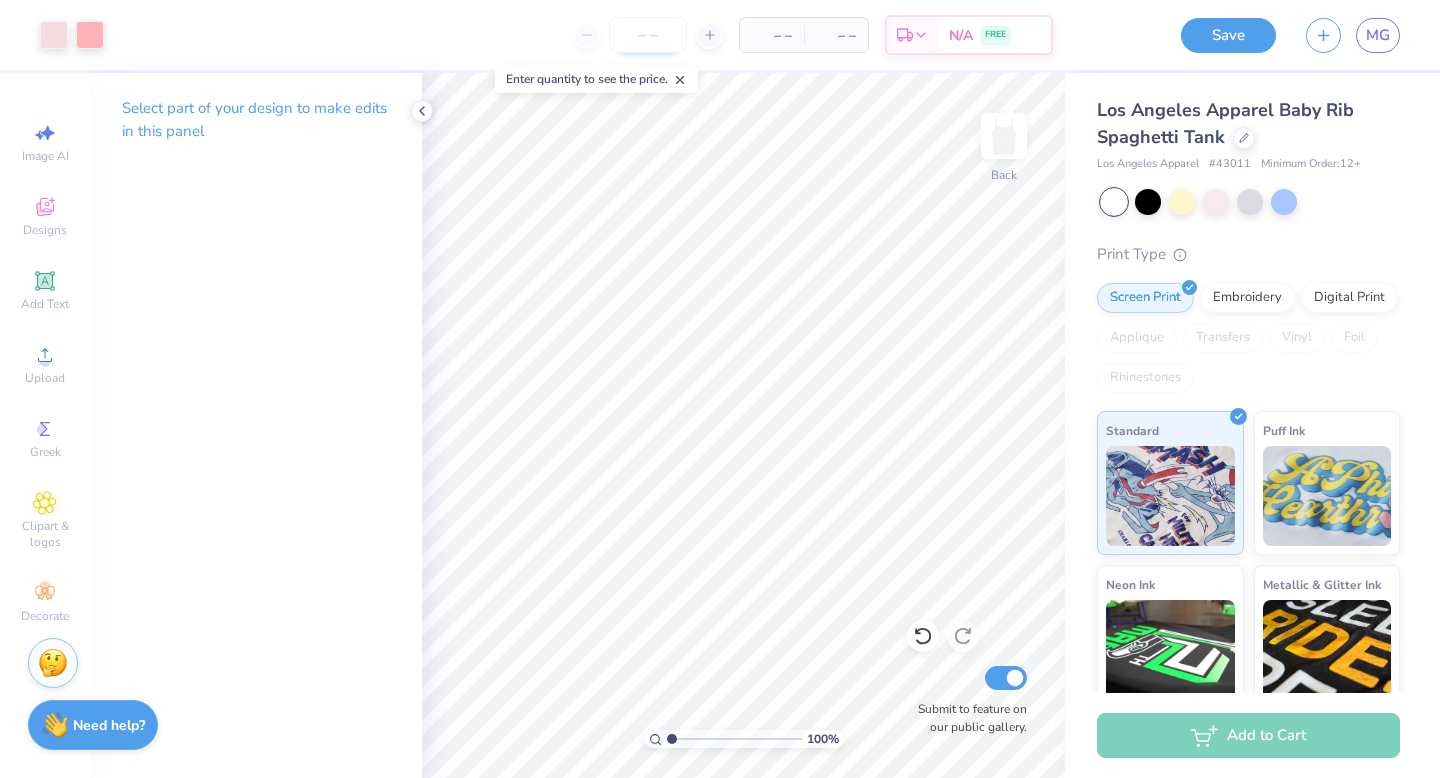 scroll, scrollTop: 0, scrollLeft: 0, axis: both 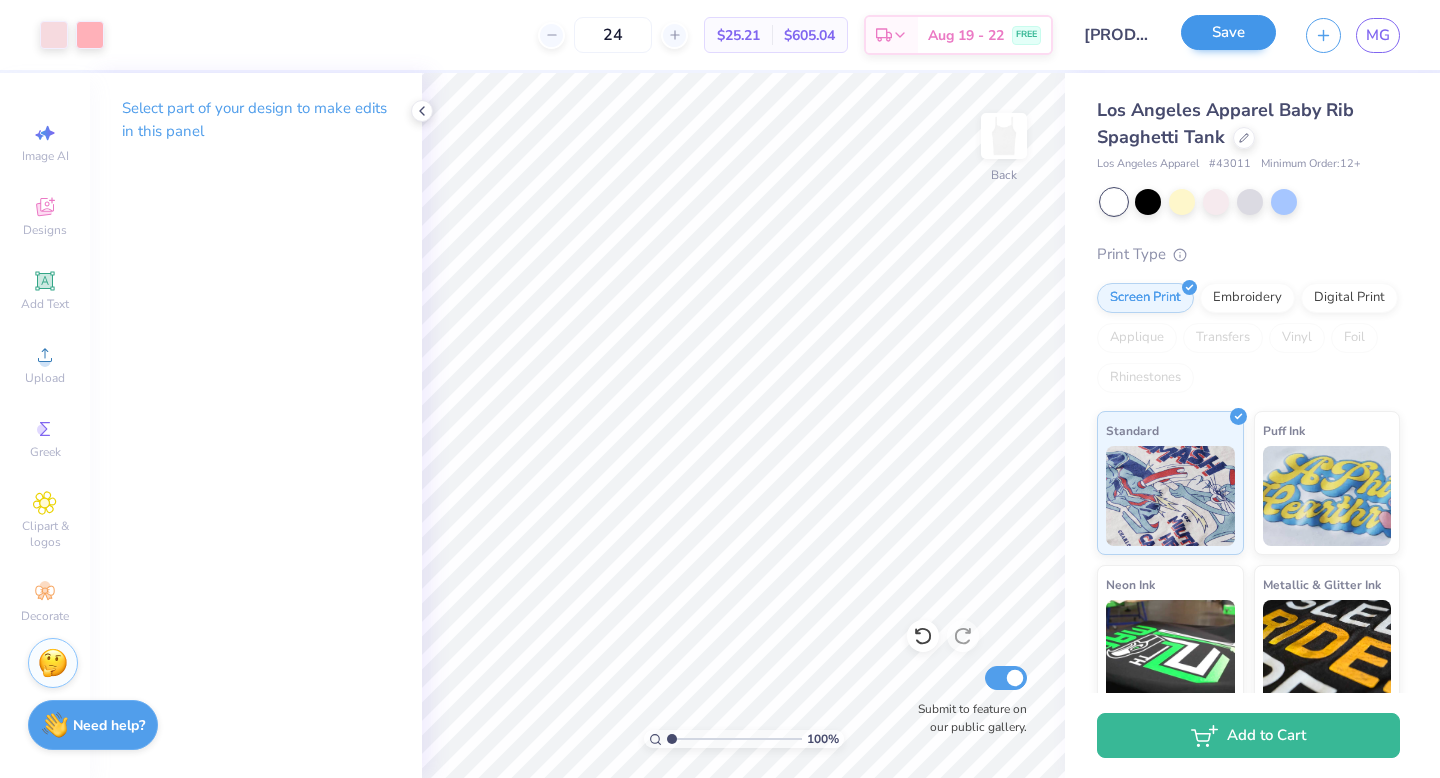 type on "24" 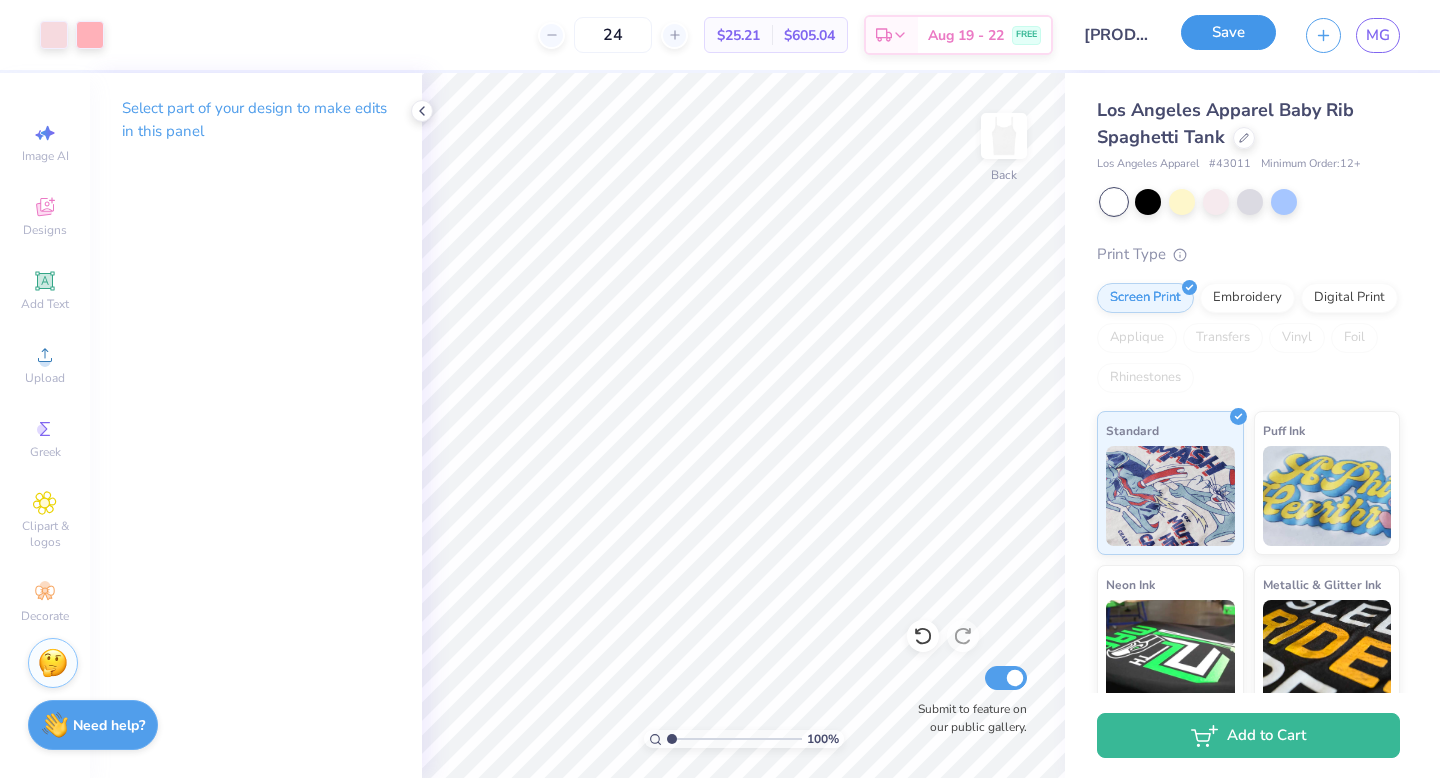 click on "Save" at bounding box center (1228, 32) 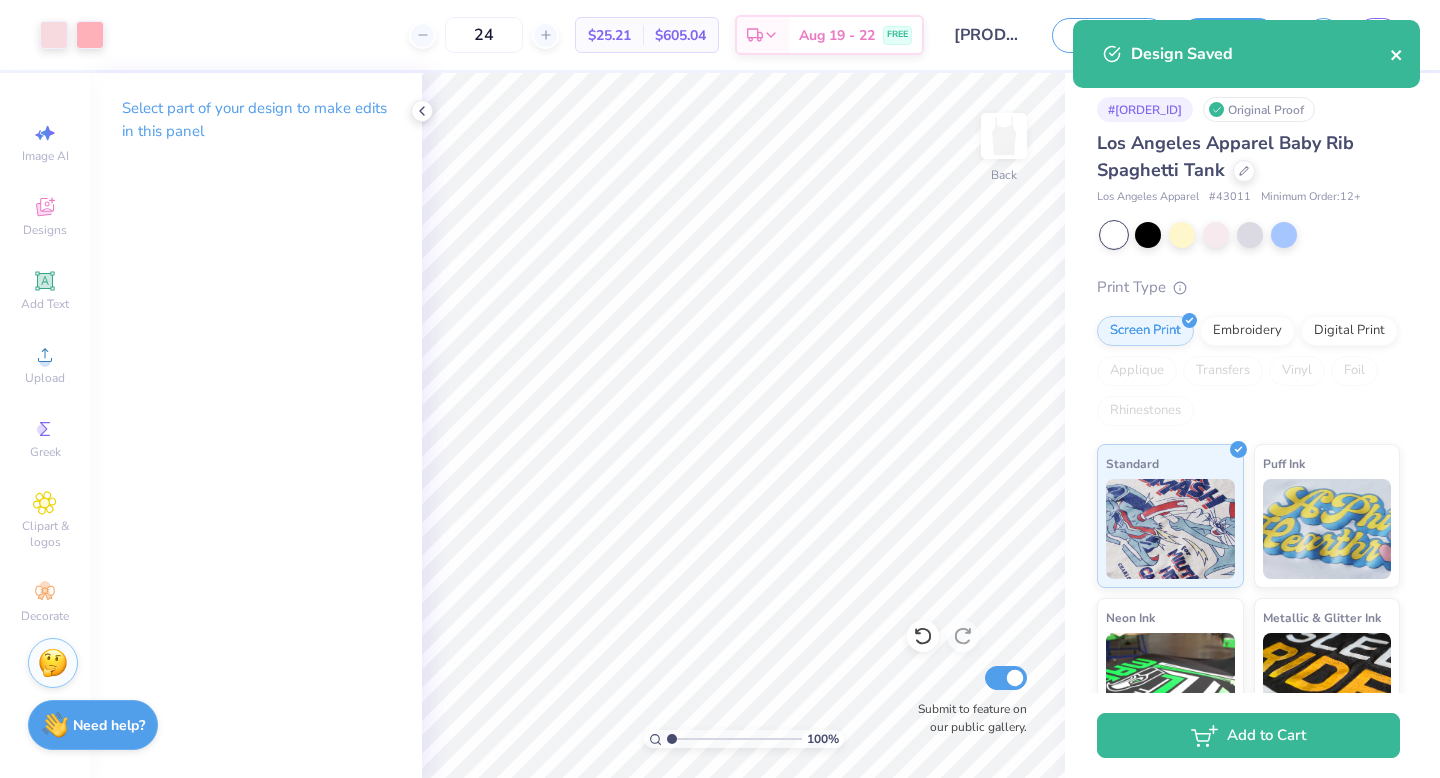 click 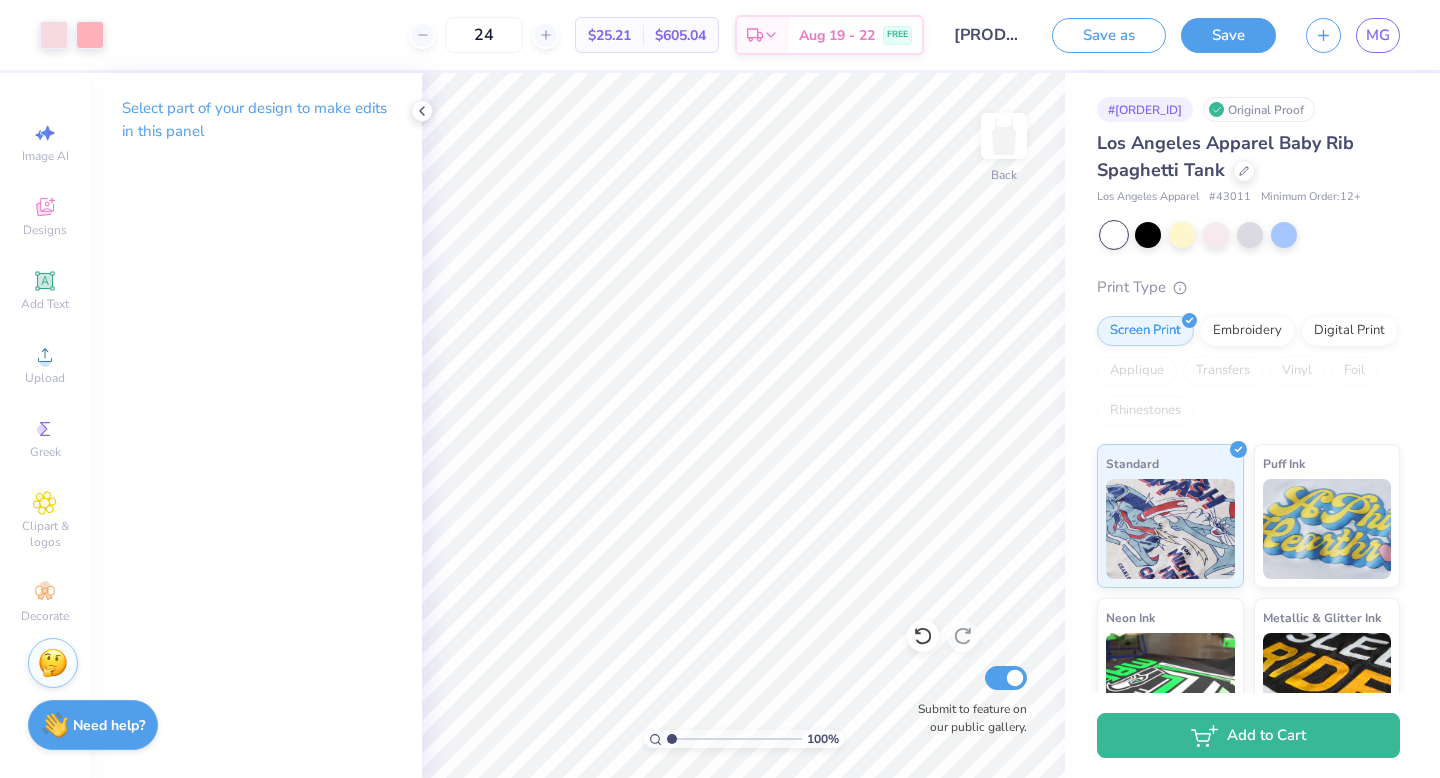 click on "Art colors 24 $25.21 Per Item $605.04 Total Est.  Delivery Aug 19 - 22 FREE Design Title New Member Tanks Save as Save MG Image AI Designs Add Text Upload Greek Clipart & logos Decorate Select part of your design to make edits in this panel 100  % Back Submit to feature on our public gallery. # 505788A Original Proof Los Angeles Apparel Baby Rib Spaghetti Tank Los Angeles Apparel # 43011 Minimum Order:  12 +   Print Type Screen Print Embroidery Digital Print Applique Transfers Vinyl Foil Rhinestones Standard Puff Ink Neon Ink Metallic & Glitter Ink Glow in the Dark Ink Water based Ink Add to Cart Stuck?  Our Art team will finish your design for free. Need help?  Chat with us. Design Saved" at bounding box center [720, 389] 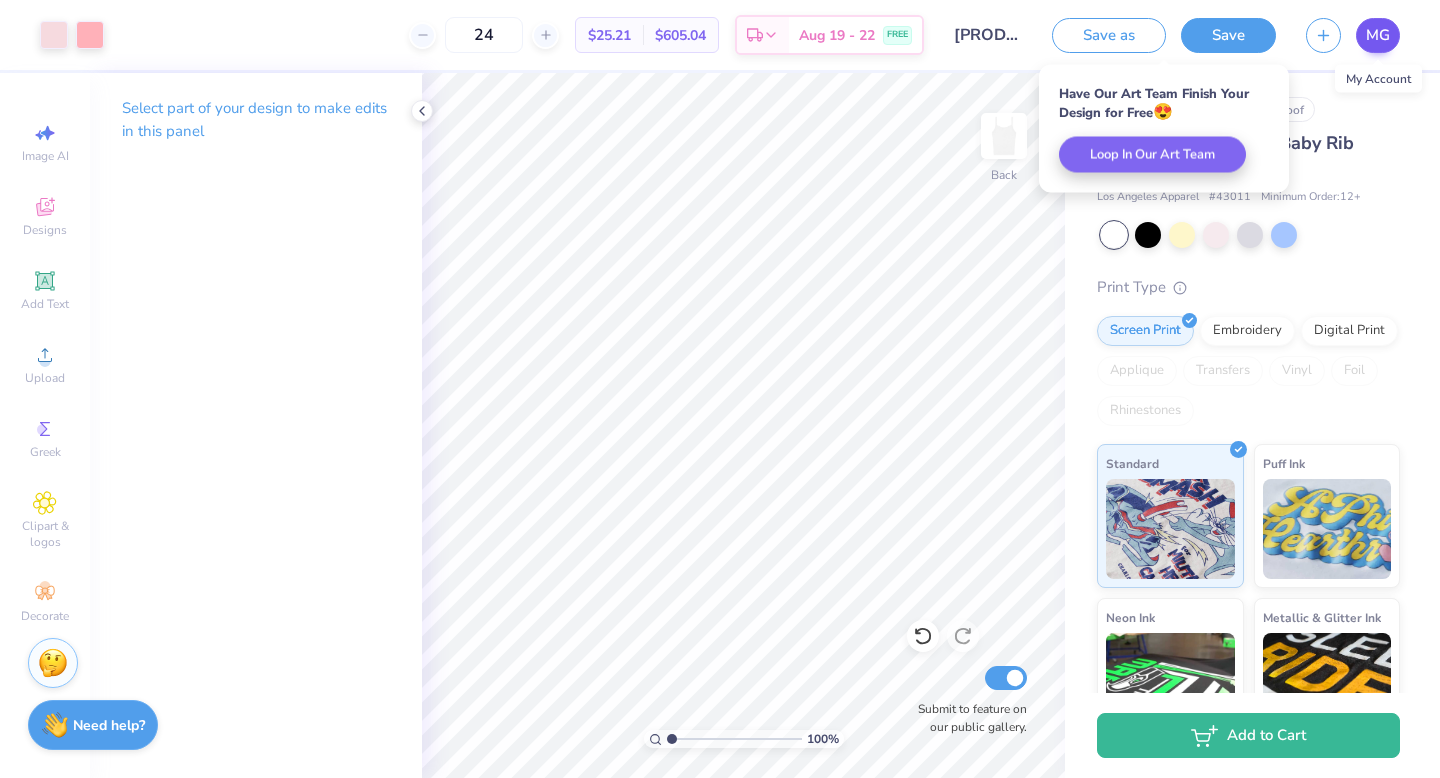 click on "MG" at bounding box center [1378, 35] 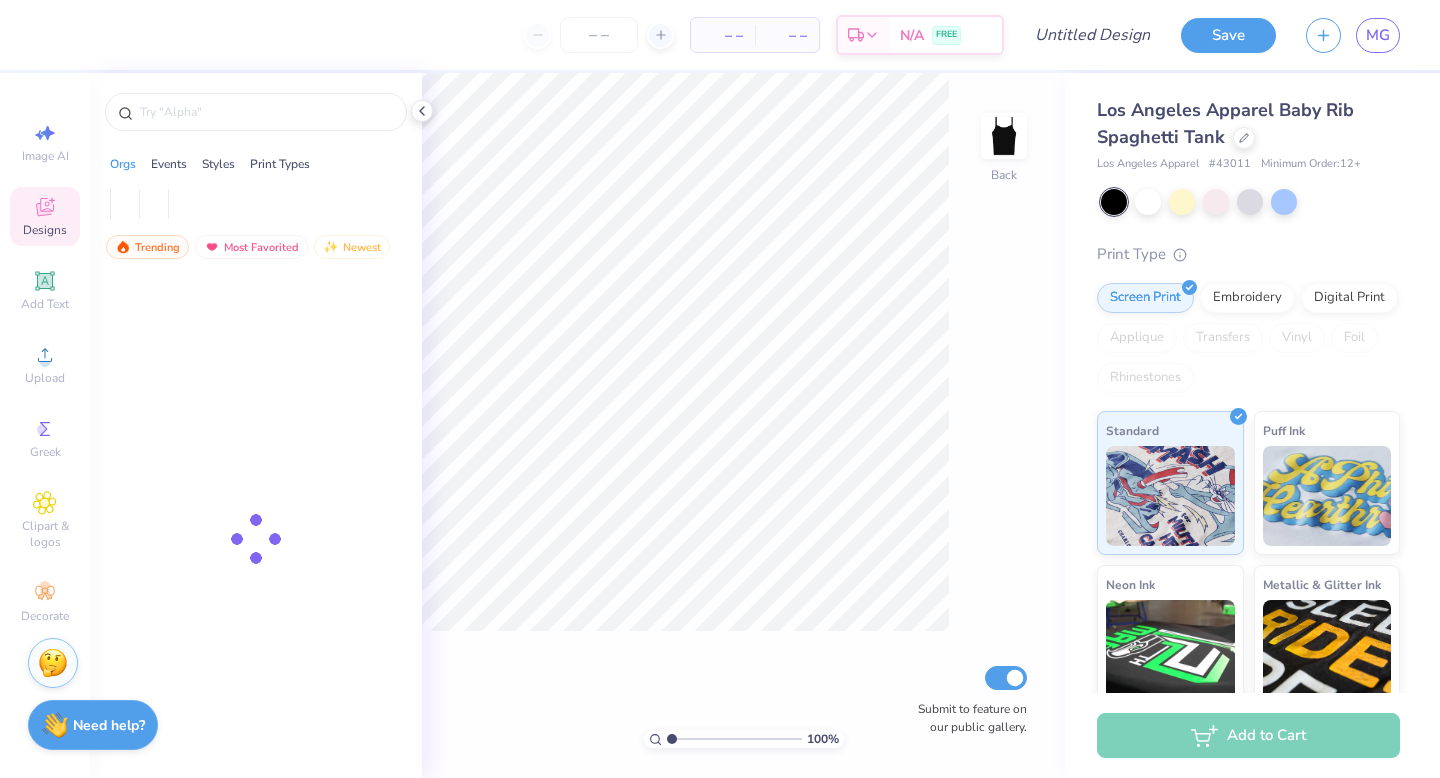 scroll, scrollTop: 0, scrollLeft: 0, axis: both 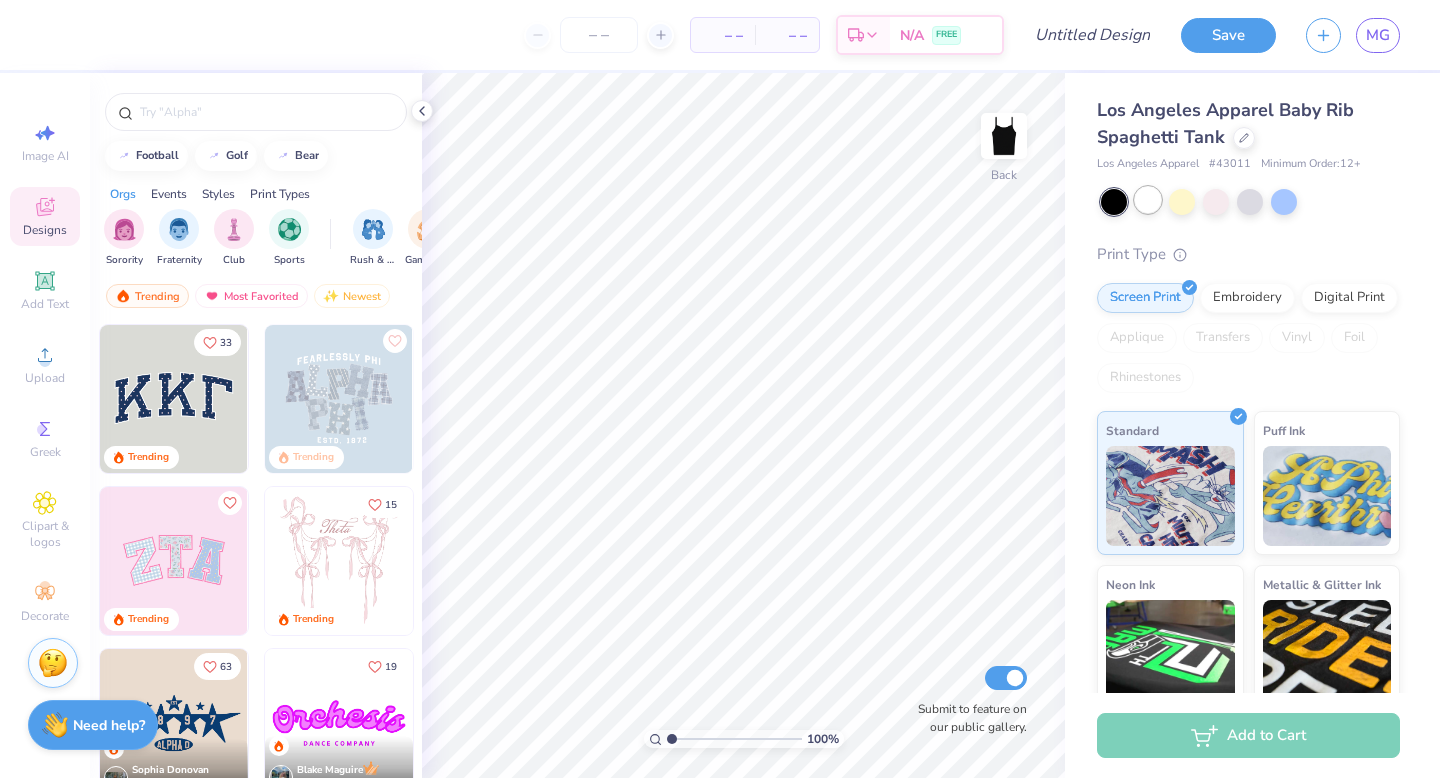 click at bounding box center (1148, 200) 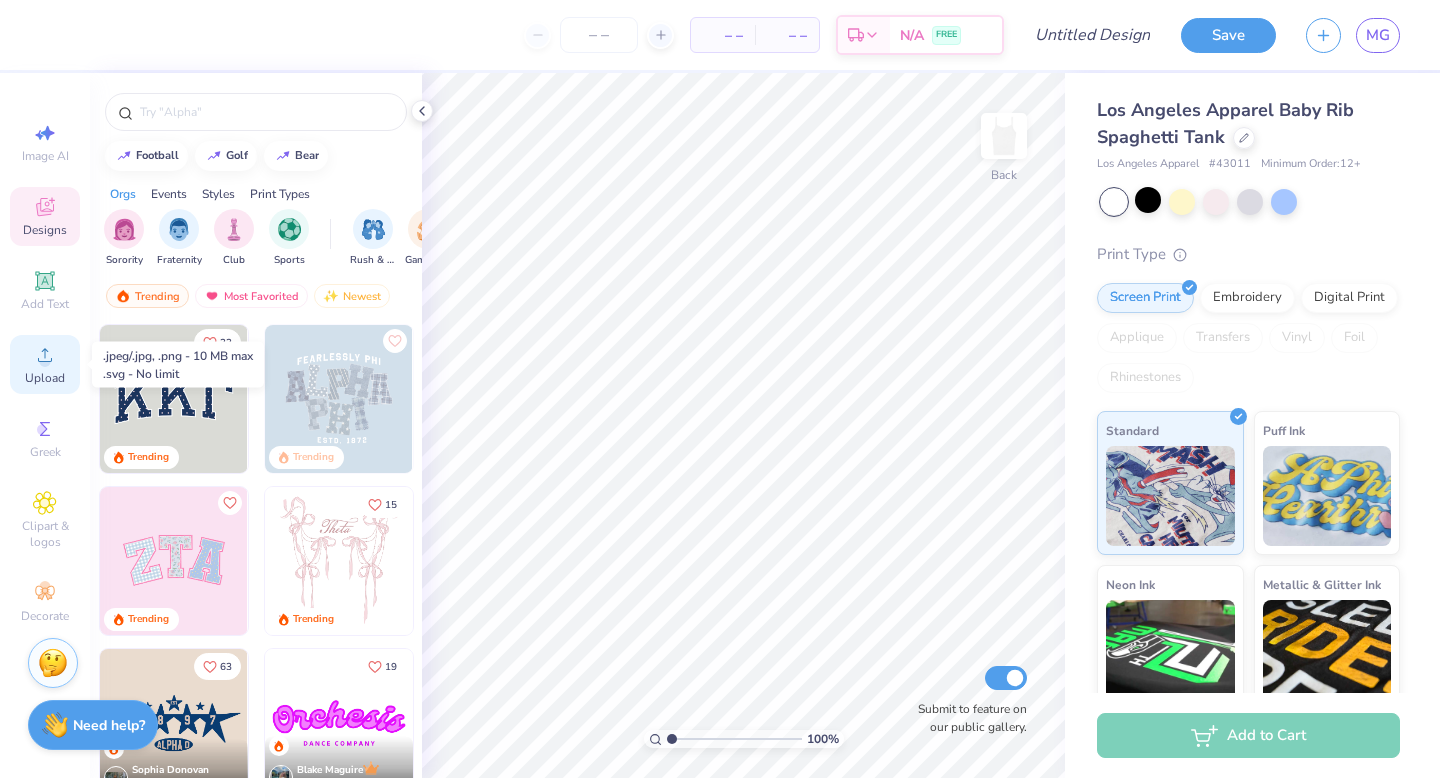 click 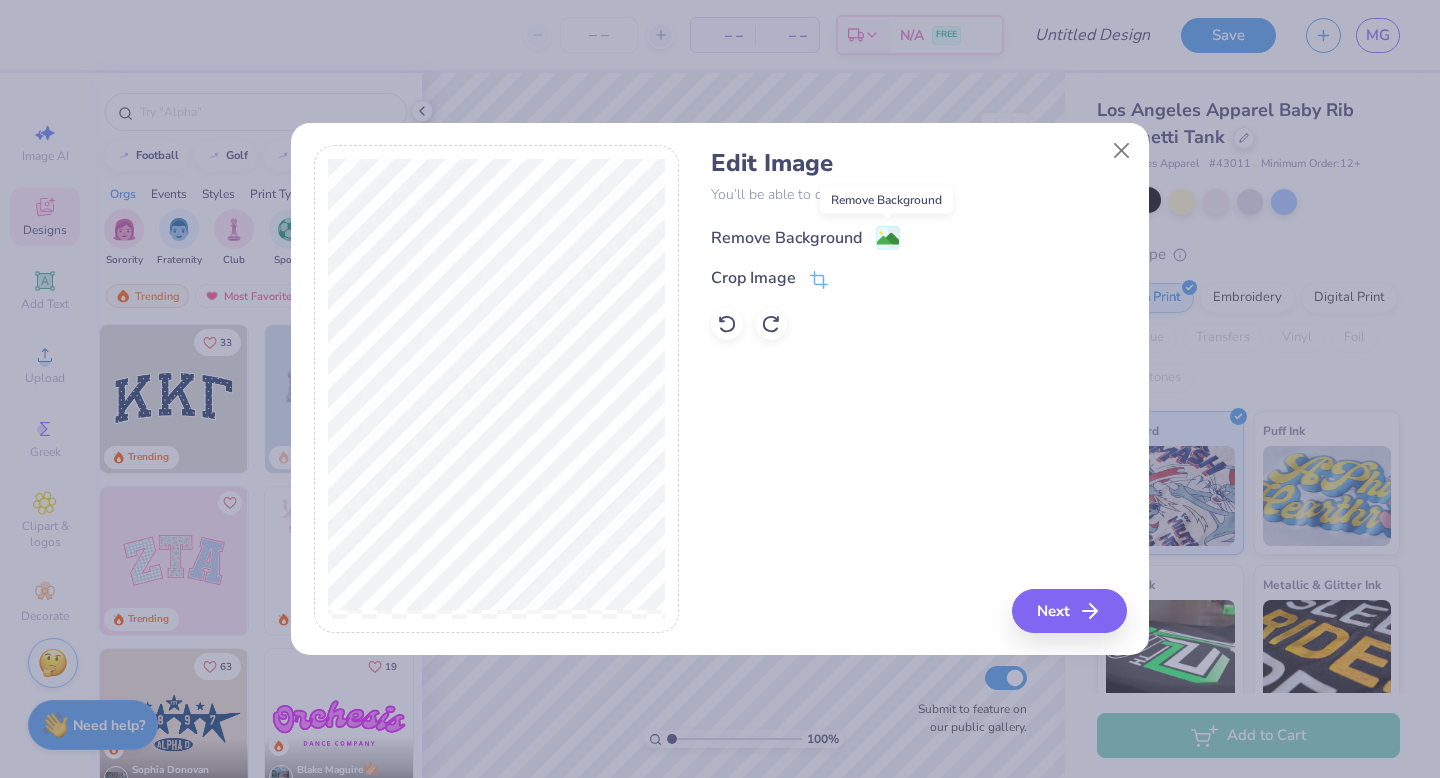 click 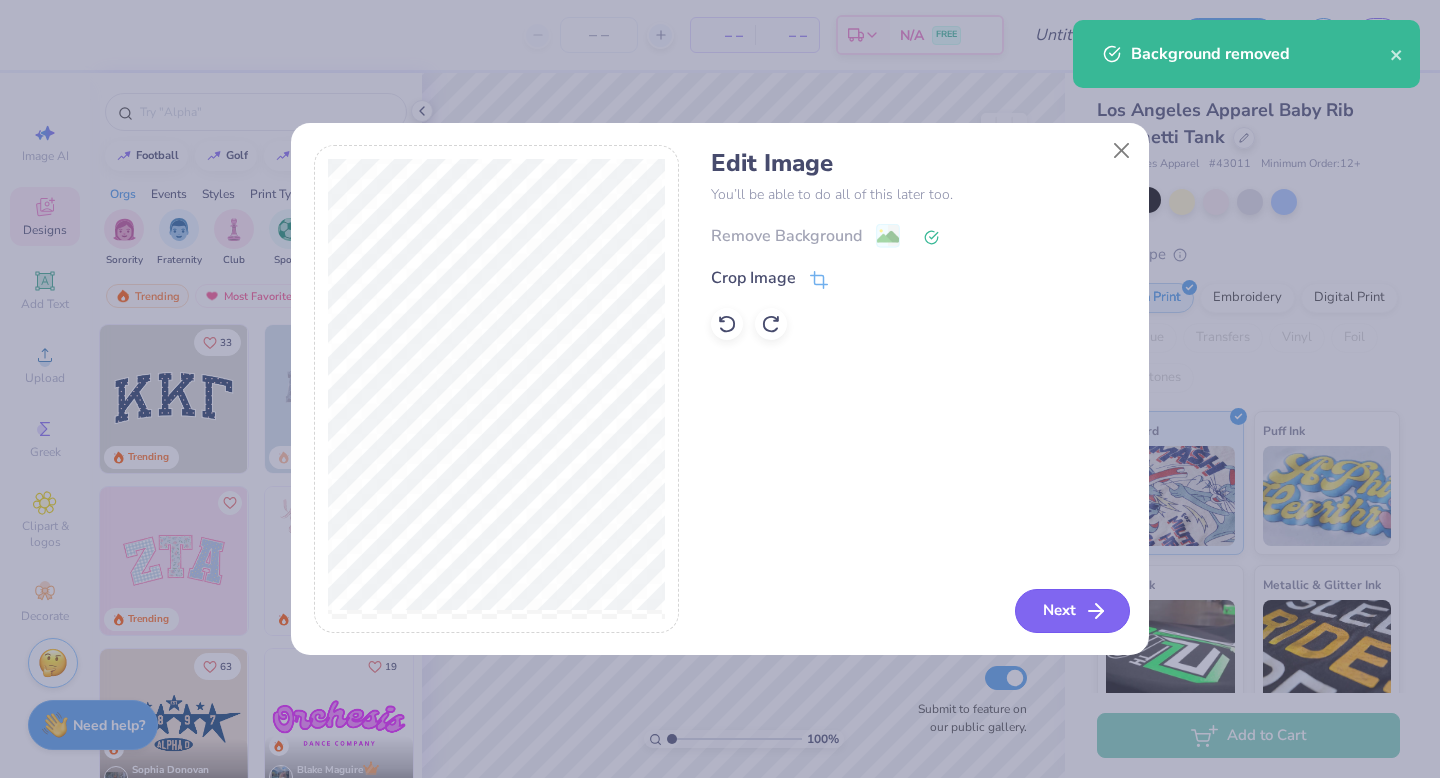 click on "Next" at bounding box center (1072, 611) 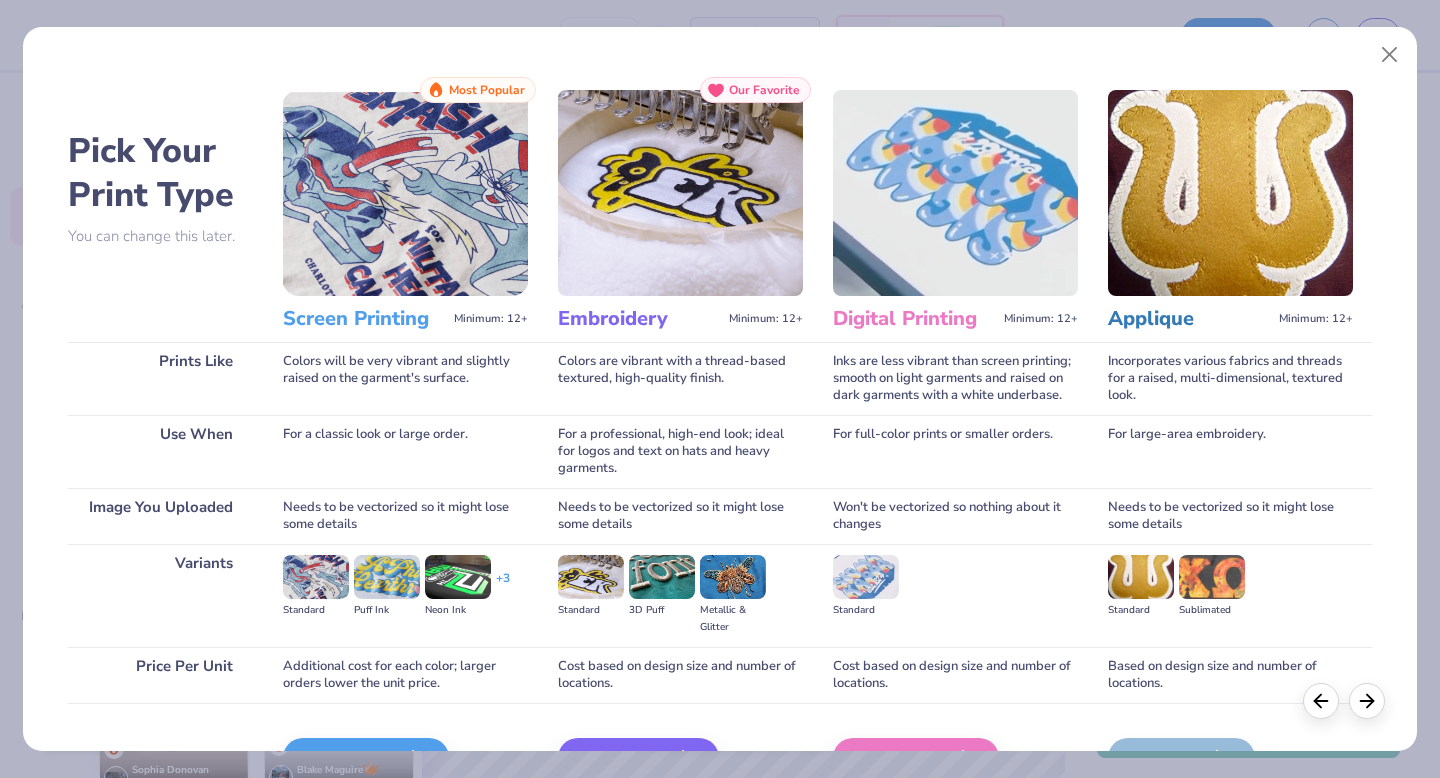 scroll, scrollTop: 119, scrollLeft: 0, axis: vertical 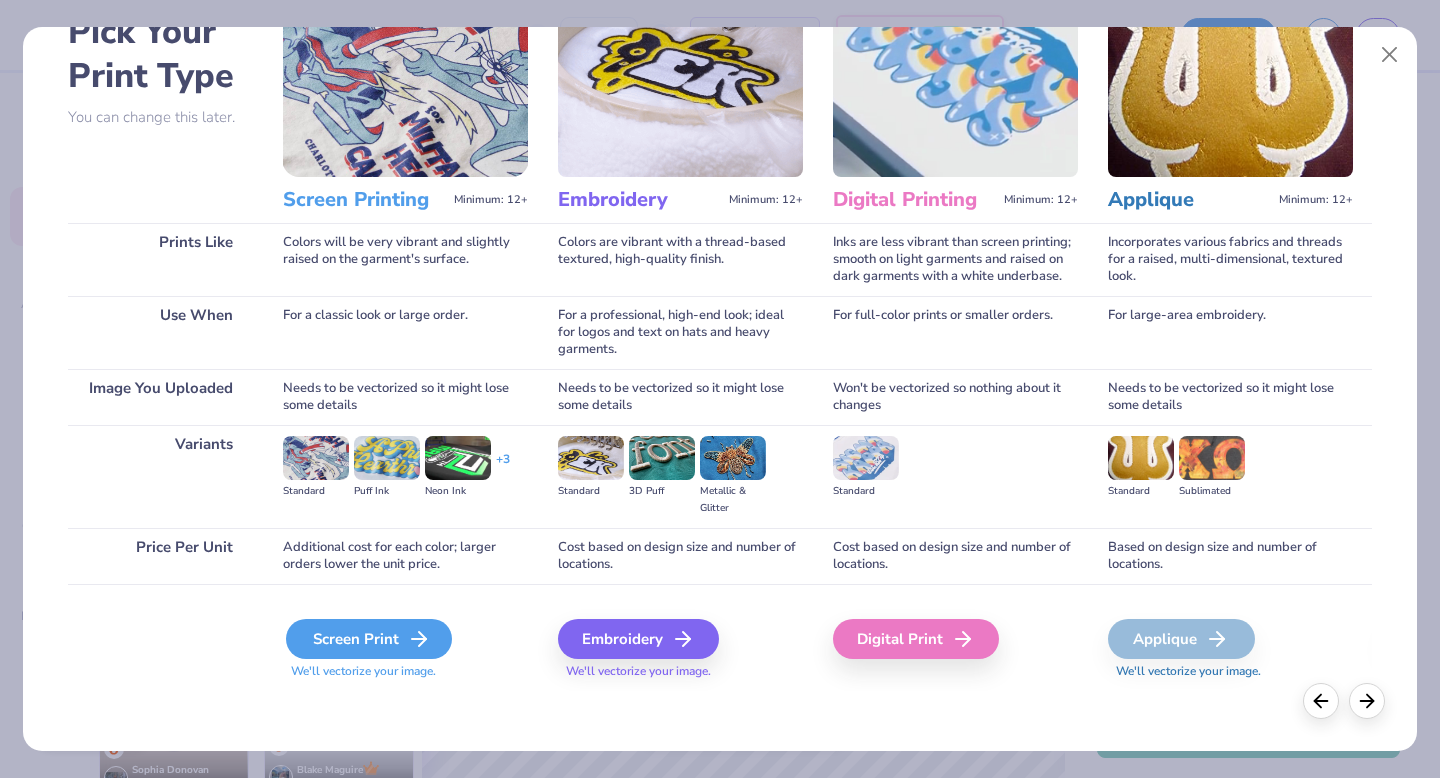 click on "Screen Print" at bounding box center [369, 639] 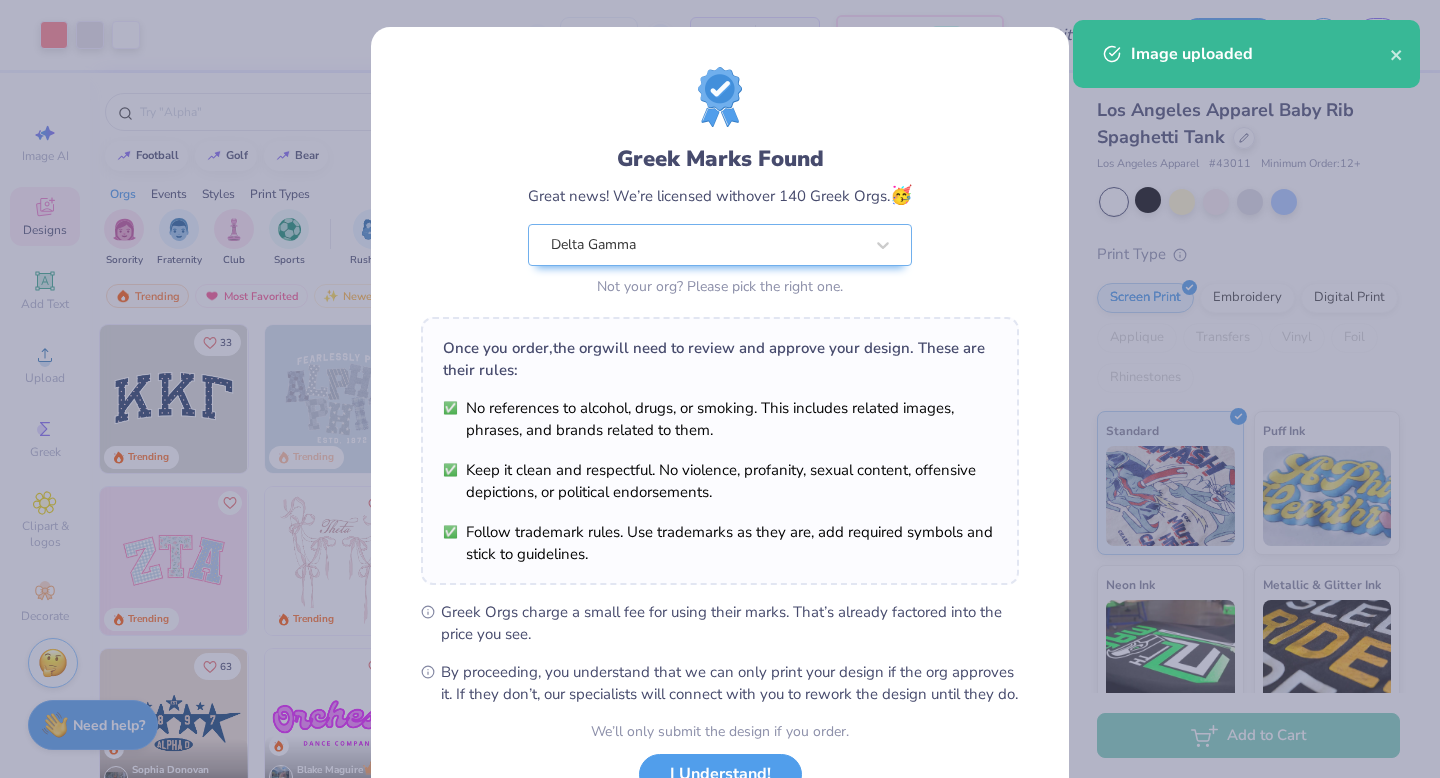 scroll, scrollTop: 158, scrollLeft: 0, axis: vertical 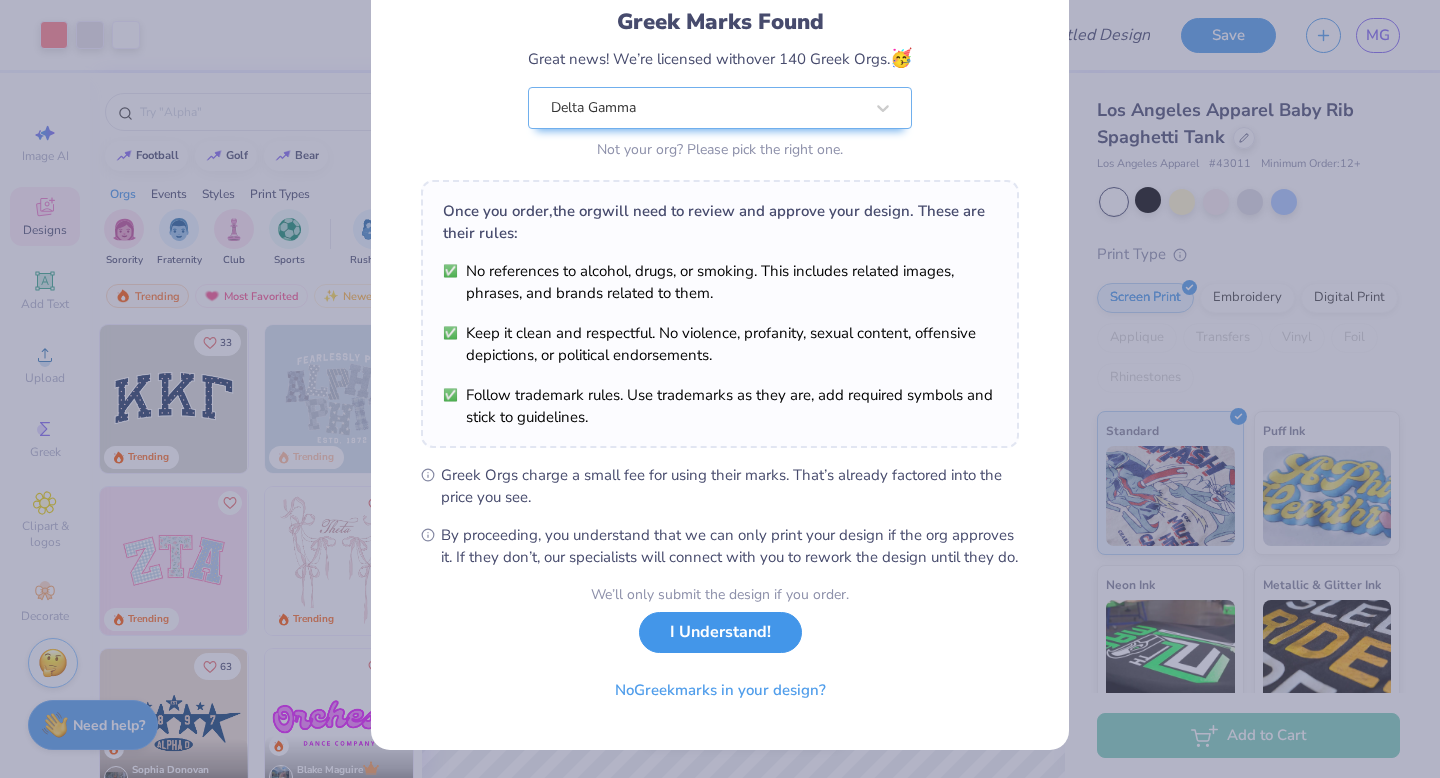 click on "I Understand!" at bounding box center [720, 632] 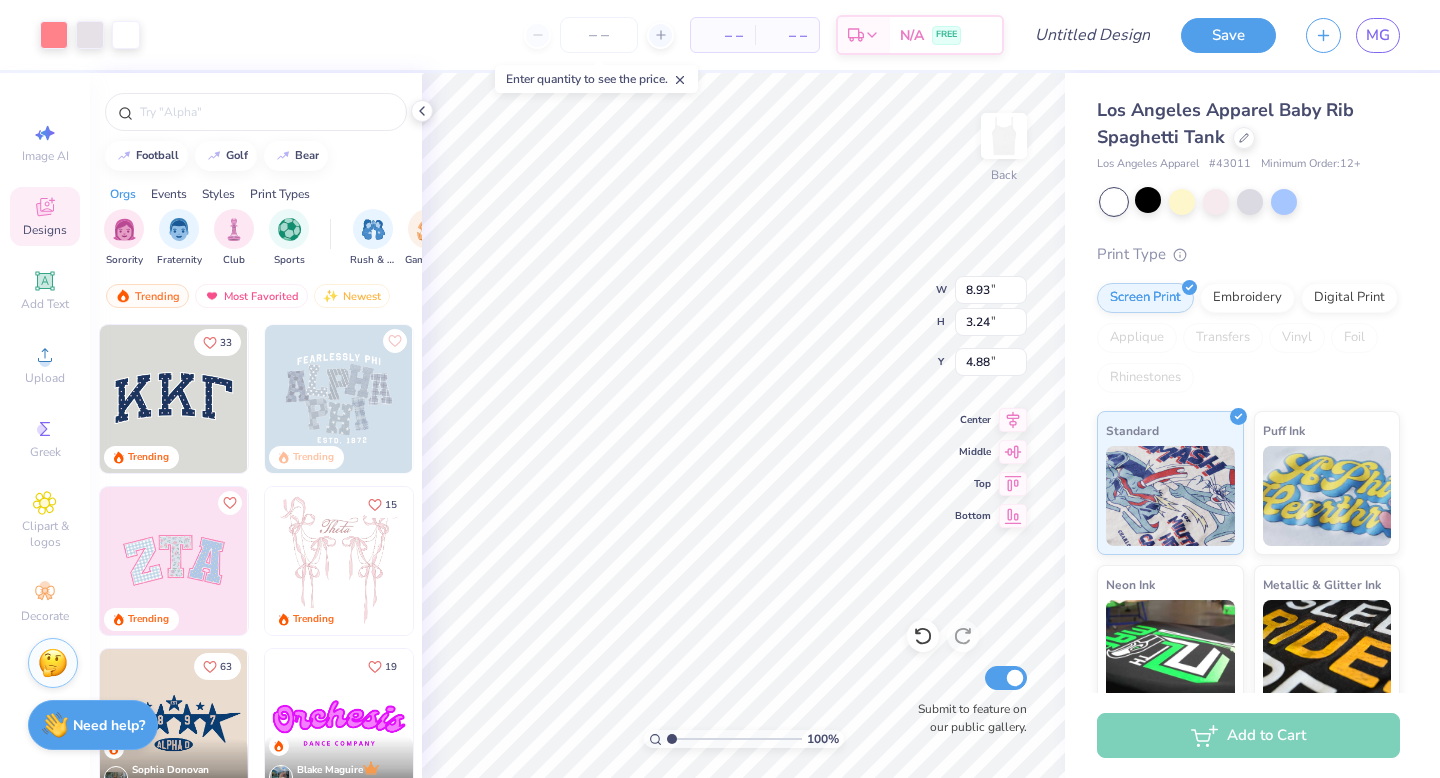 scroll, scrollTop: 0, scrollLeft: 0, axis: both 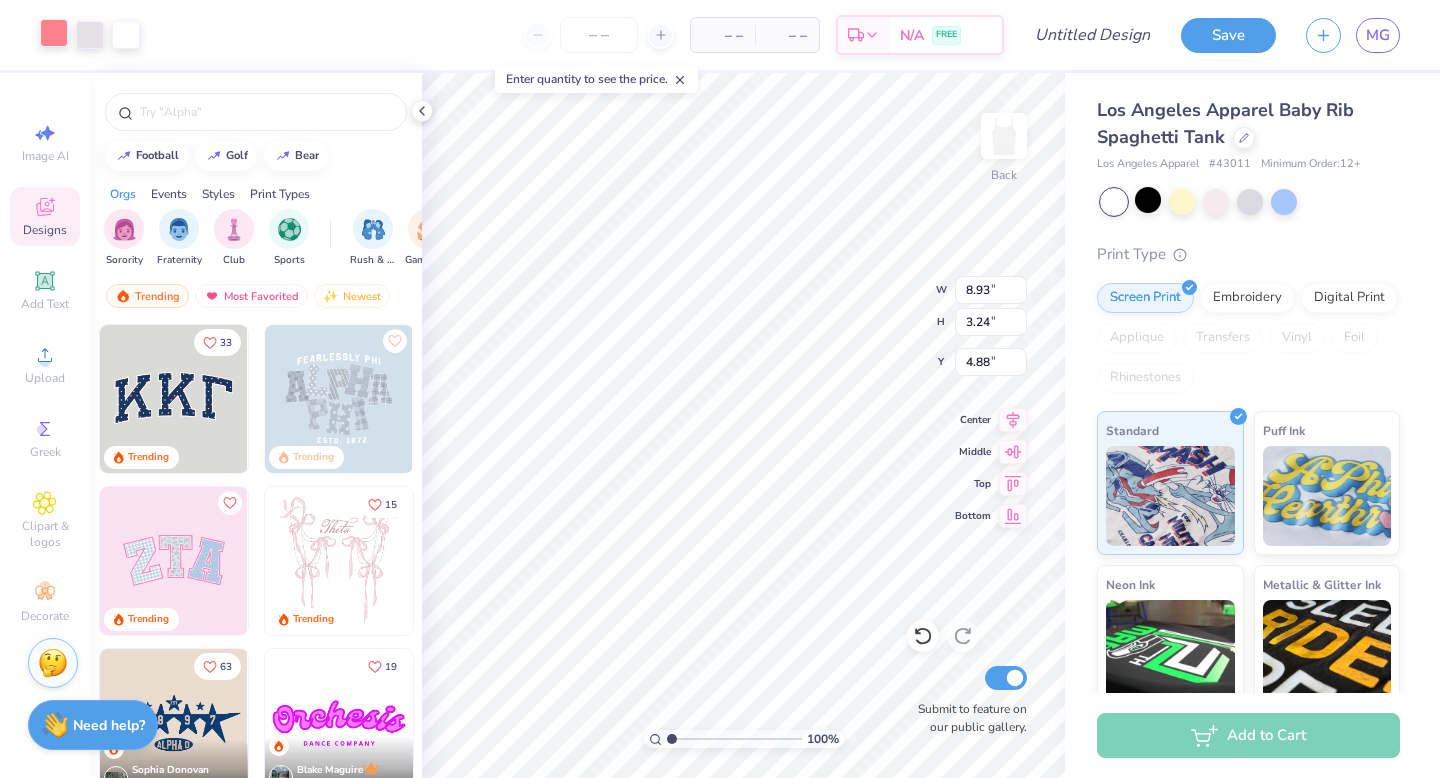 click at bounding box center [54, 33] 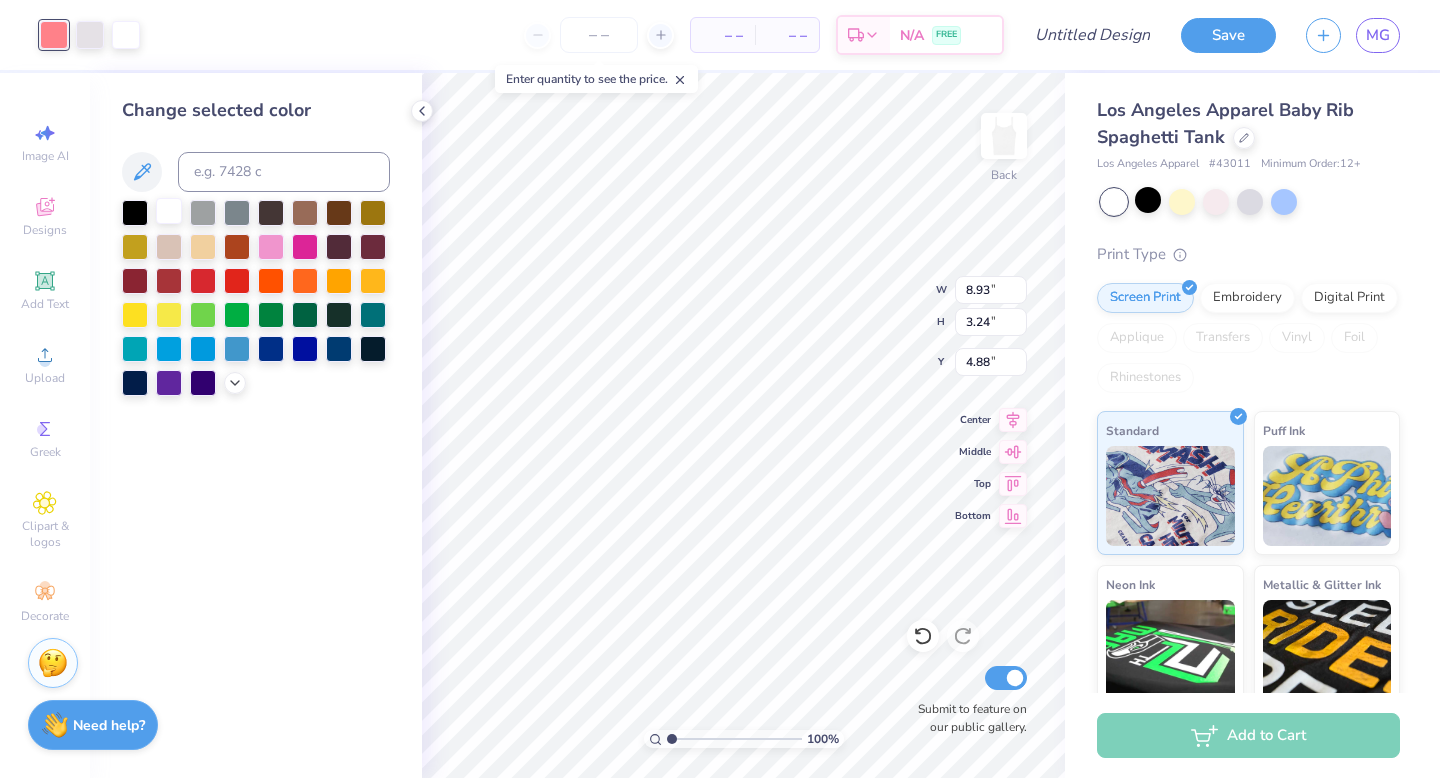 click at bounding box center [169, 211] 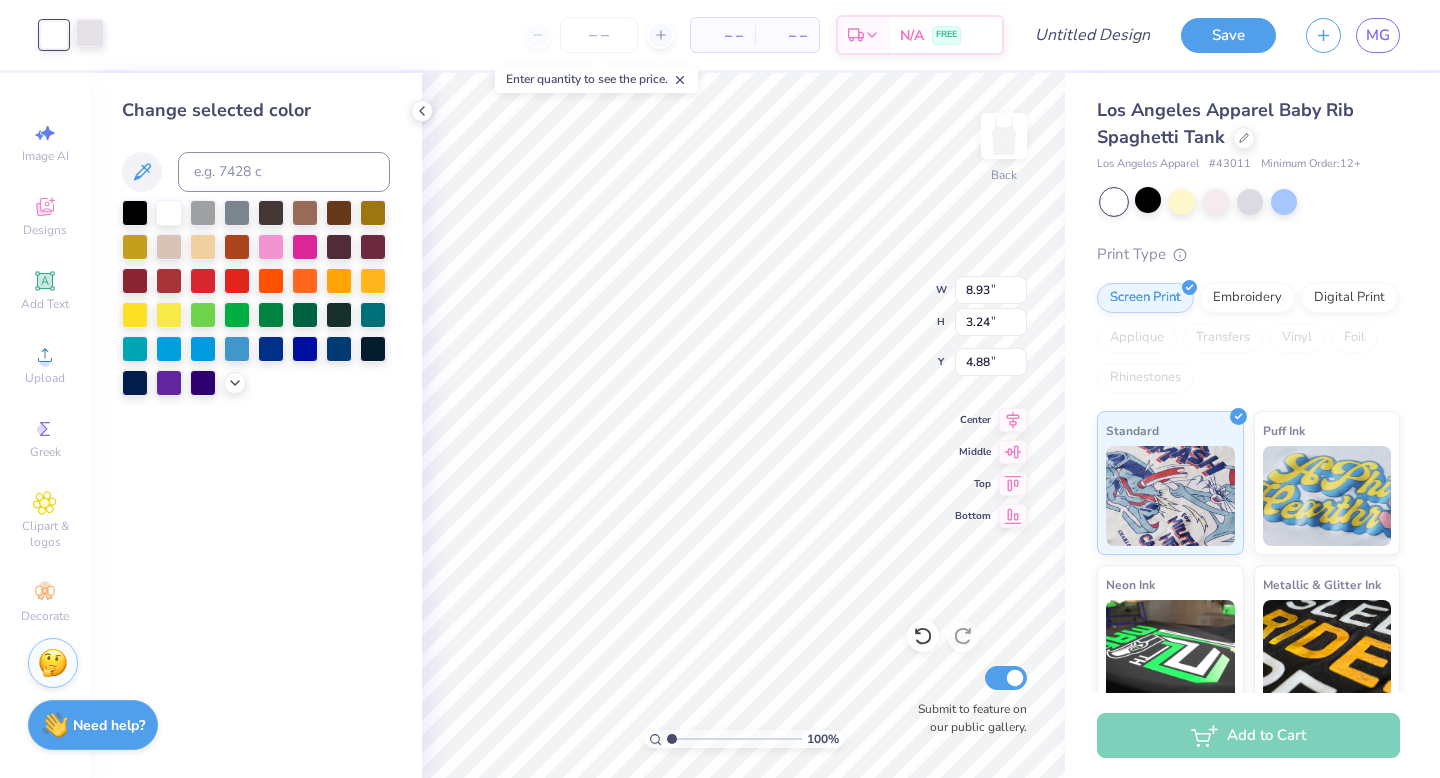 click at bounding box center (90, 33) 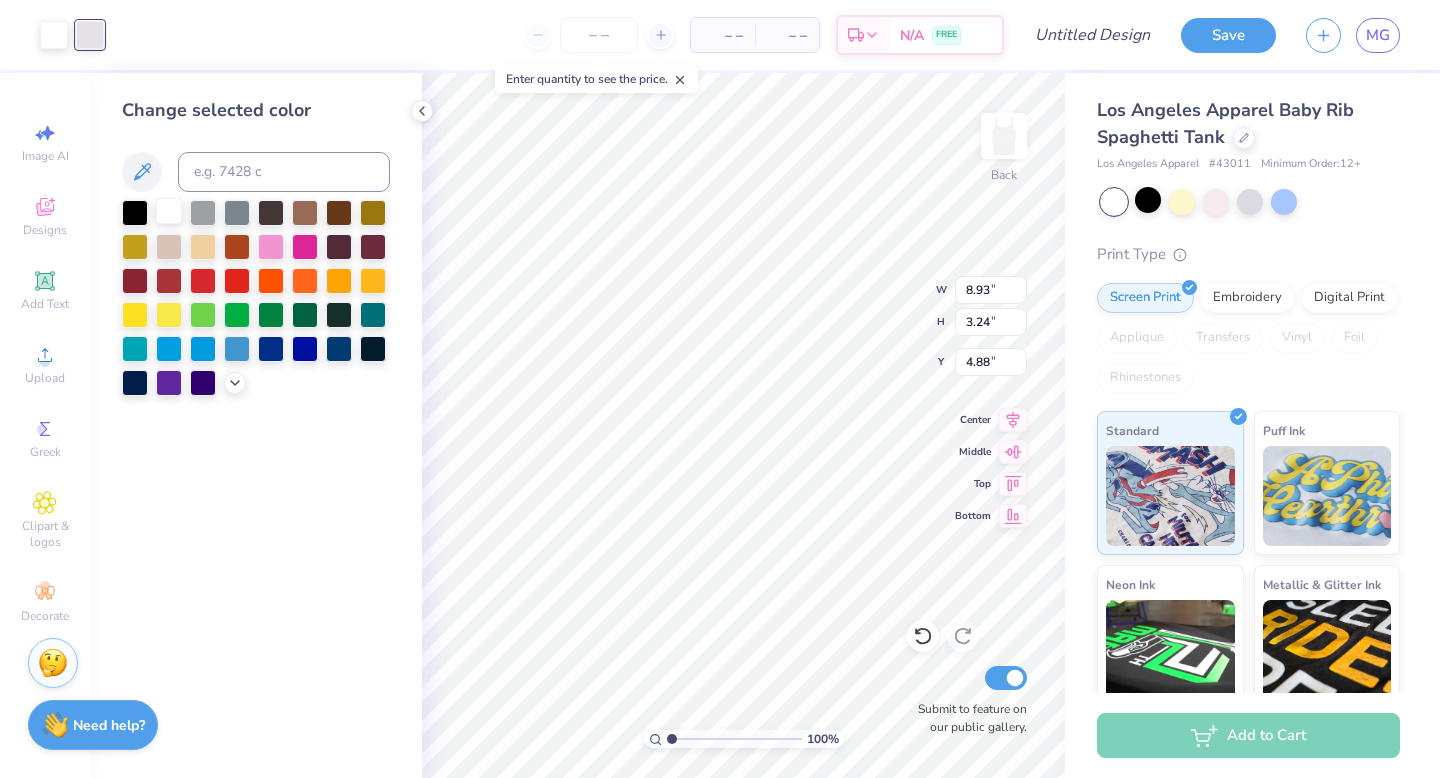 click at bounding box center (169, 211) 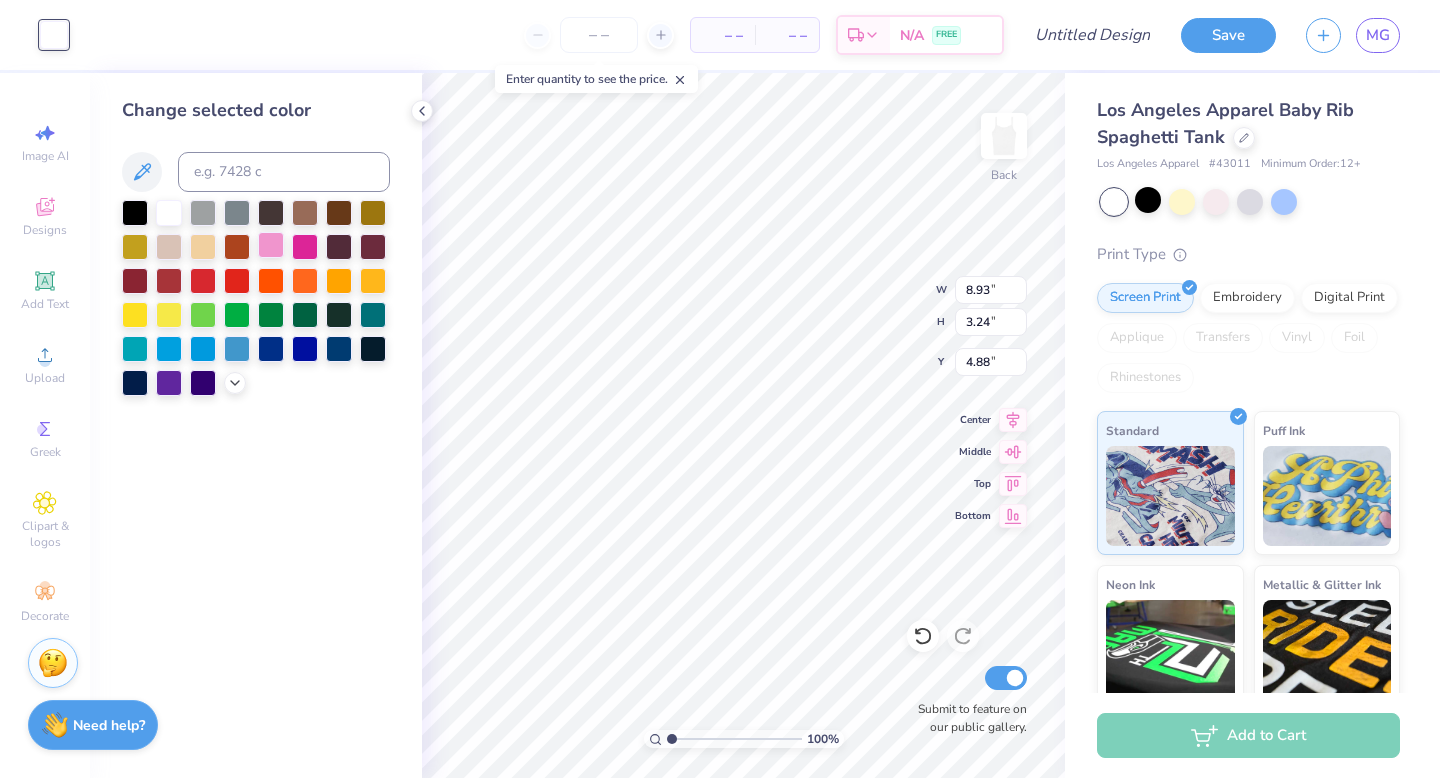 click at bounding box center [271, 245] 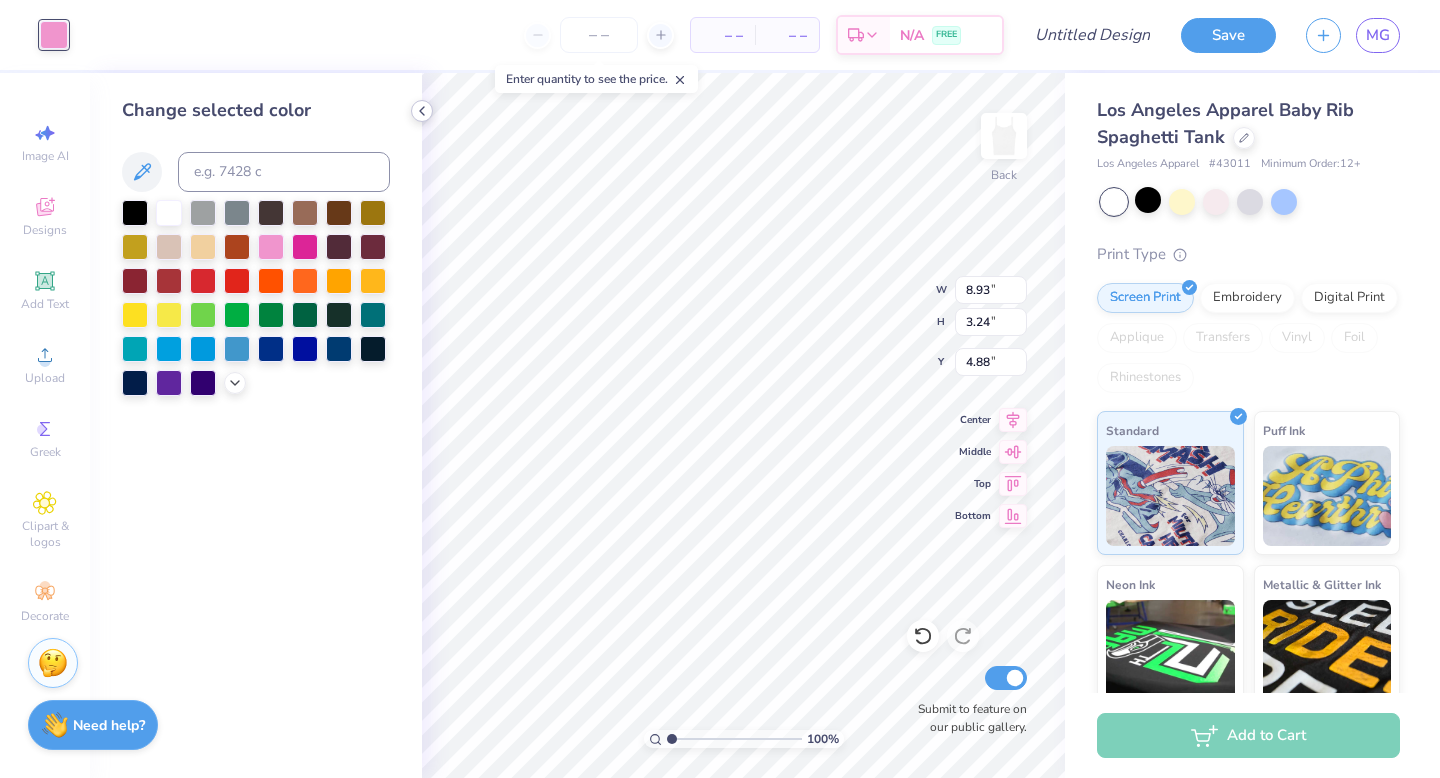 click 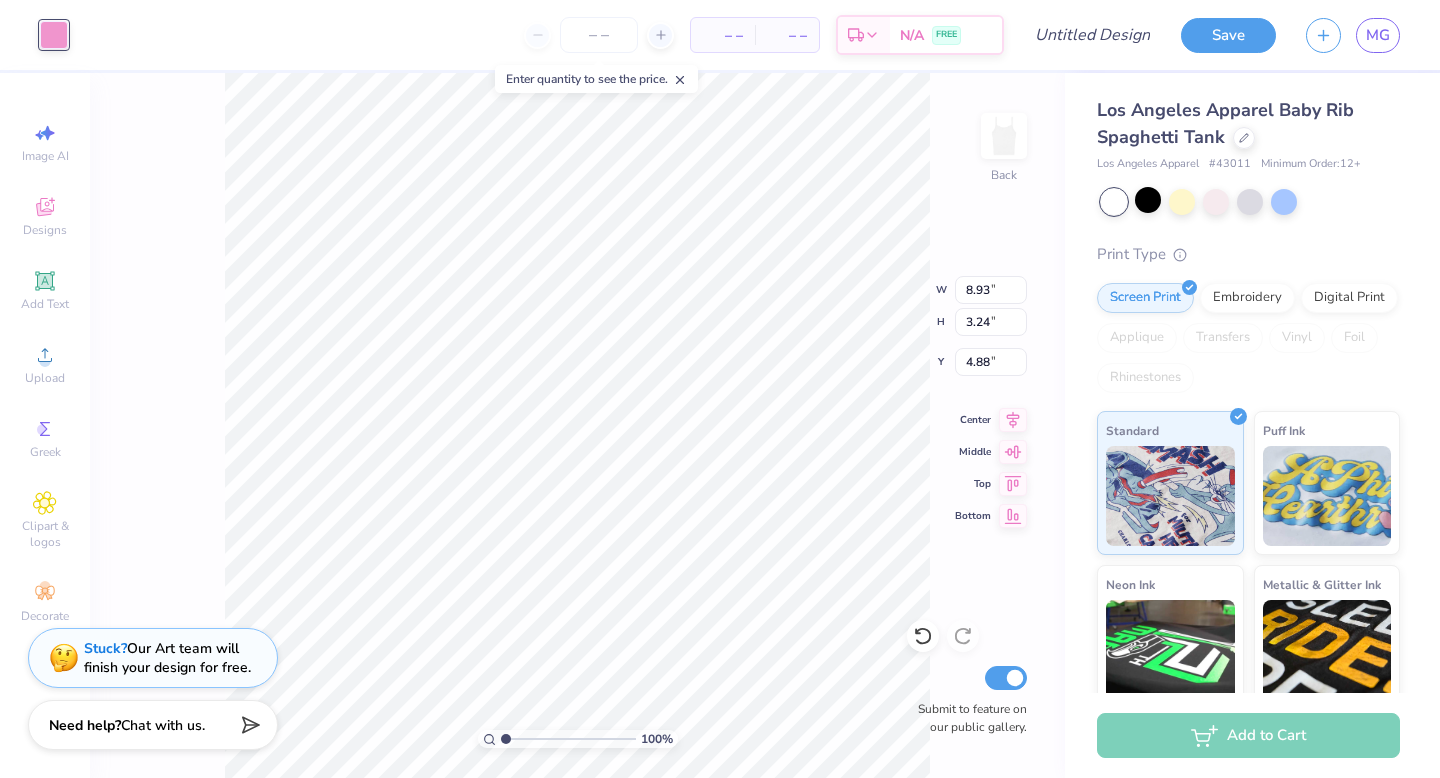 type on "6.89" 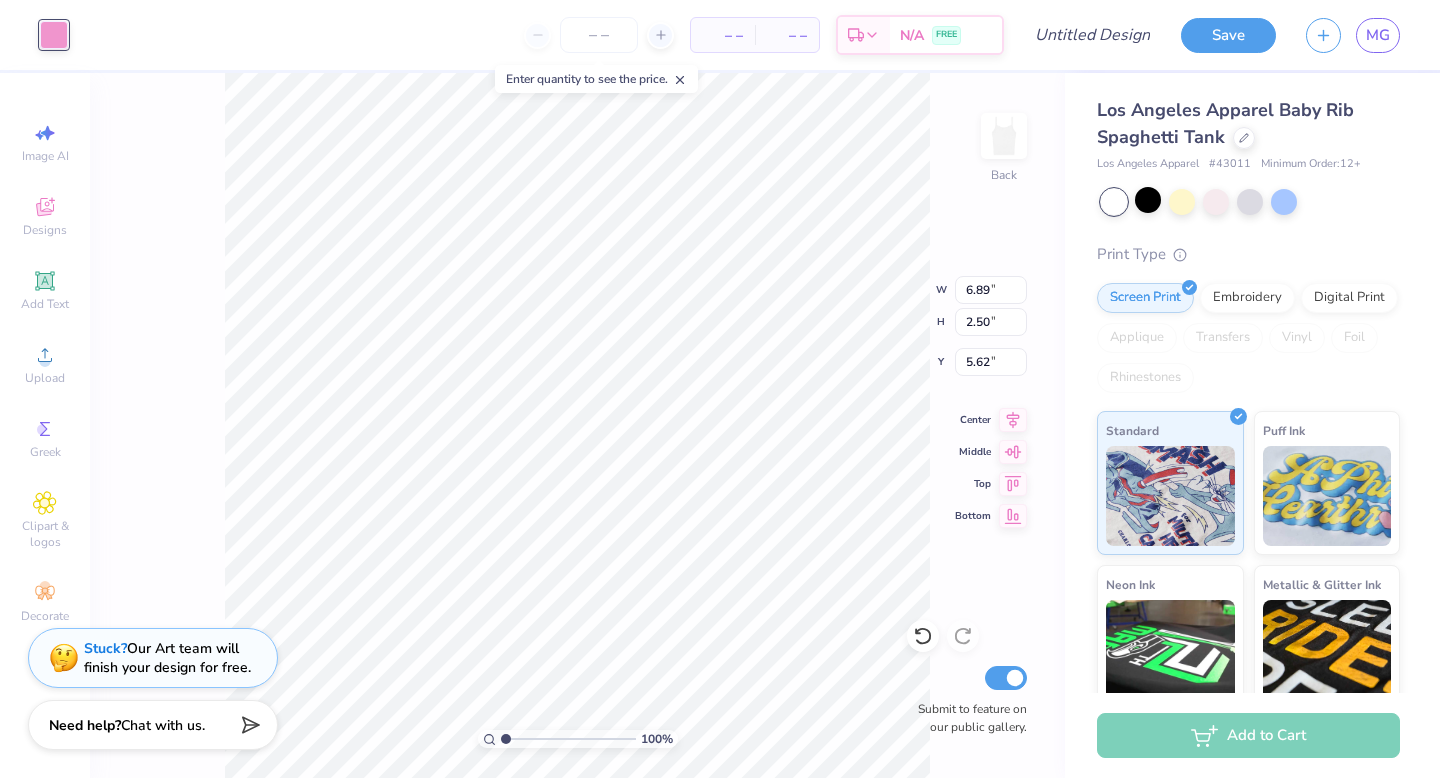 type on "1.44" 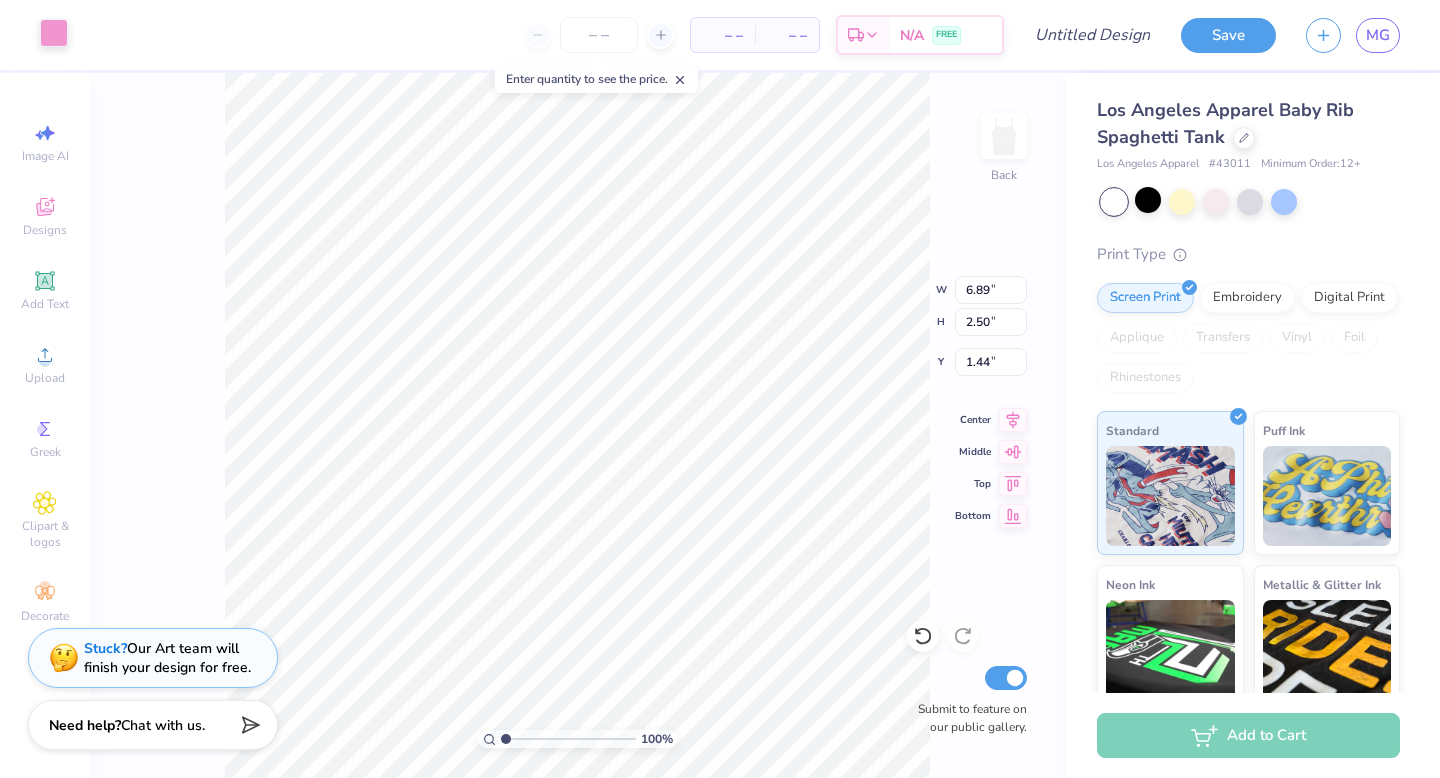 click at bounding box center (54, 33) 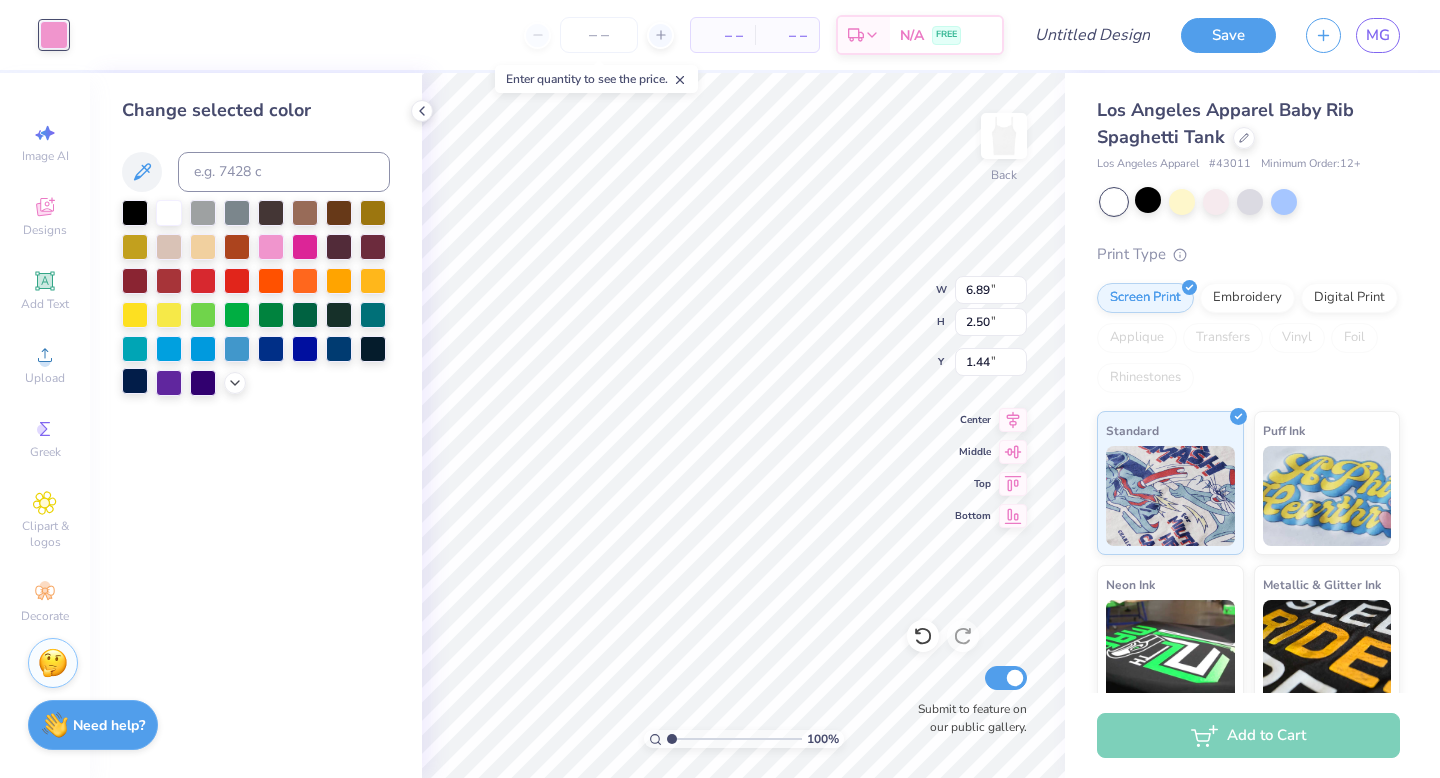 click at bounding box center (135, 381) 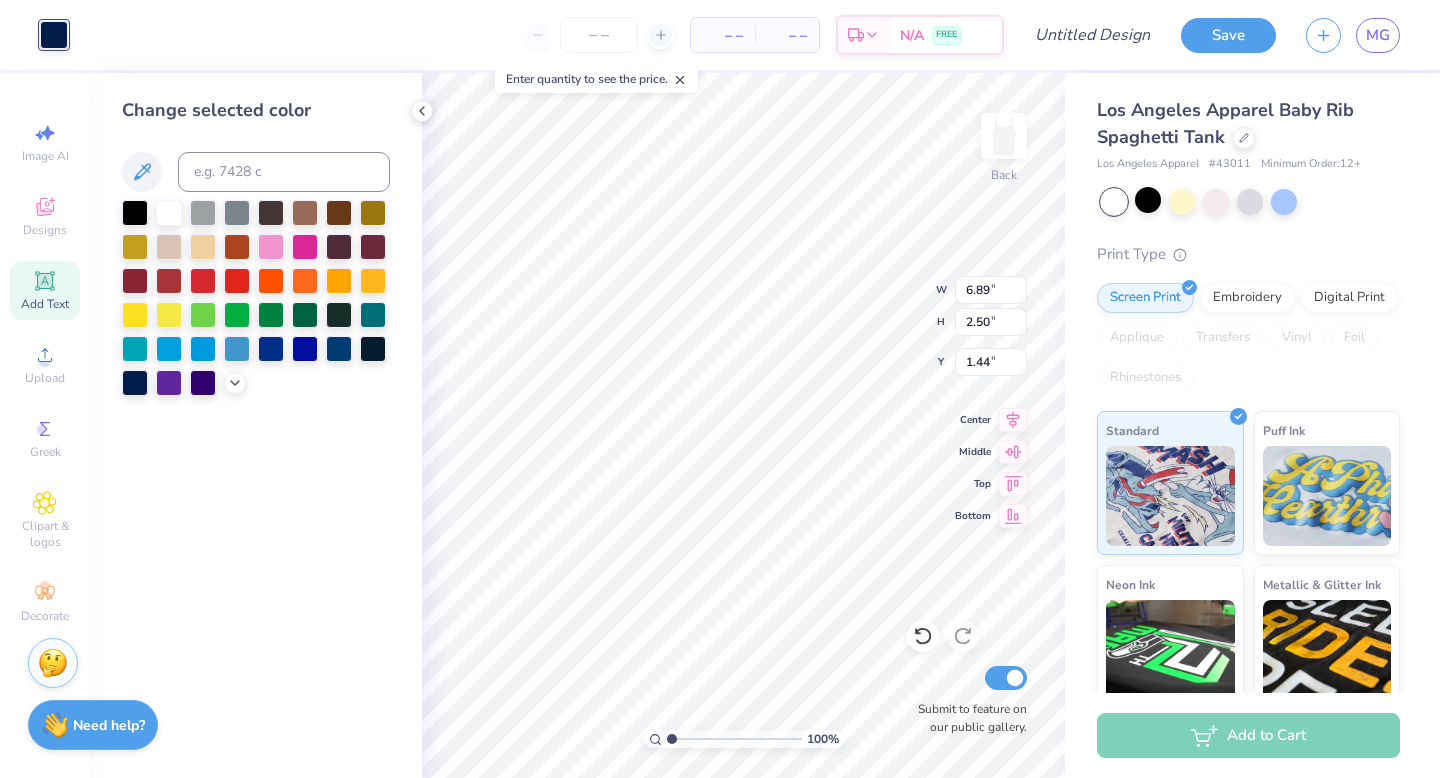 click 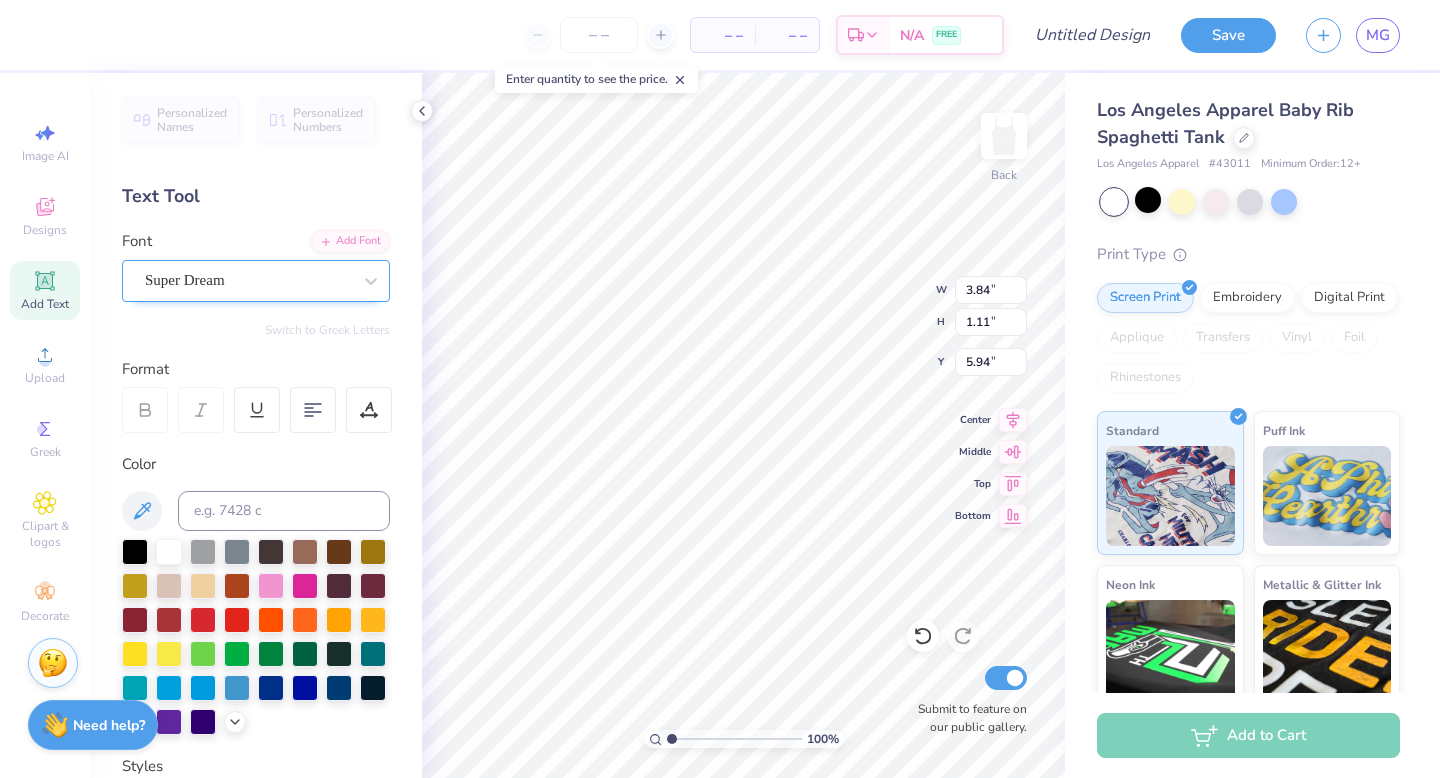 click on "Super Dream" at bounding box center (248, 280) 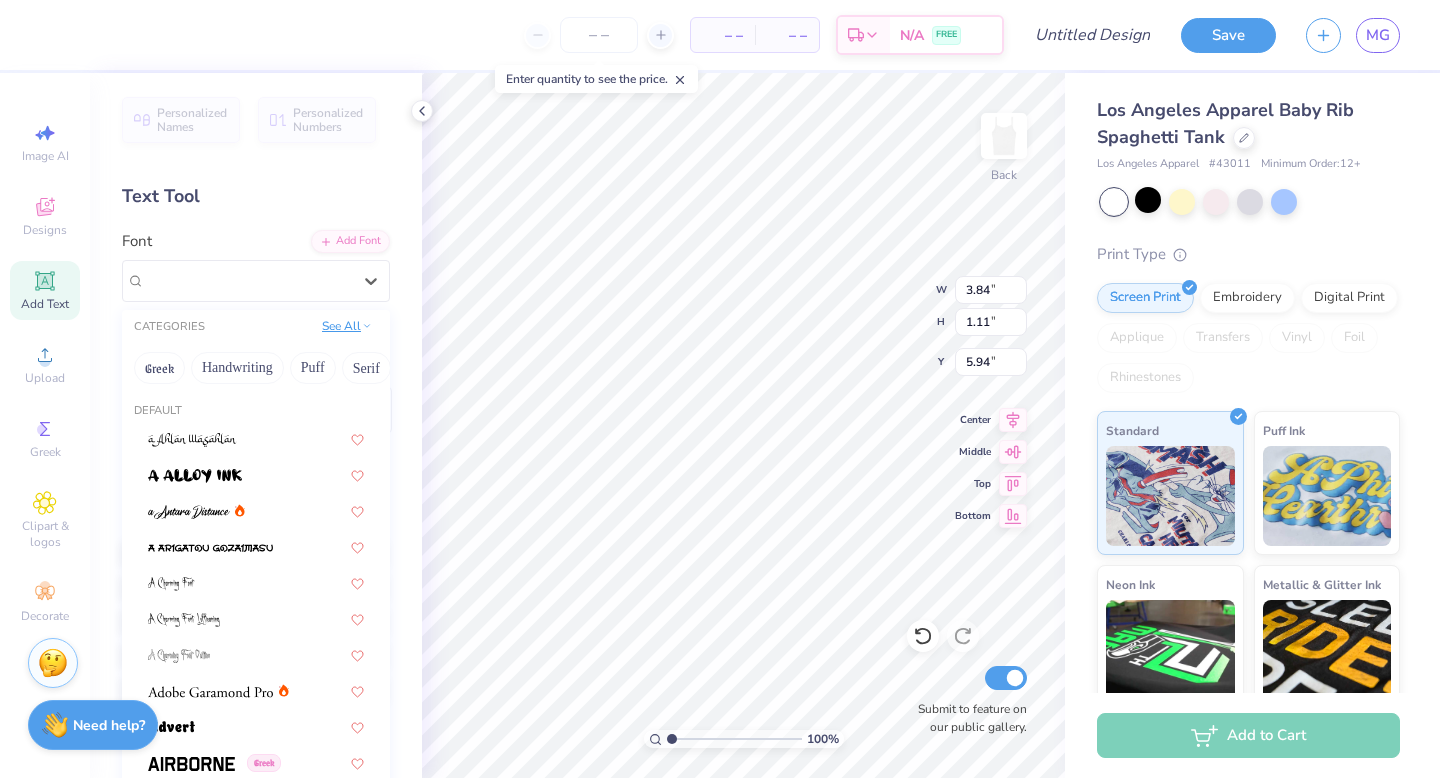 click on "See All" at bounding box center (347, 326) 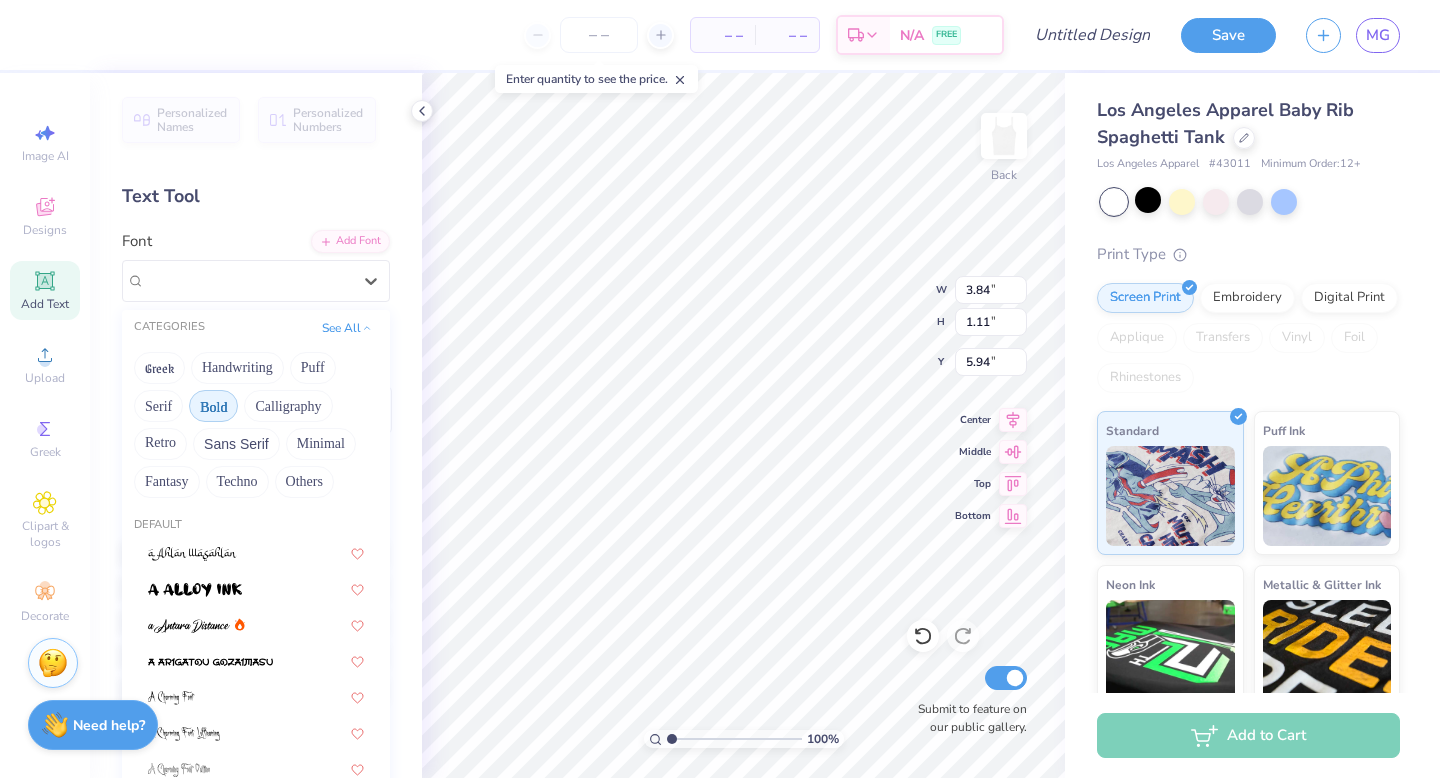 click on "Bold" at bounding box center (213, 406) 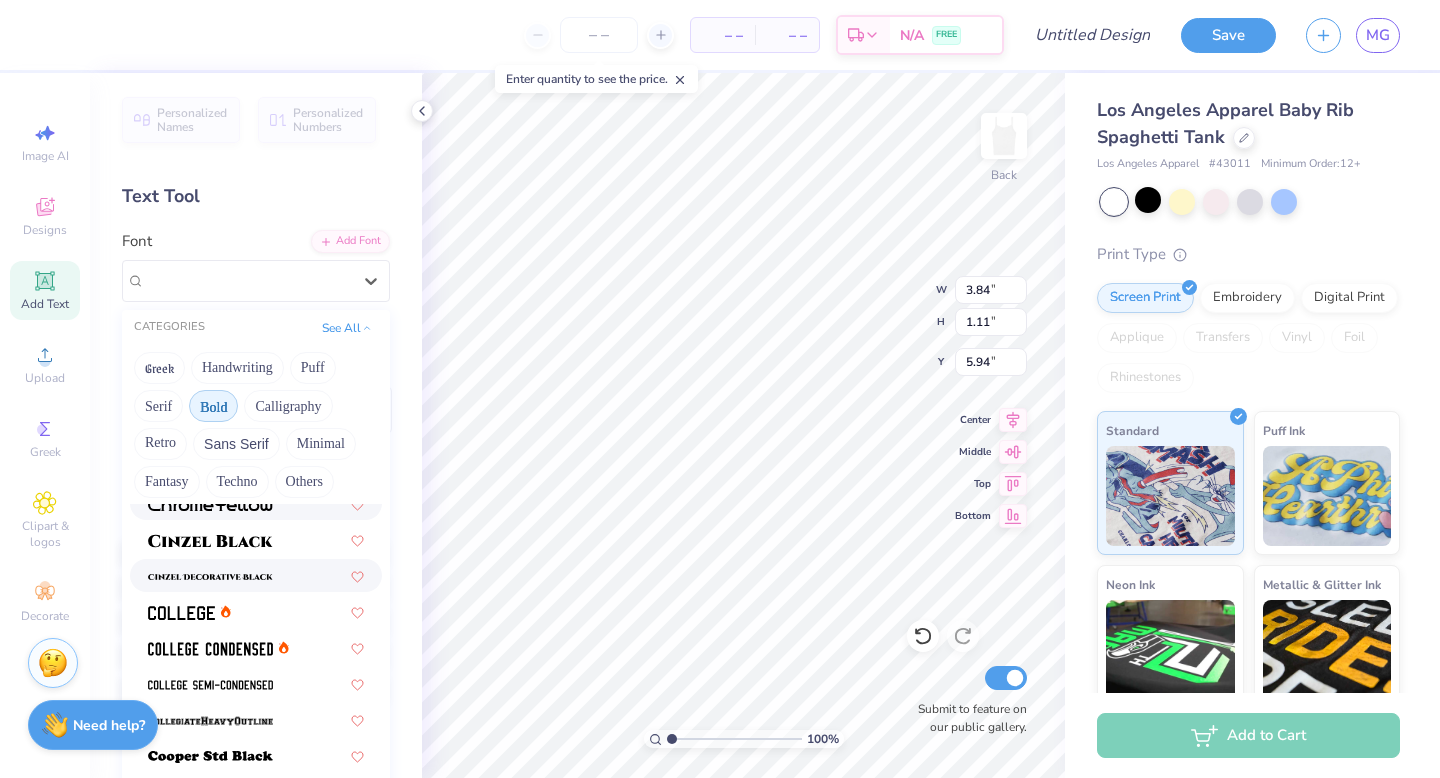 scroll, scrollTop: 133, scrollLeft: 0, axis: vertical 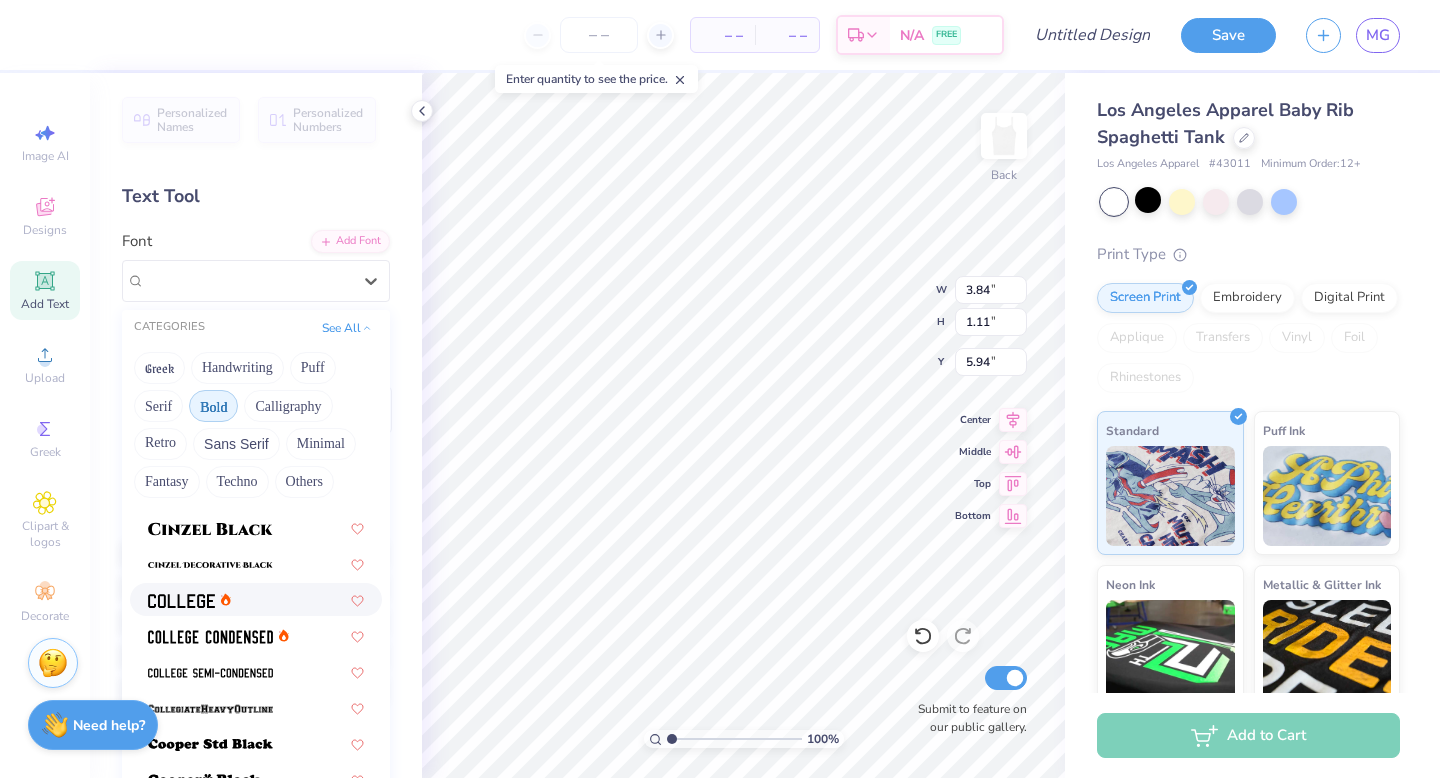 click at bounding box center (181, 601) 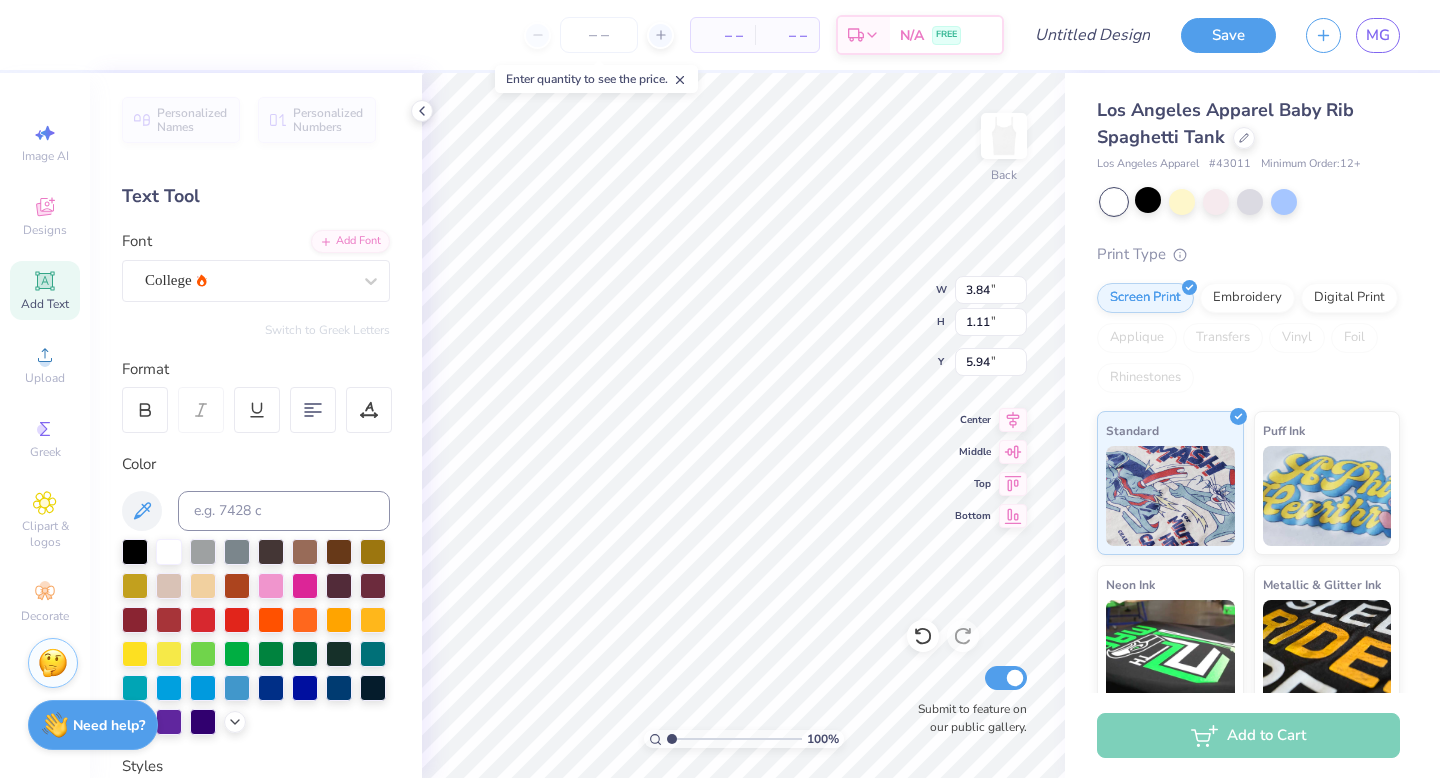 type on "3.49" 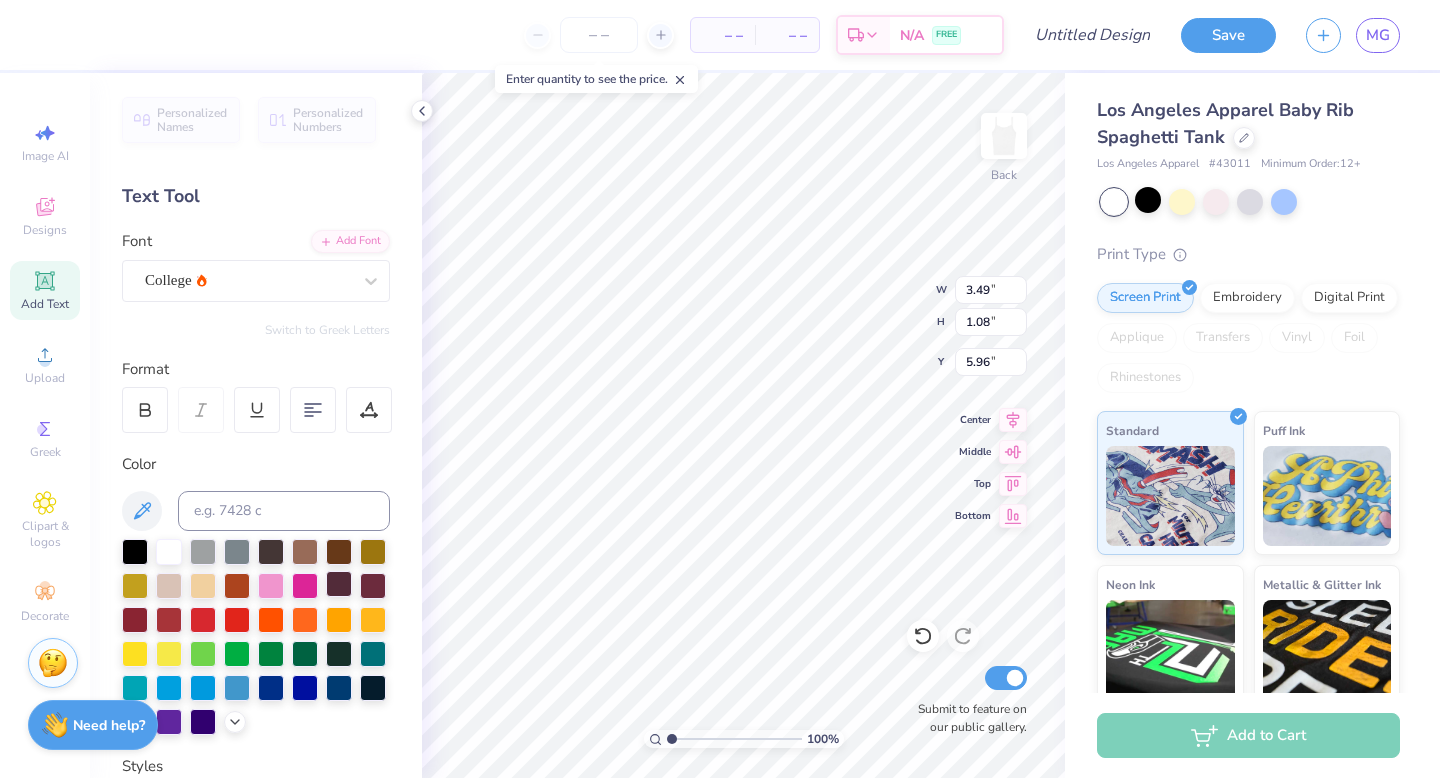 scroll, scrollTop: 0, scrollLeft: 4, axis: horizontal 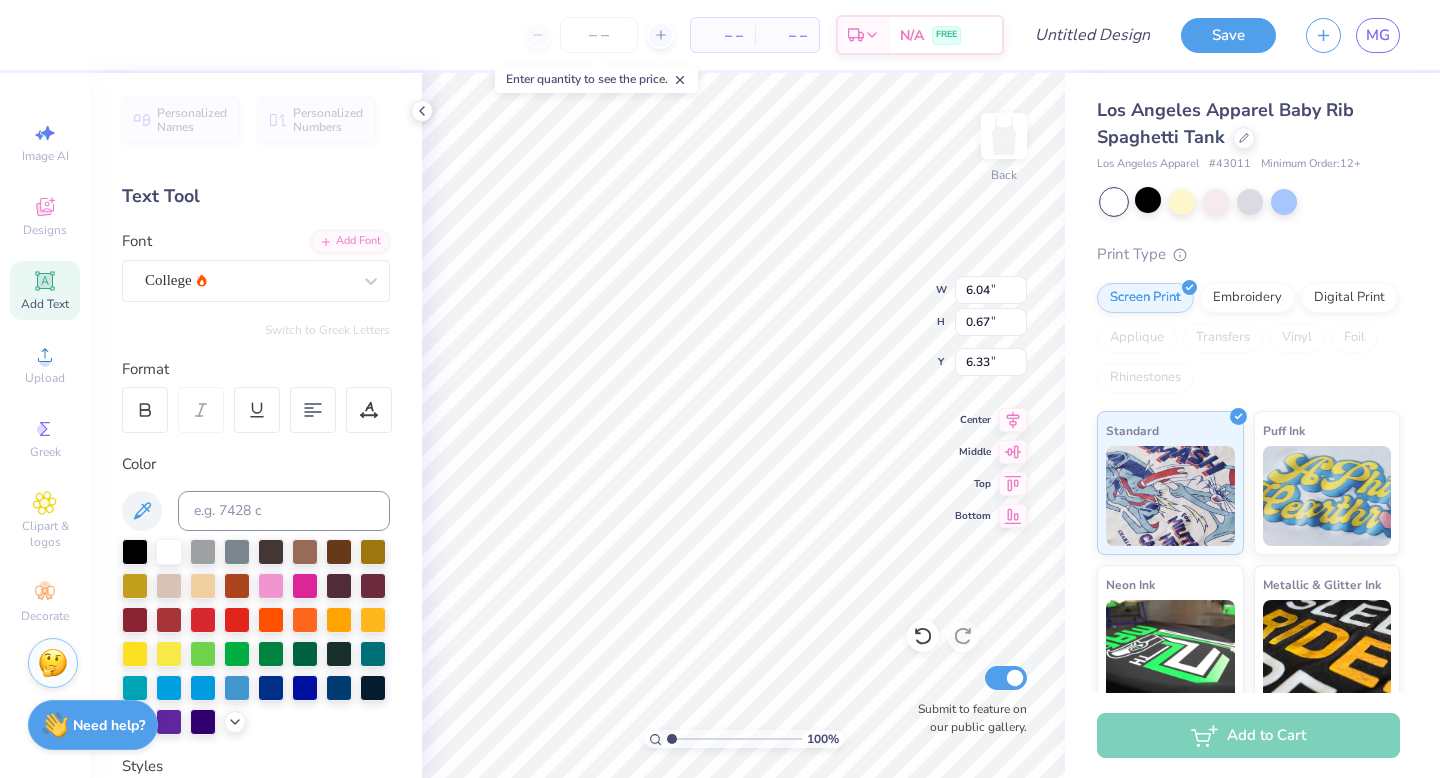 type on "6.04" 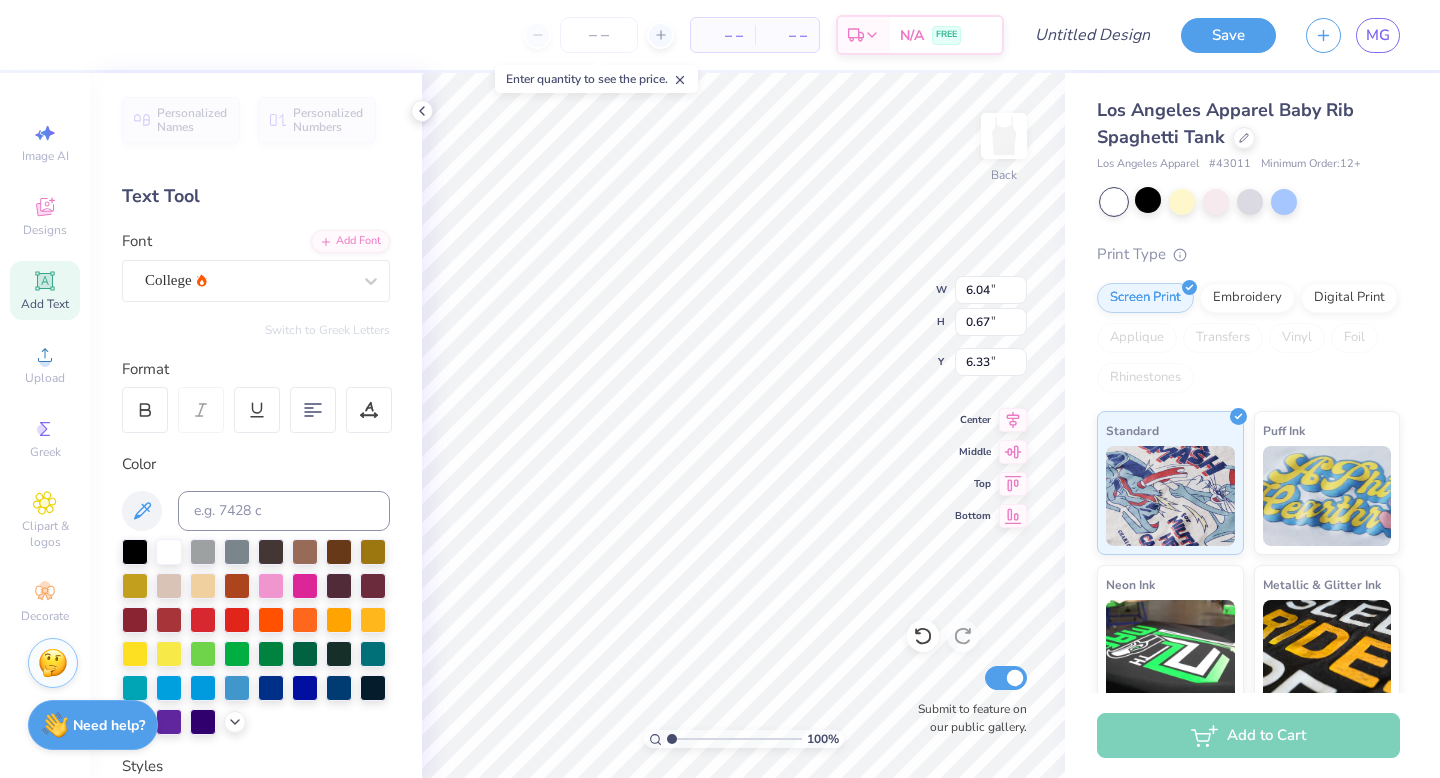type on "5.83" 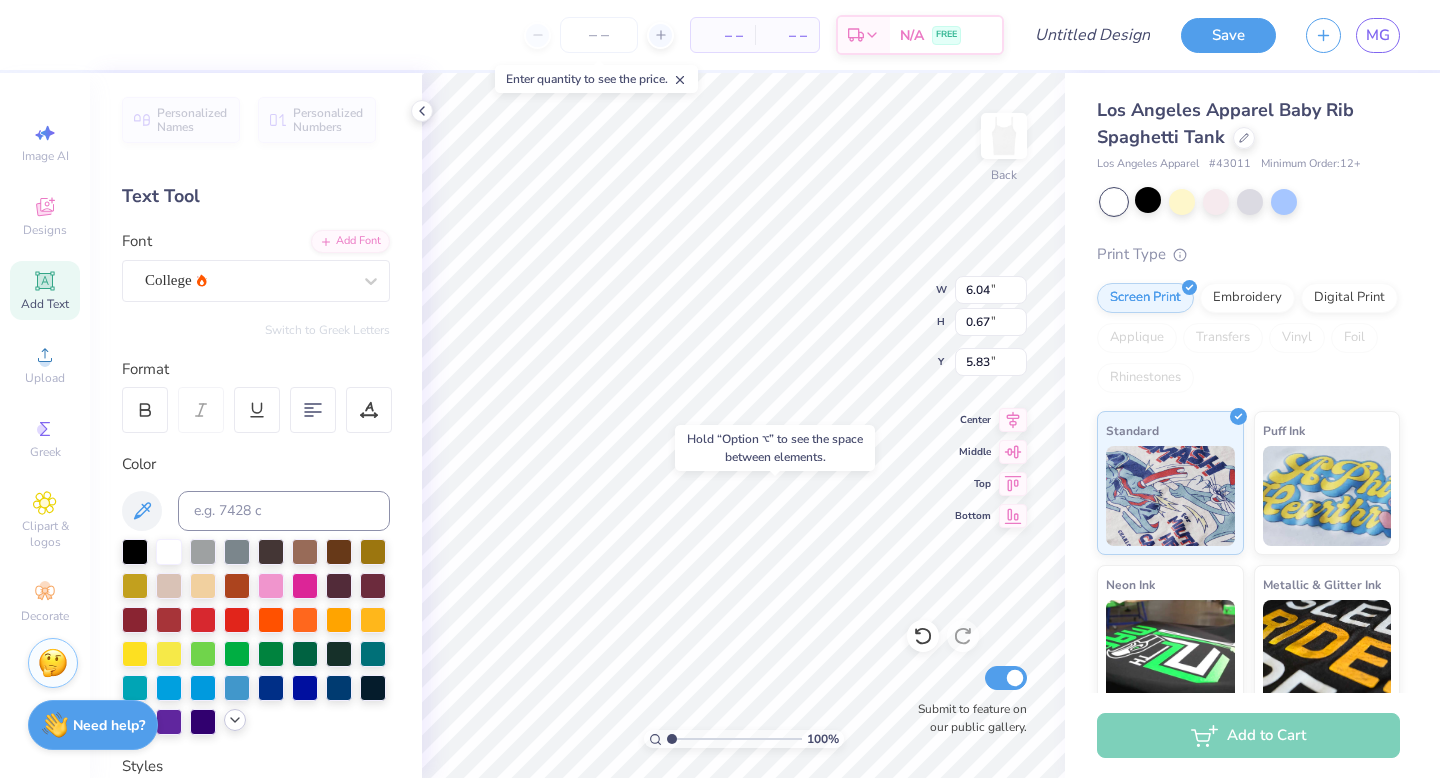 click 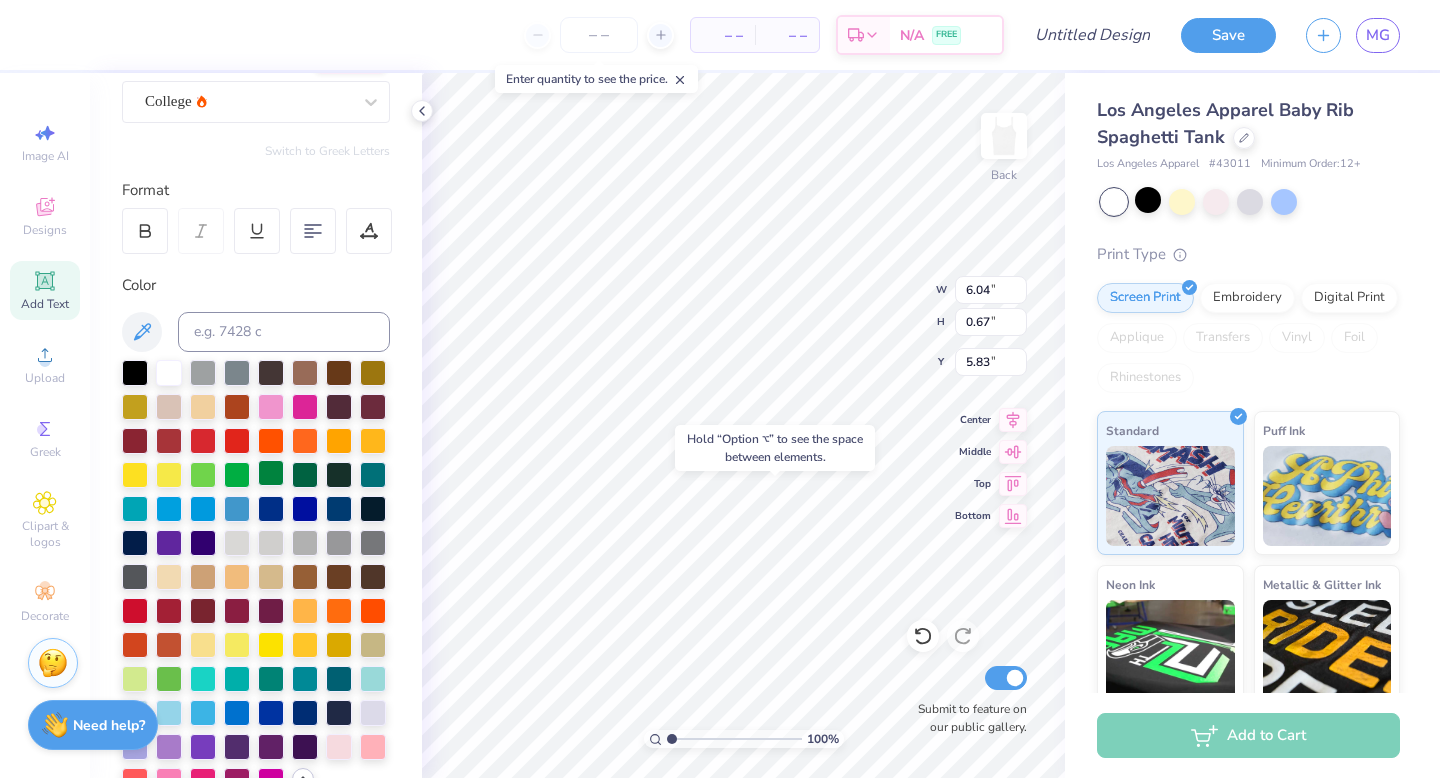 scroll, scrollTop: 187, scrollLeft: 0, axis: vertical 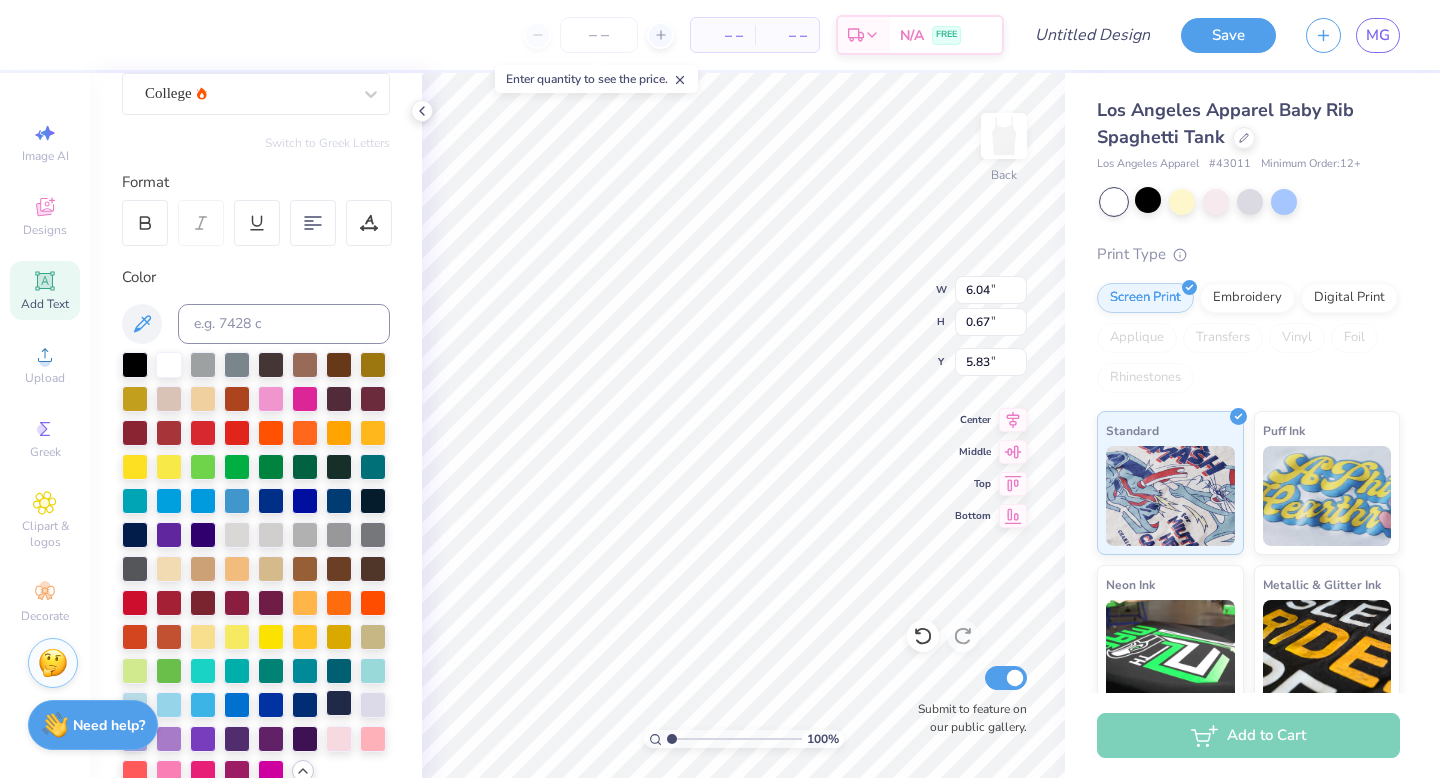 click at bounding box center (339, 703) 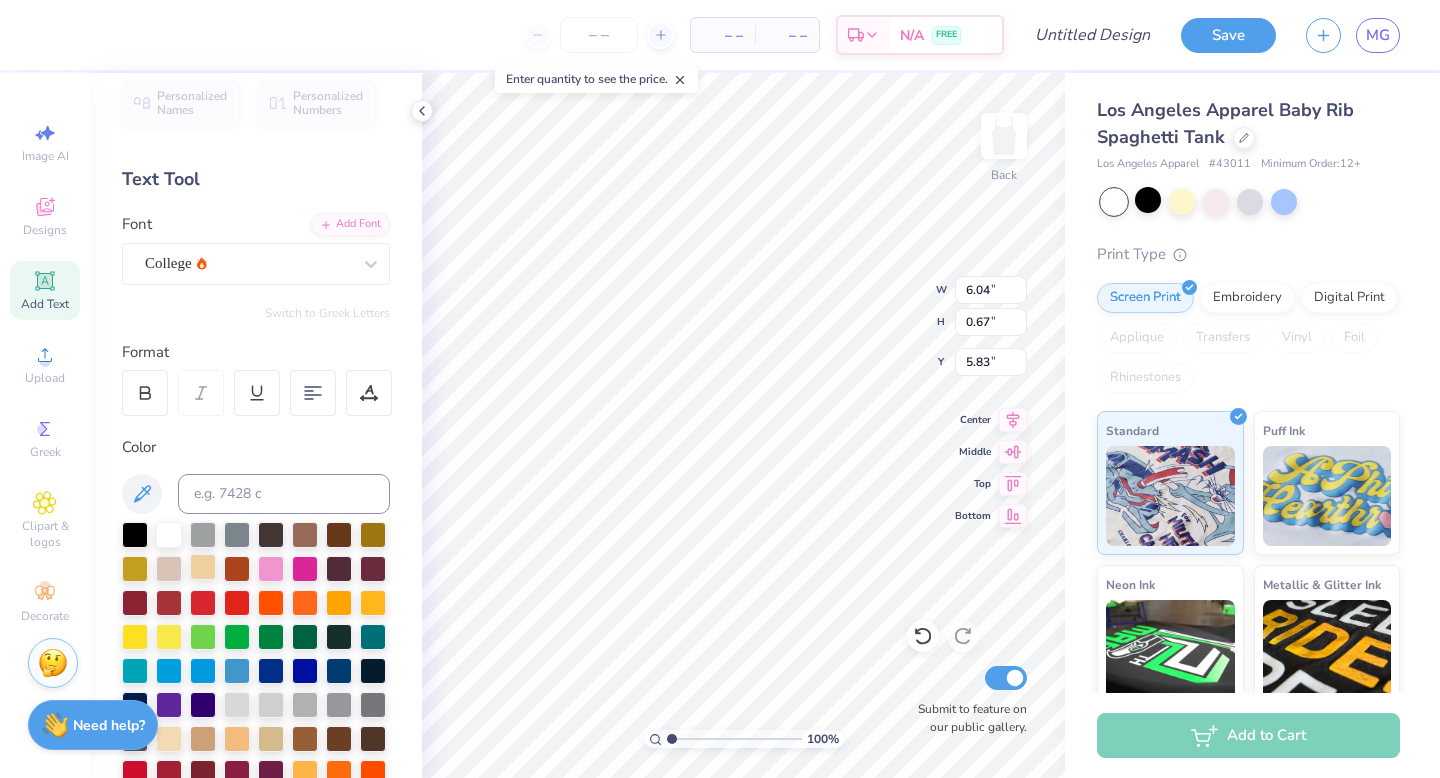 scroll, scrollTop: 0, scrollLeft: 0, axis: both 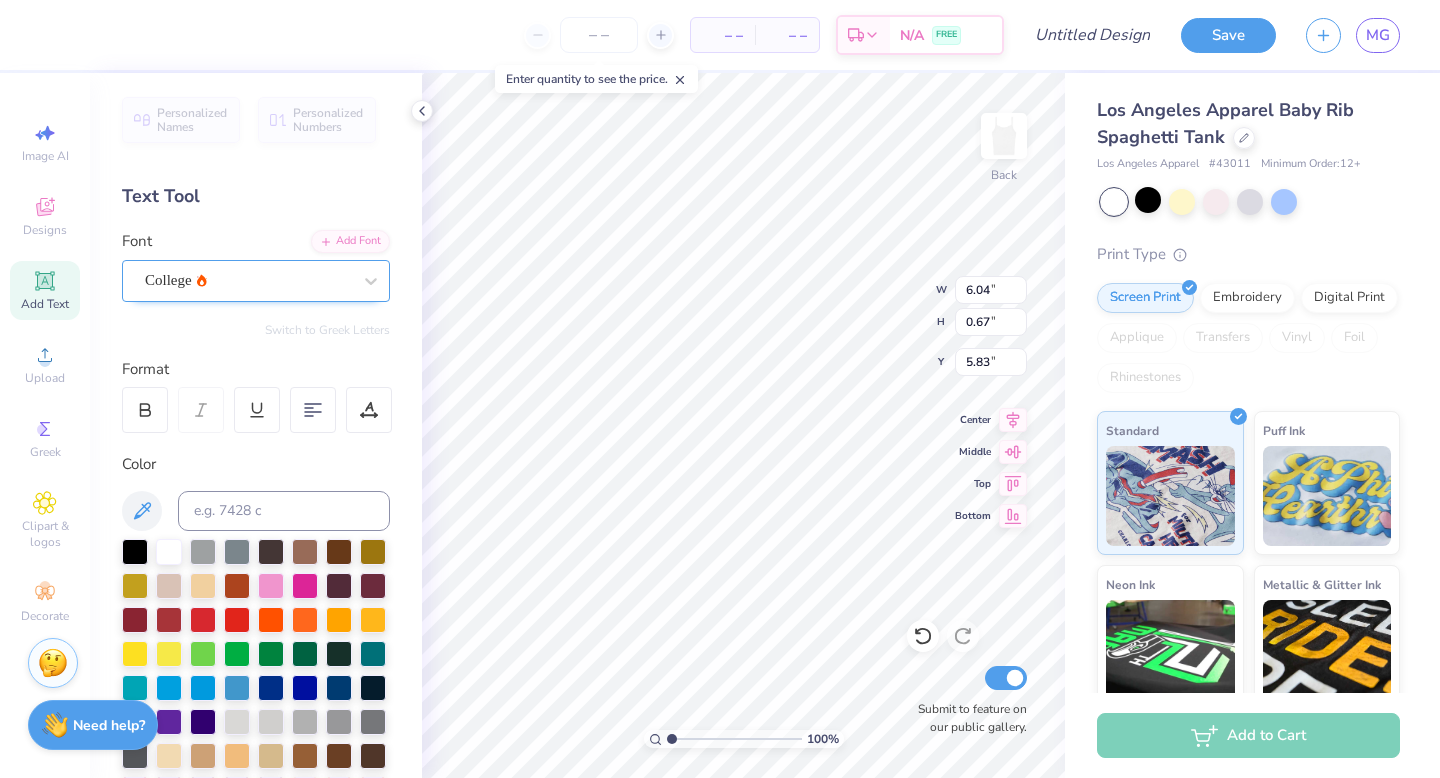 click on "College" at bounding box center [248, 280] 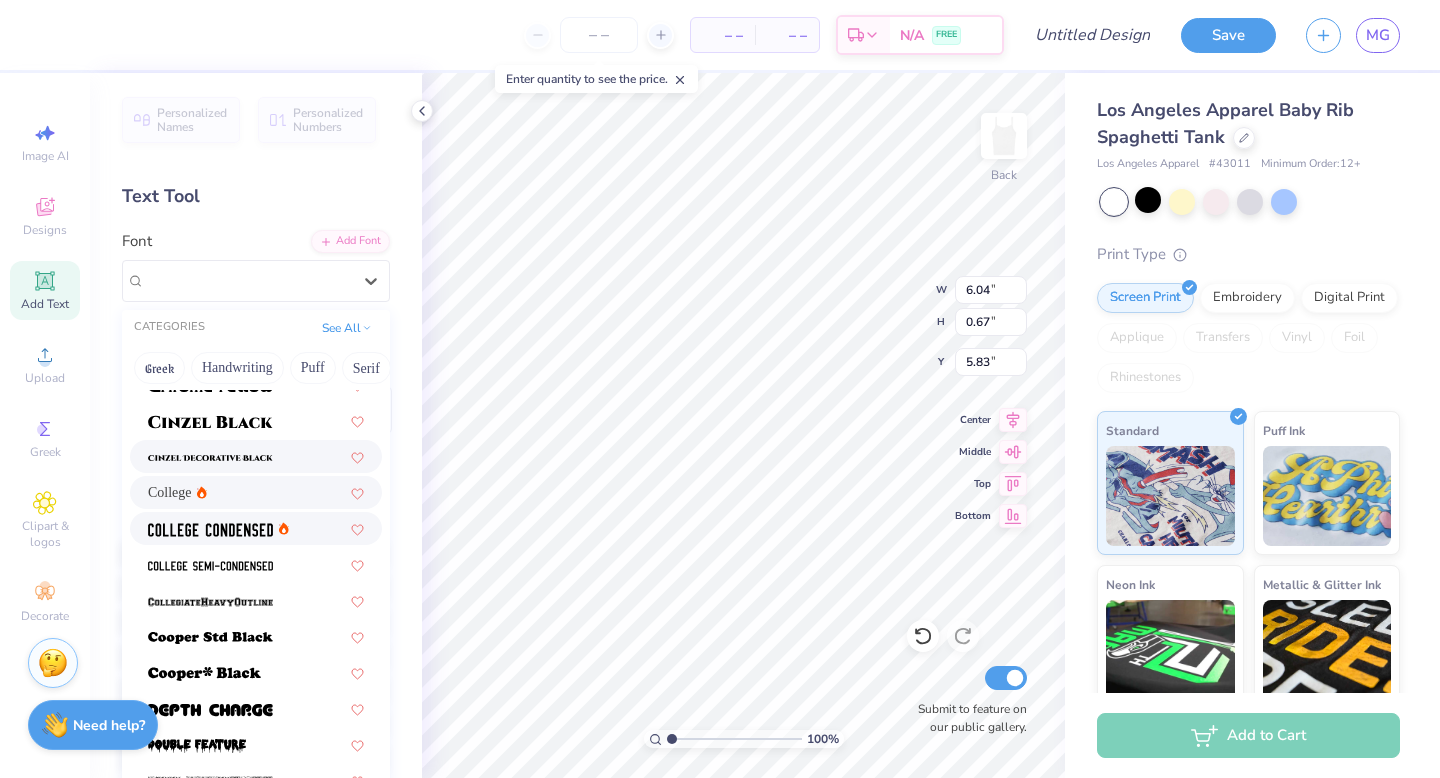 scroll, scrollTop: 151, scrollLeft: 0, axis: vertical 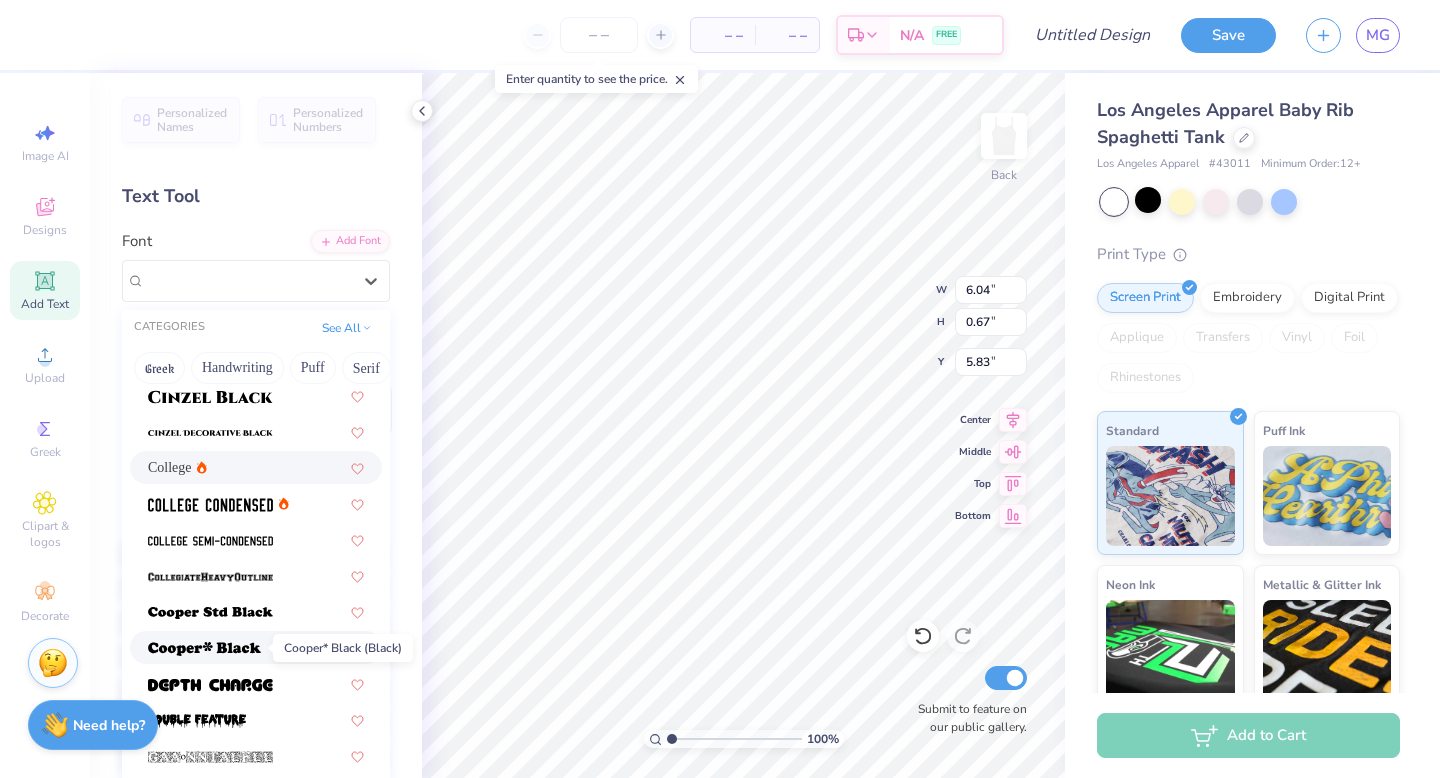 click at bounding box center (204, 649) 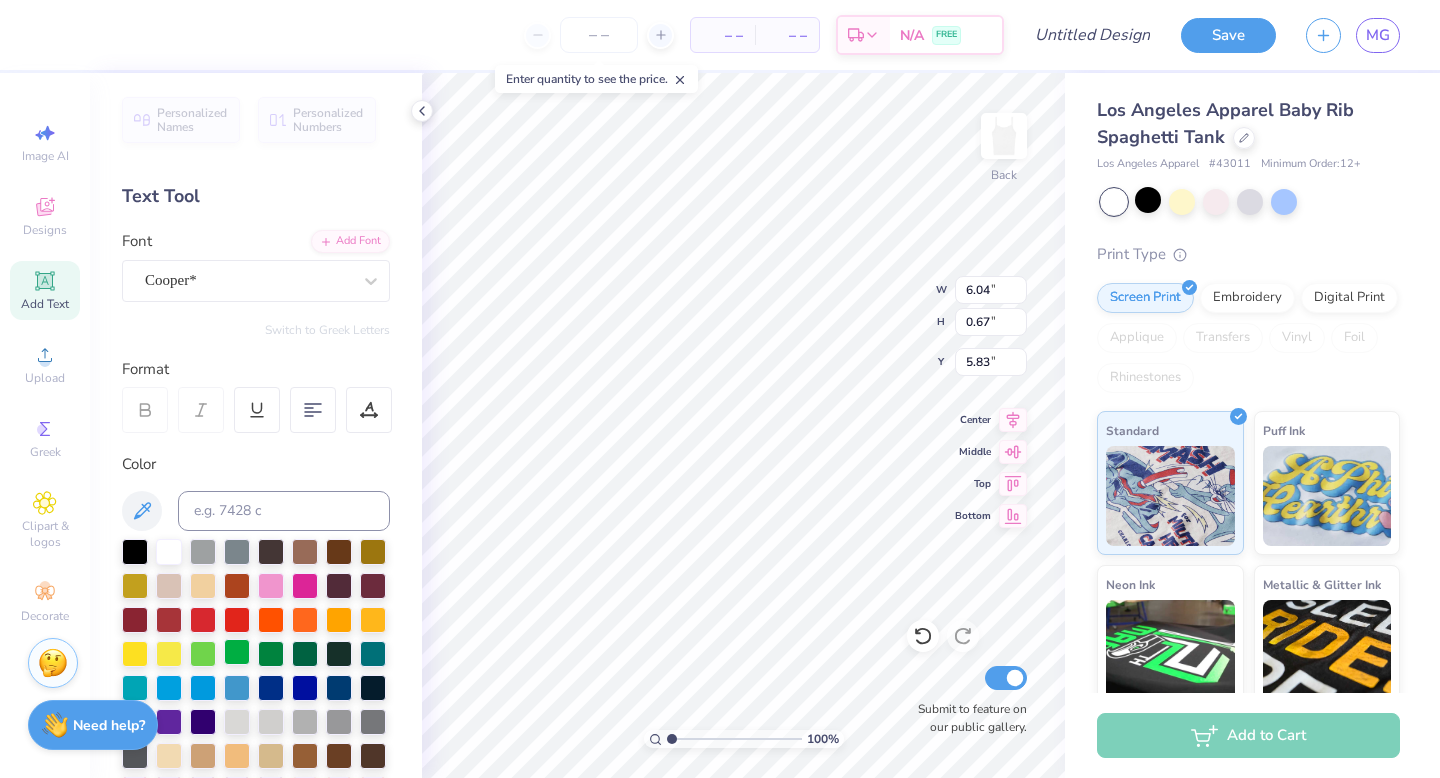 type on "8.00" 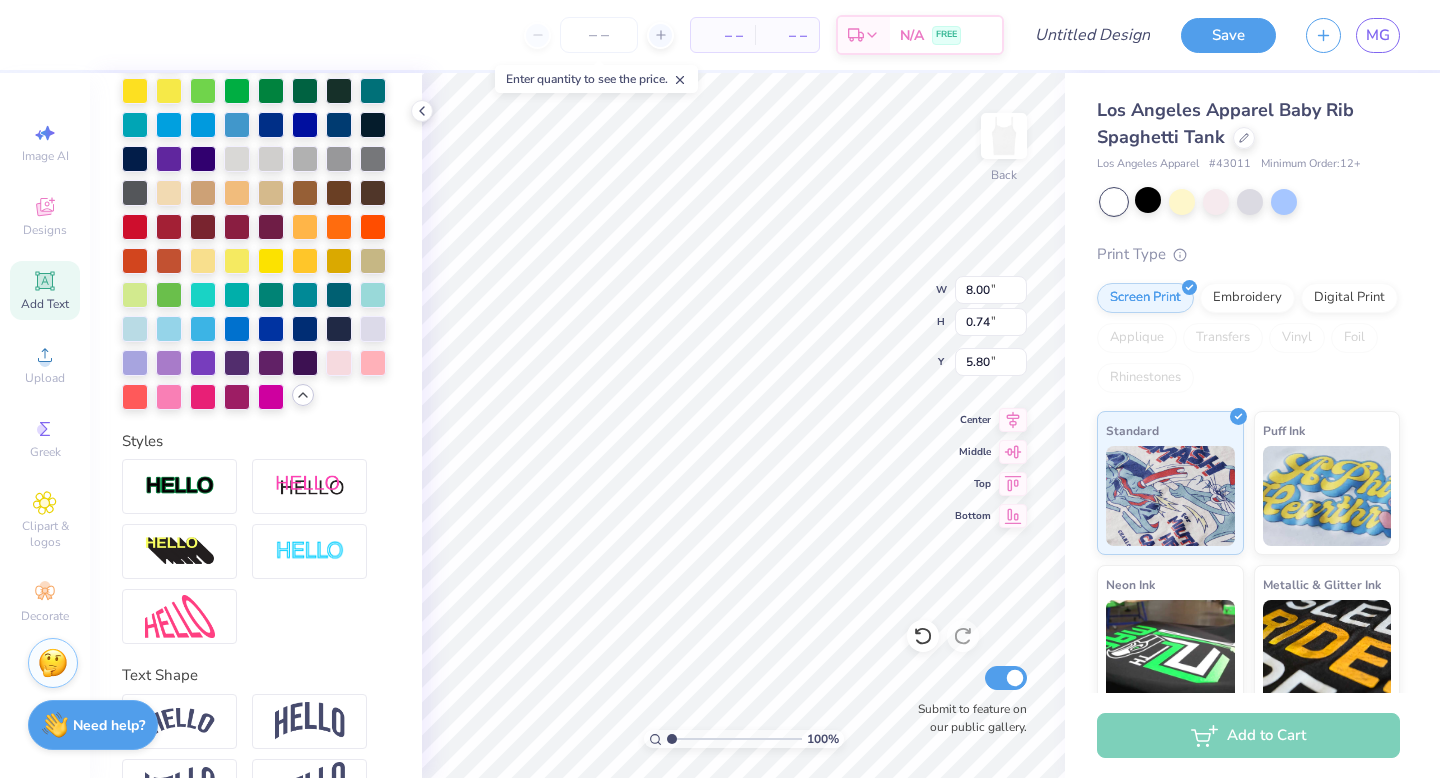 scroll, scrollTop: 622, scrollLeft: 0, axis: vertical 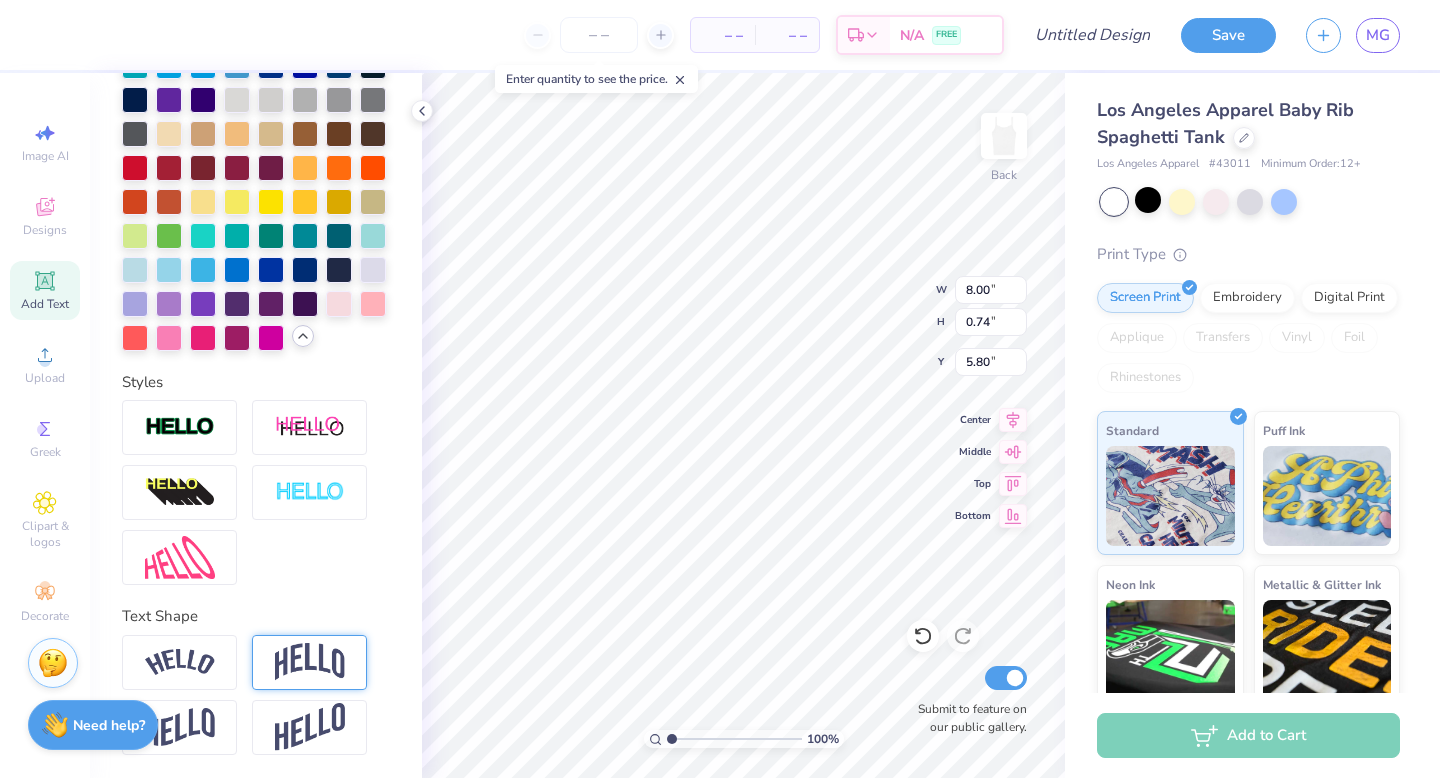 click at bounding box center [310, 662] 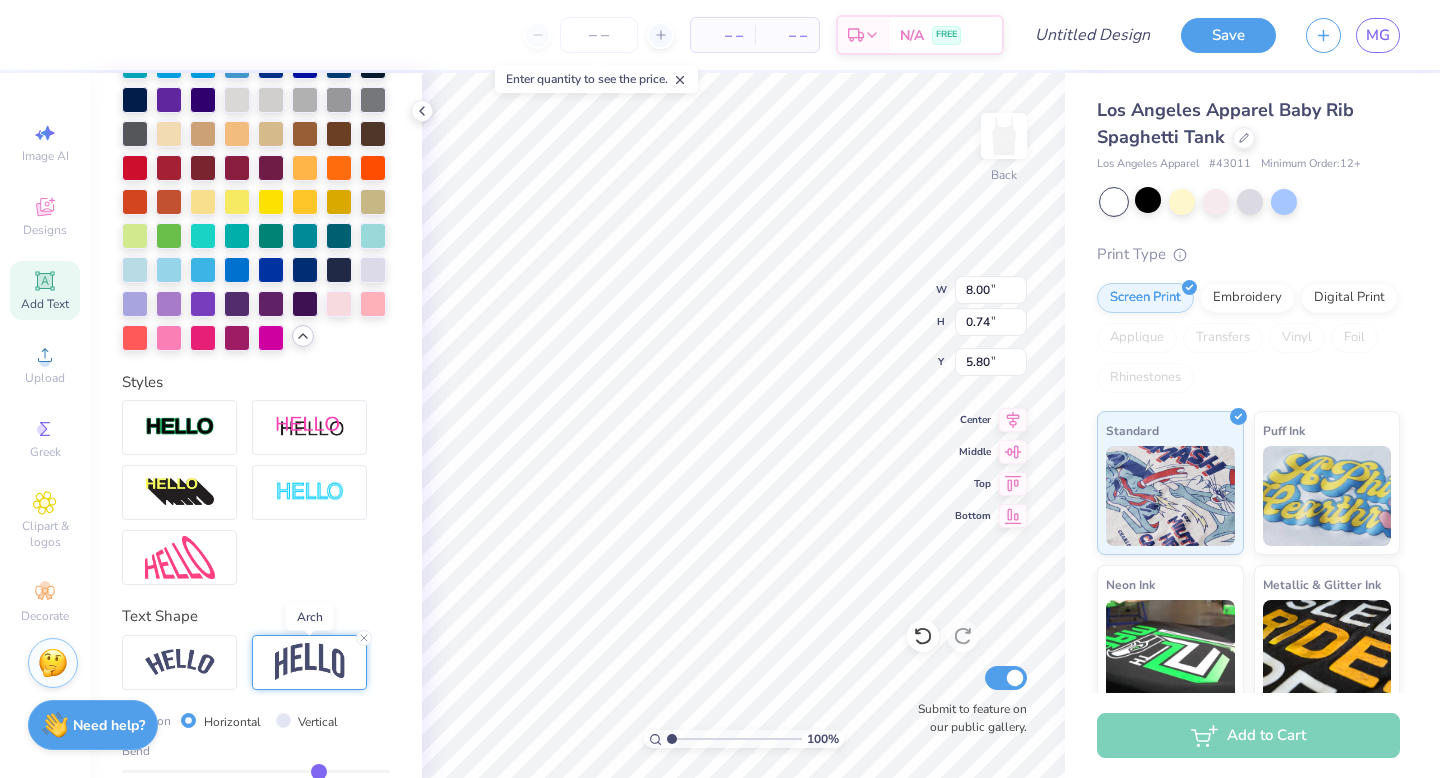 type on "2.33" 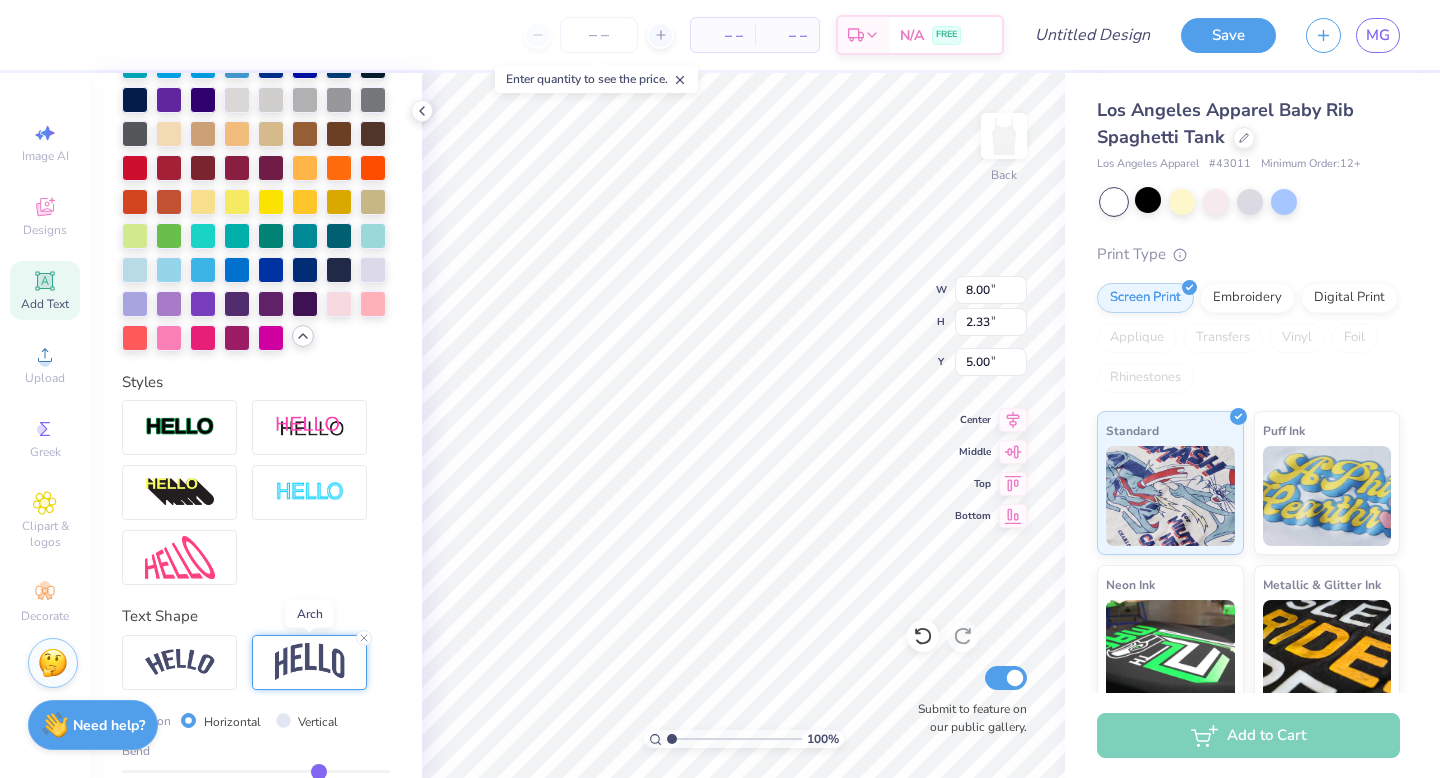 scroll, scrollTop: 739, scrollLeft: 0, axis: vertical 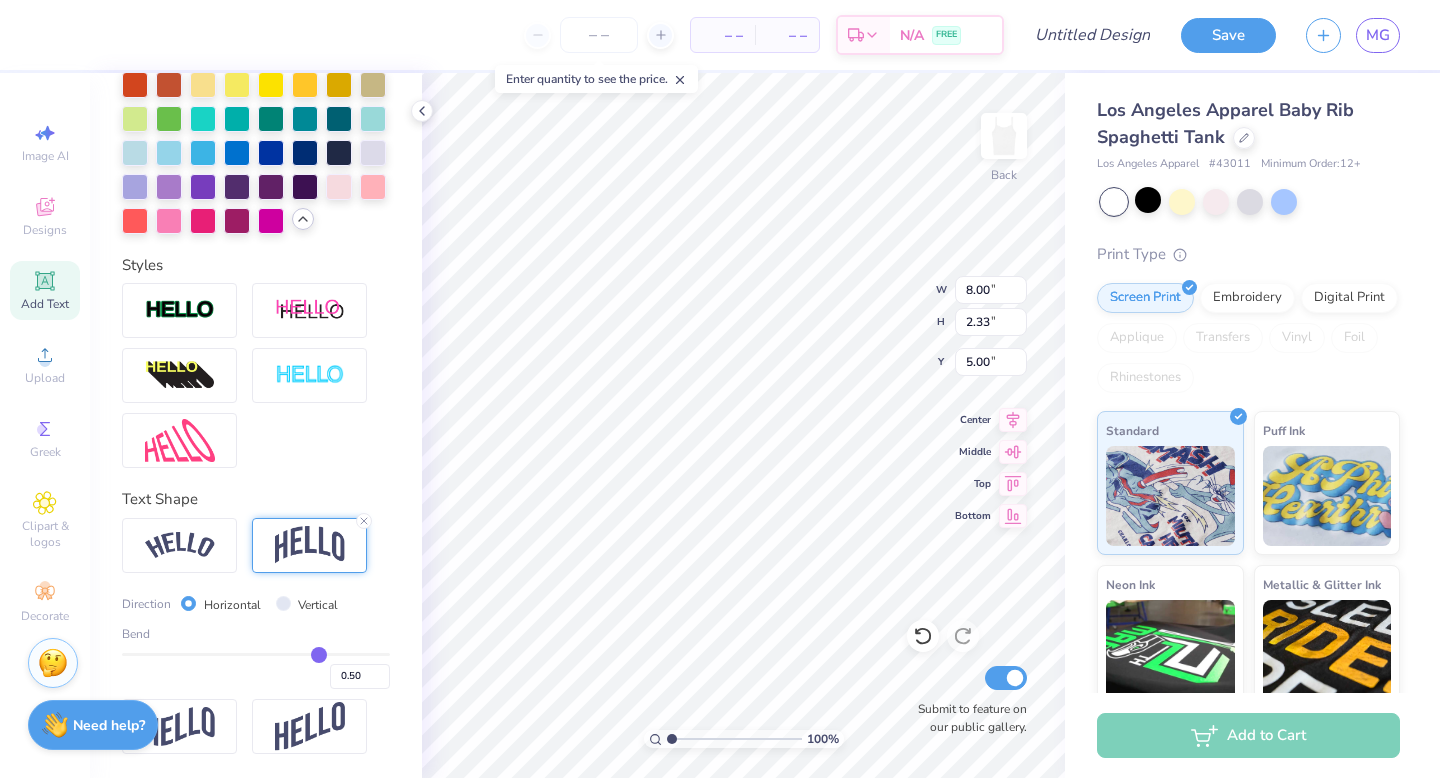 type on "0.49" 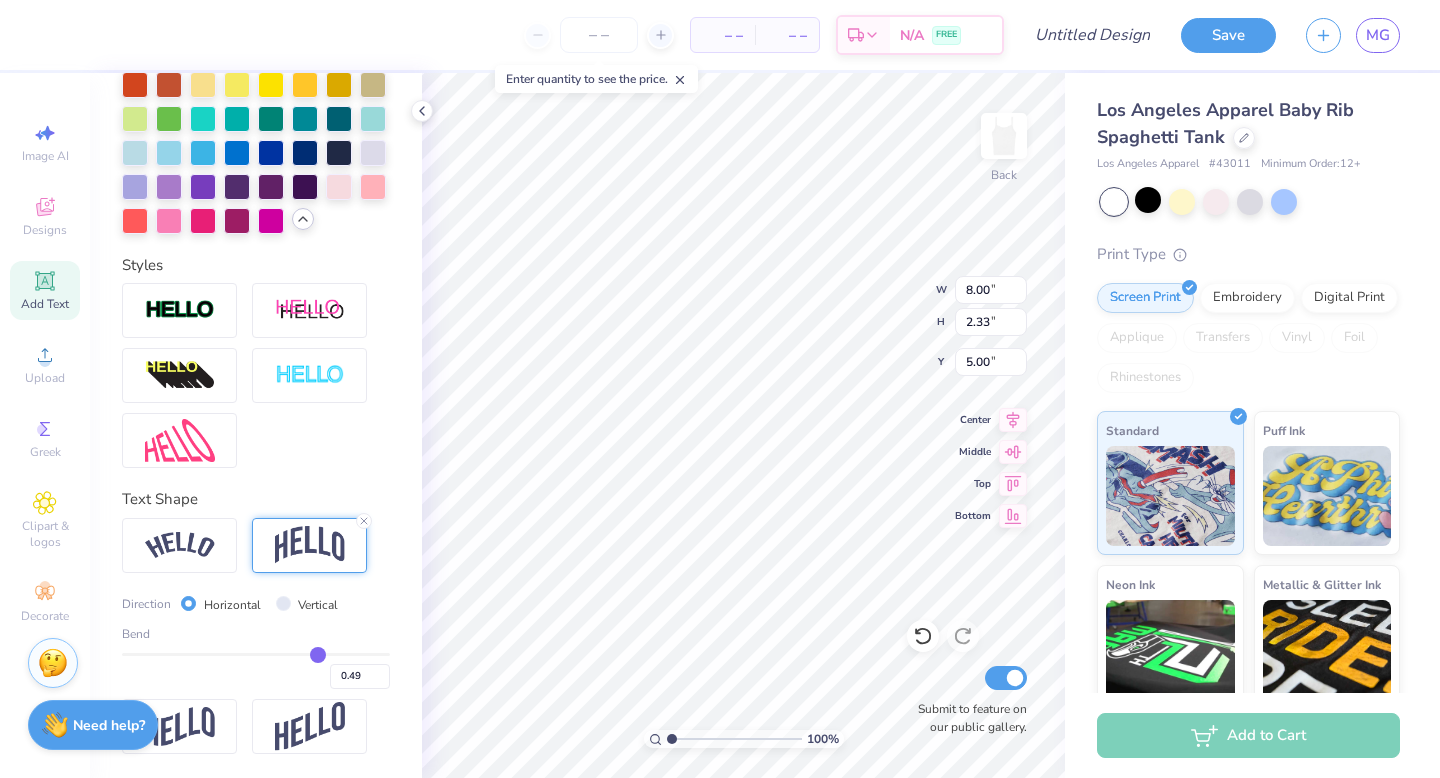 type on "0.48" 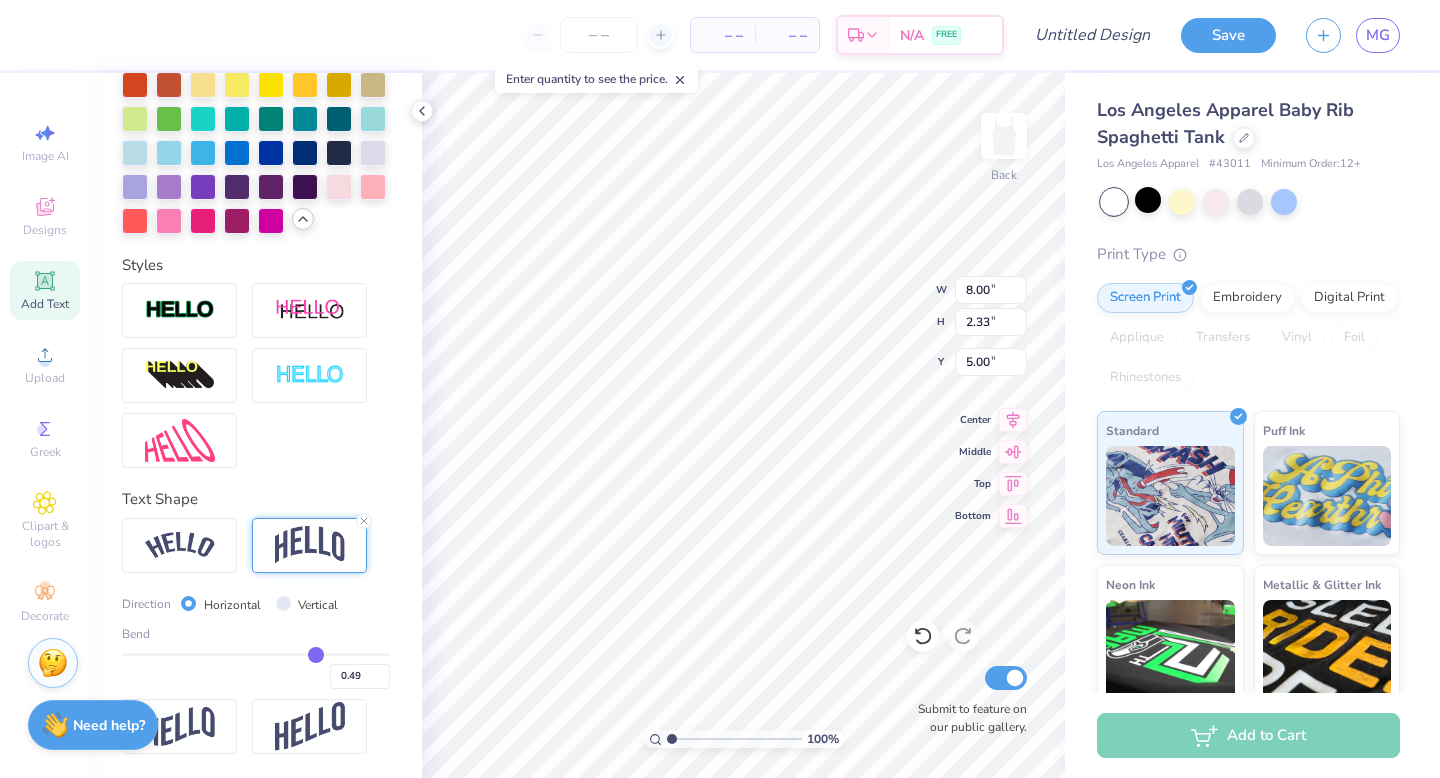 type on "0.48" 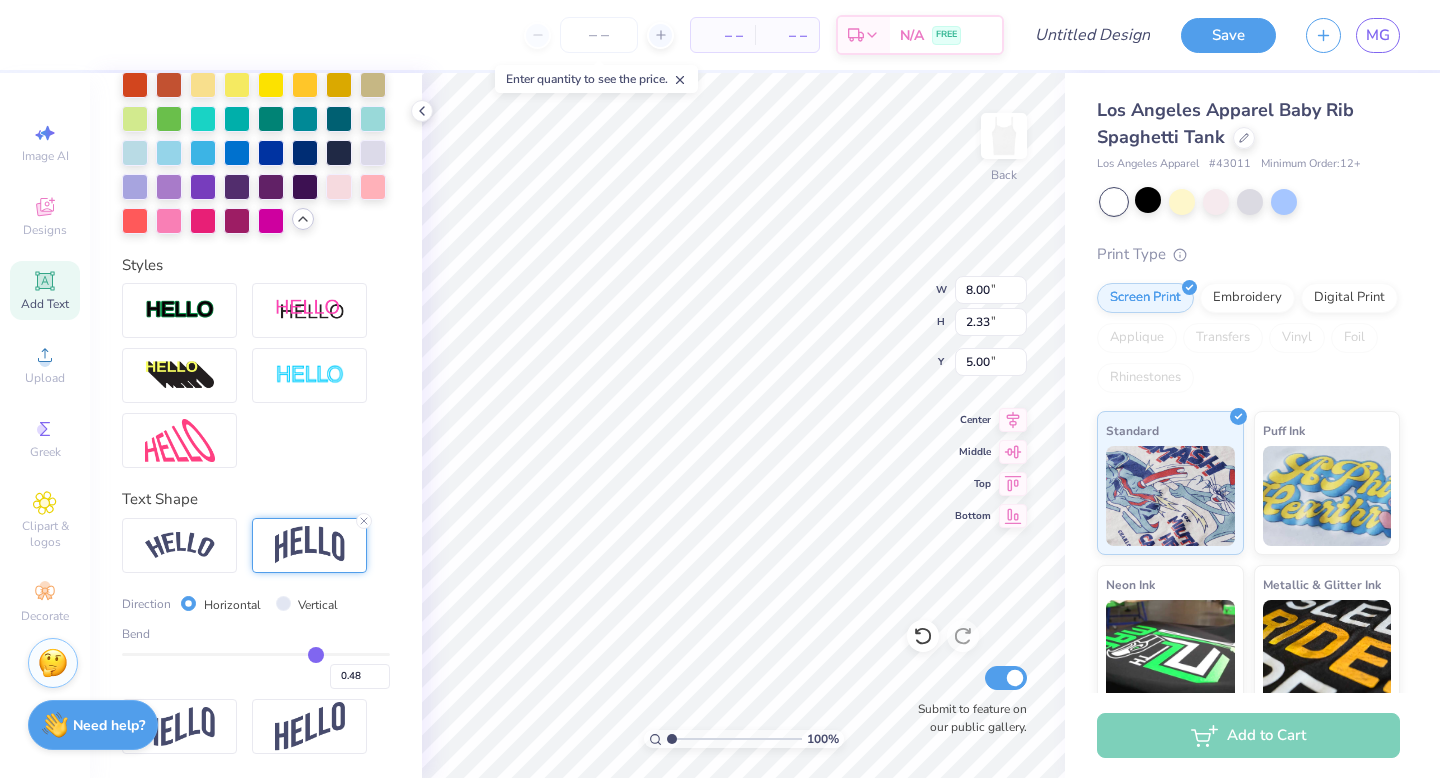 type on "0.46" 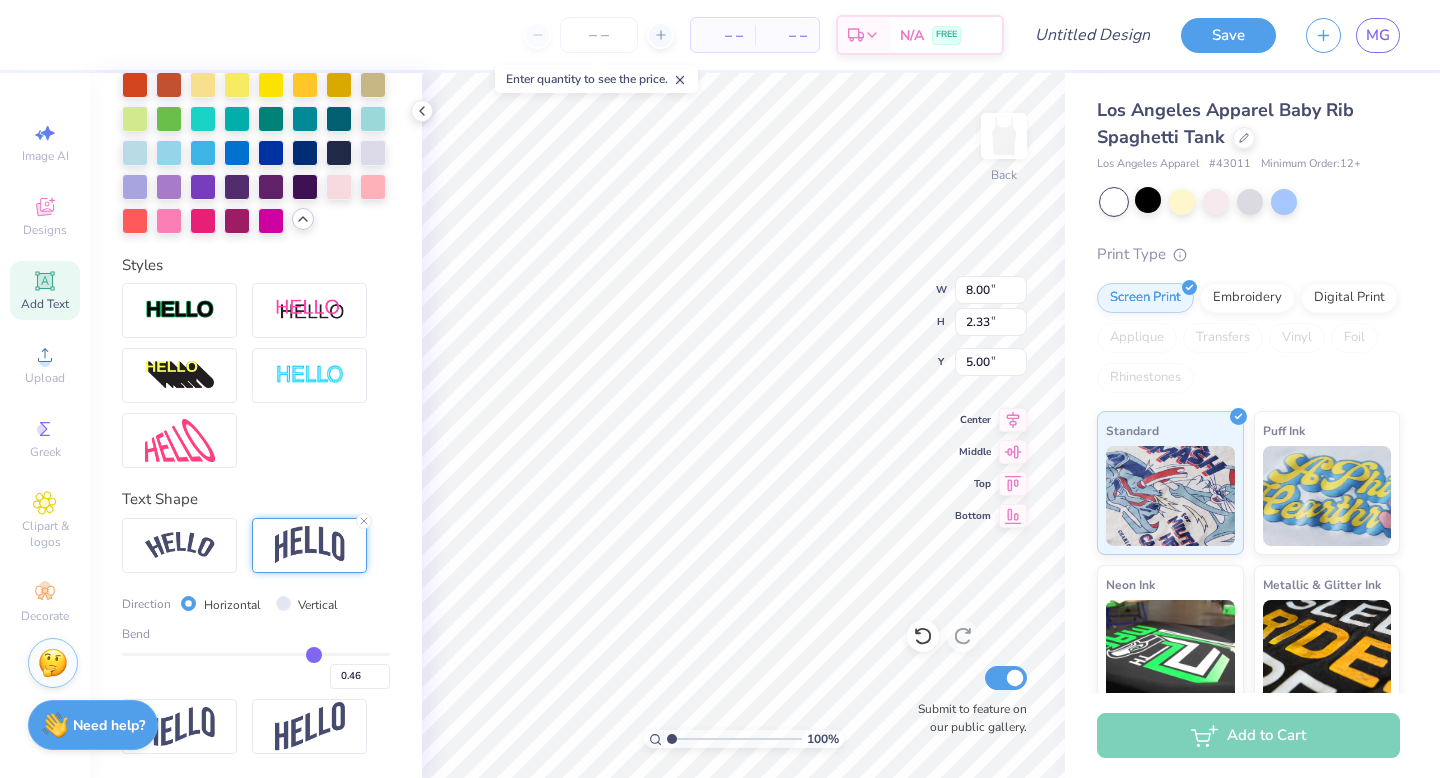 type on "0.45" 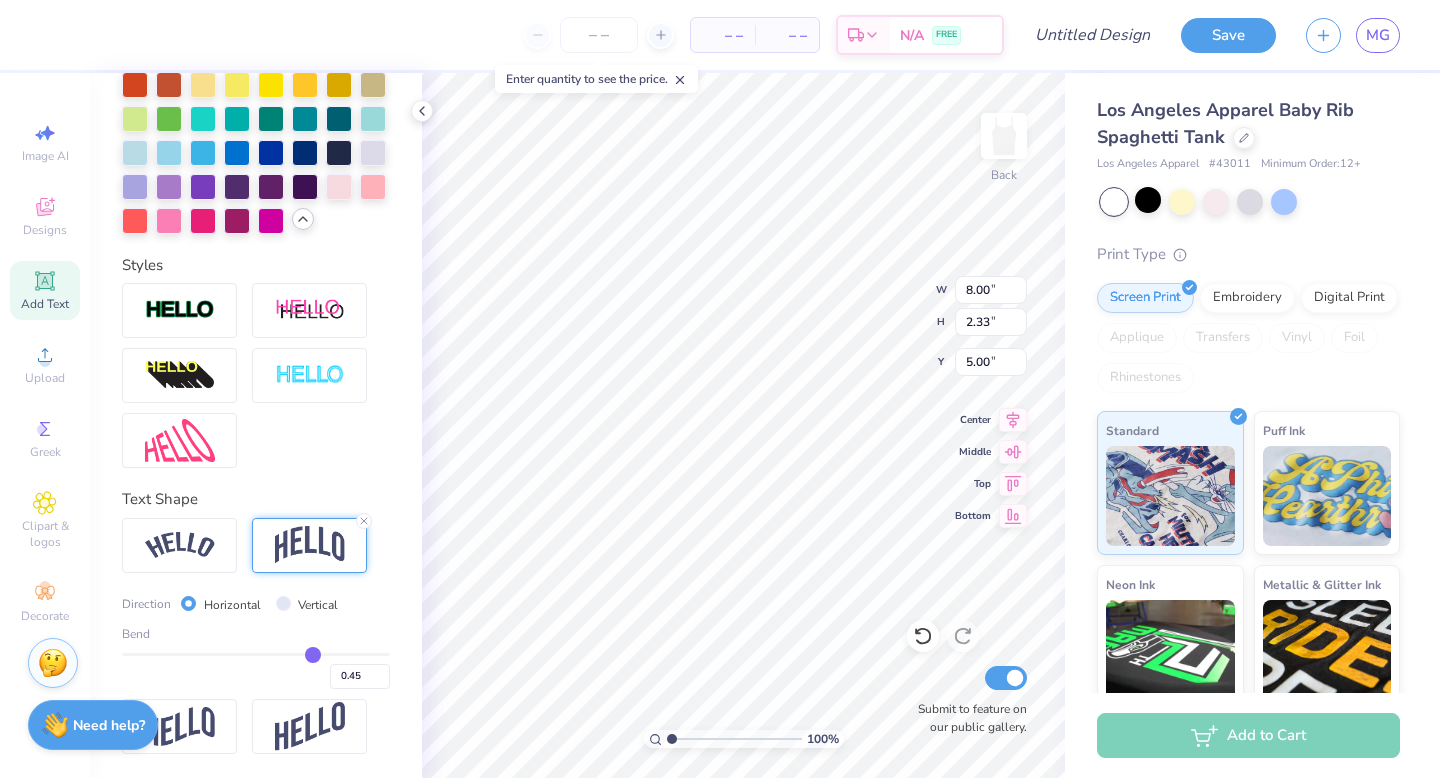 type on "0.43" 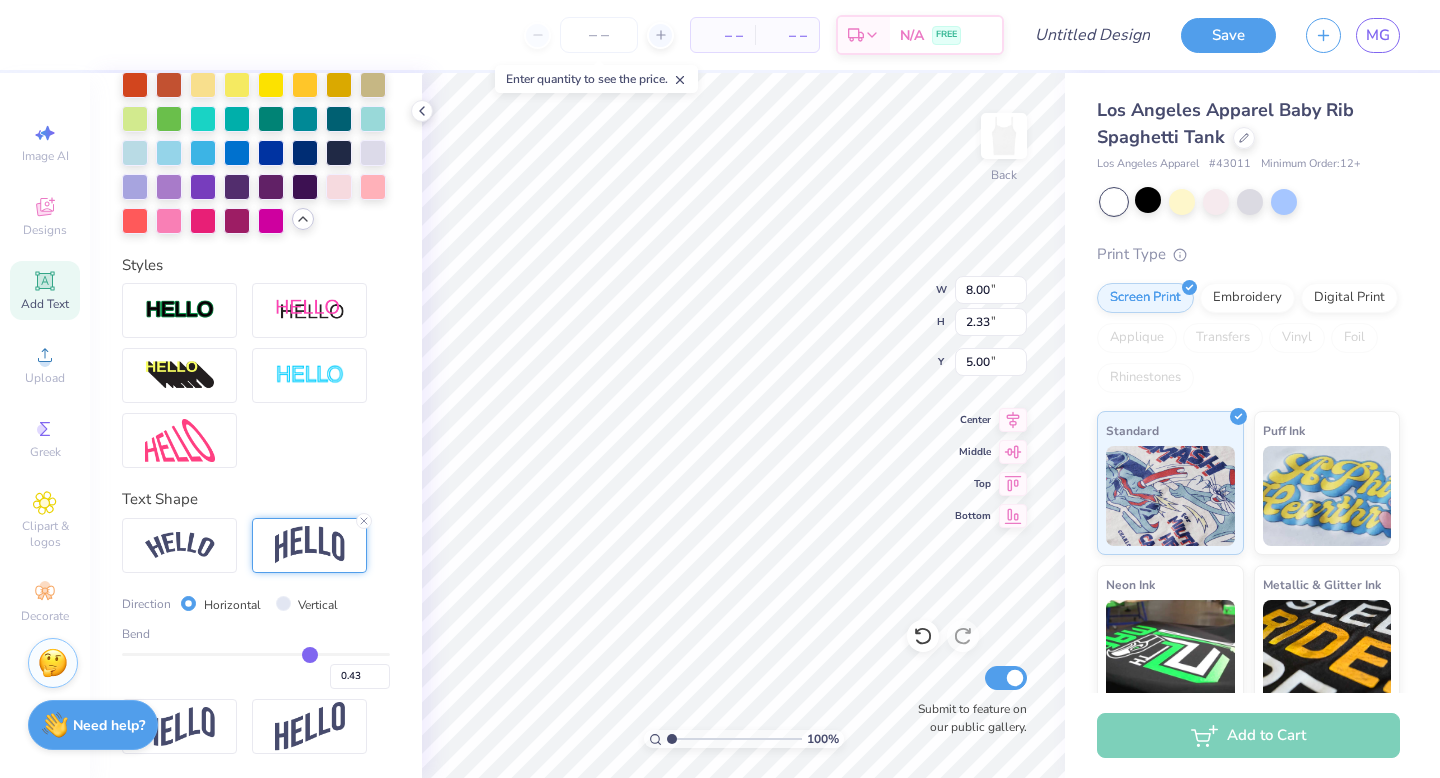 type on "0.41" 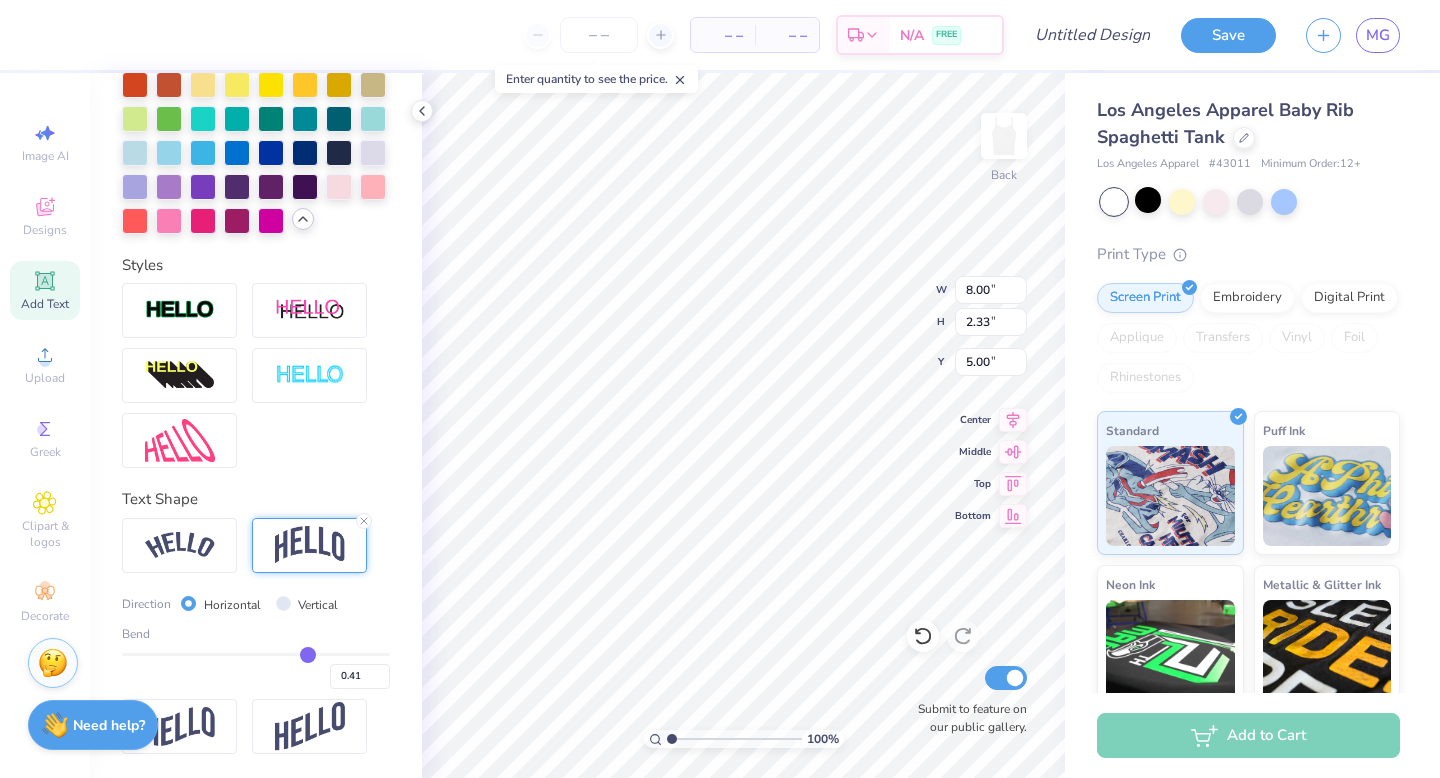 type on "0.4" 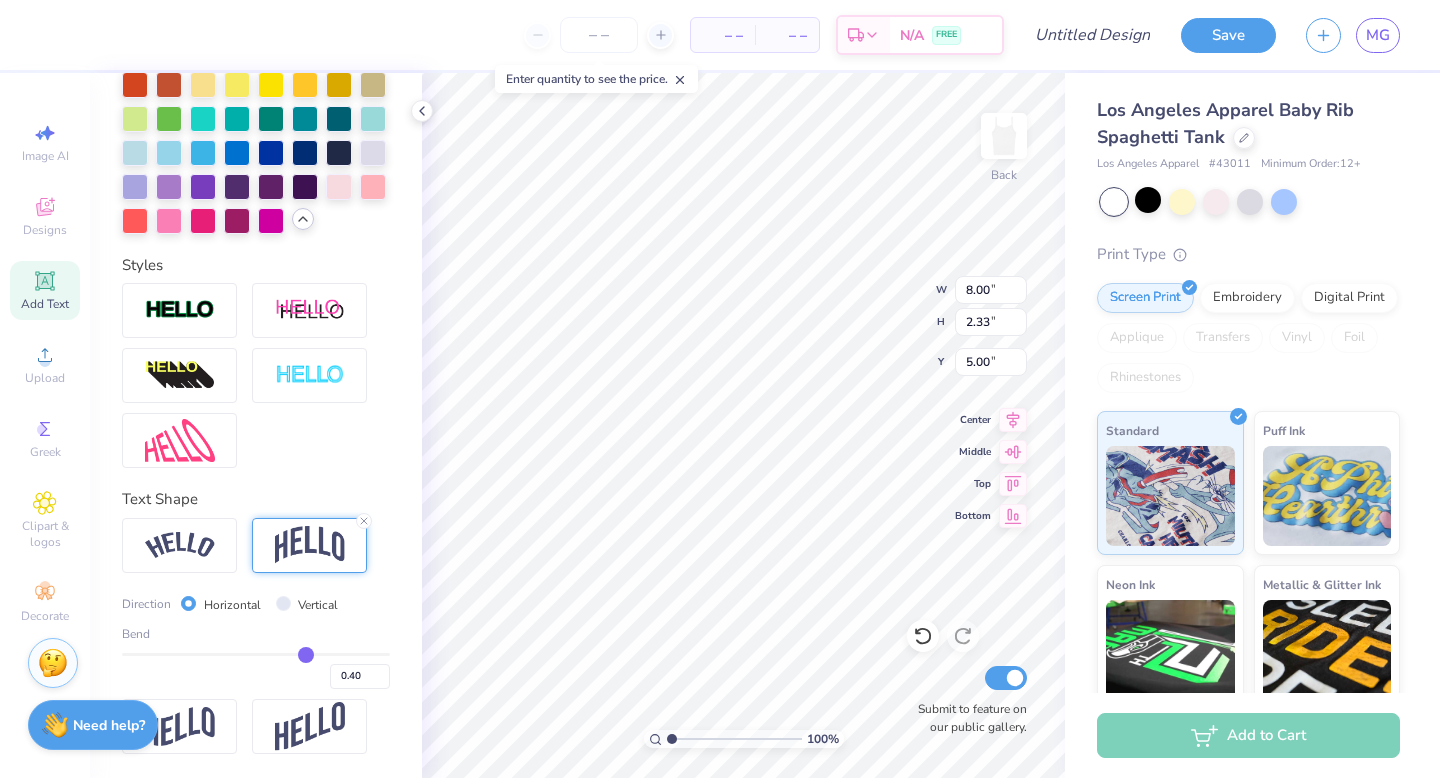 type on "0.38" 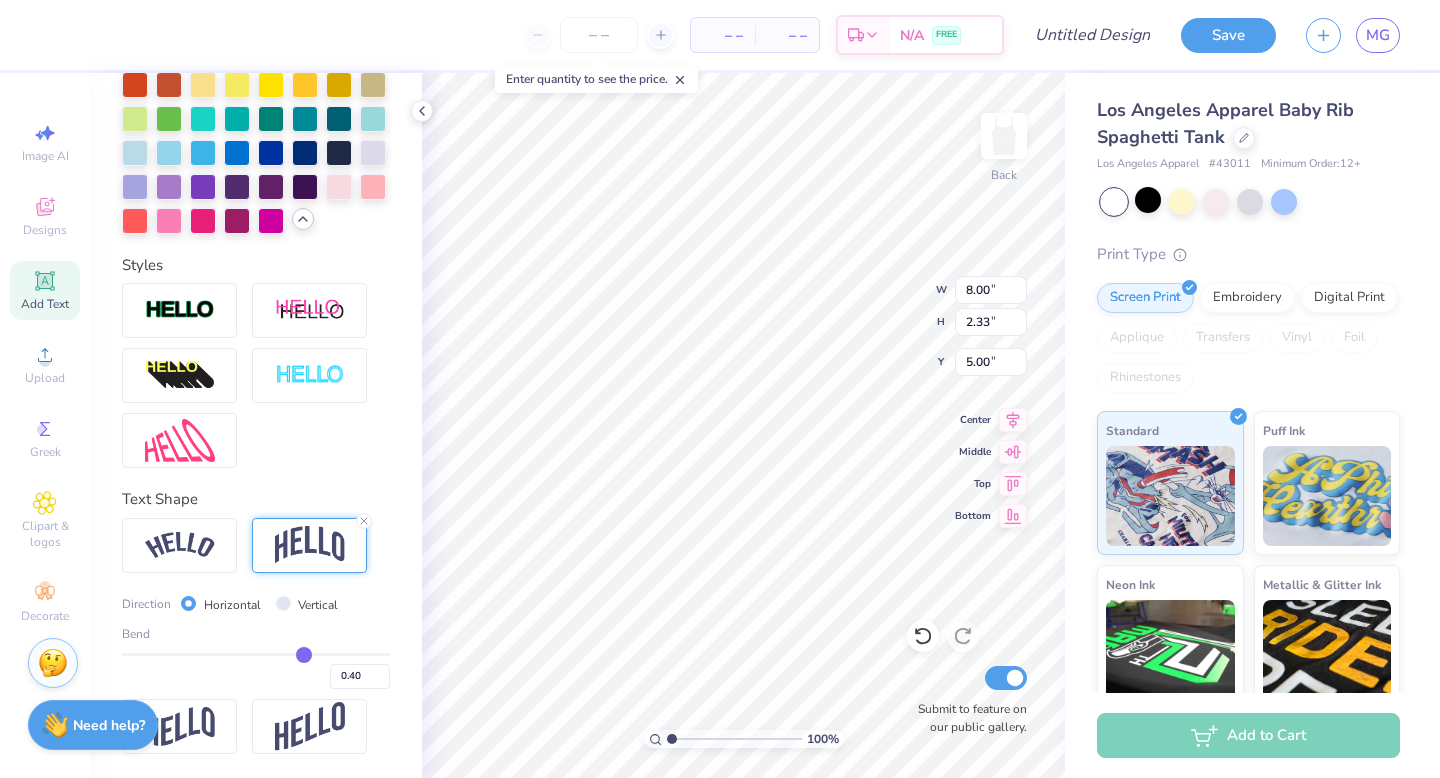 type on "0.38" 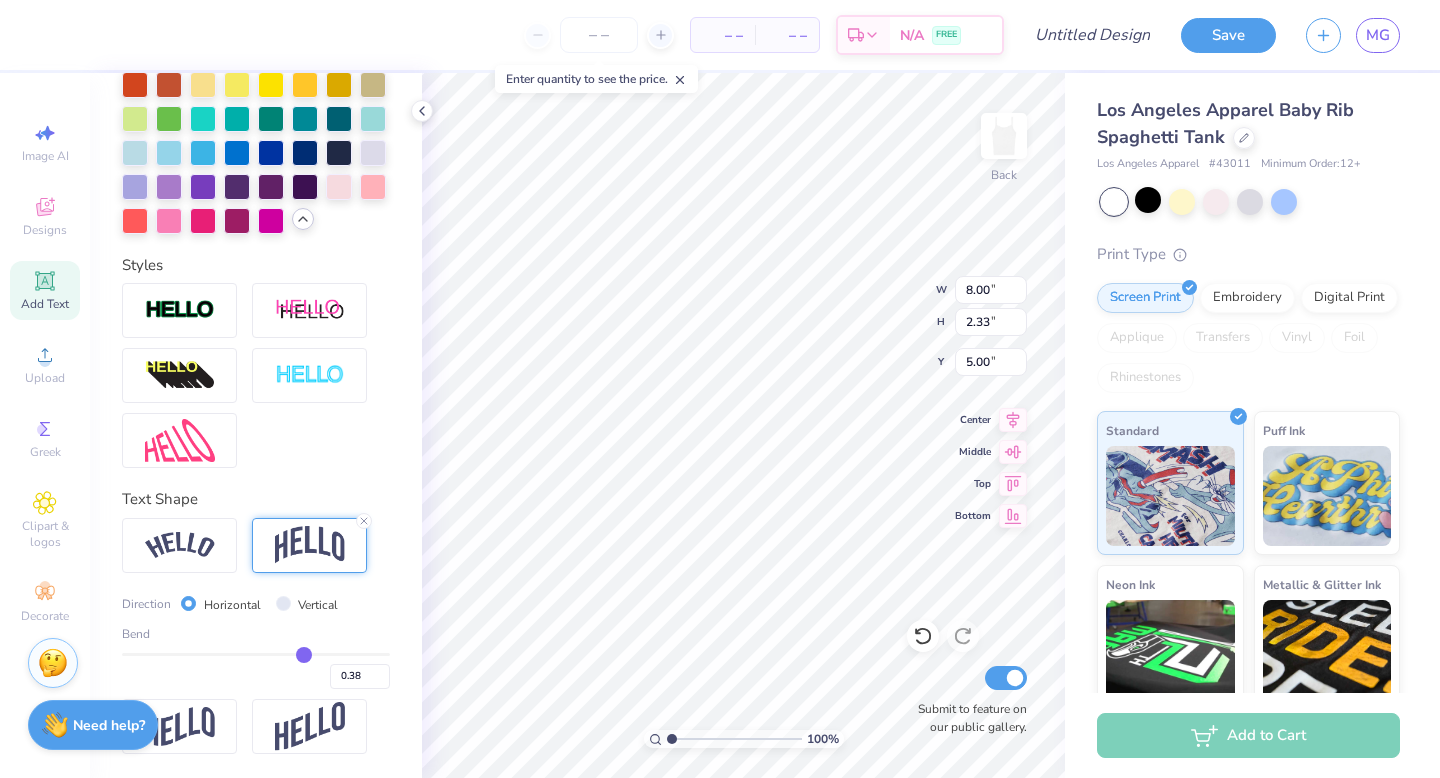 type on "0.37" 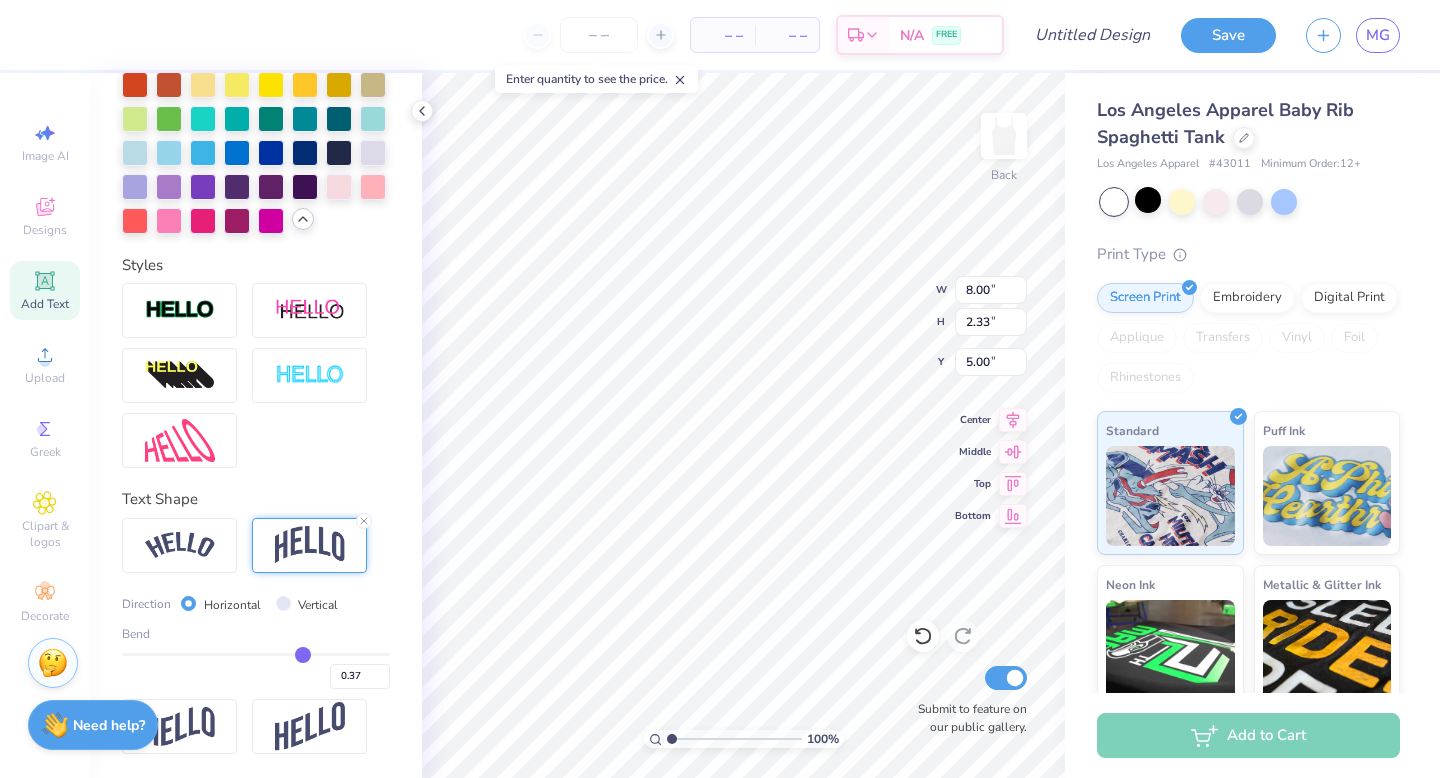 type on "0.35" 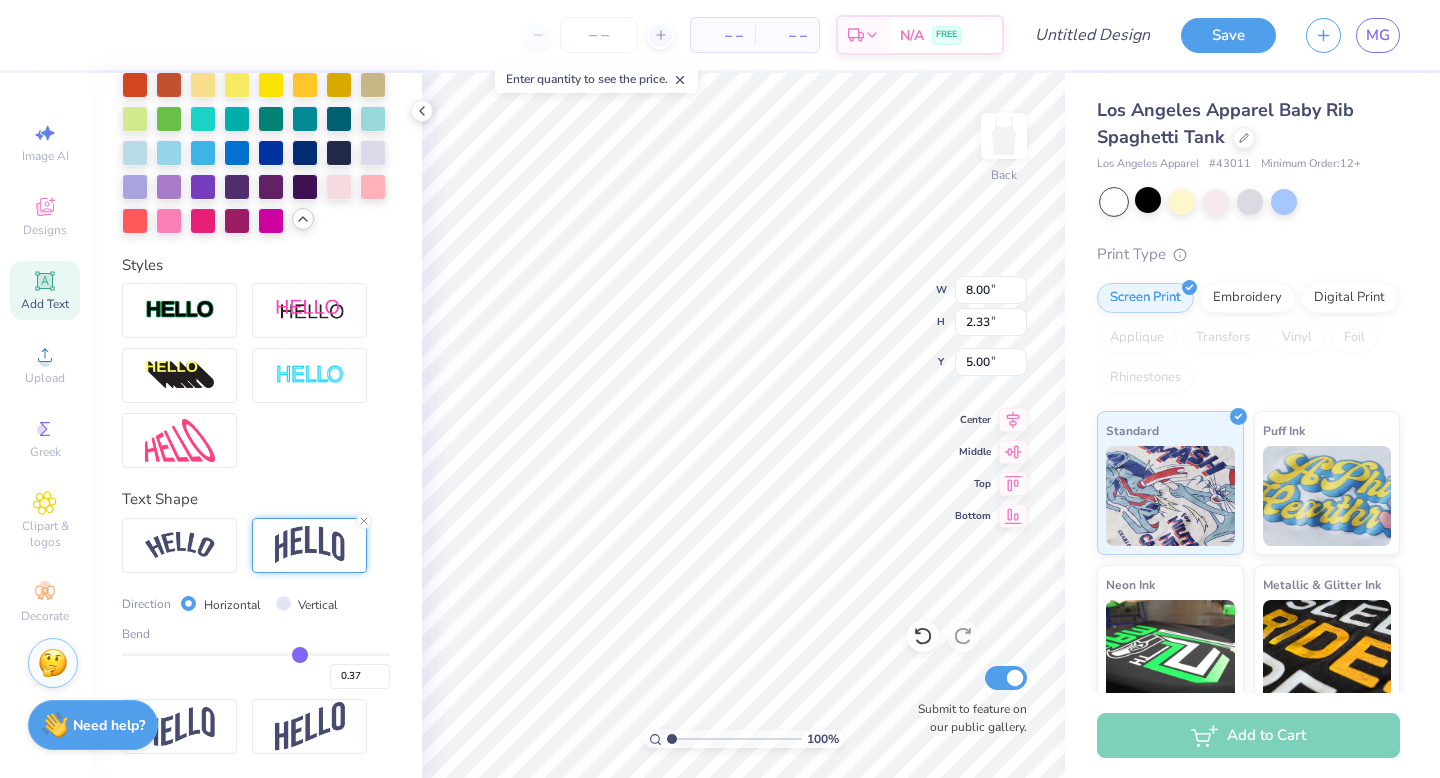 type on "0.35" 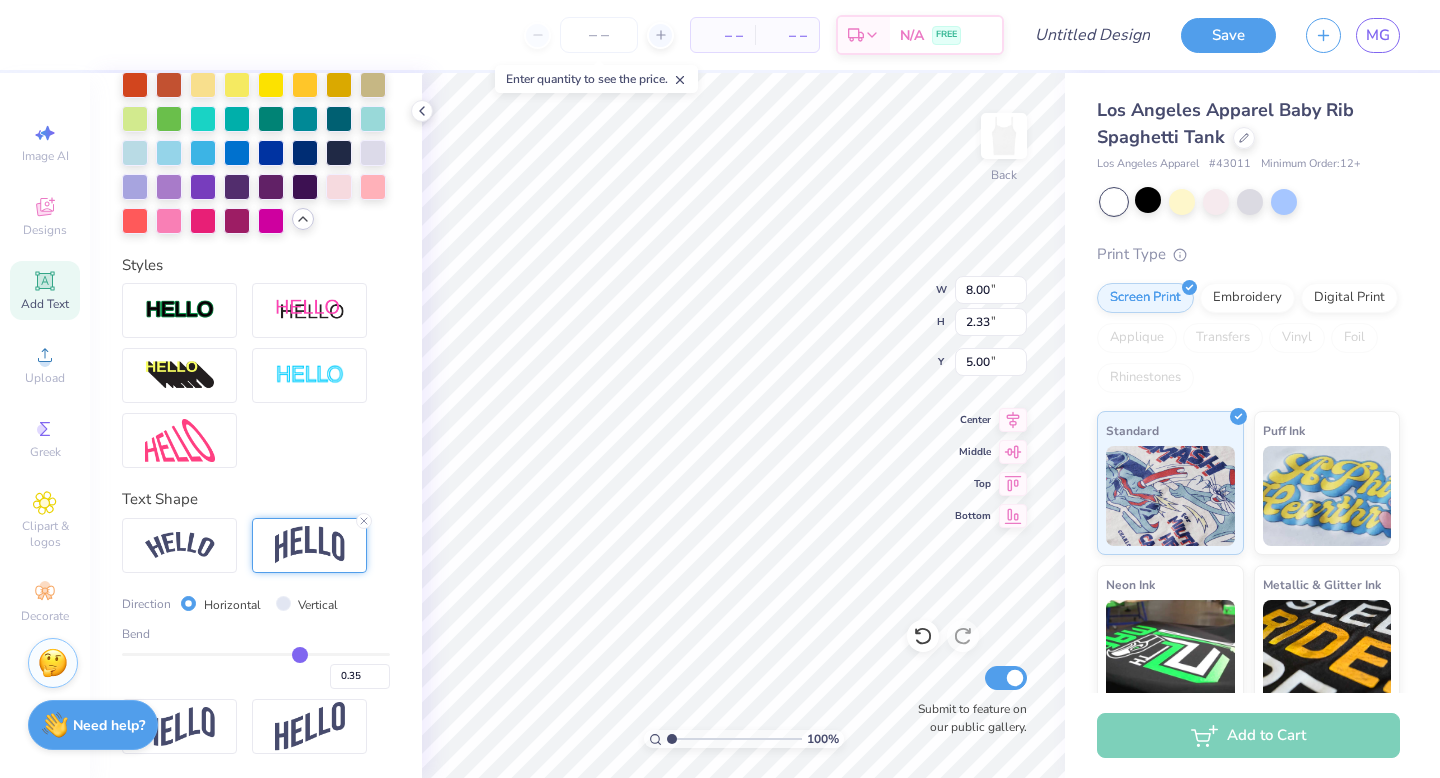 type on "0.34" 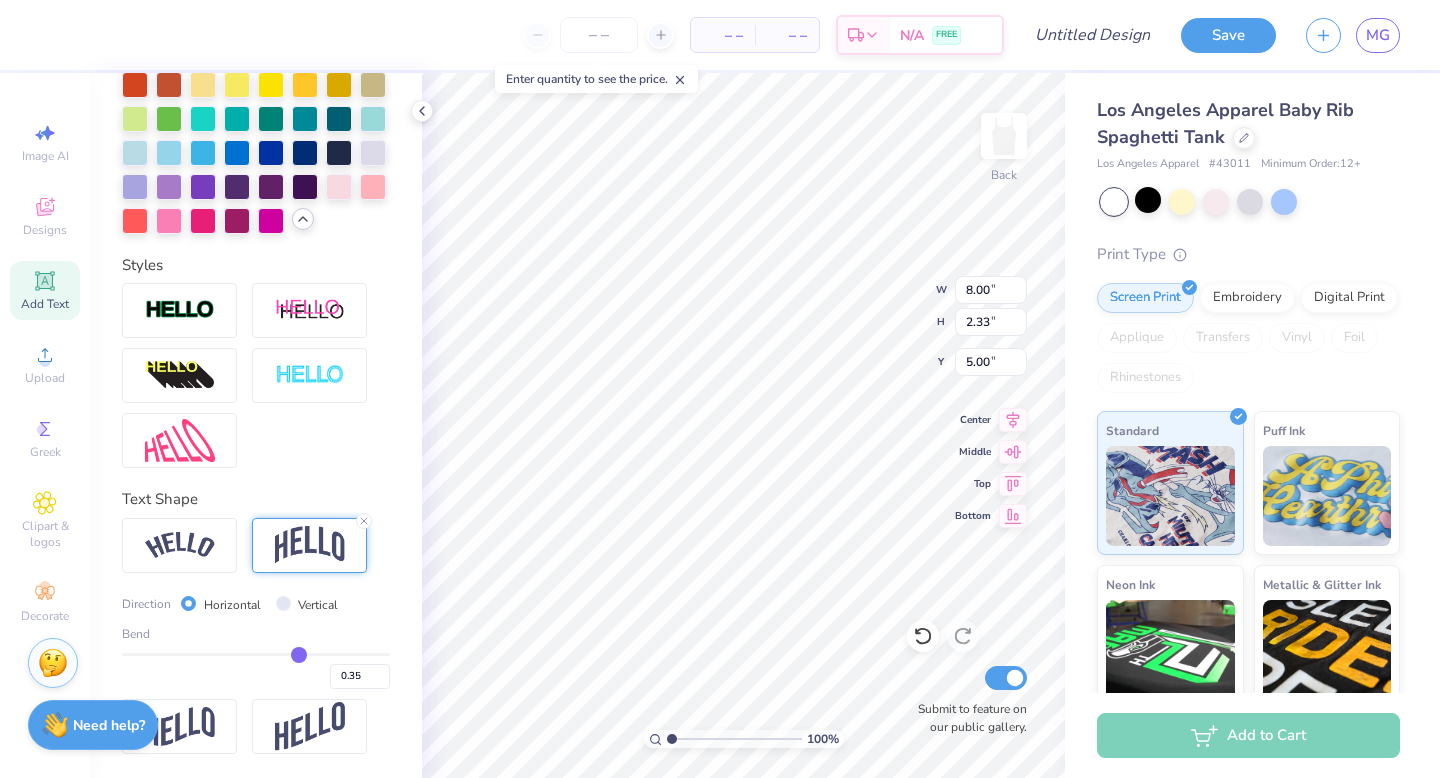 type on "0.34" 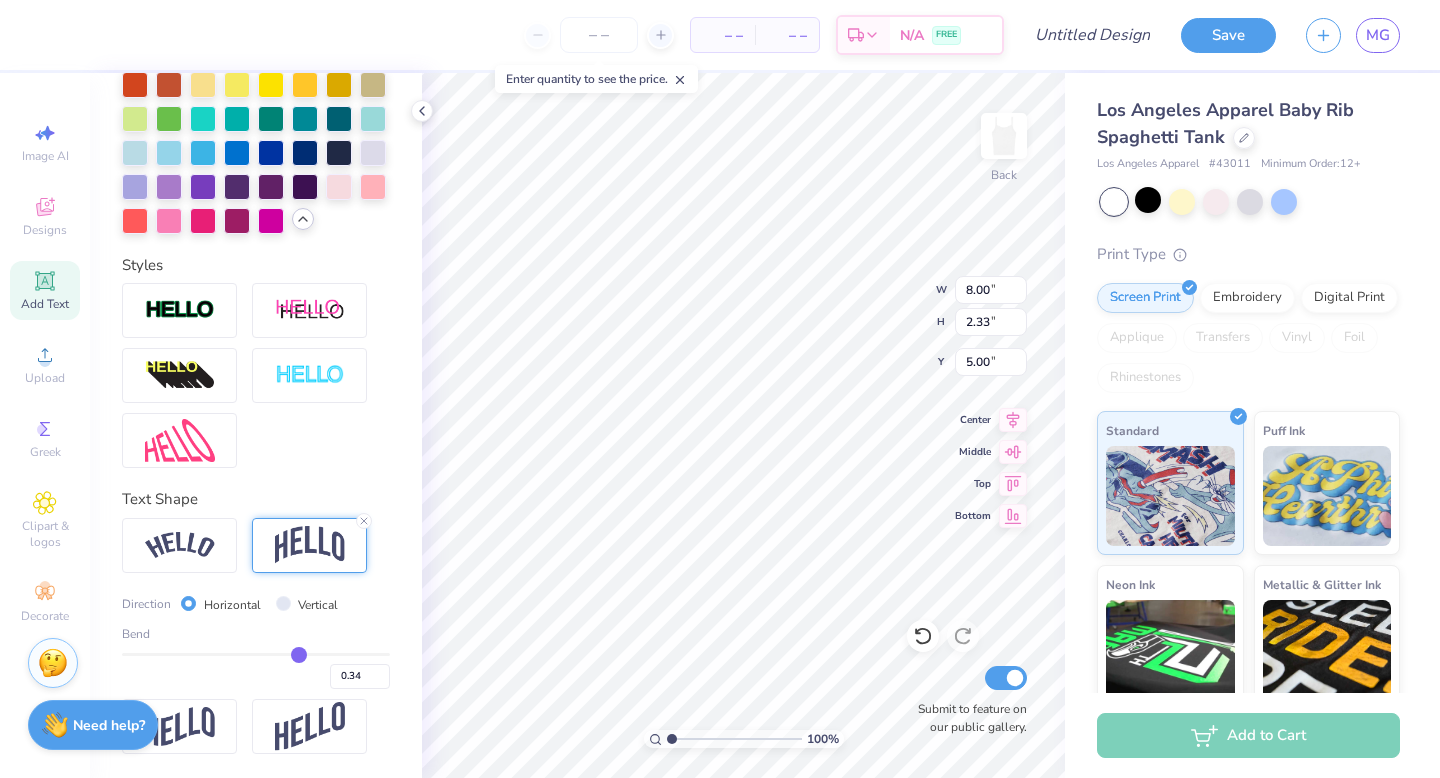 type on "0.32" 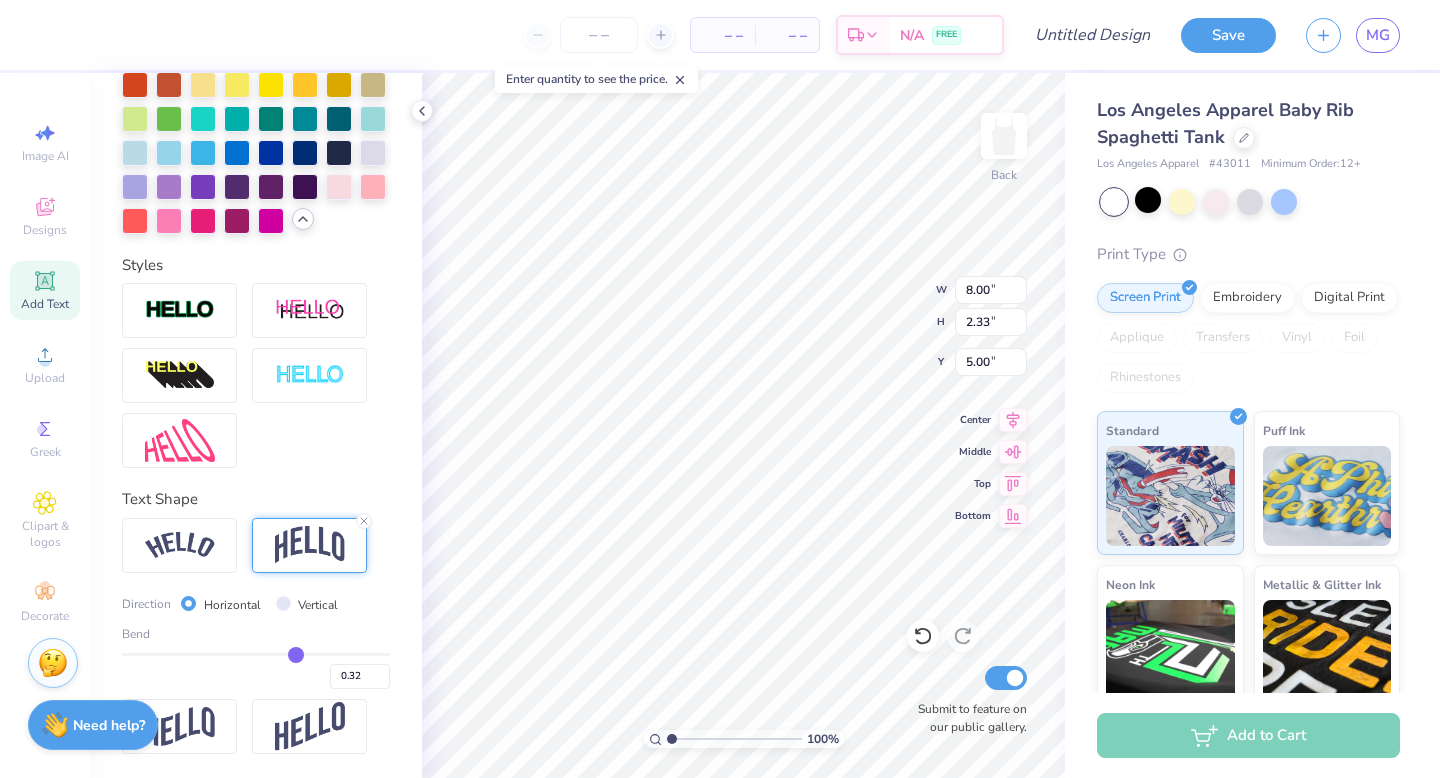 type on "0.31" 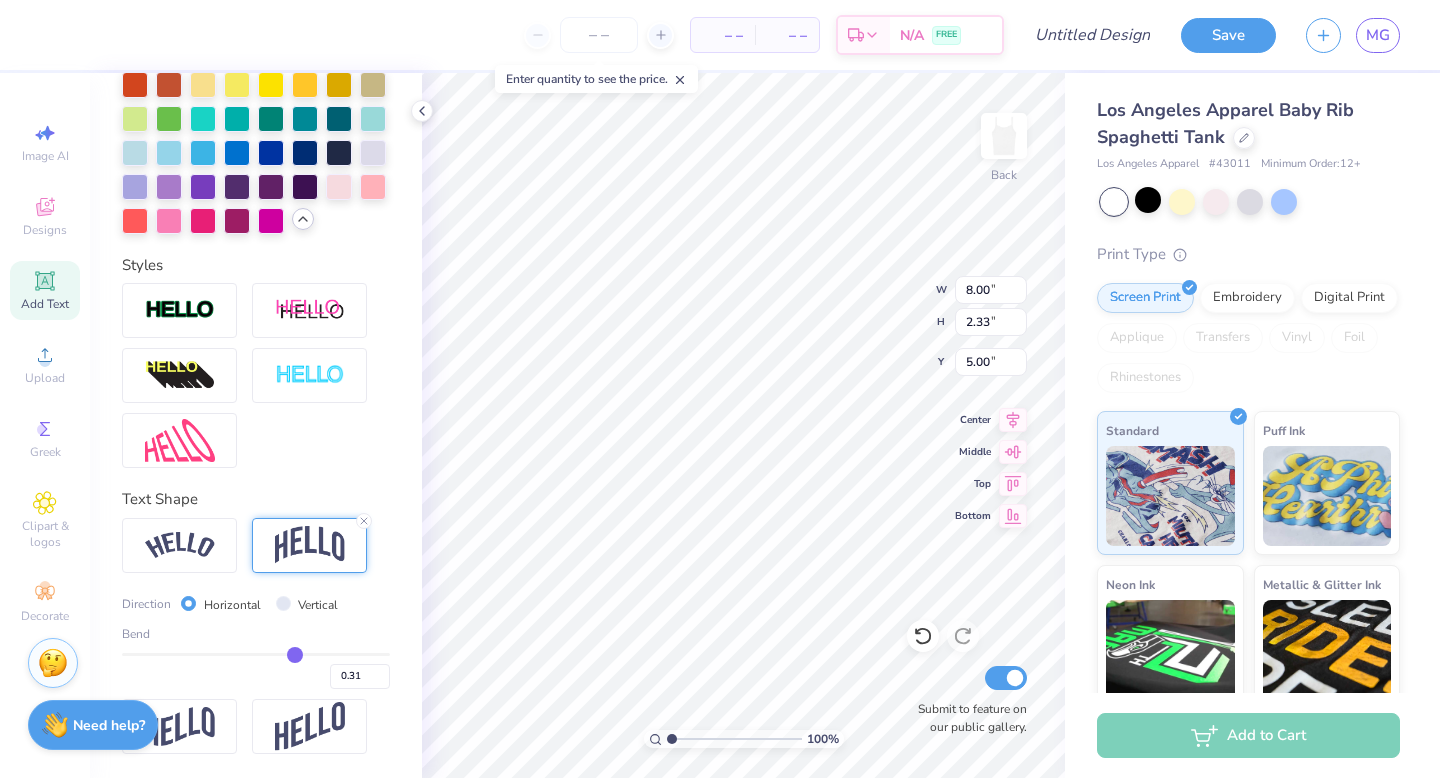 type on "0.3" 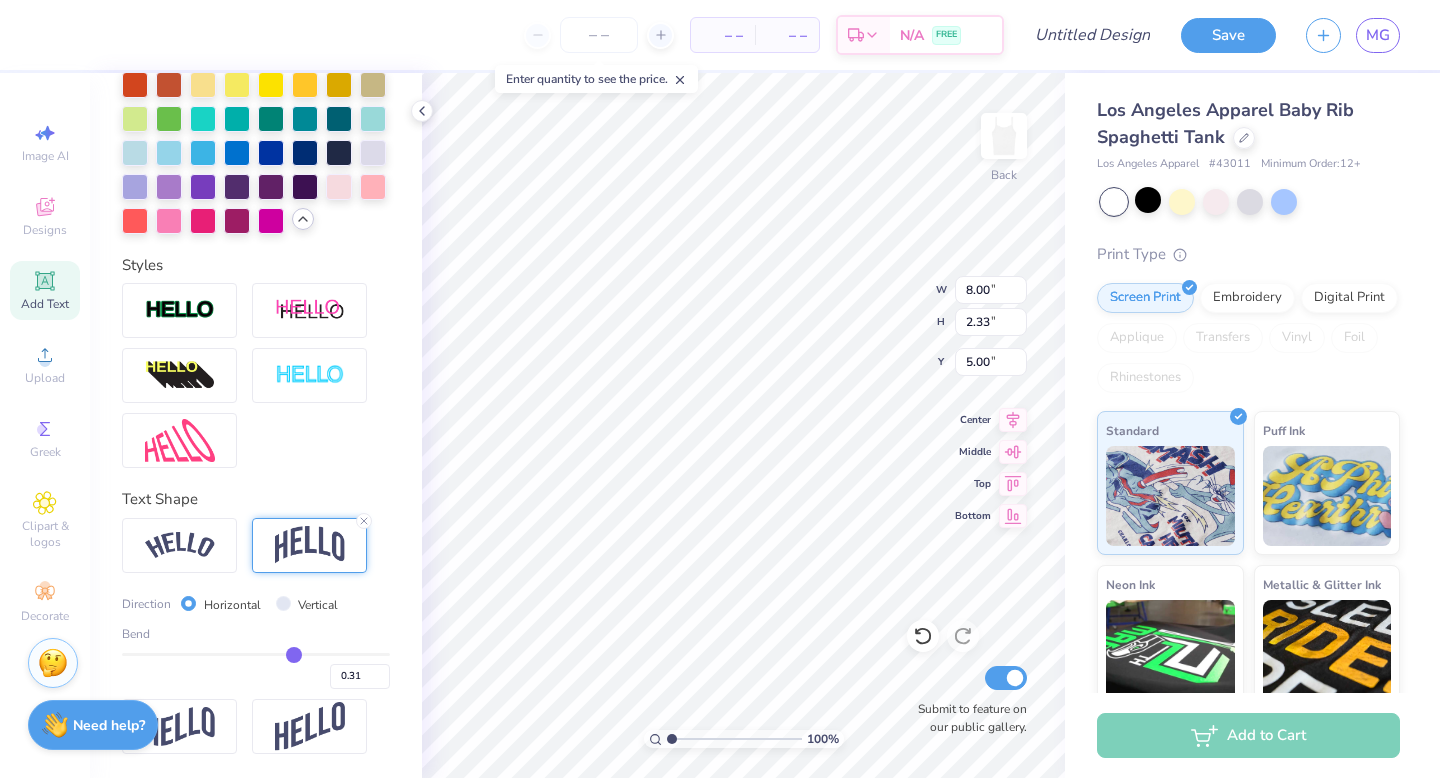 type on "0.30" 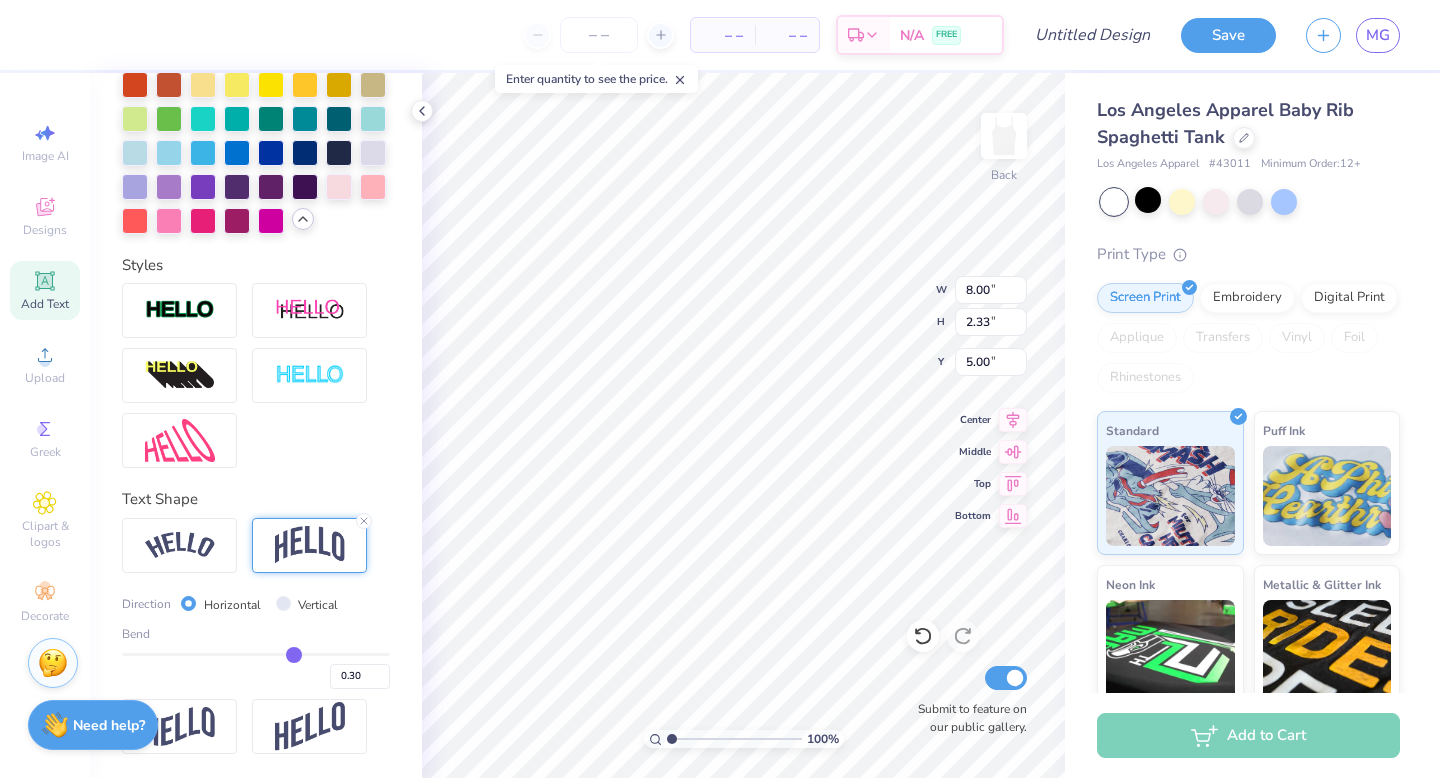 type on "0.29" 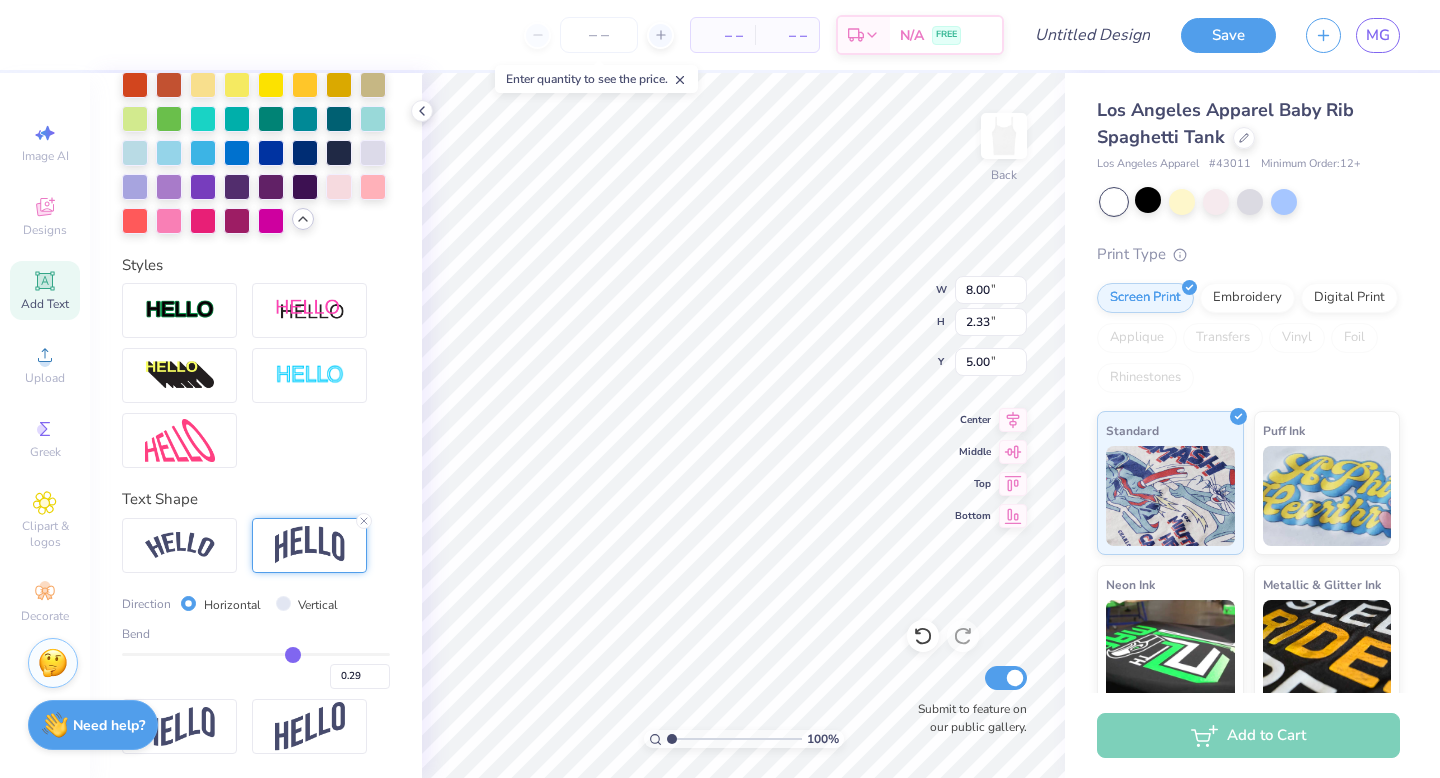 type on "0.27" 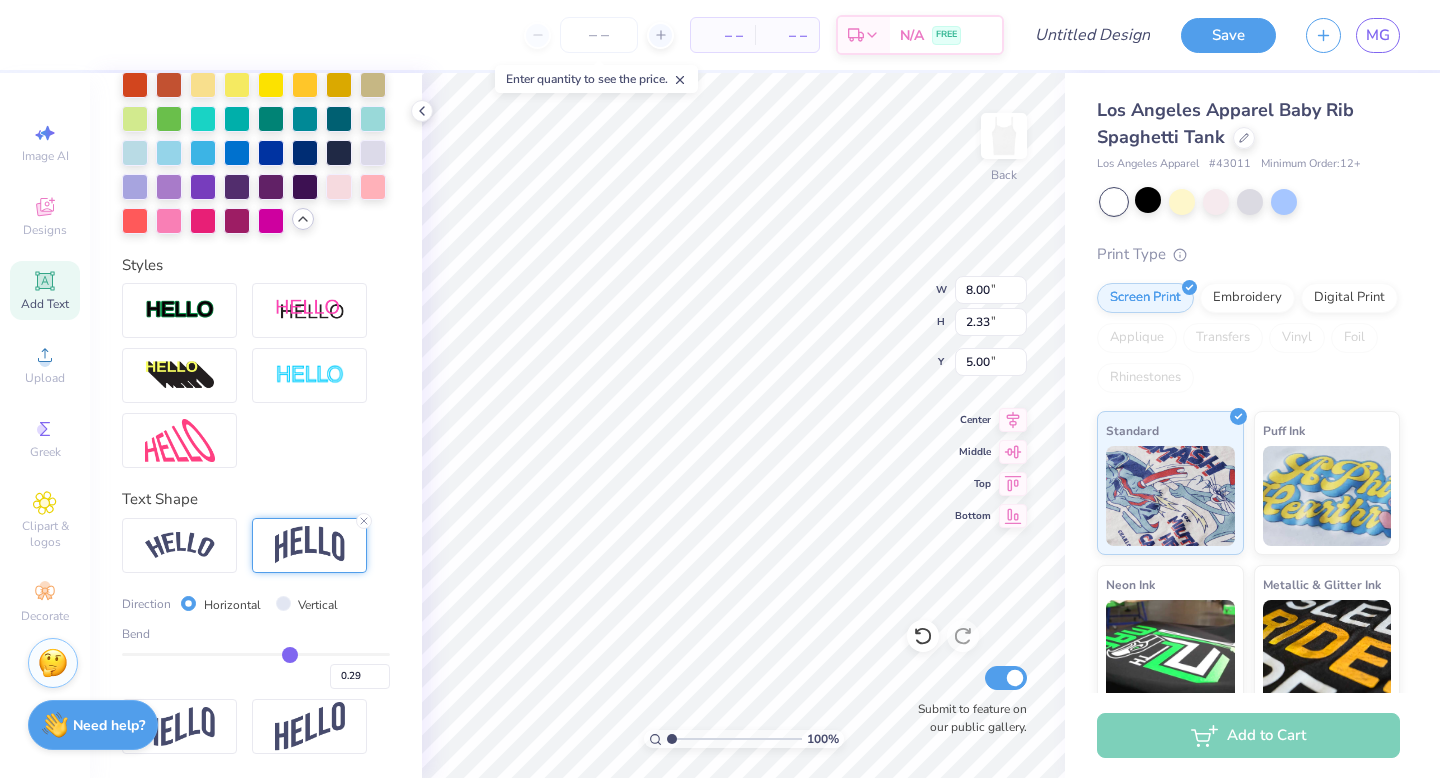 type on "0.27" 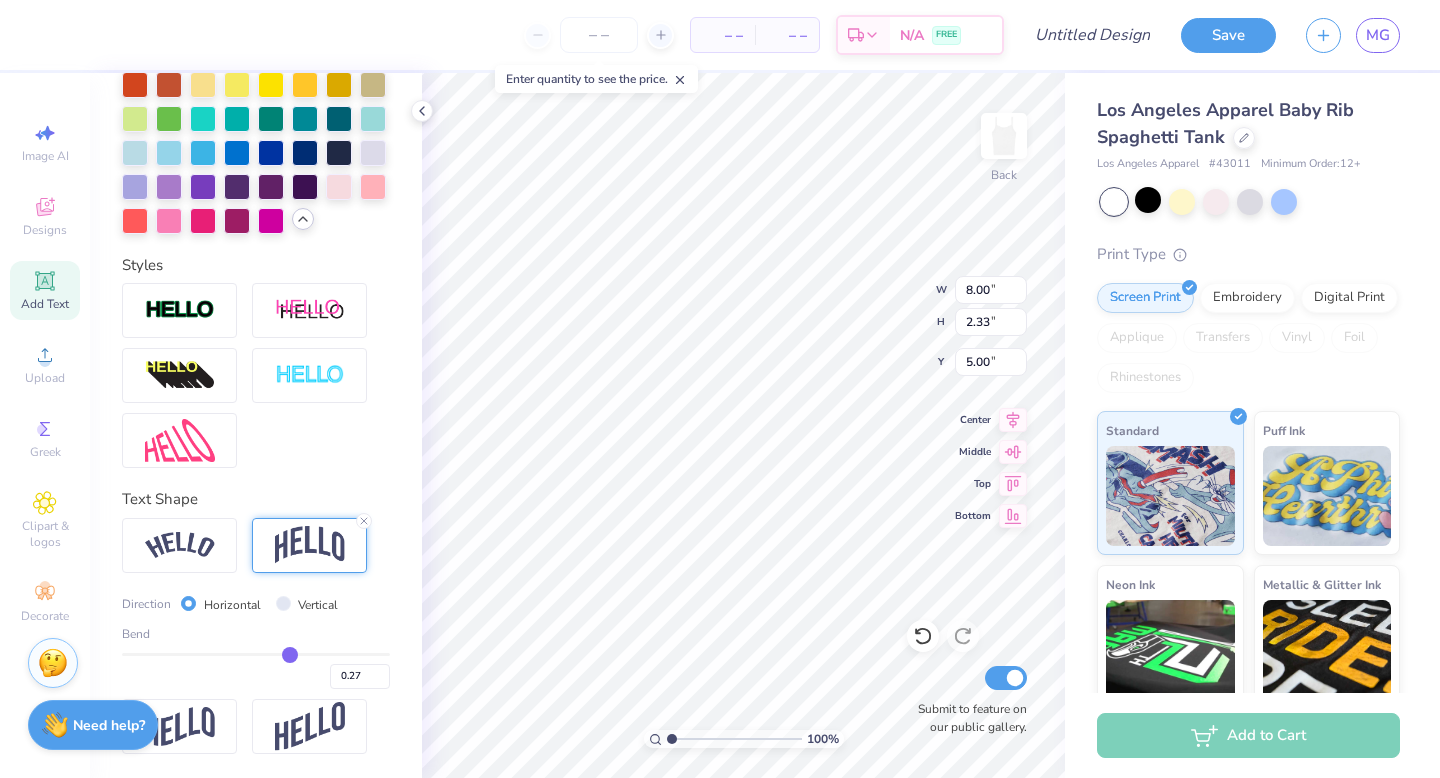 type on "0.26" 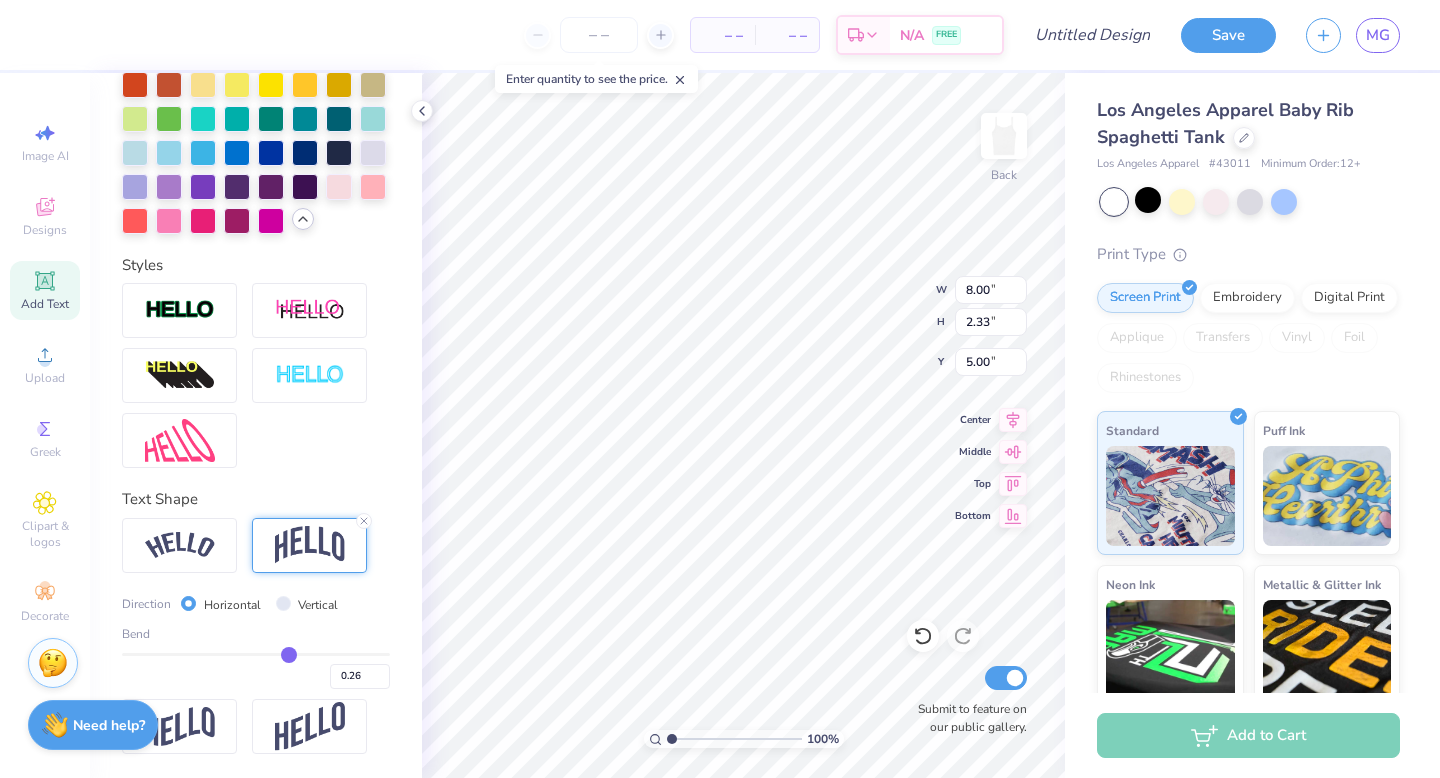 type on "0.25" 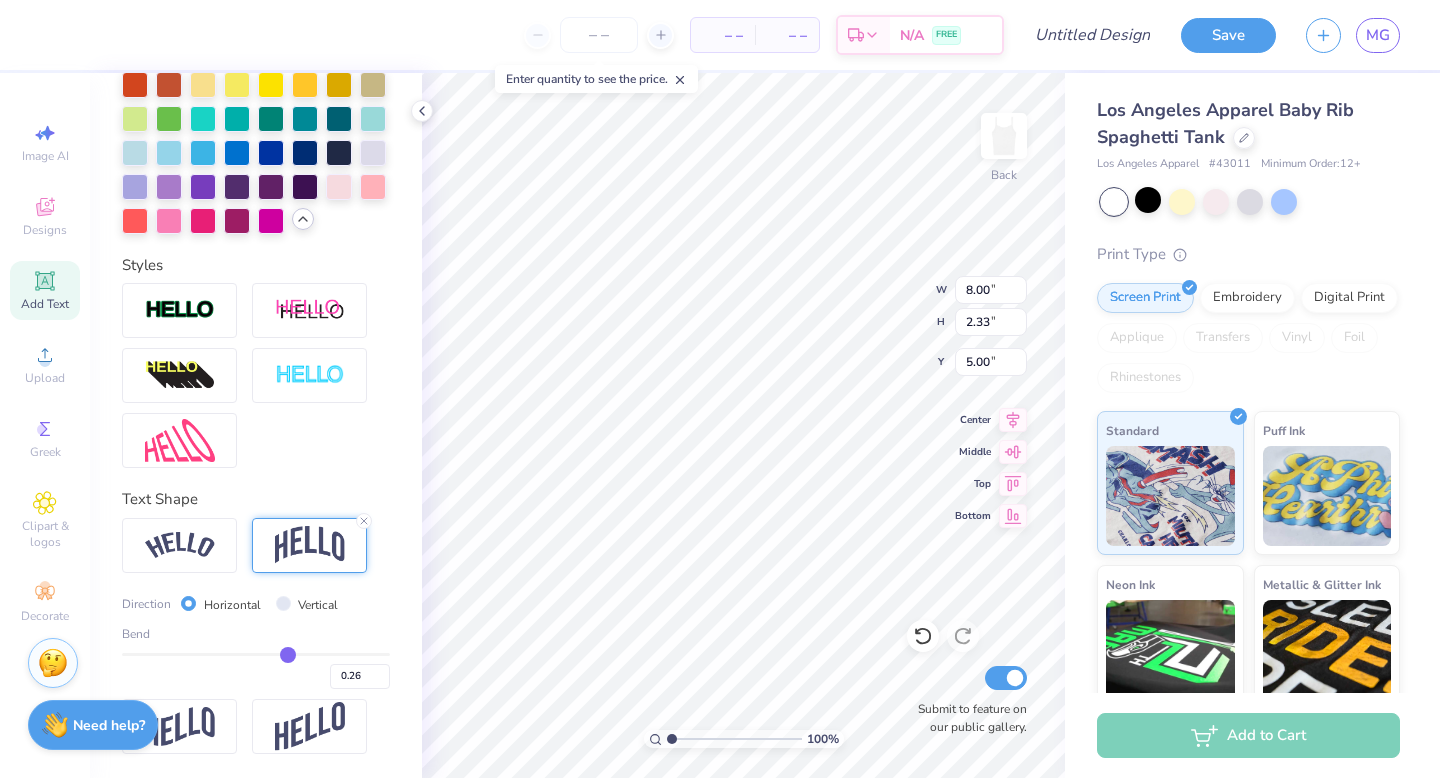 type on "0.25" 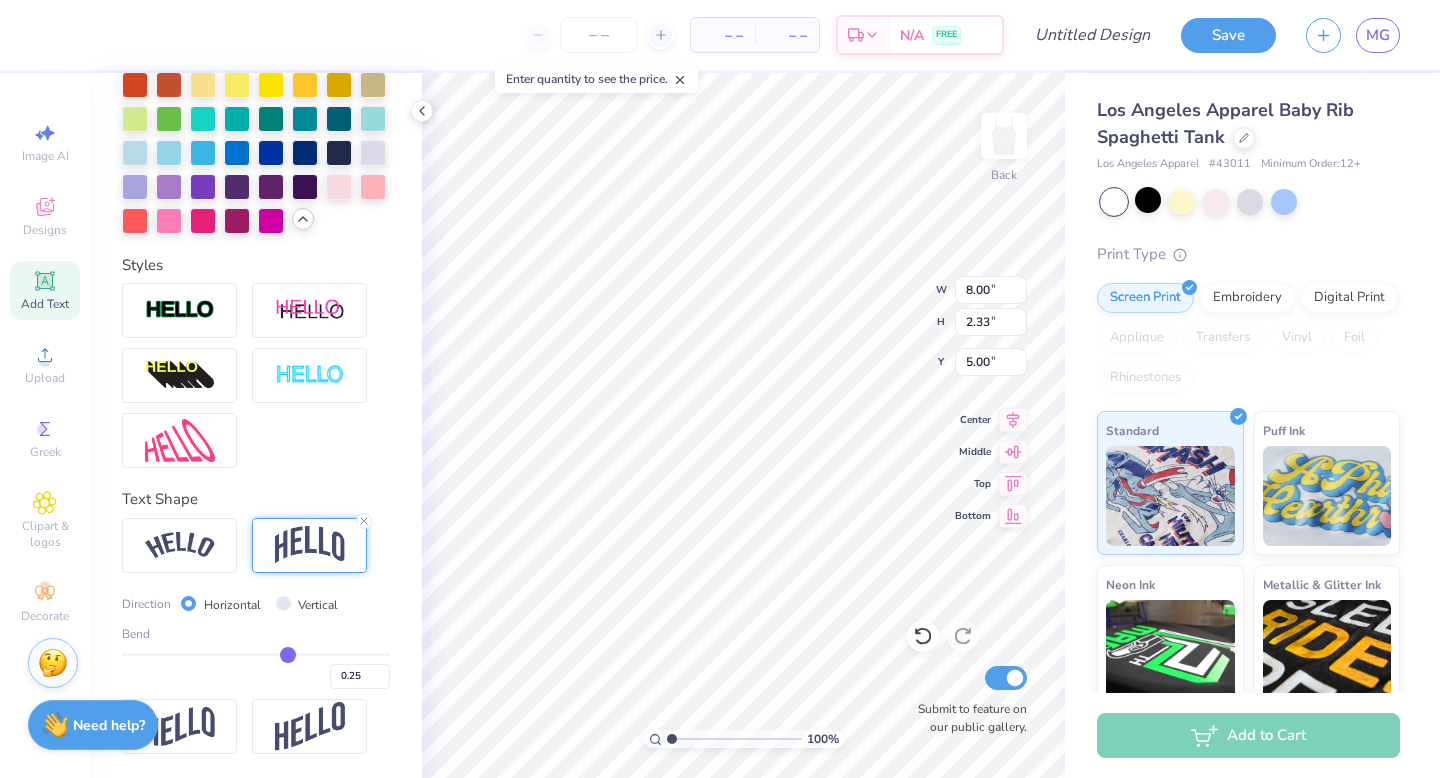 type on "0.24" 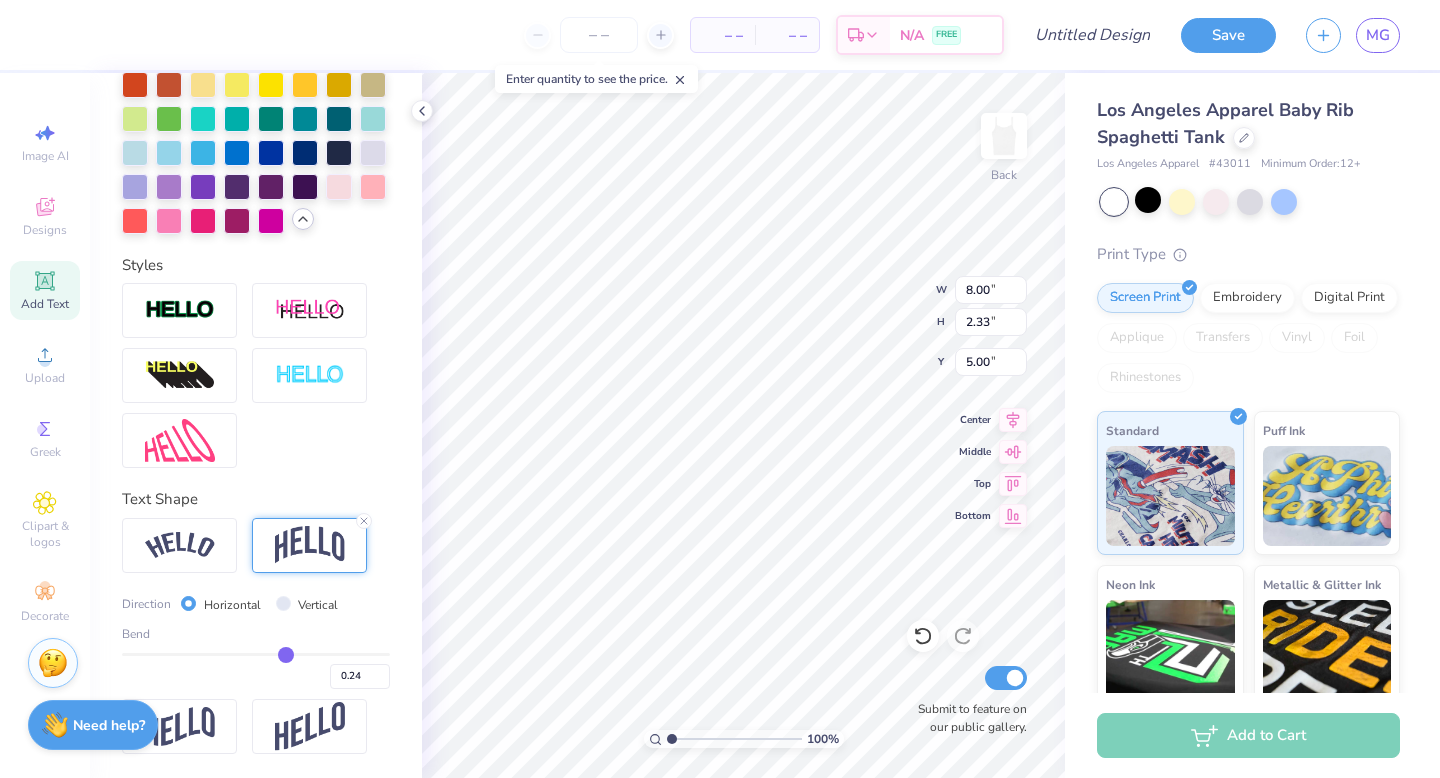 type on "0.23" 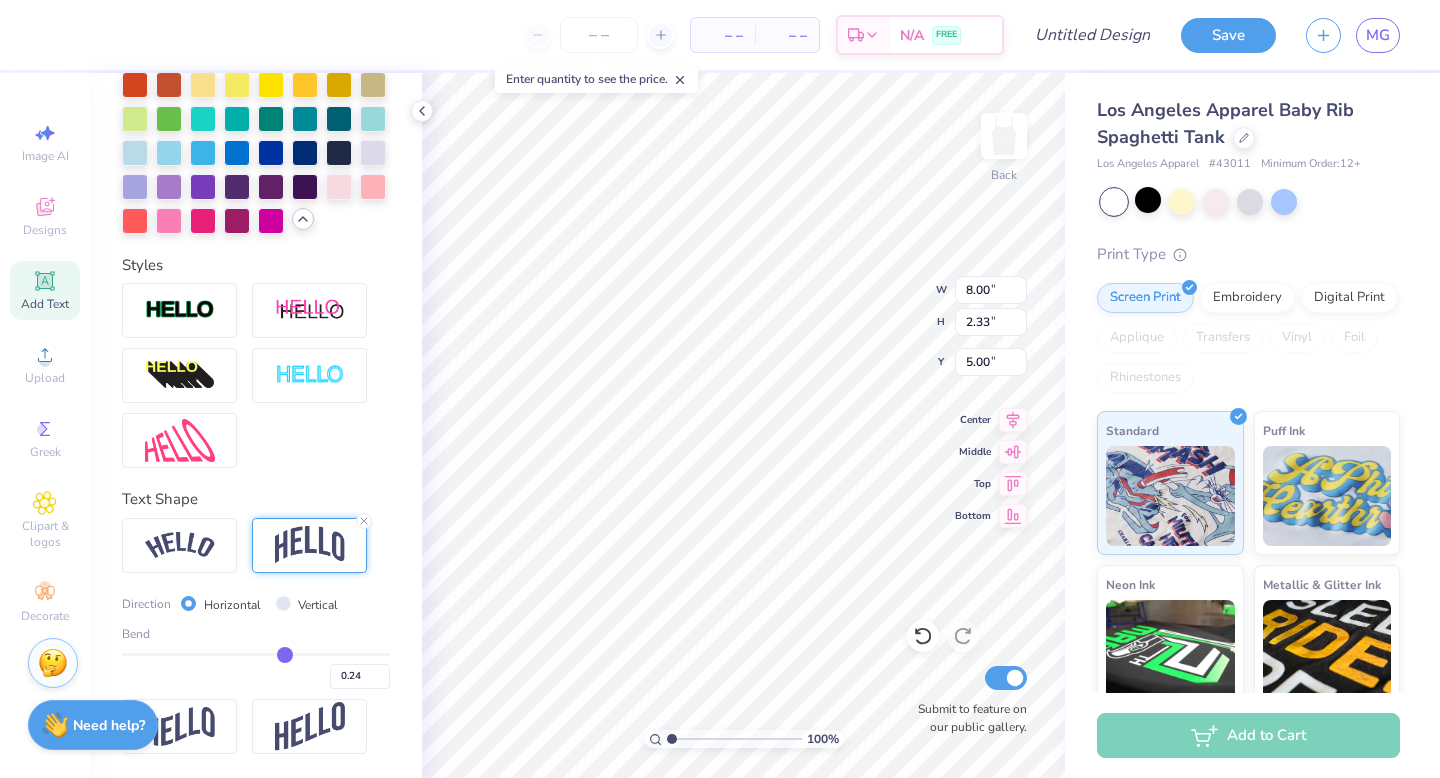 type on "0.23" 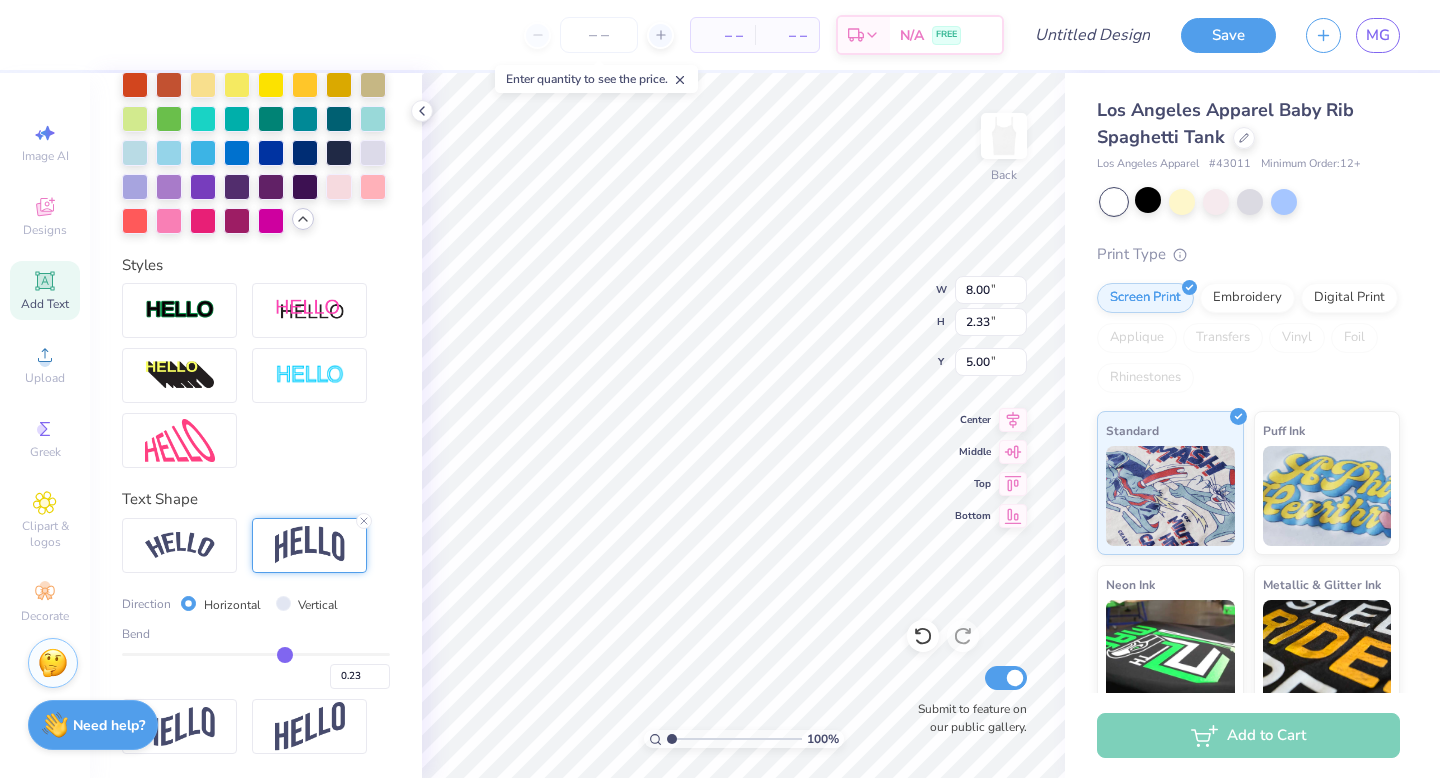 type on "0.22" 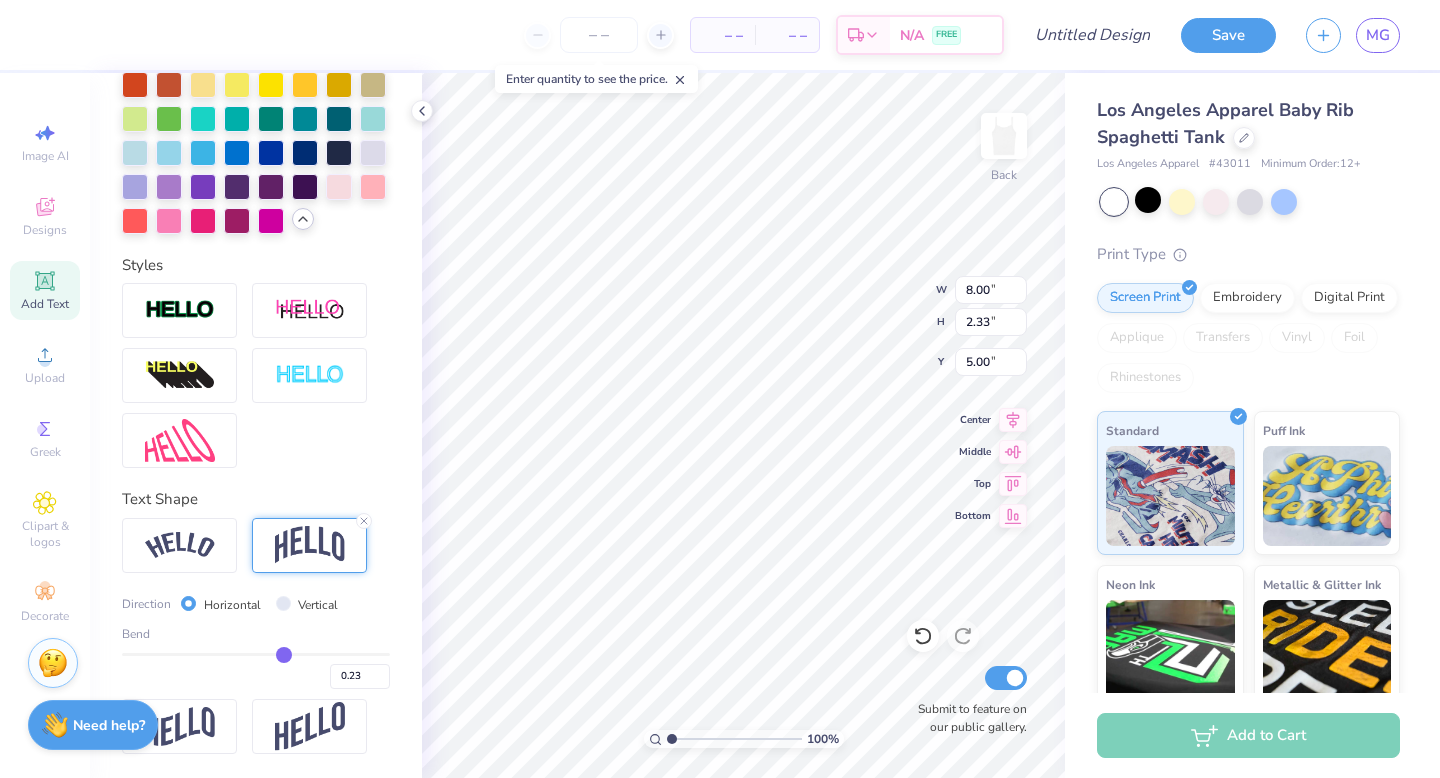 type on "0.22" 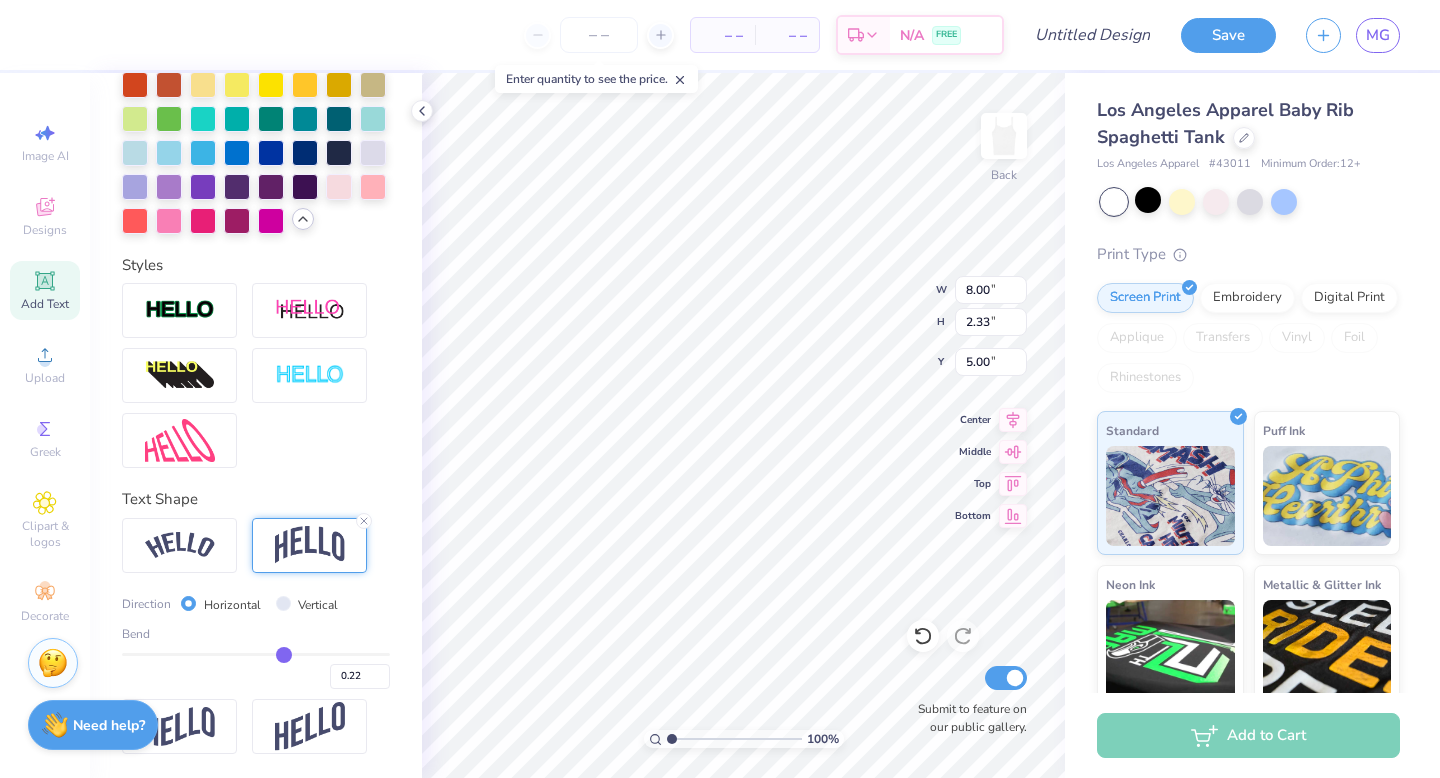type on "0.21" 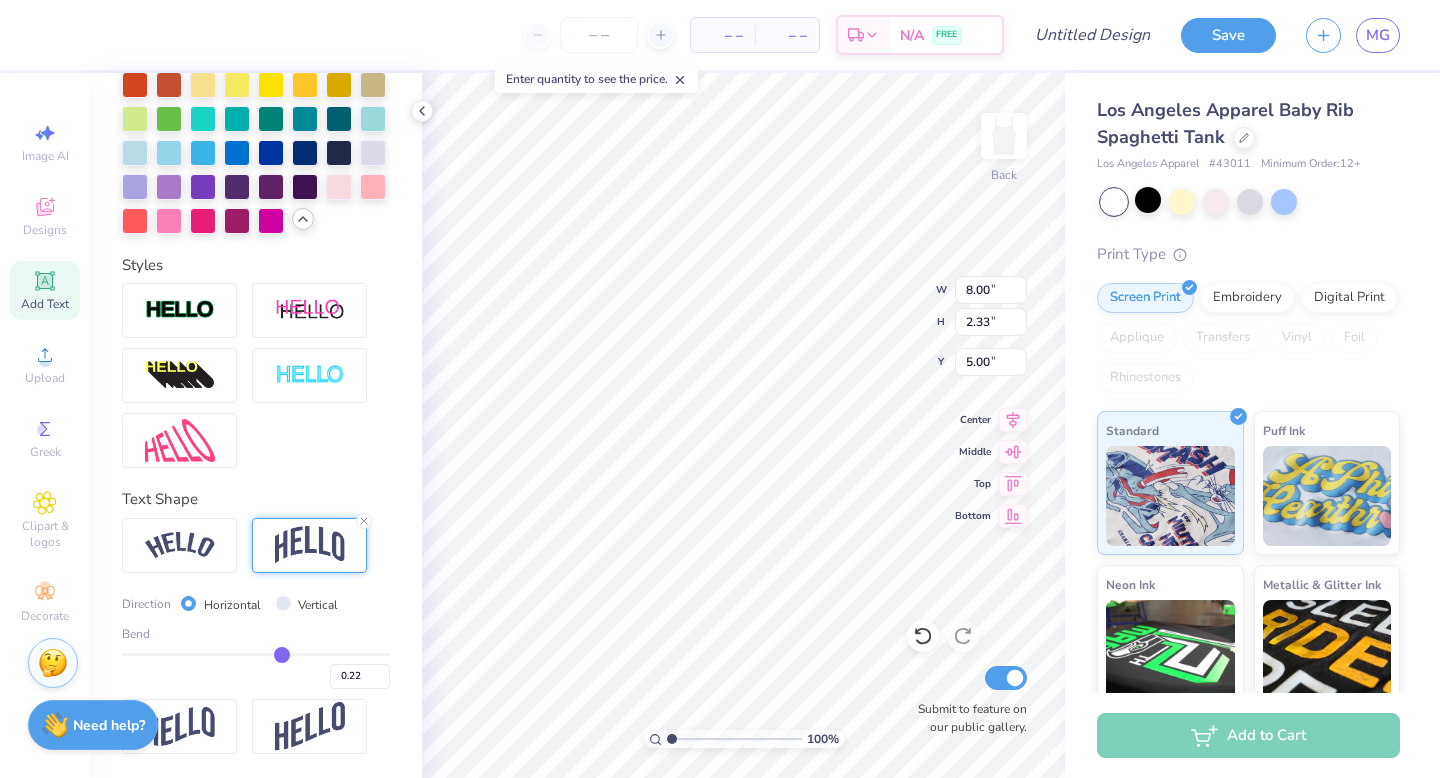 type on "0.21" 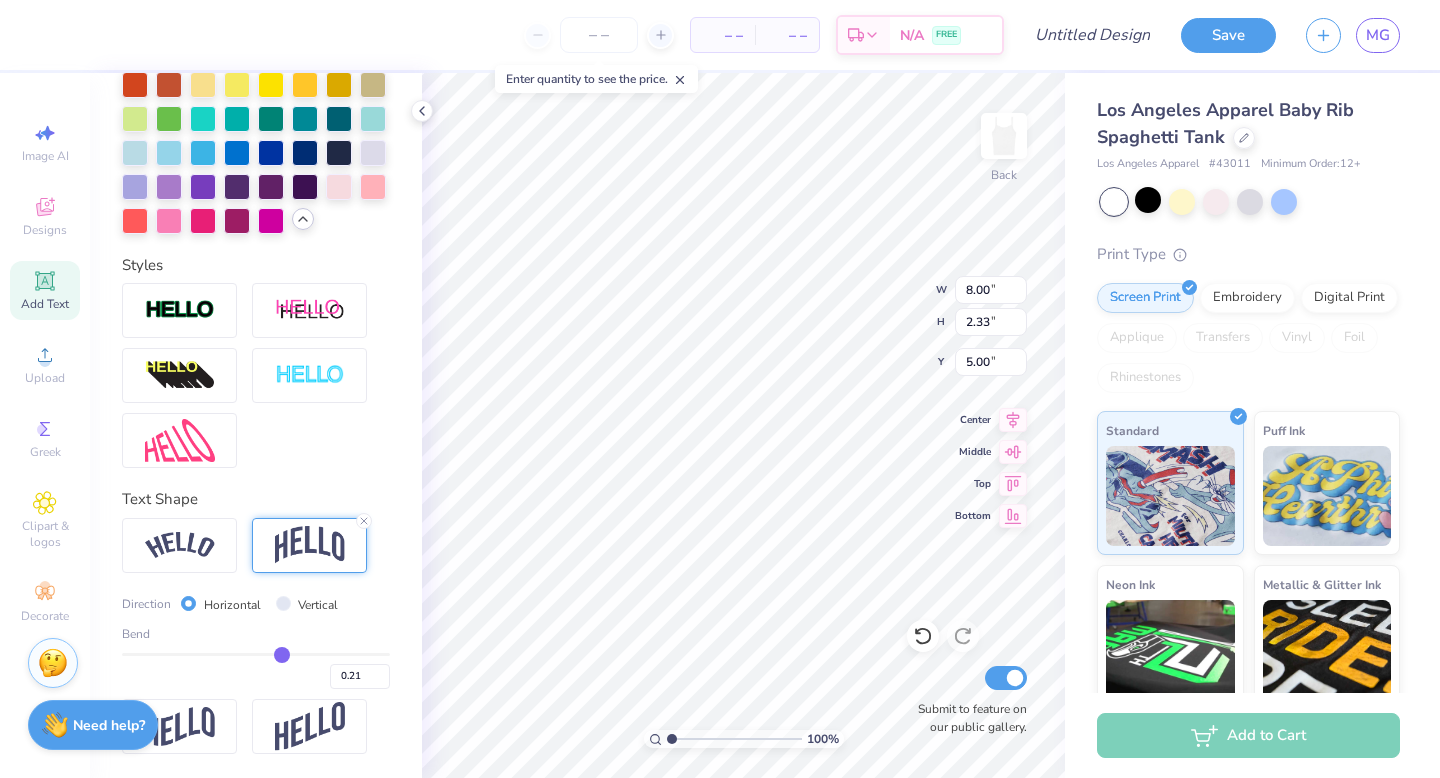 type on "0.2" 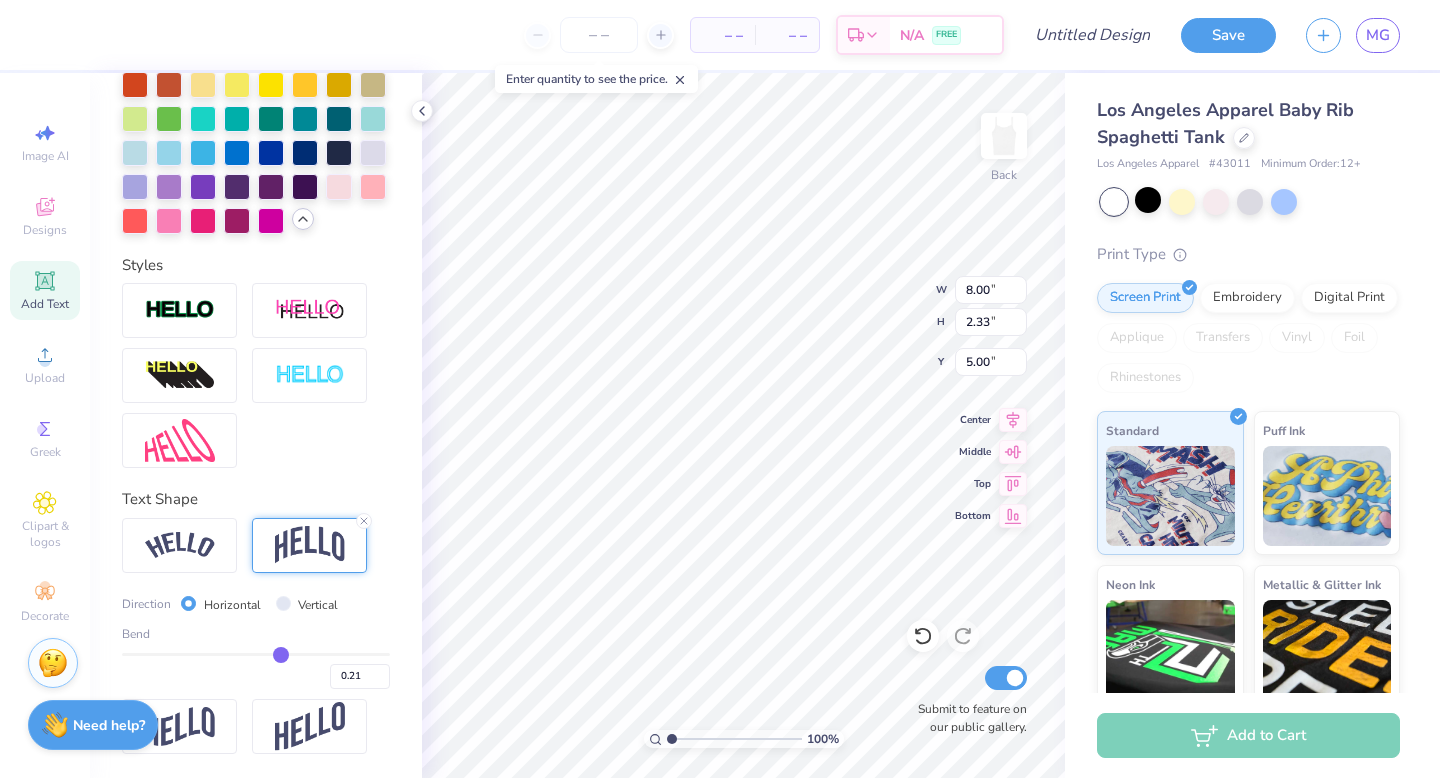 type on "0.20" 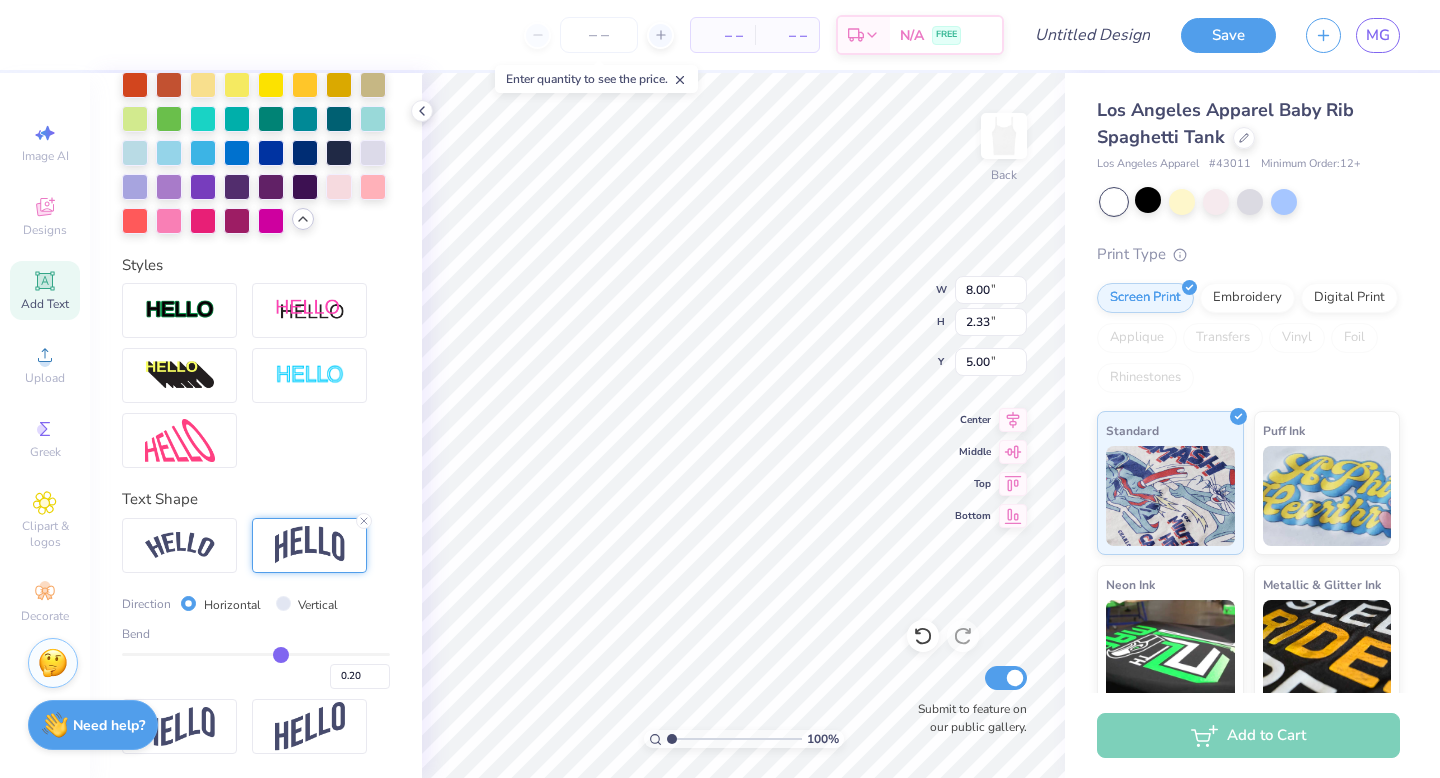 type on "0.19" 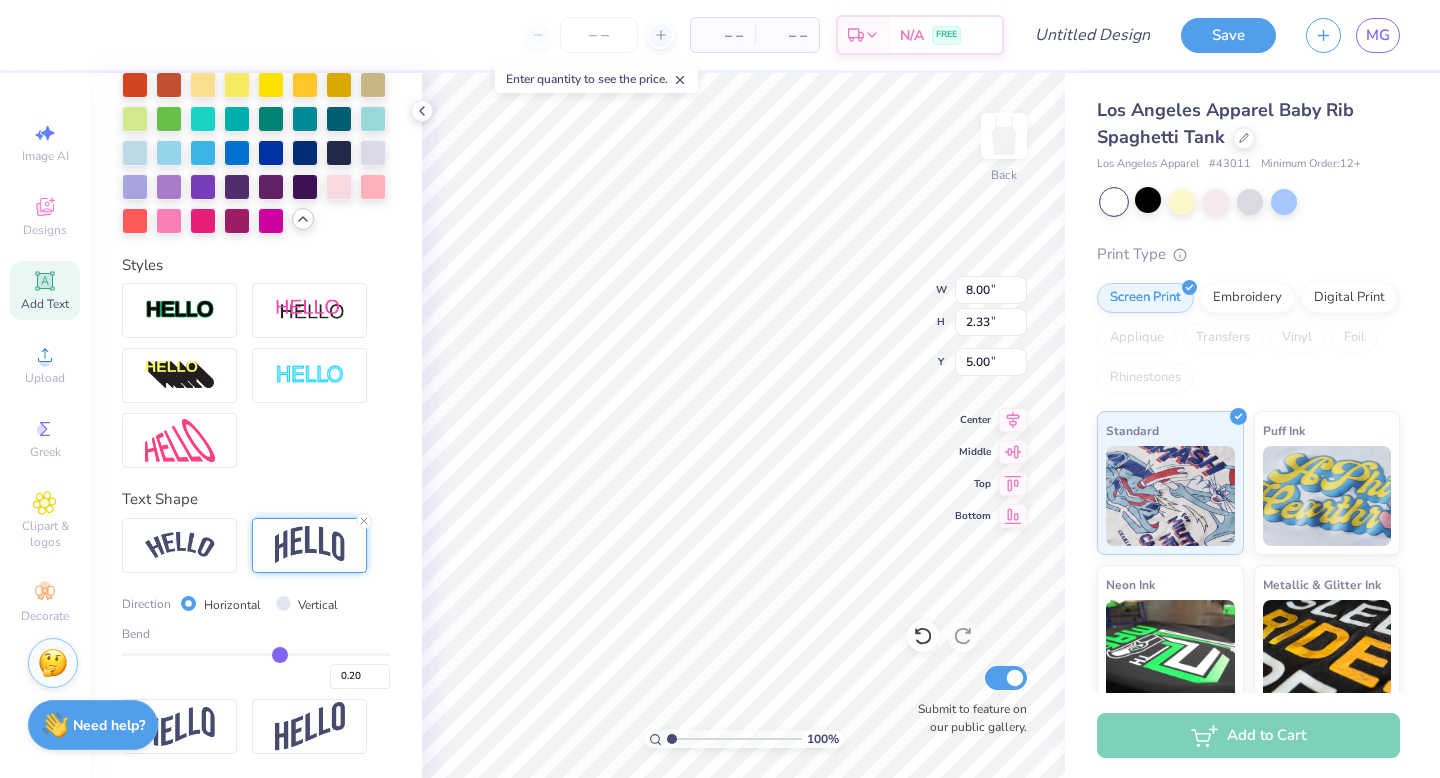 type on "0.19" 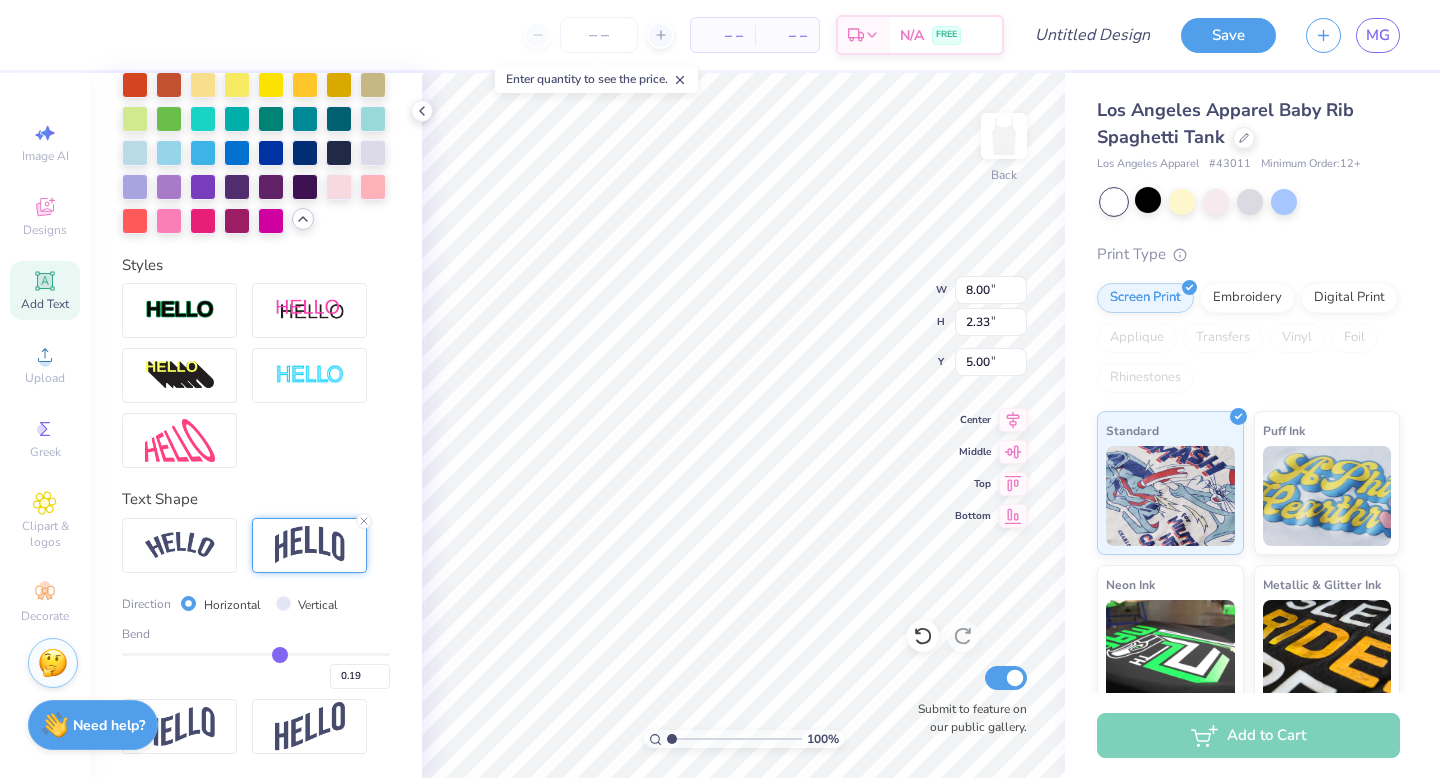 type on "0.18" 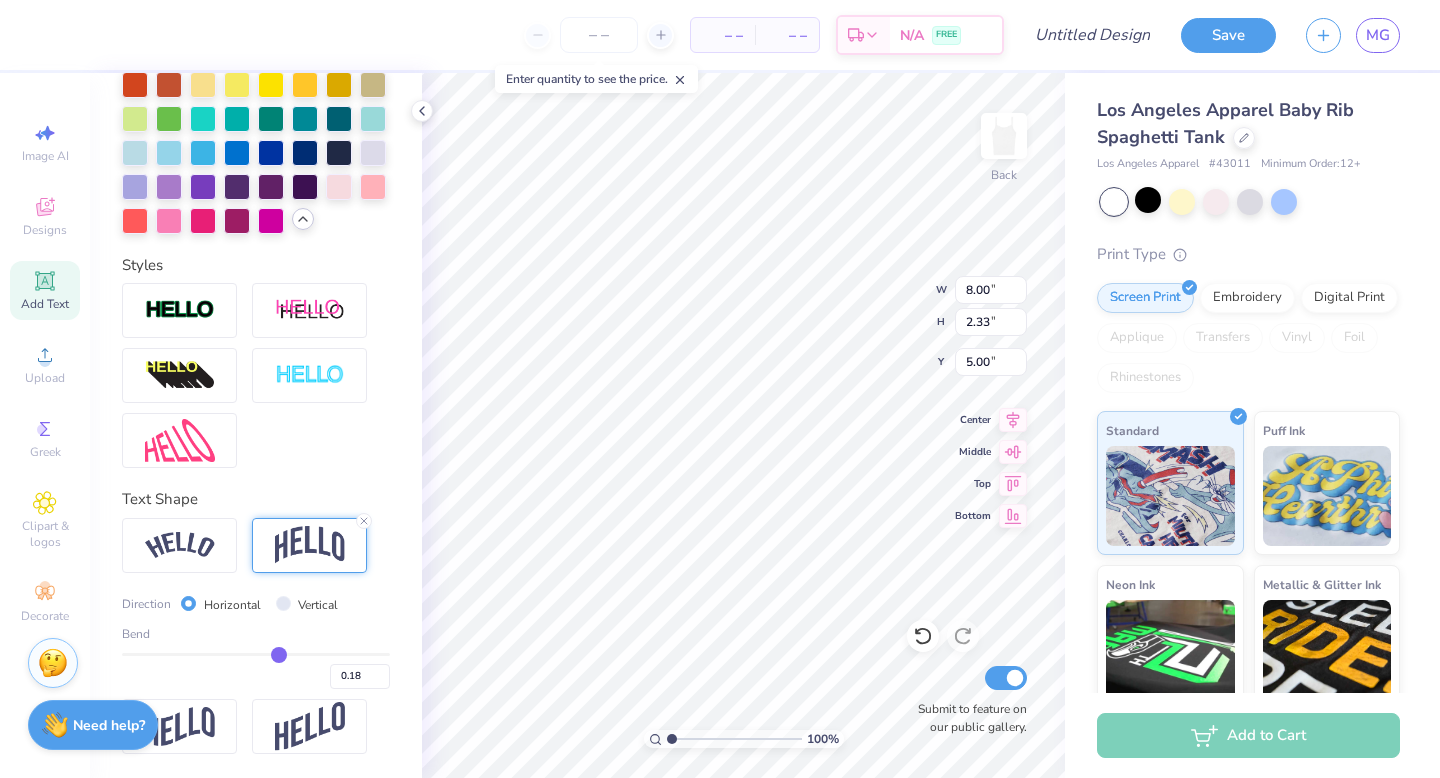 type on "0.17" 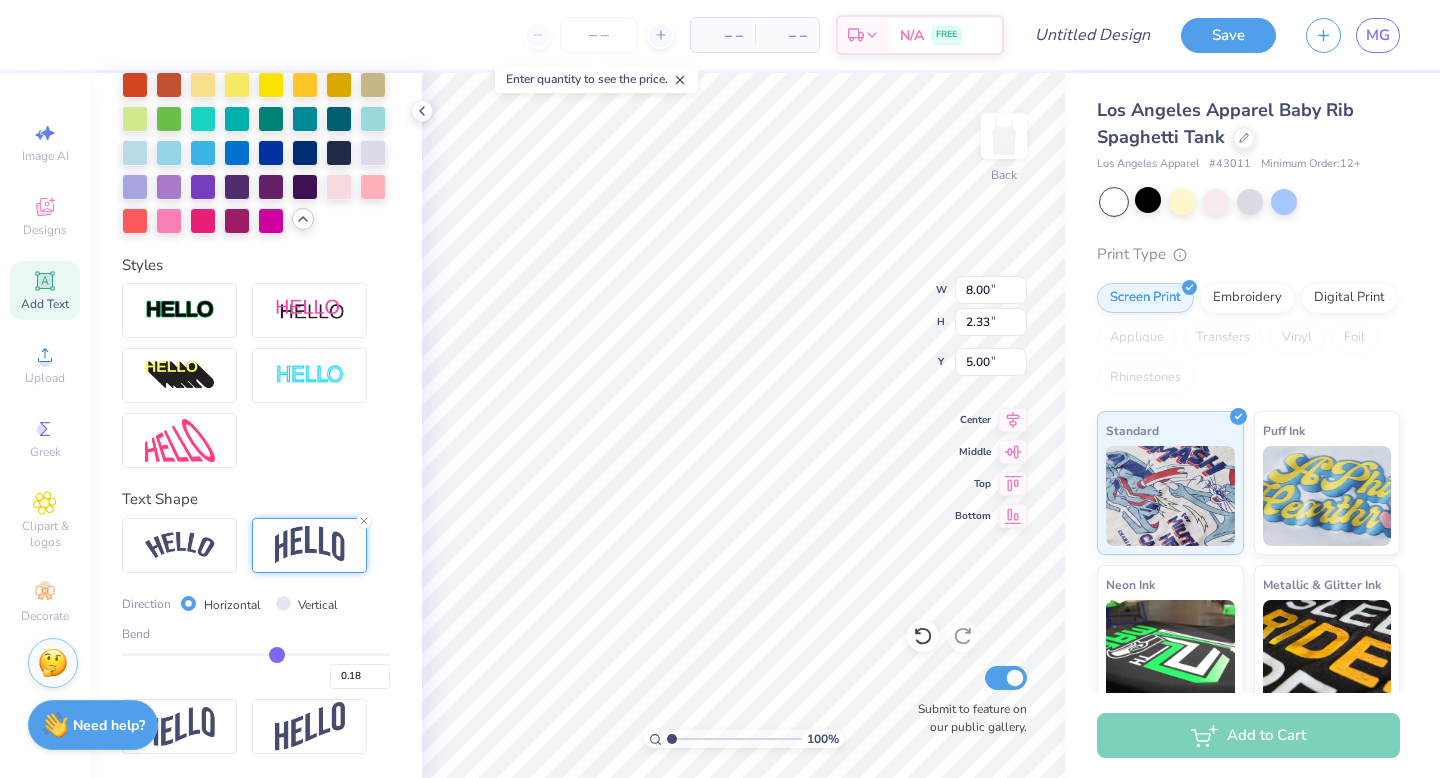 type on "0.17" 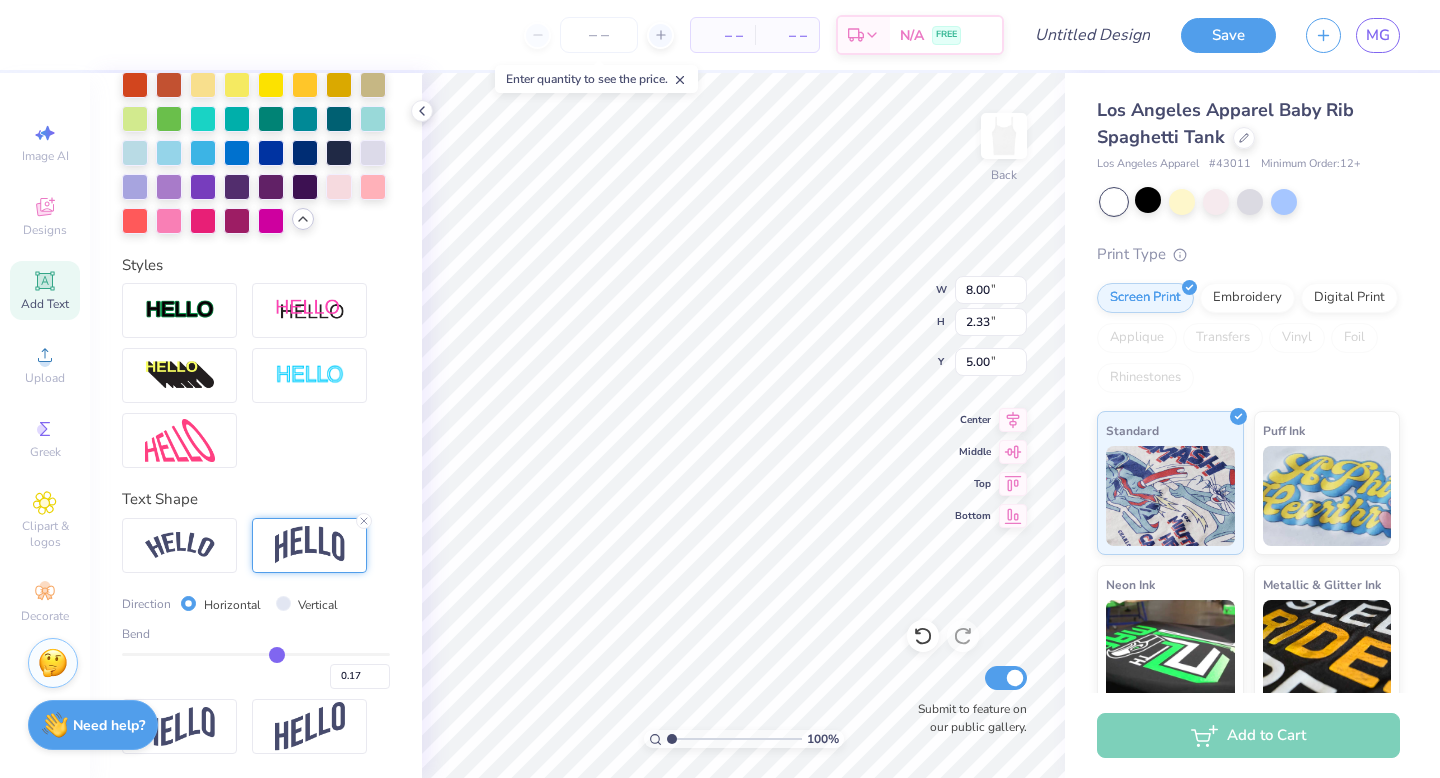 type on "0.15" 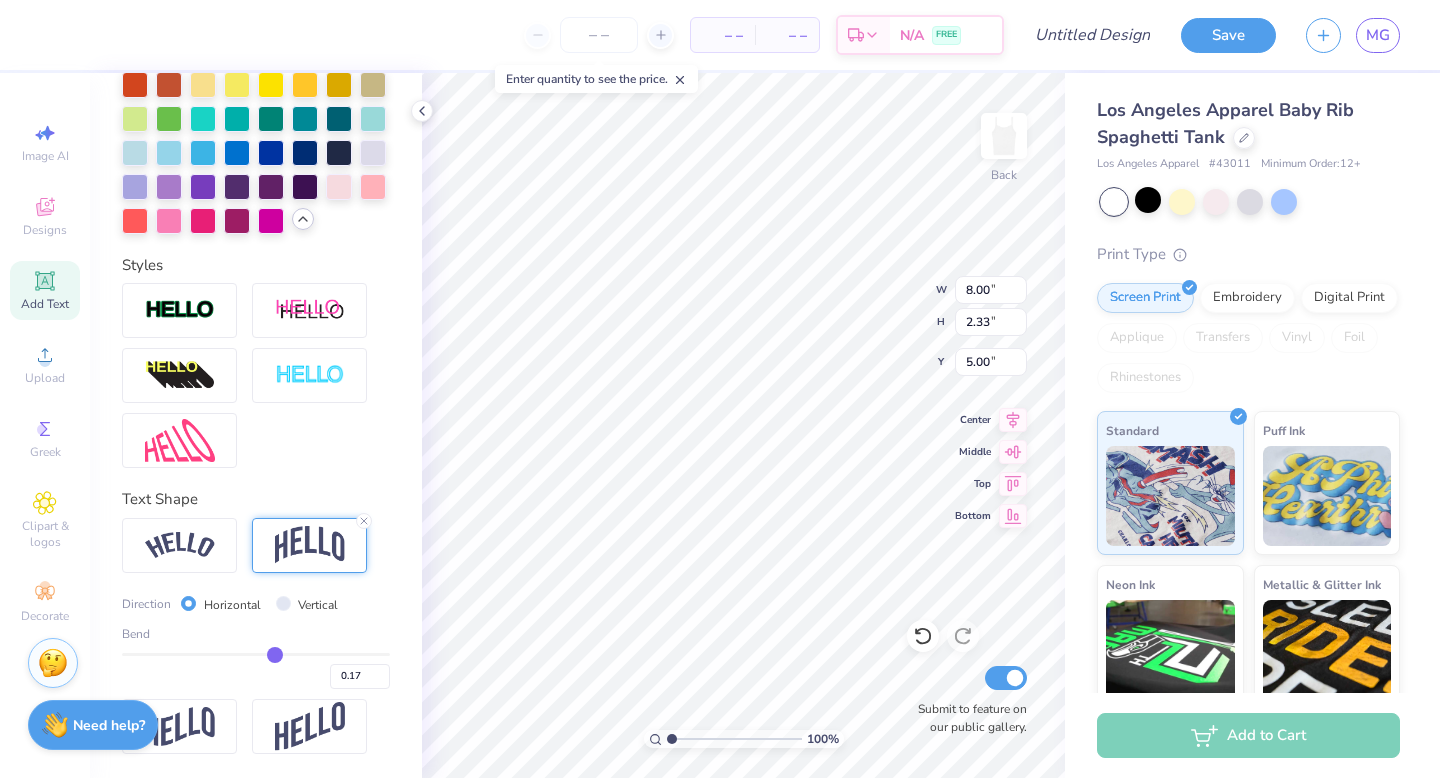type on "0.15" 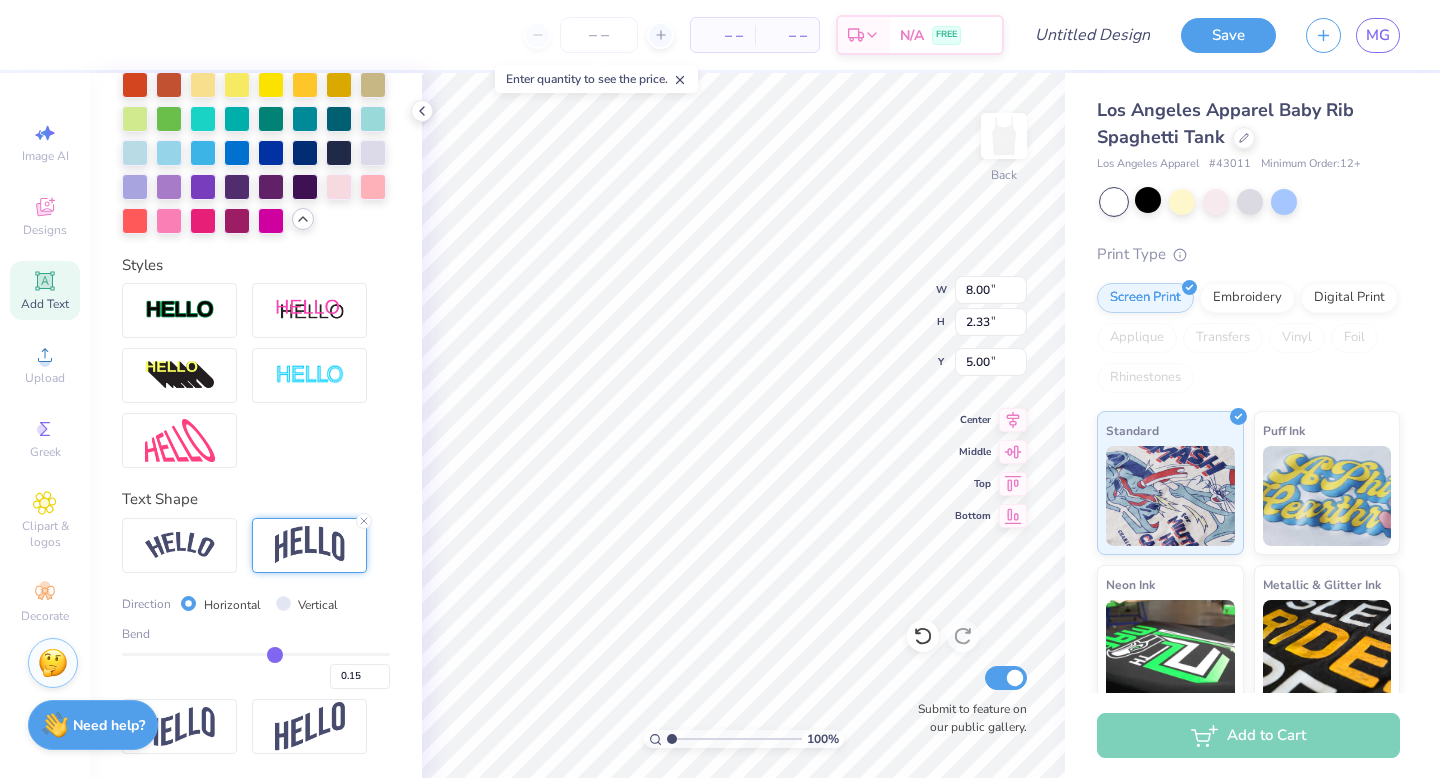 type on "0.14" 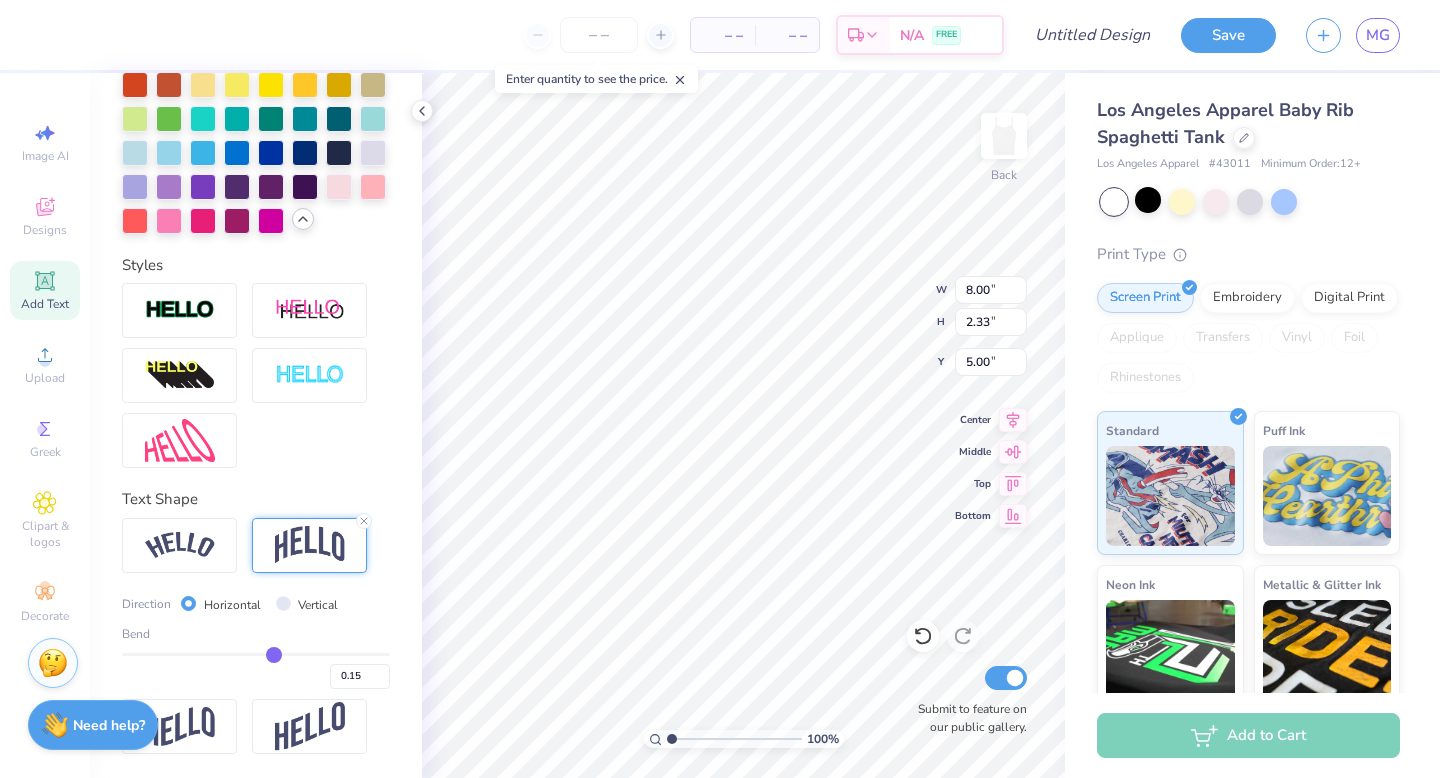 type on "0.14" 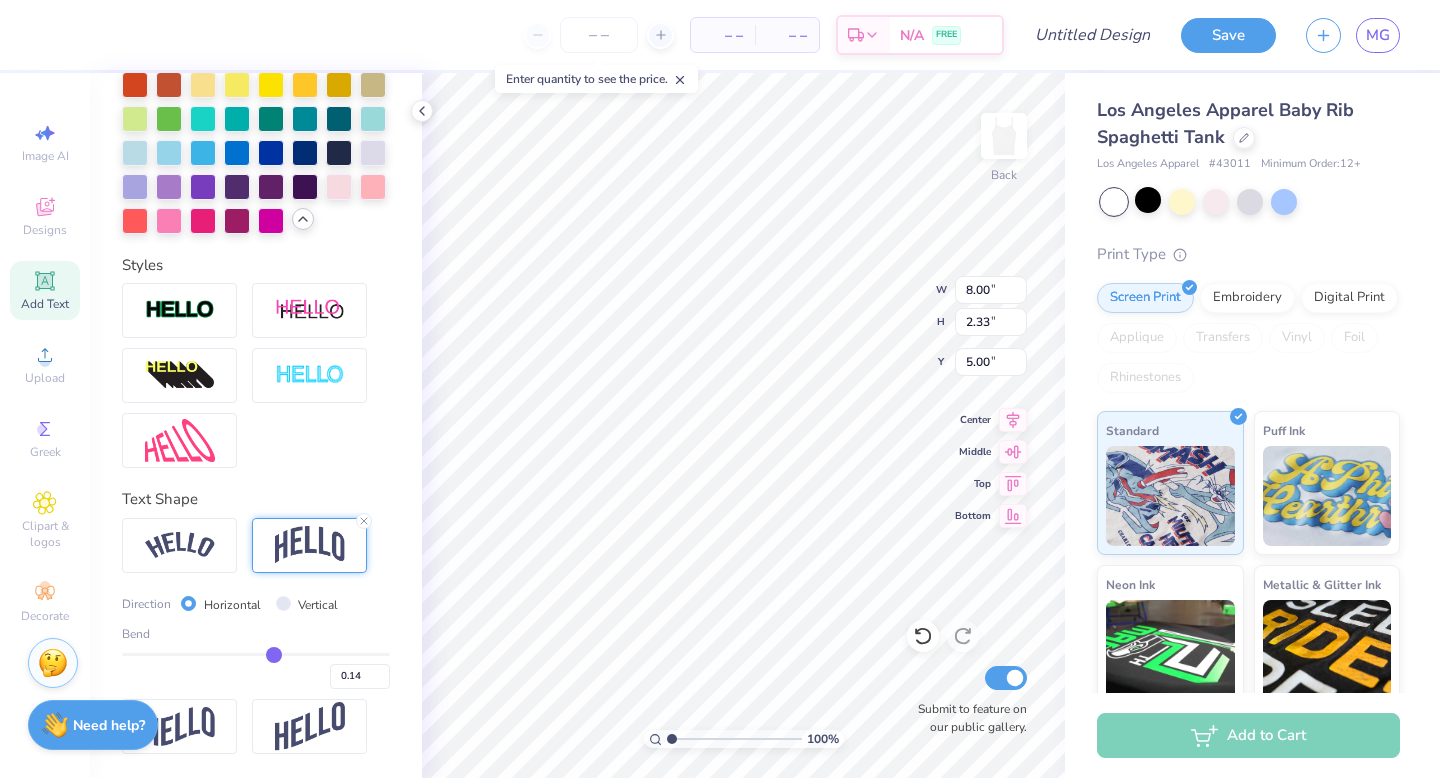 type on "0.12" 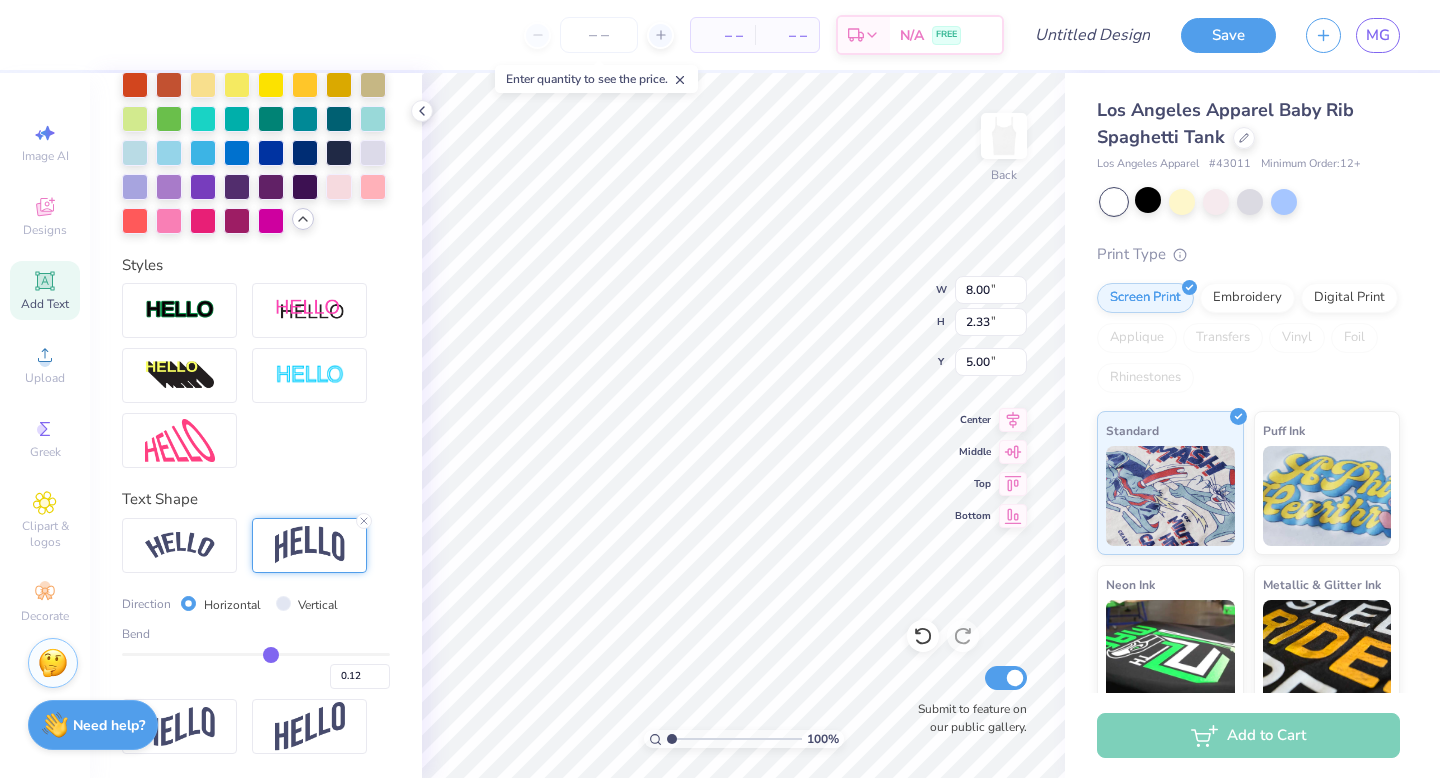 type on "0.11" 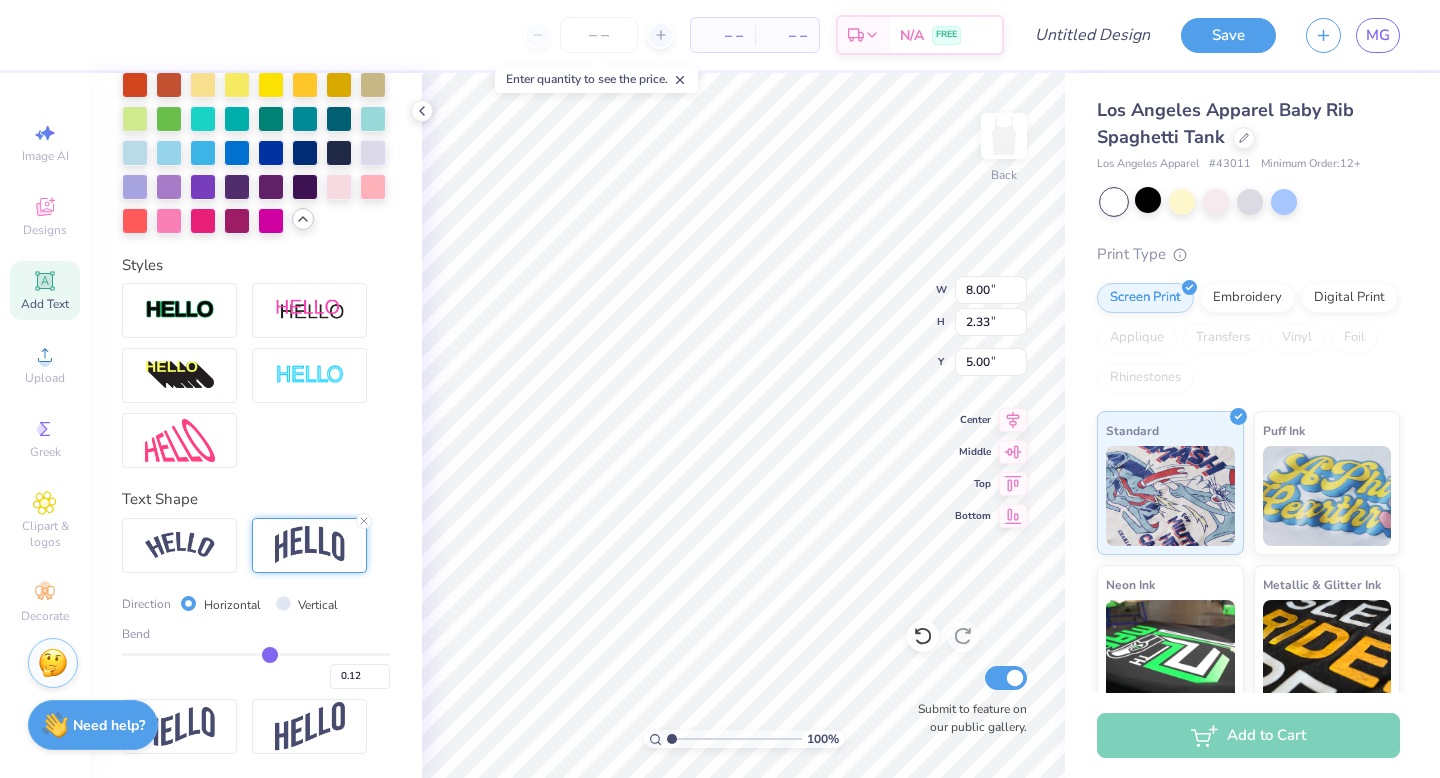 type on "0.11" 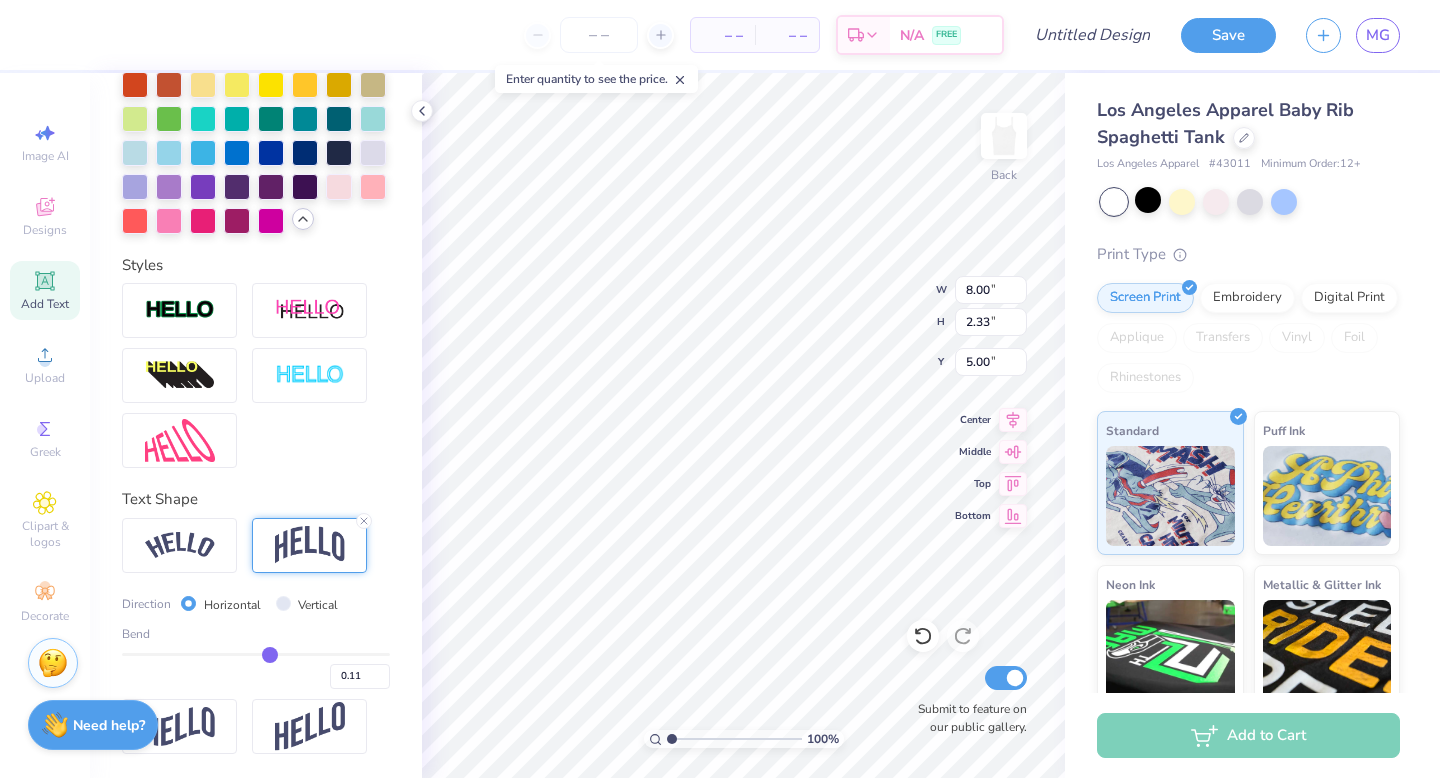 type on "0.1" 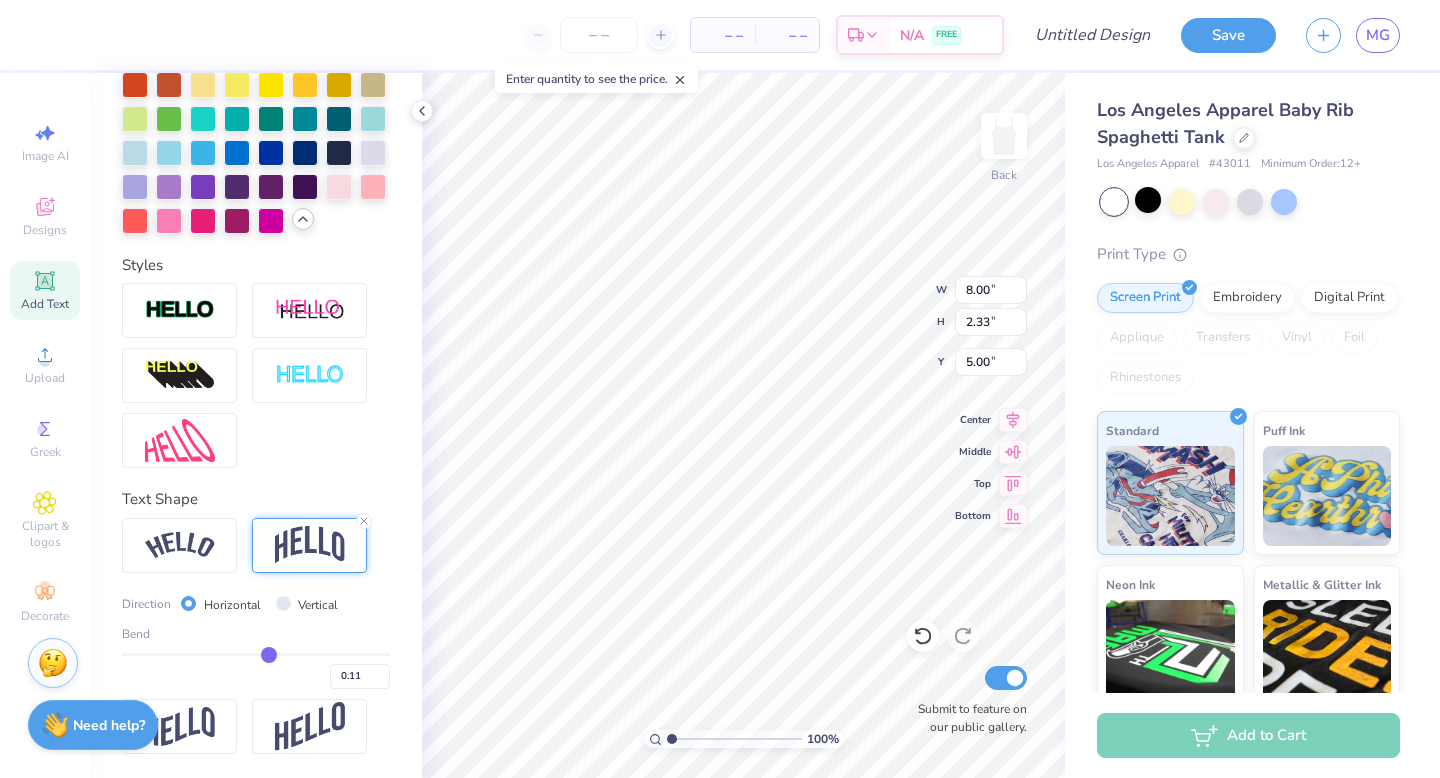 type on "0.10" 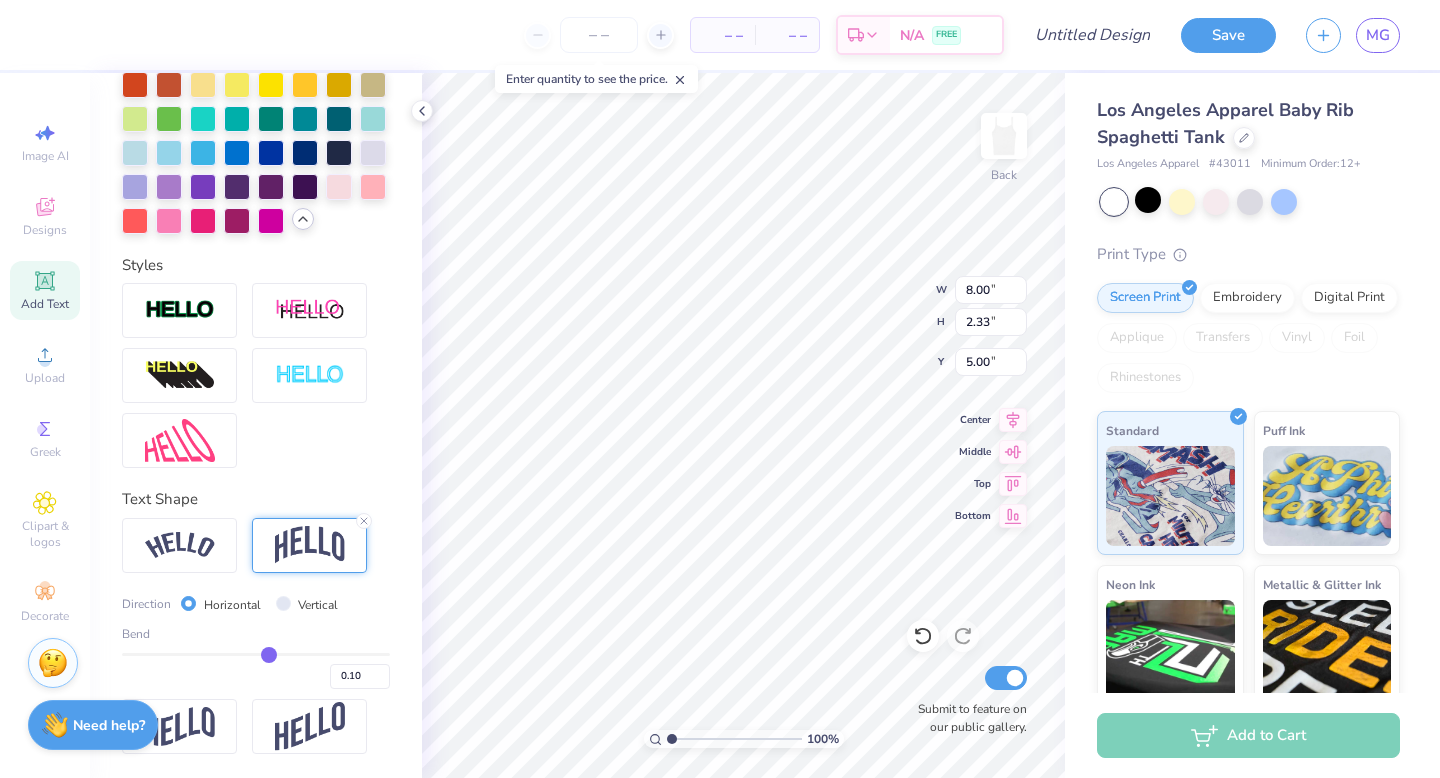 type on "0.09" 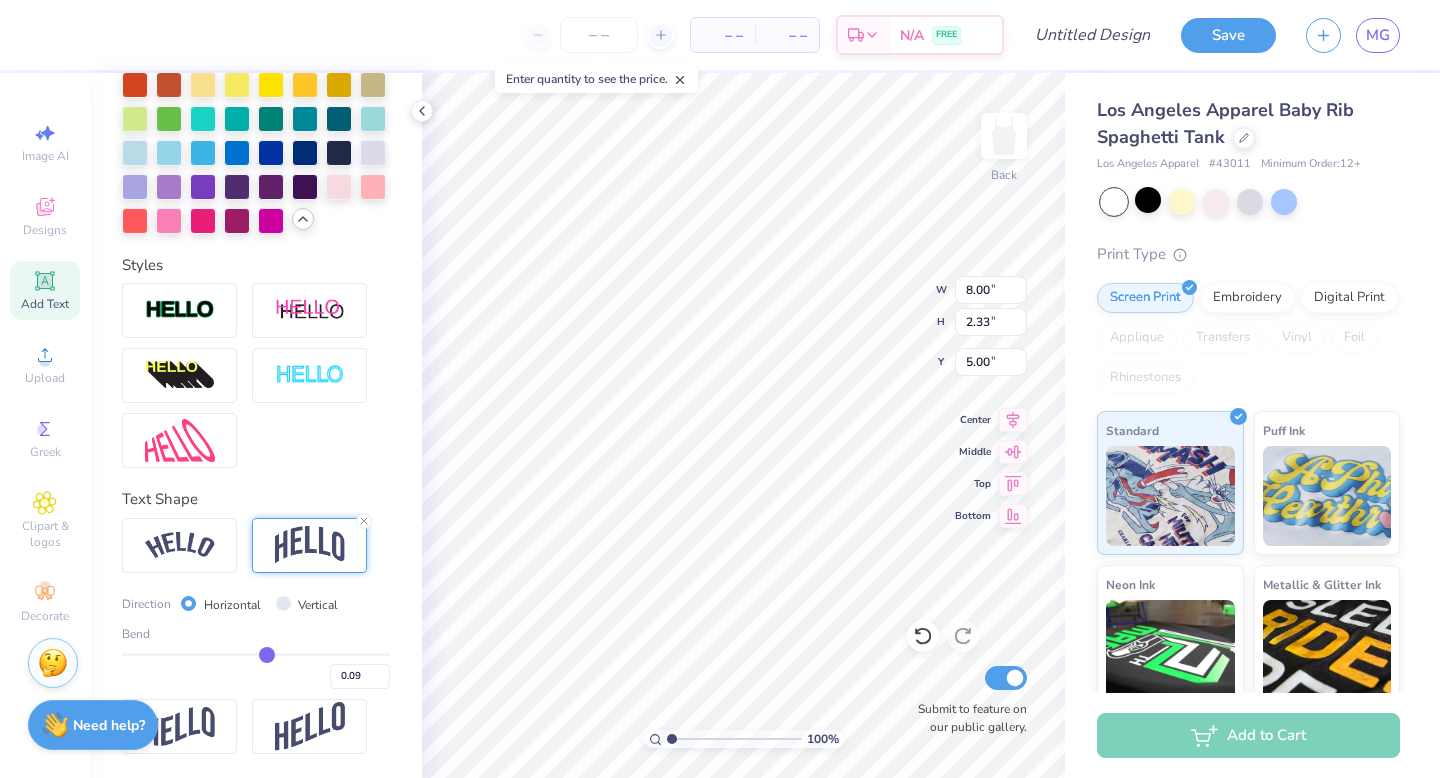 type on "0.08" 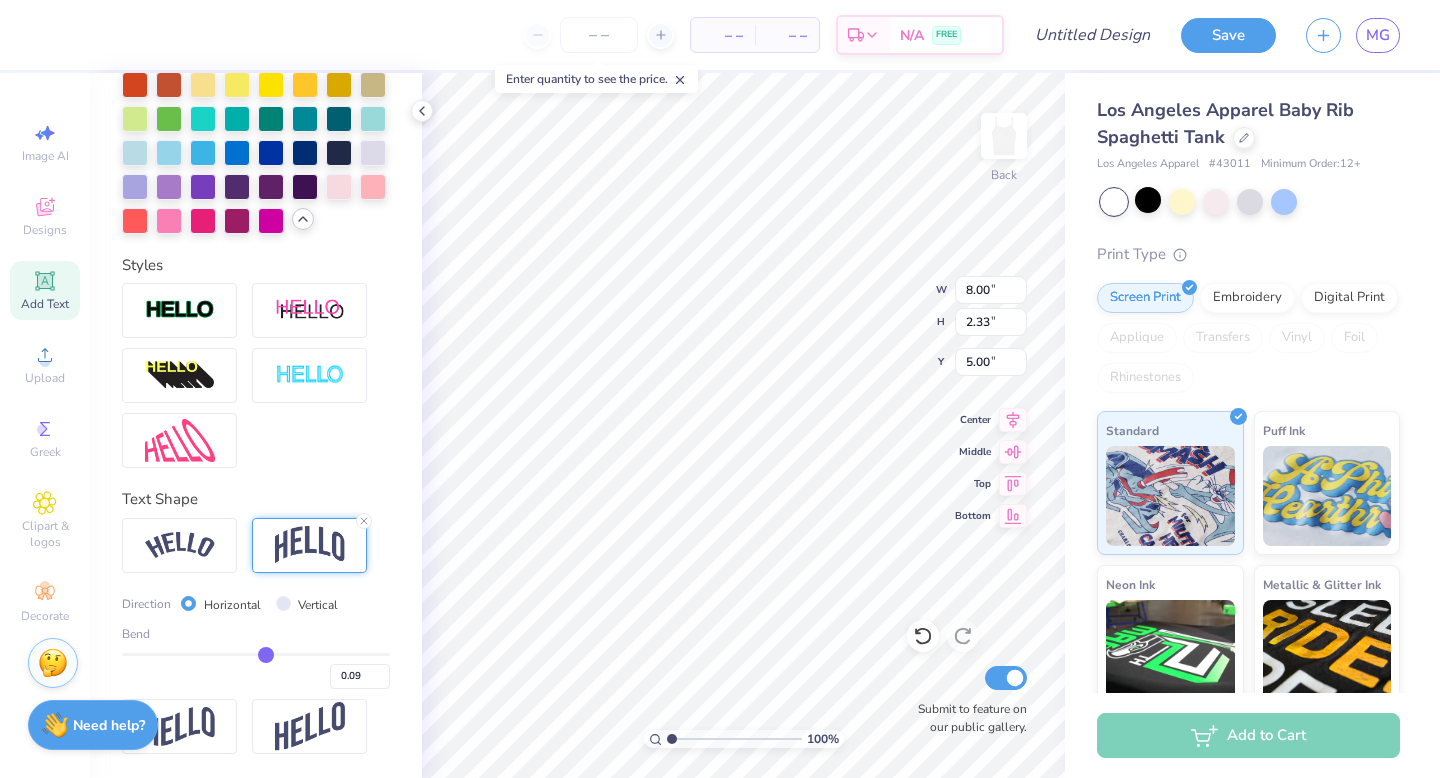 type on "0.08" 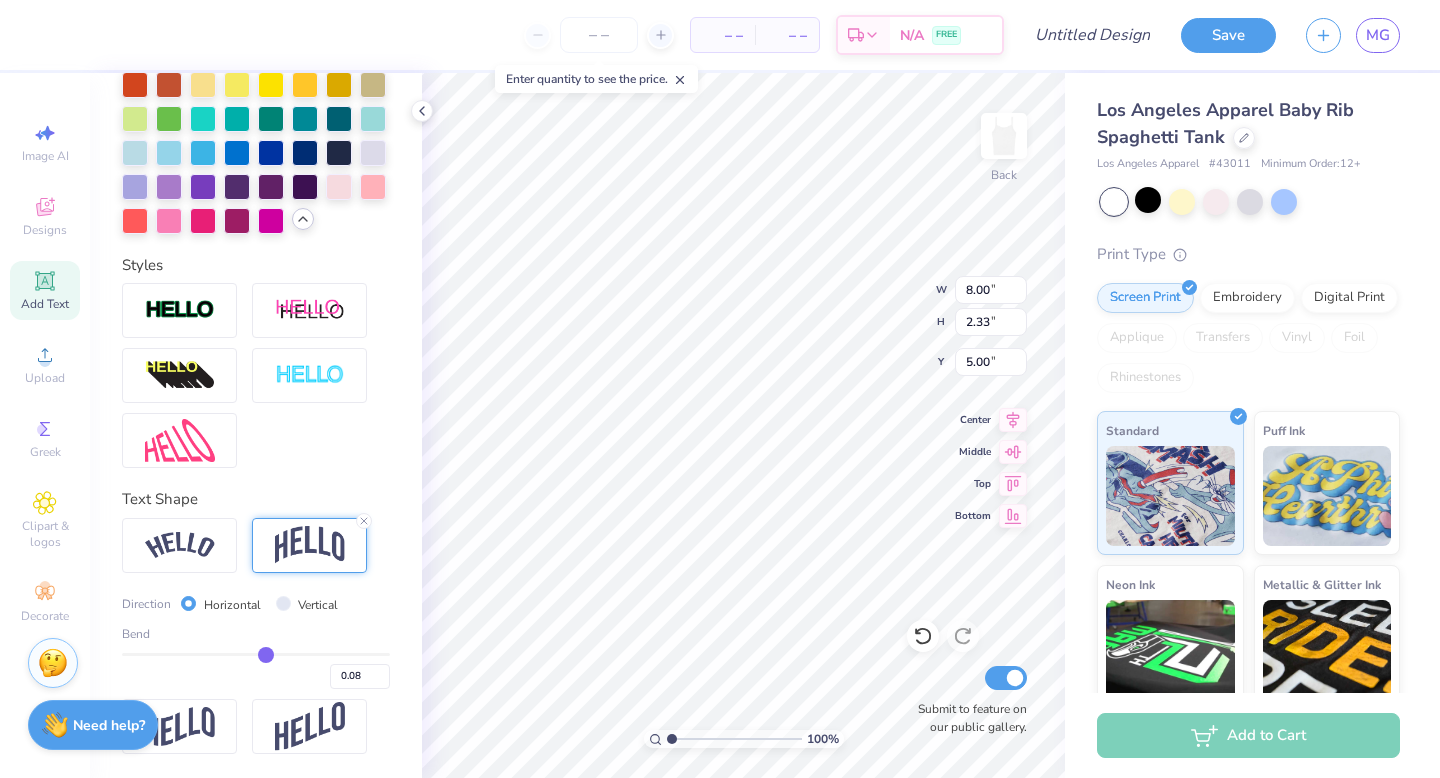 type on "0.07" 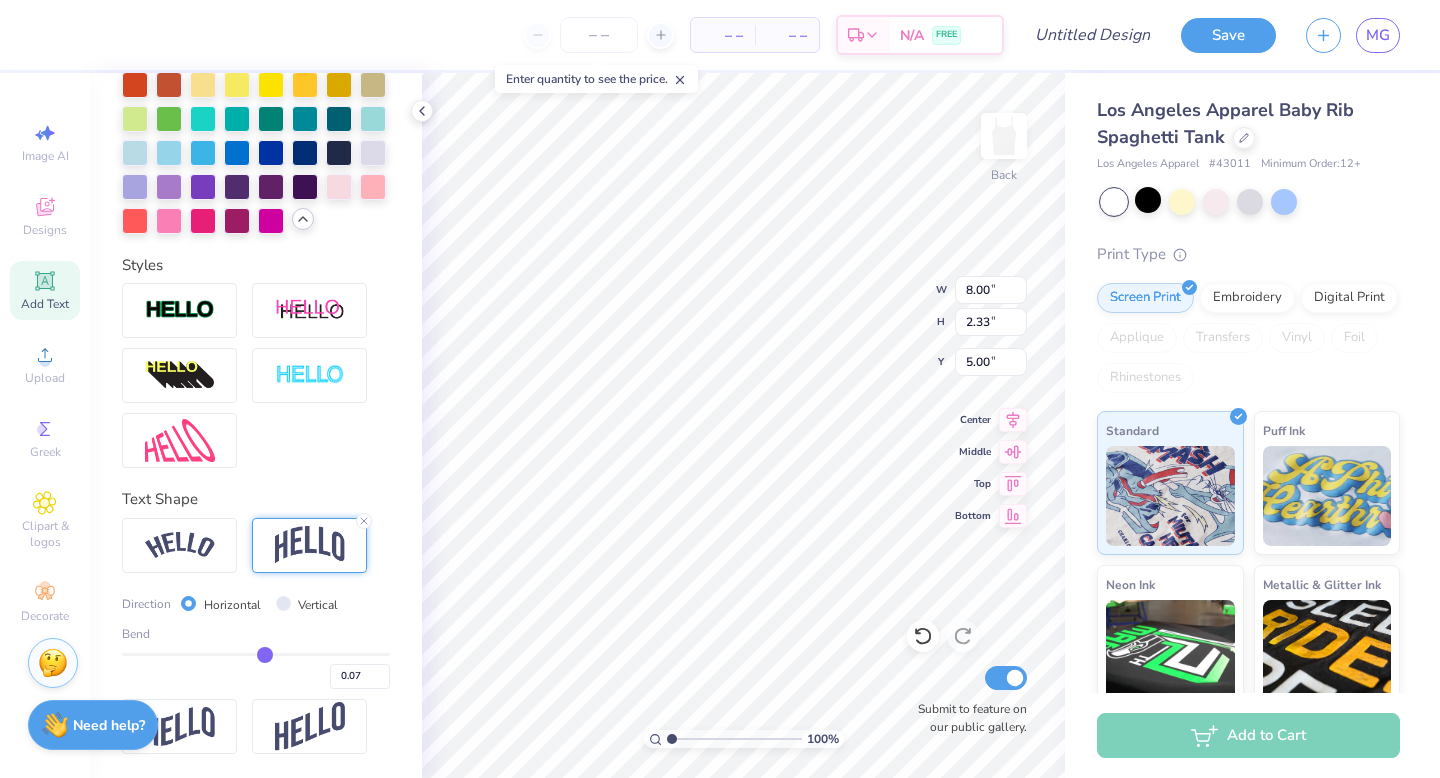 type on "0.06" 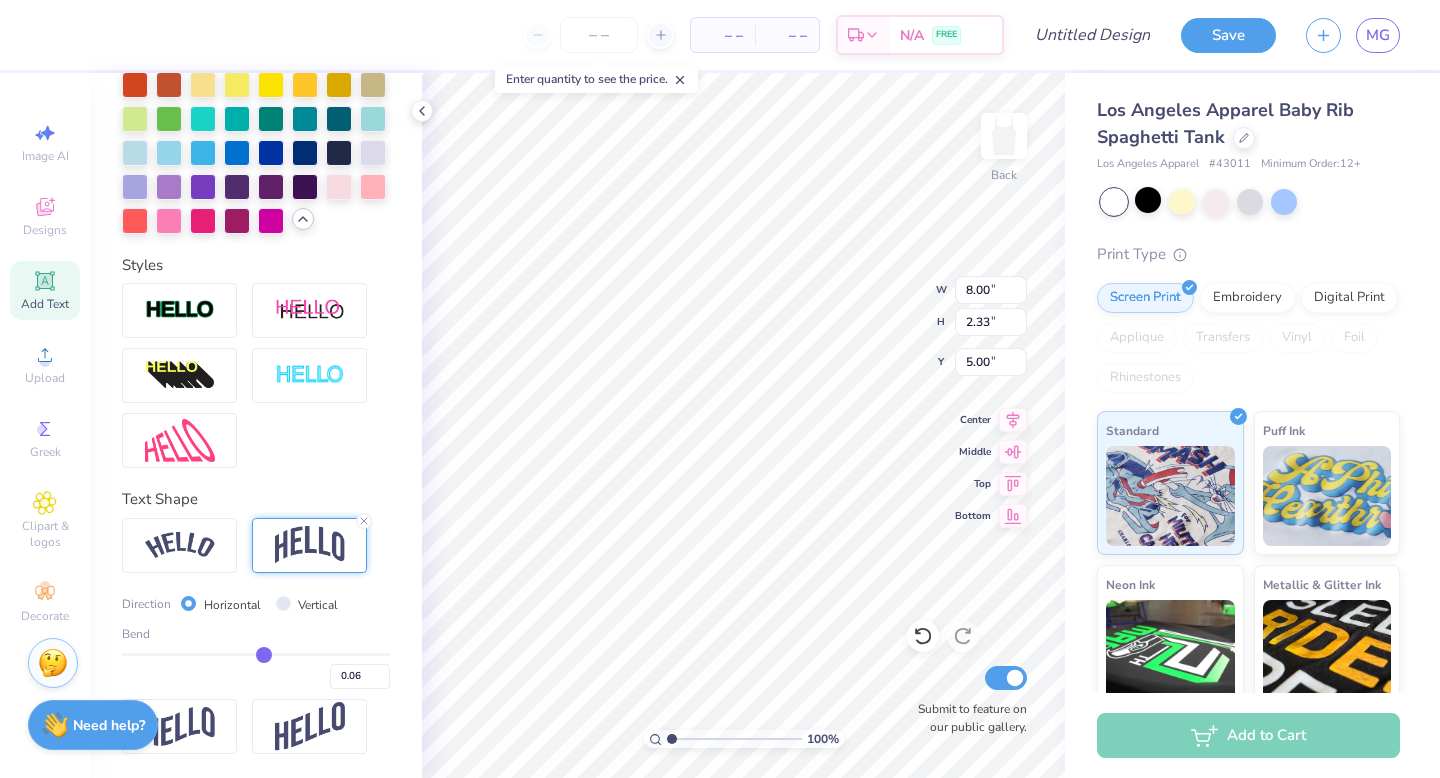 drag, startPoint x: 319, startPoint y: 654, endPoint x: 263, endPoint y: 650, distance: 56.142673 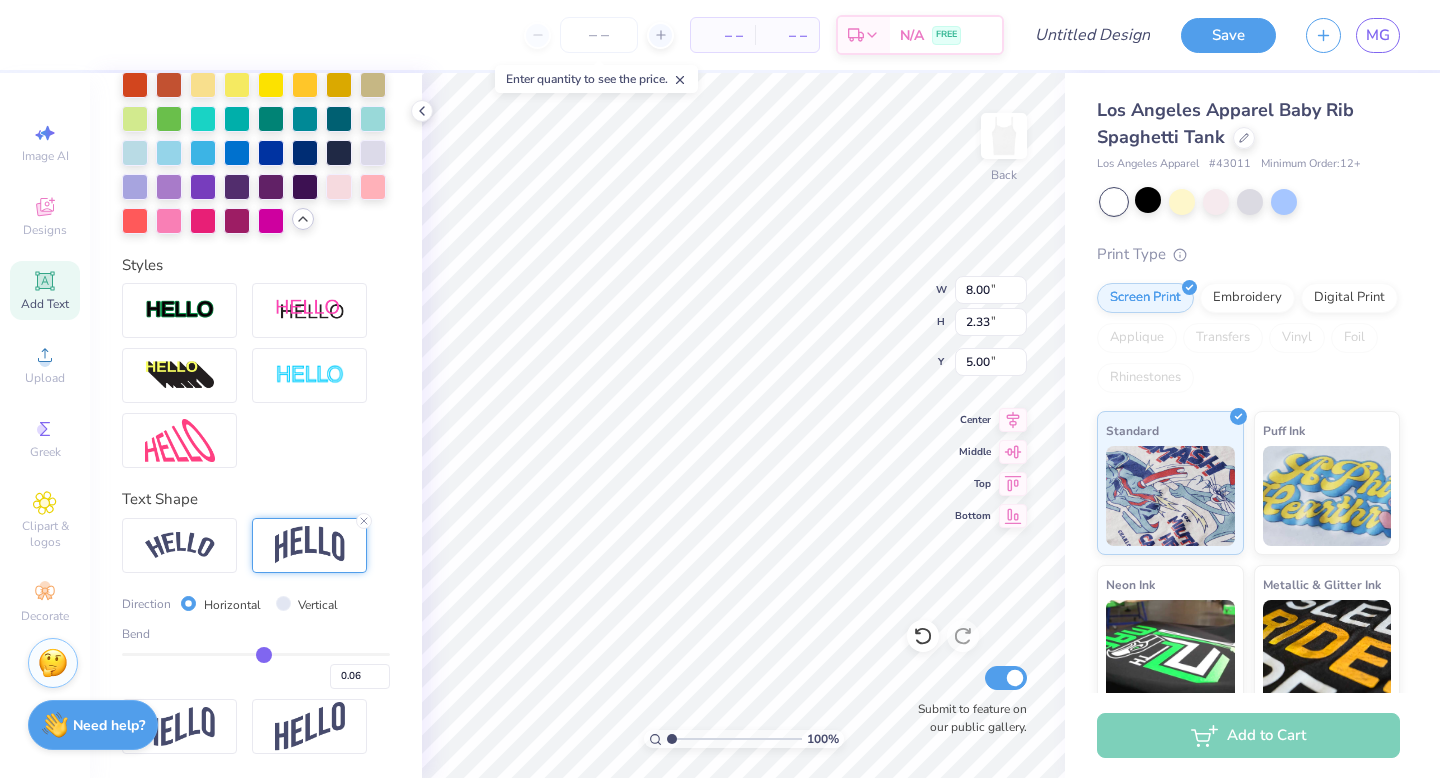 type on "0.90" 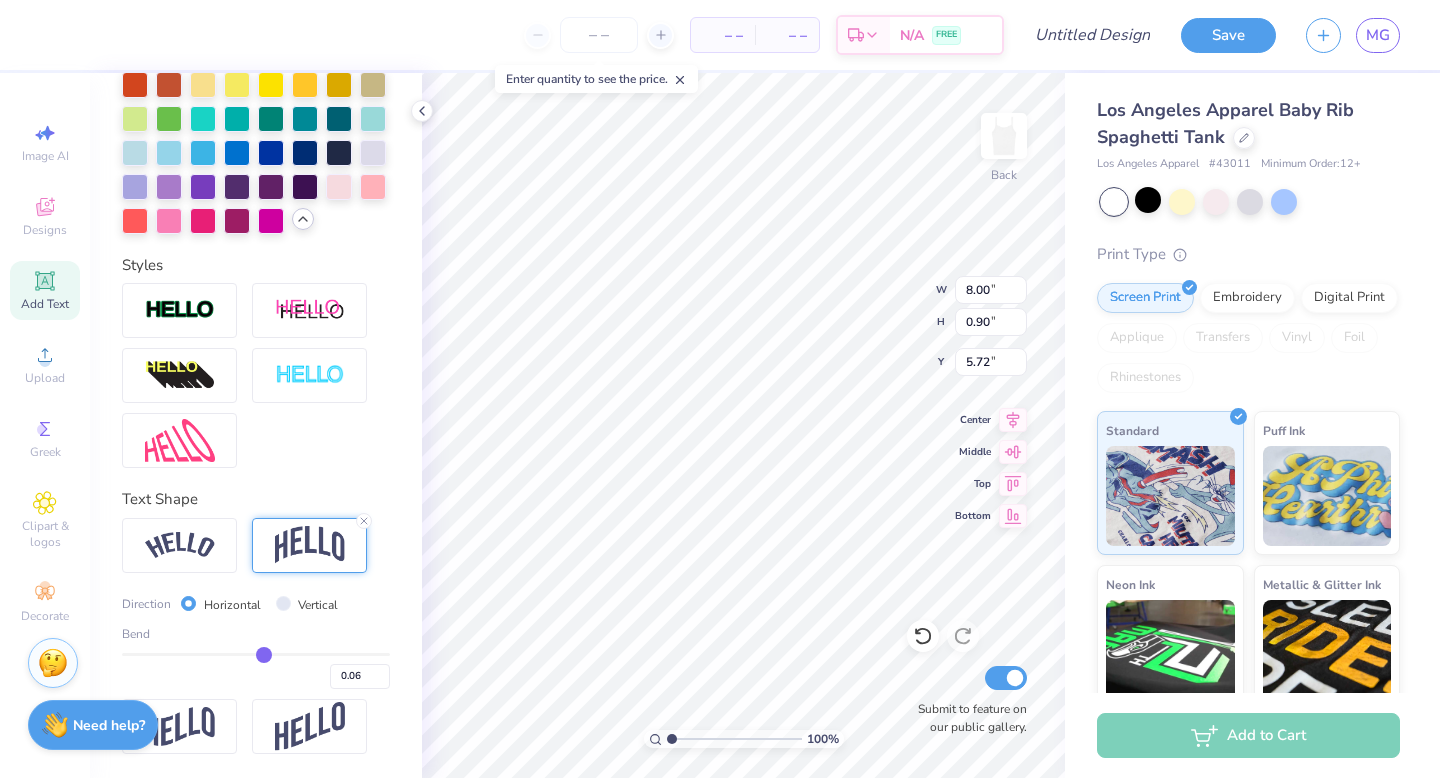 type on "0.05" 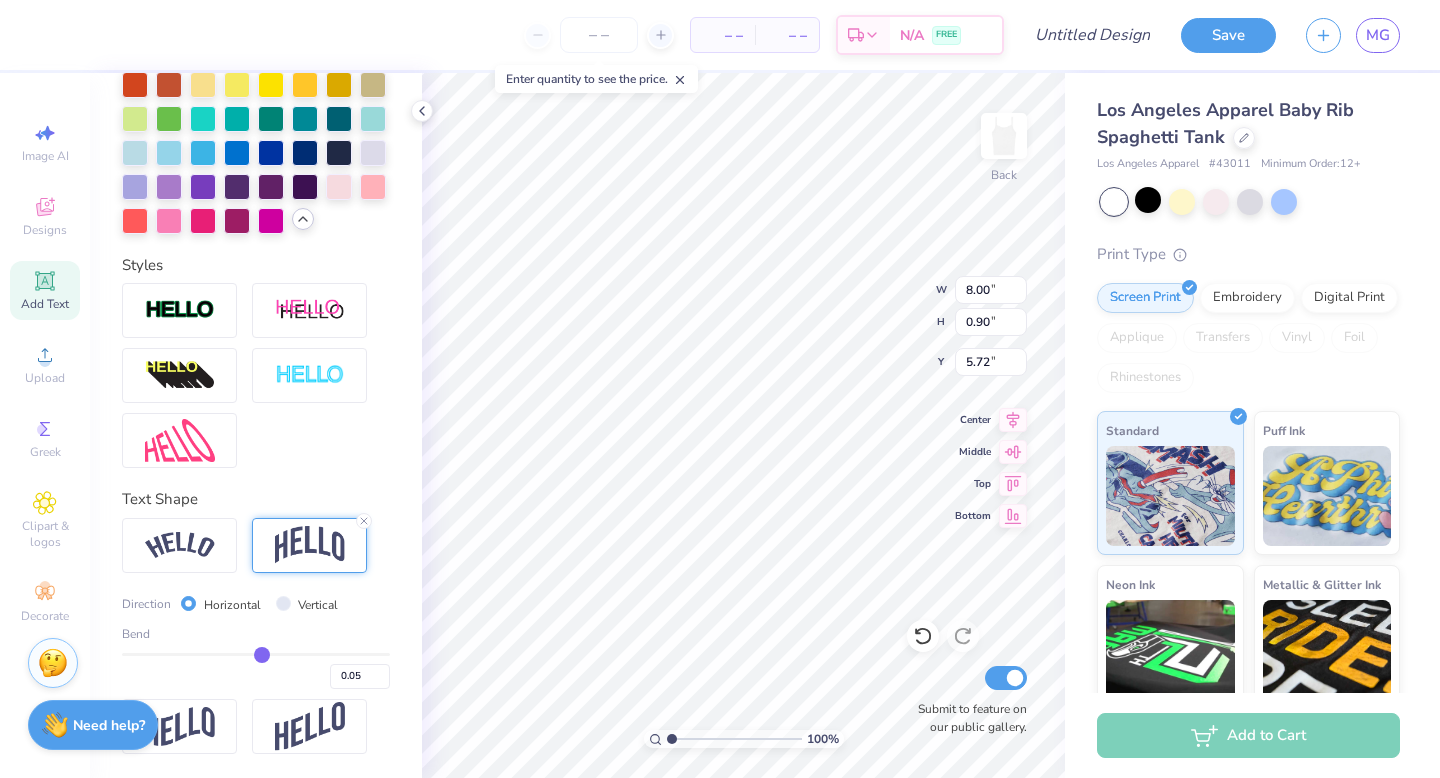 type on "0.06" 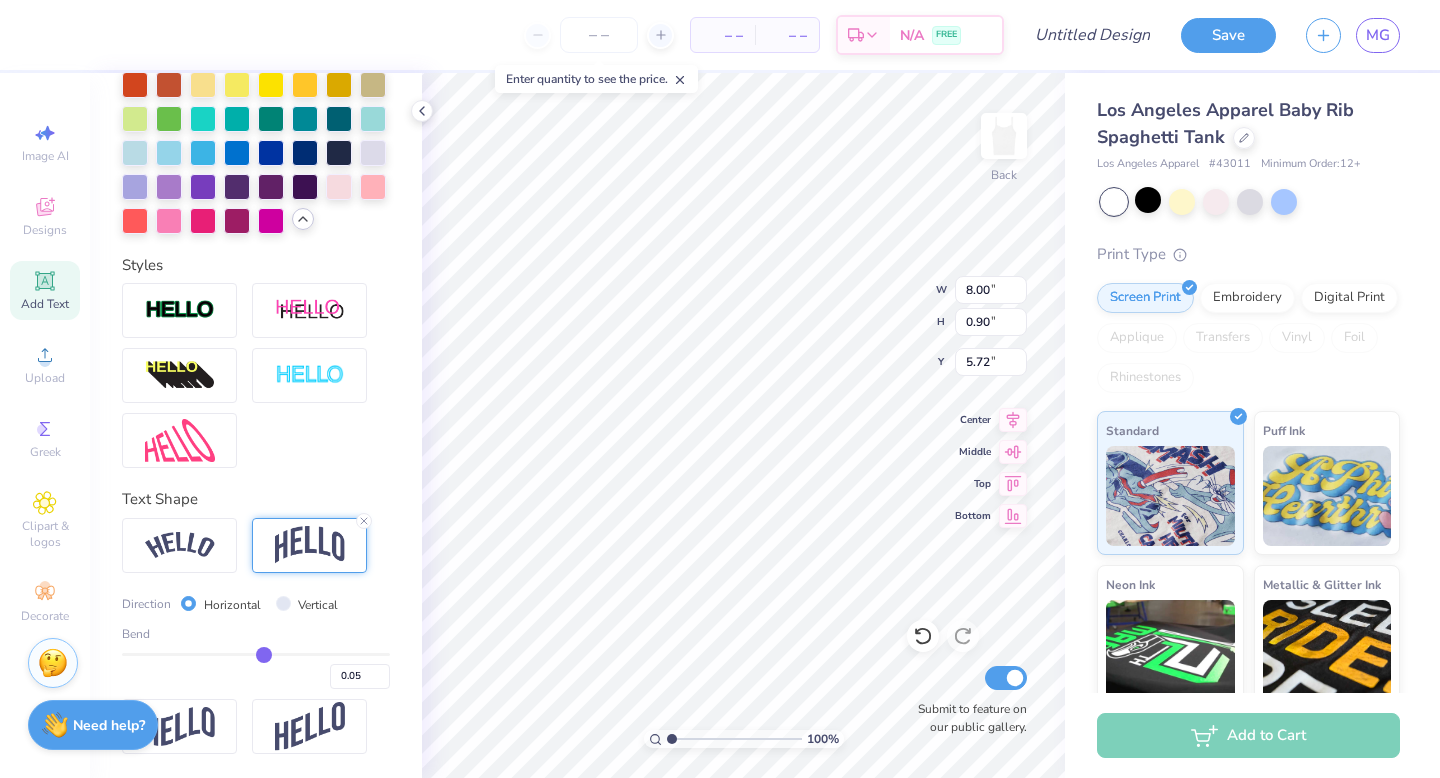 type on "0.06" 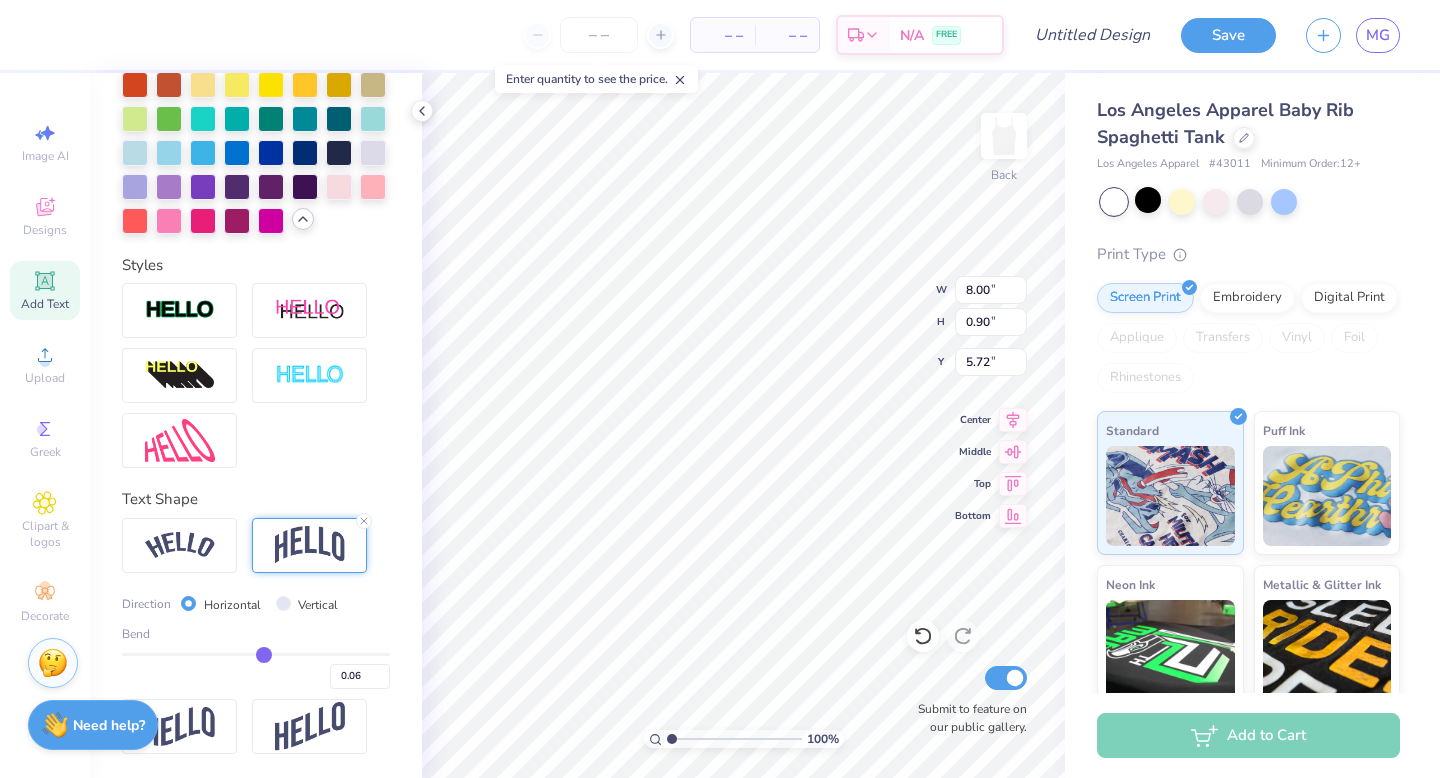 type on "0.07" 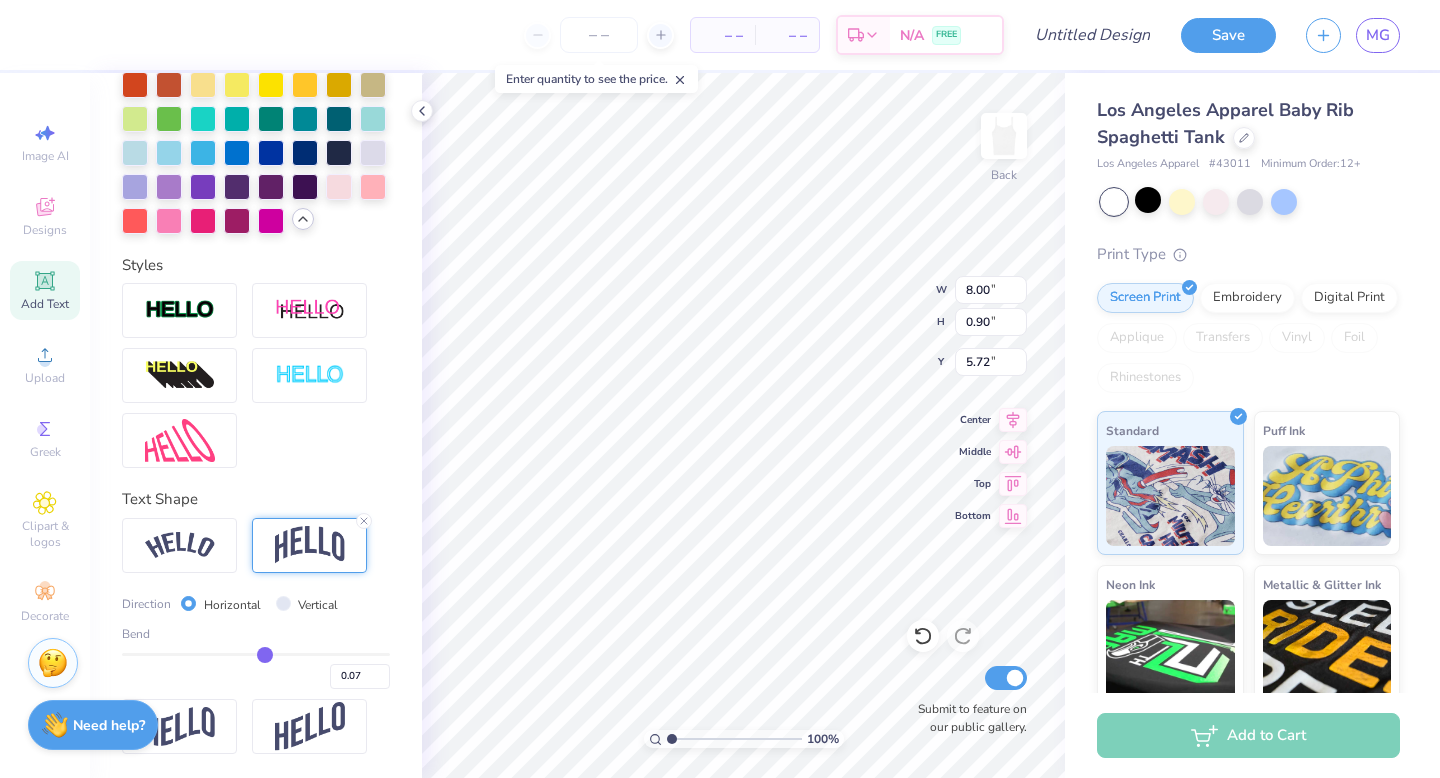 type on "0.08" 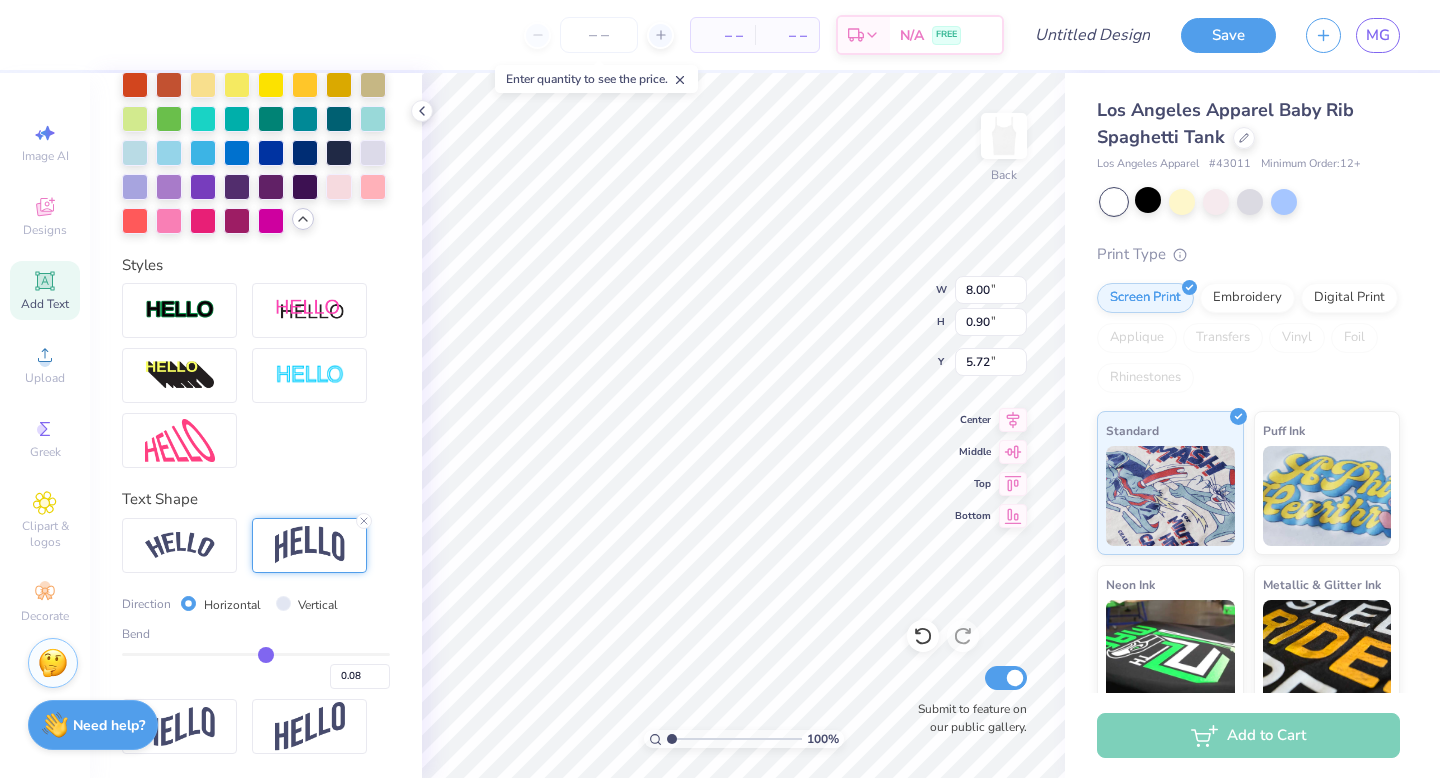 type on "0.1" 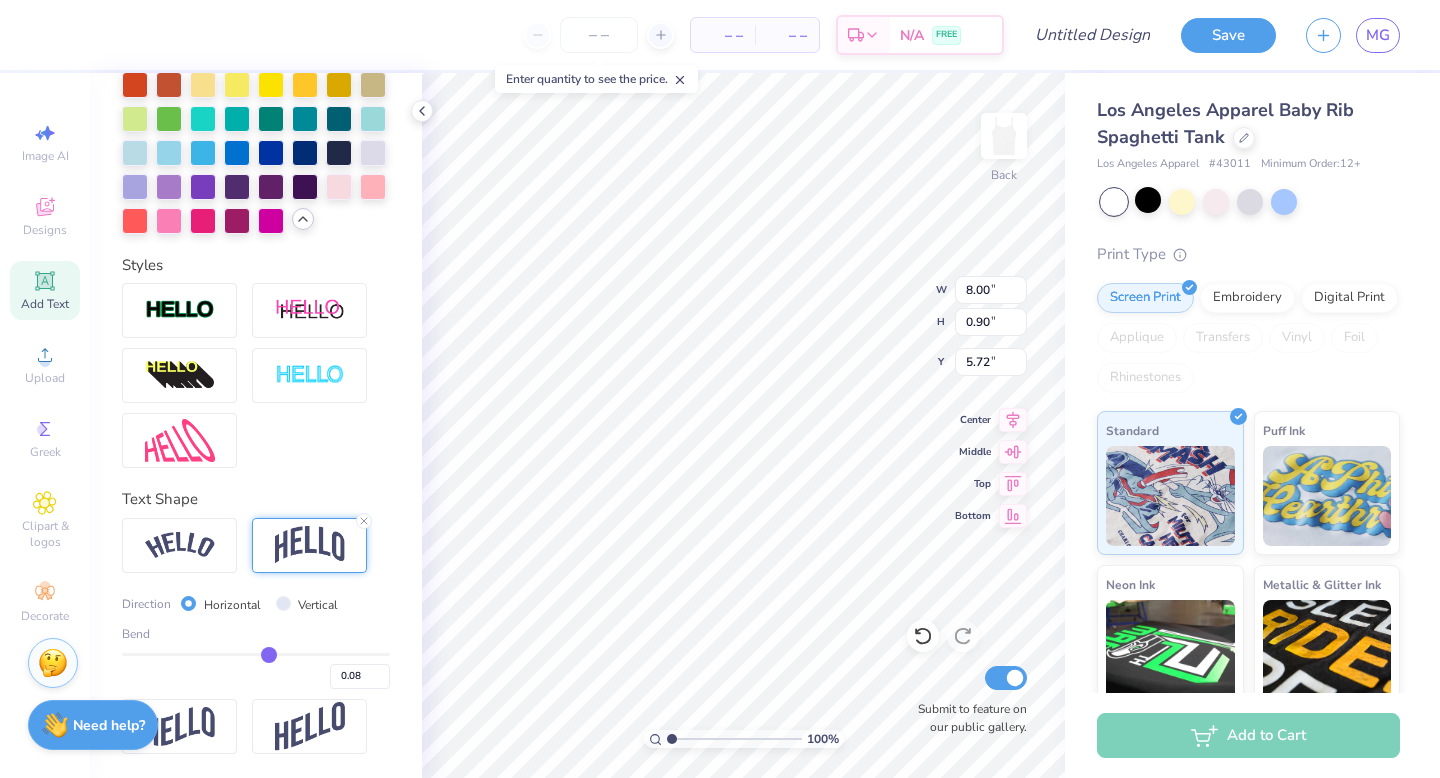 type on "0.10" 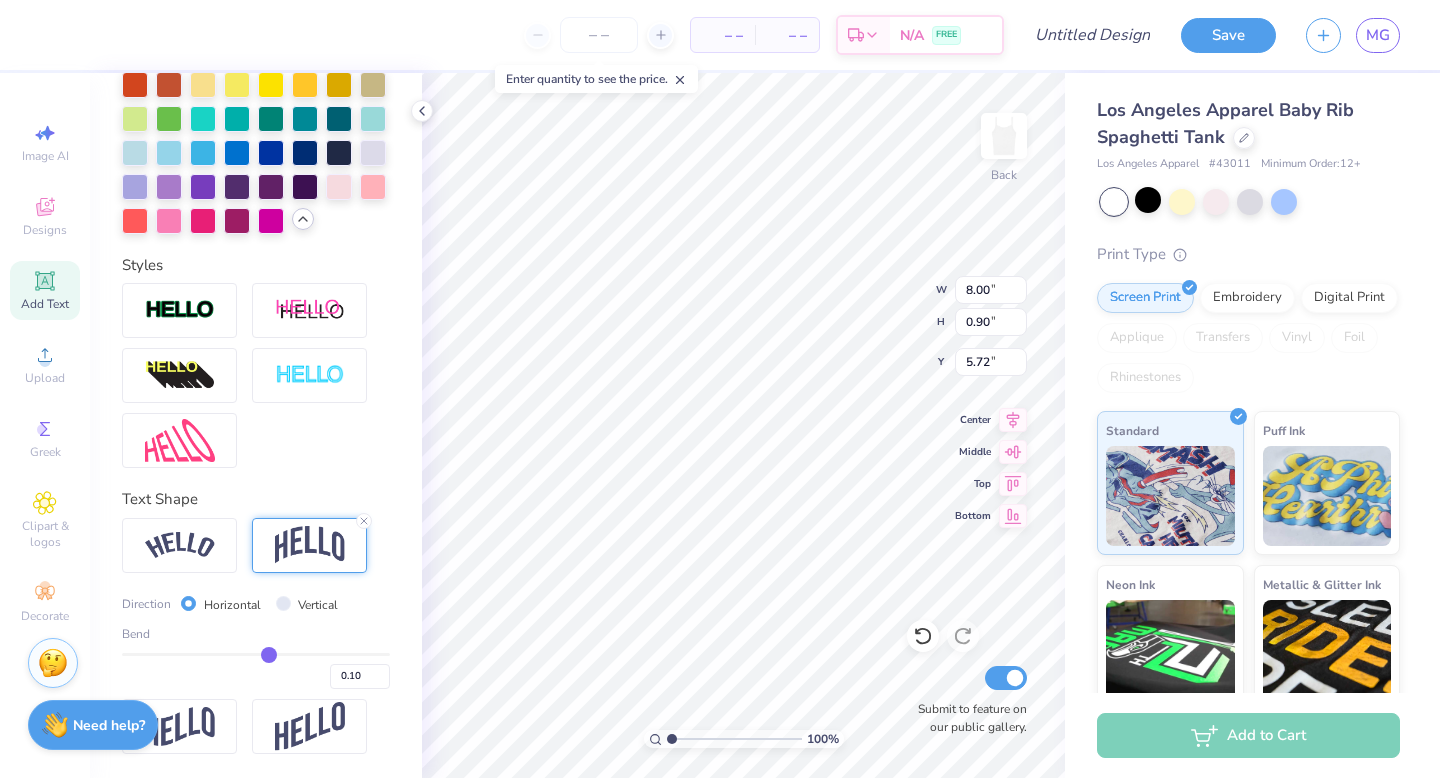 type on "0.11" 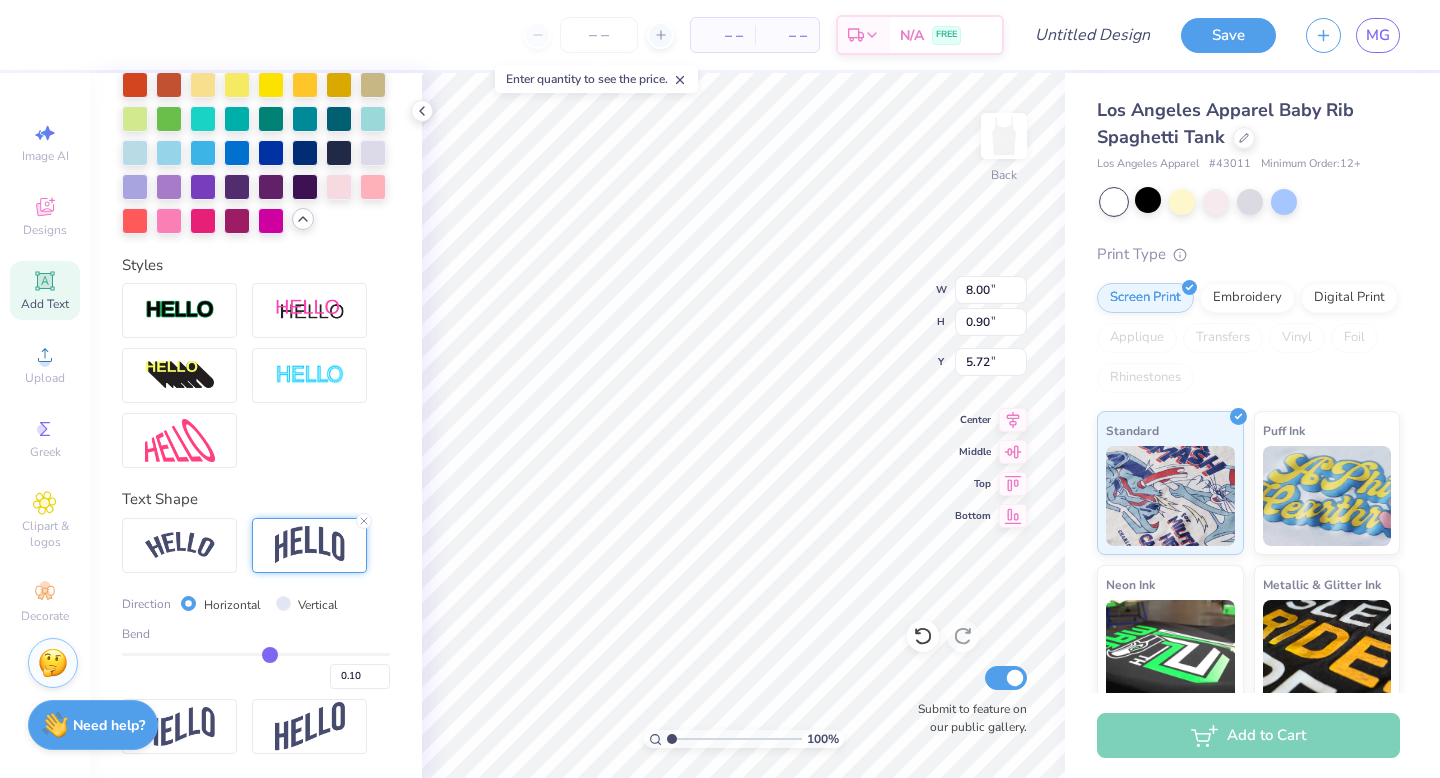type on "0.11" 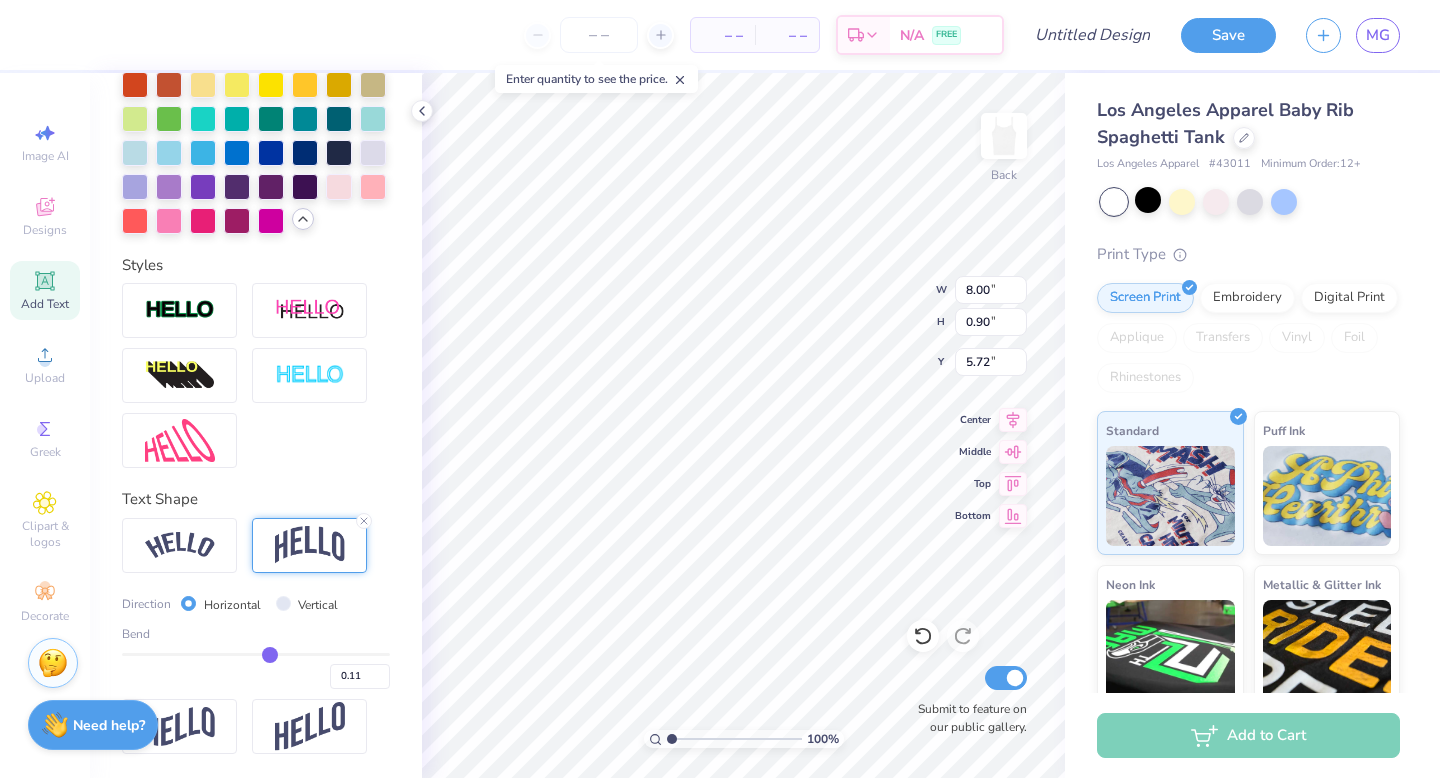 type on "0.12" 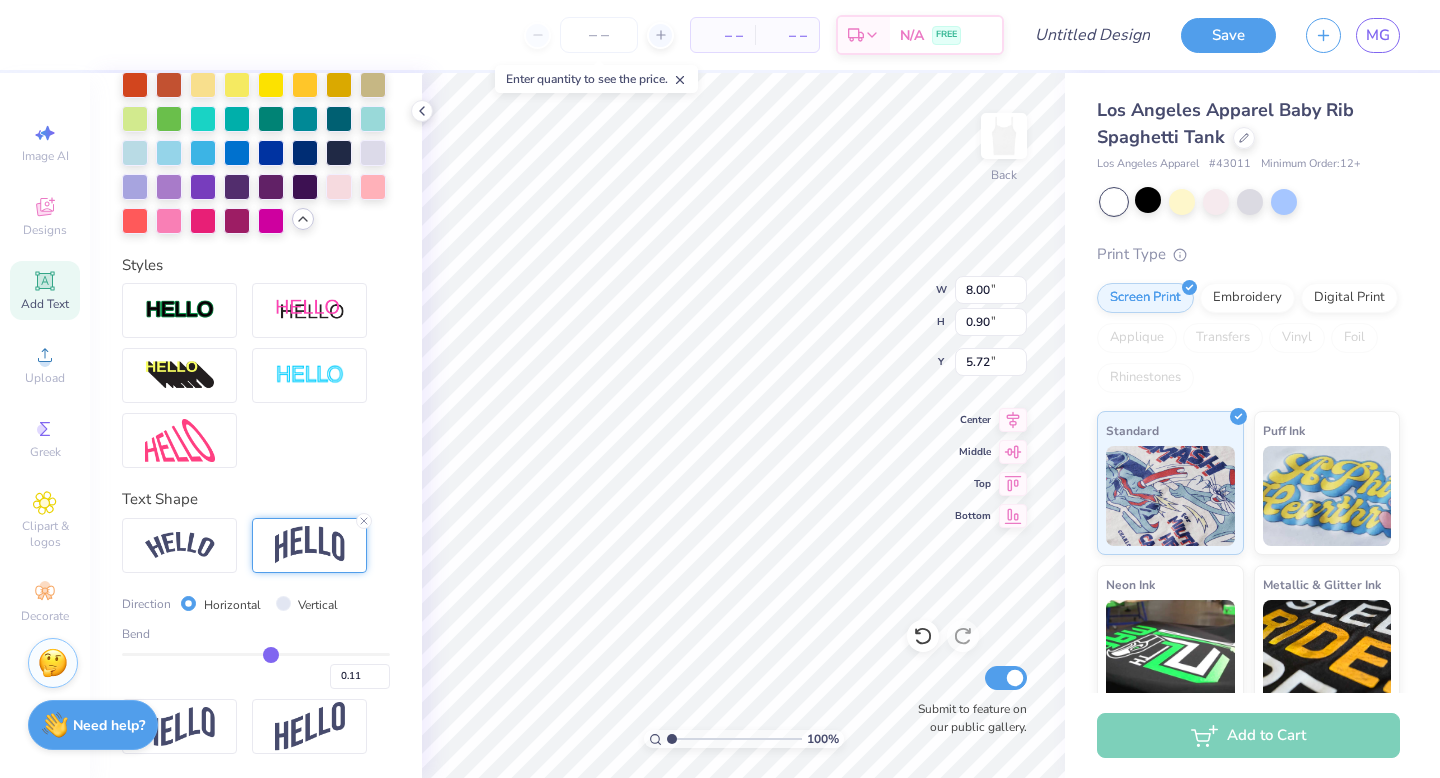 type on "0.12" 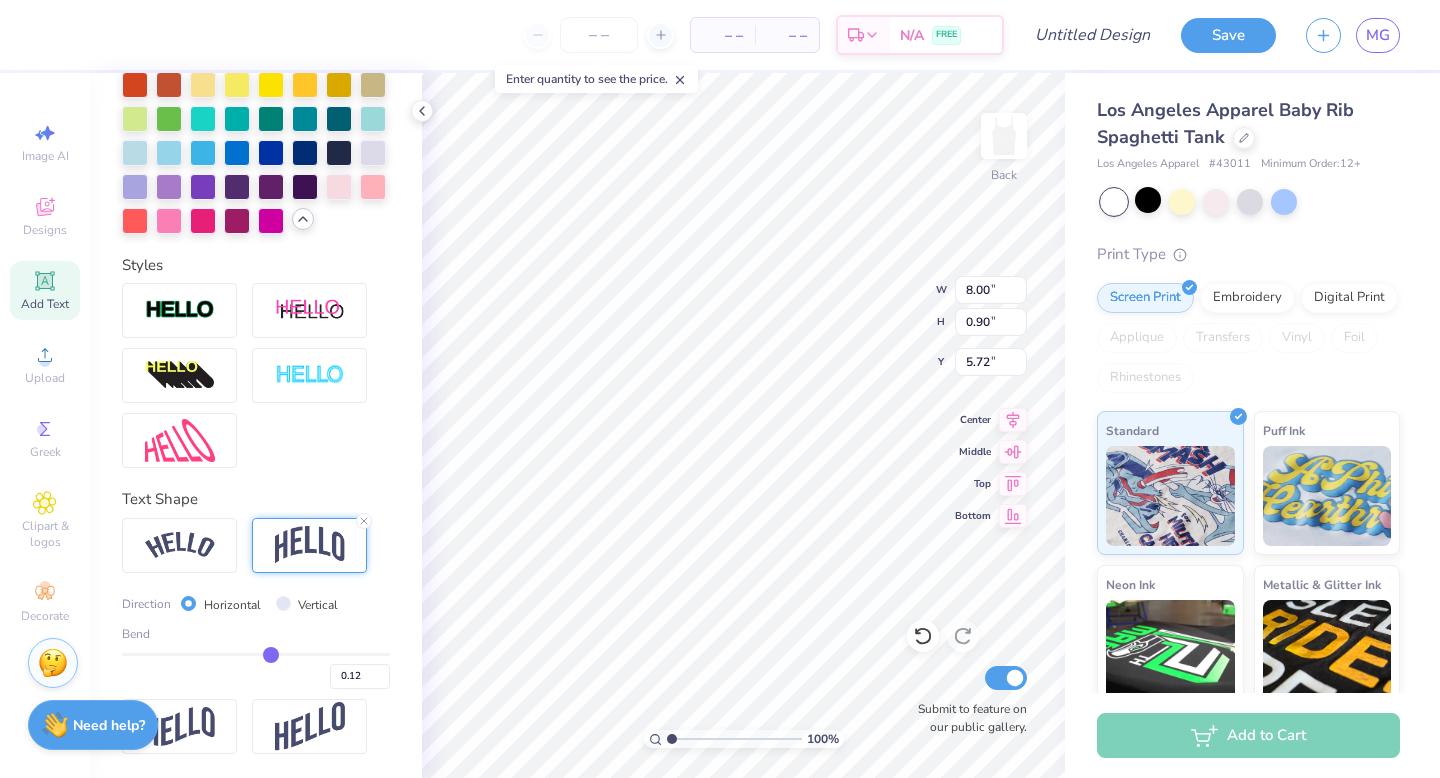 type on "0.13" 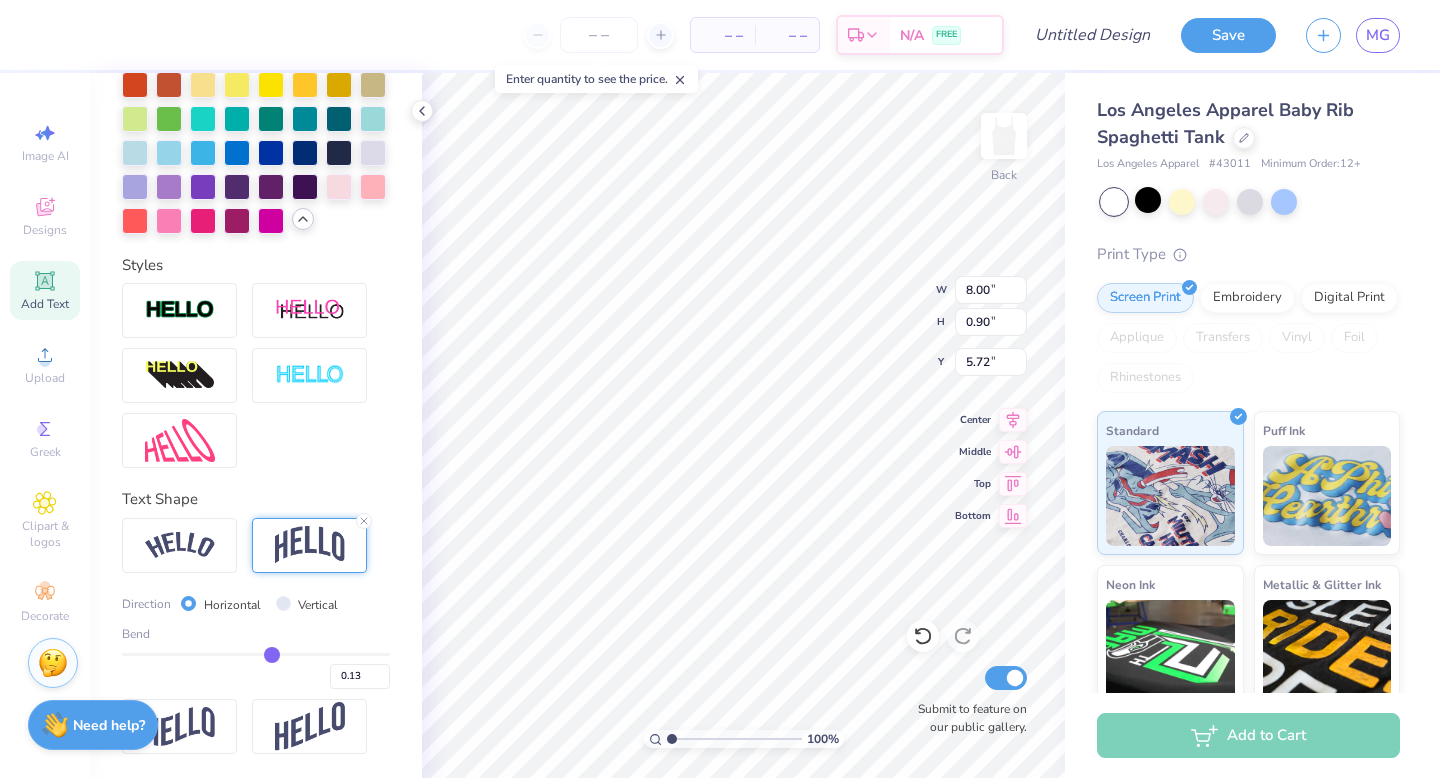 type on "0.14" 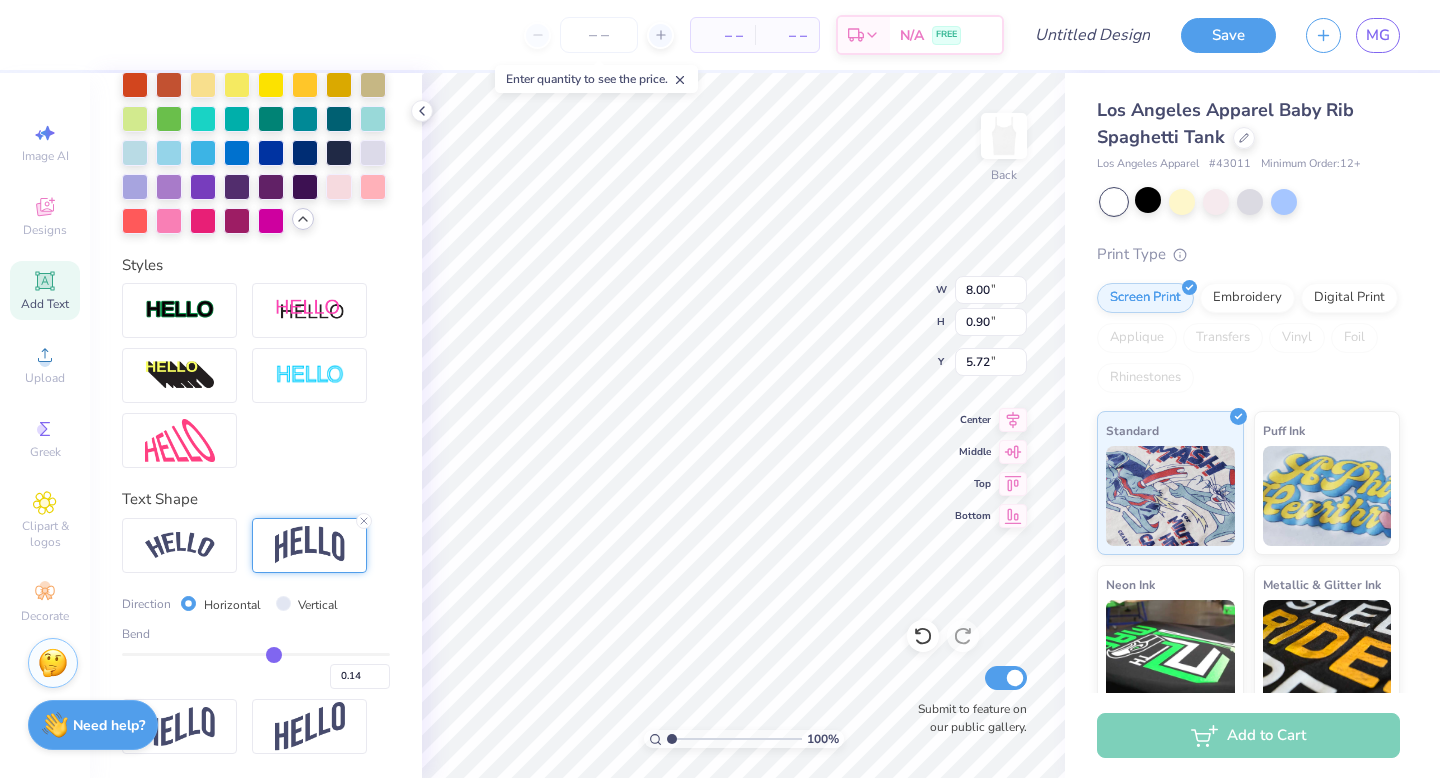 type on "0.15" 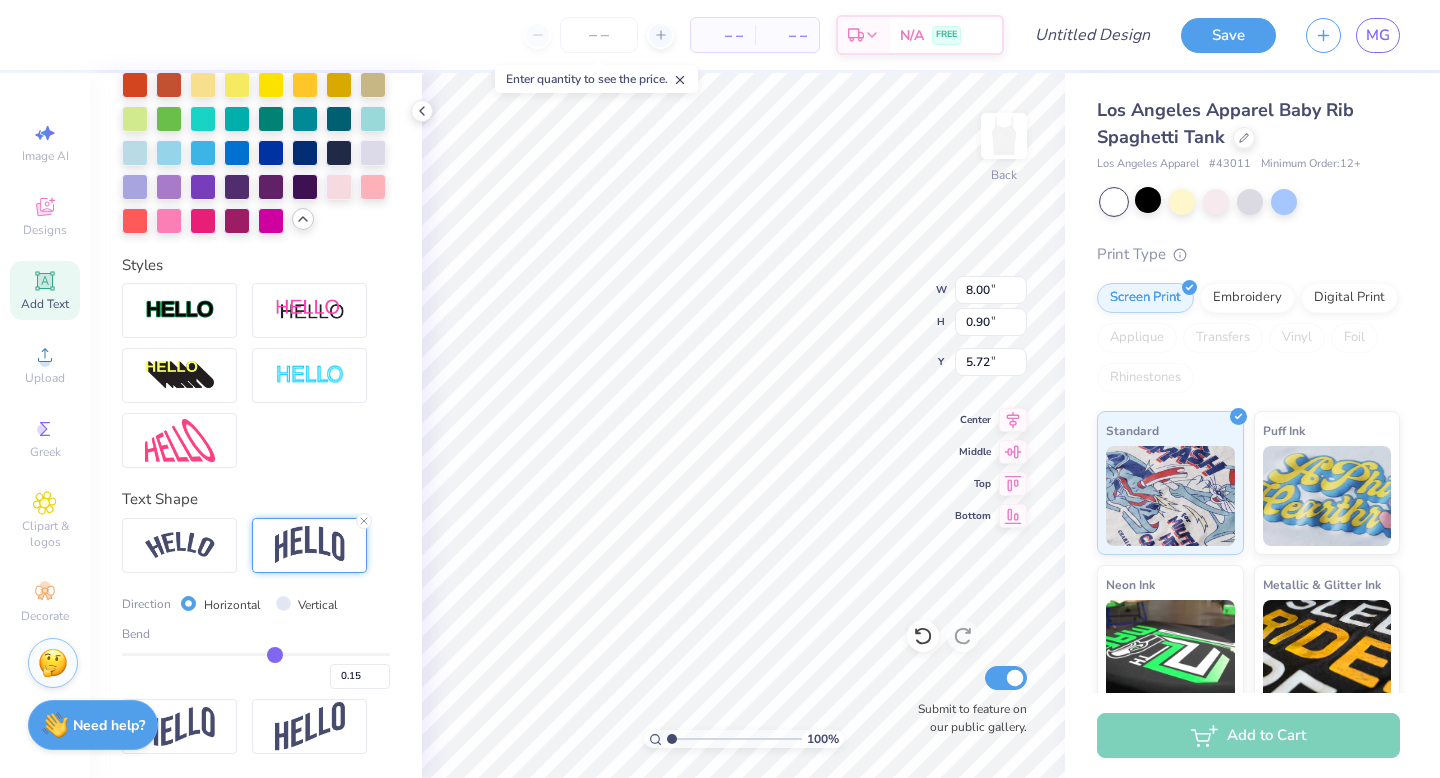type on "0.16" 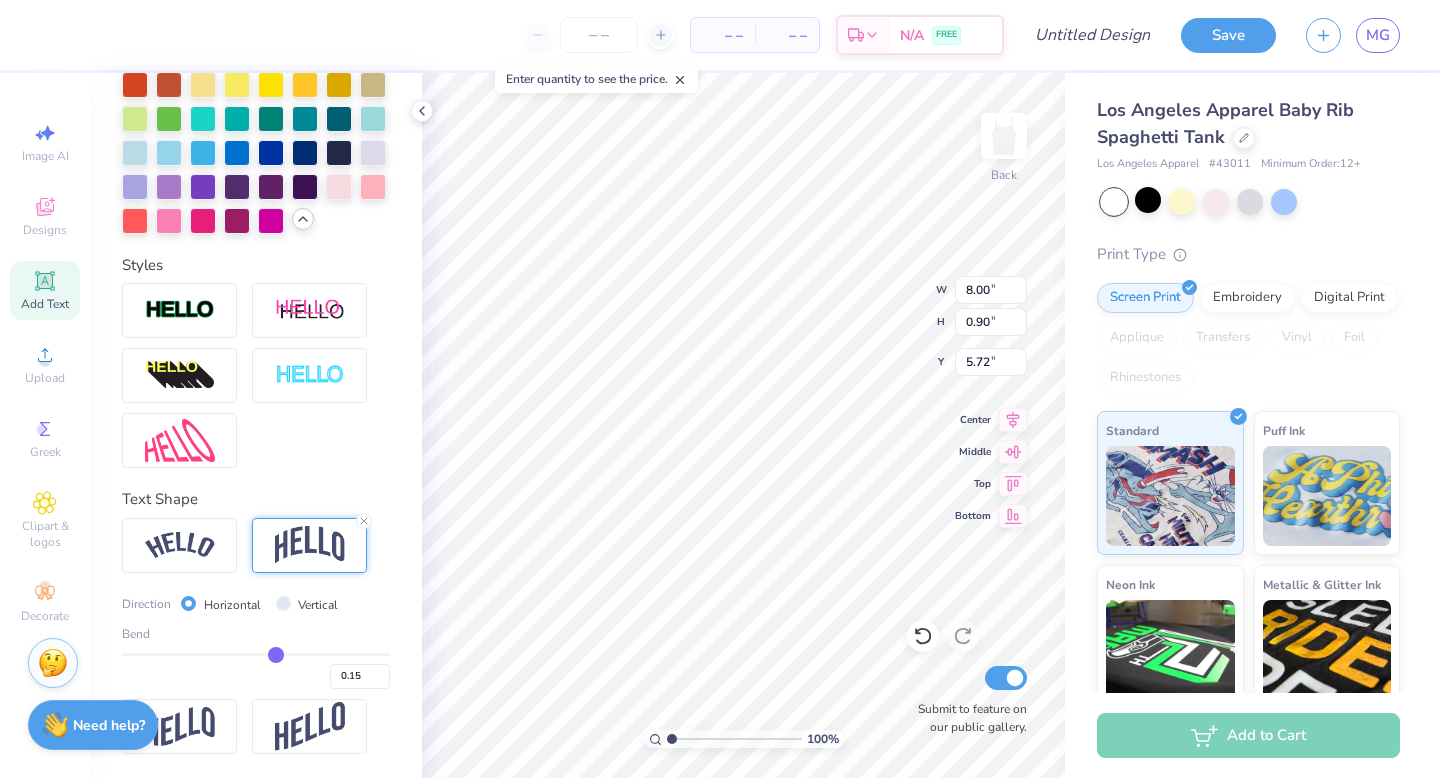 type on "0.16" 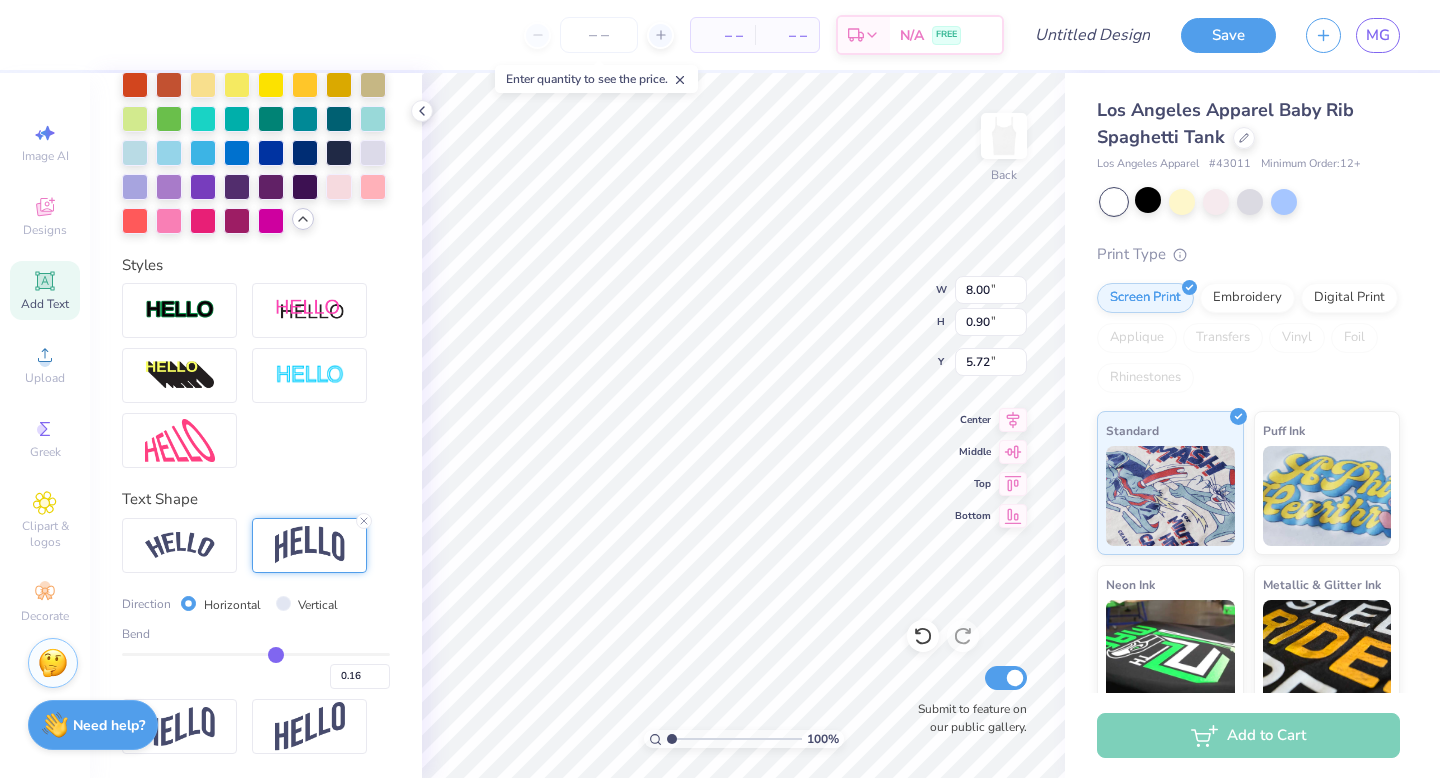 type on "0.17" 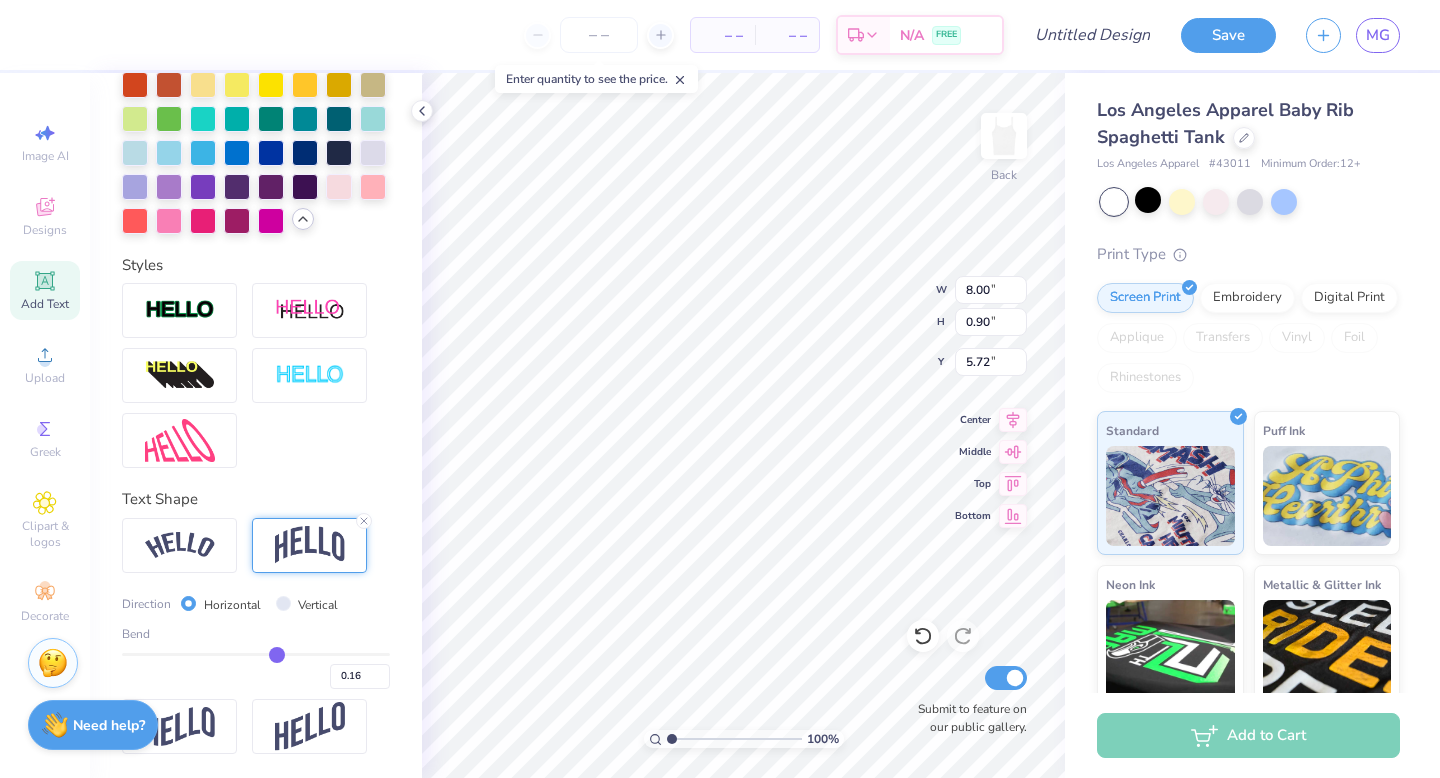 type on "0.17" 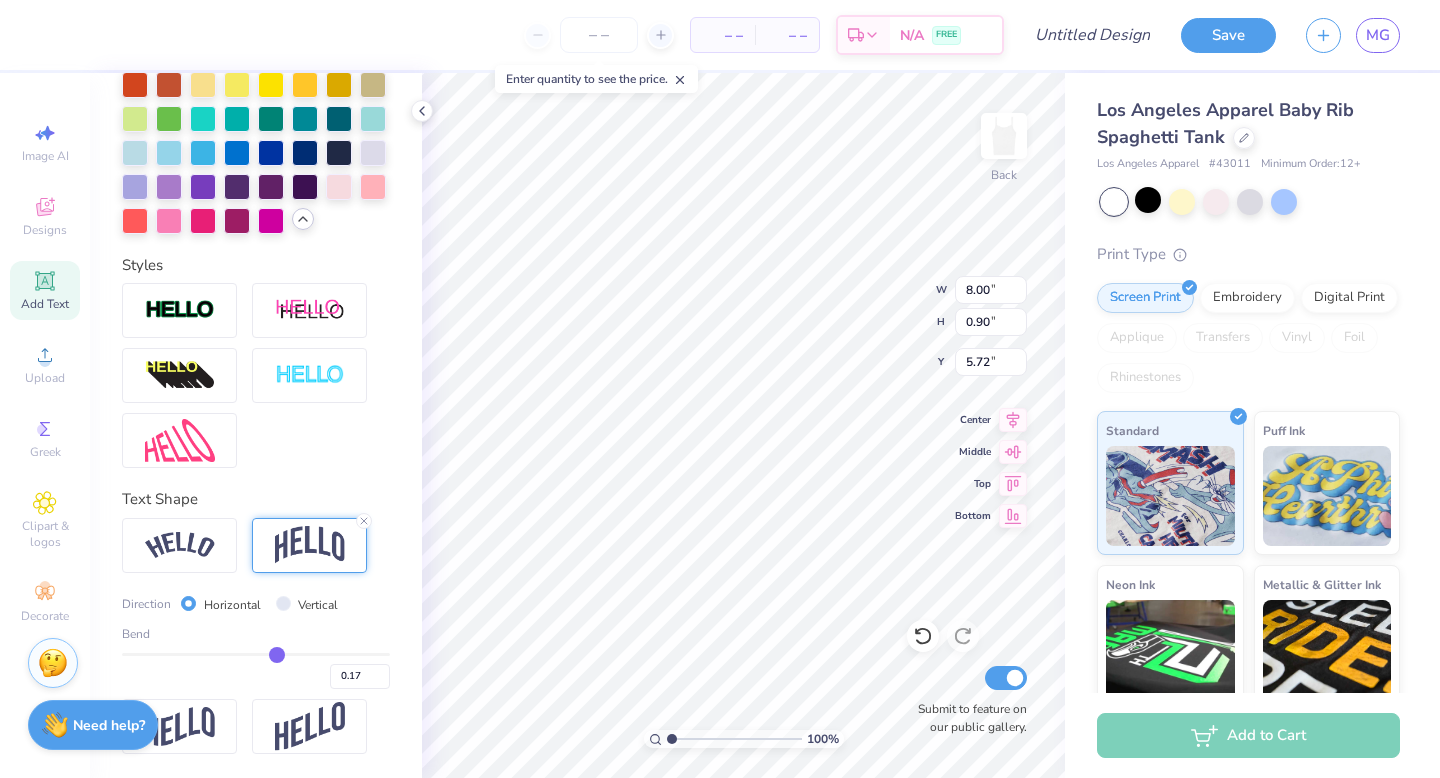 type on "0.18" 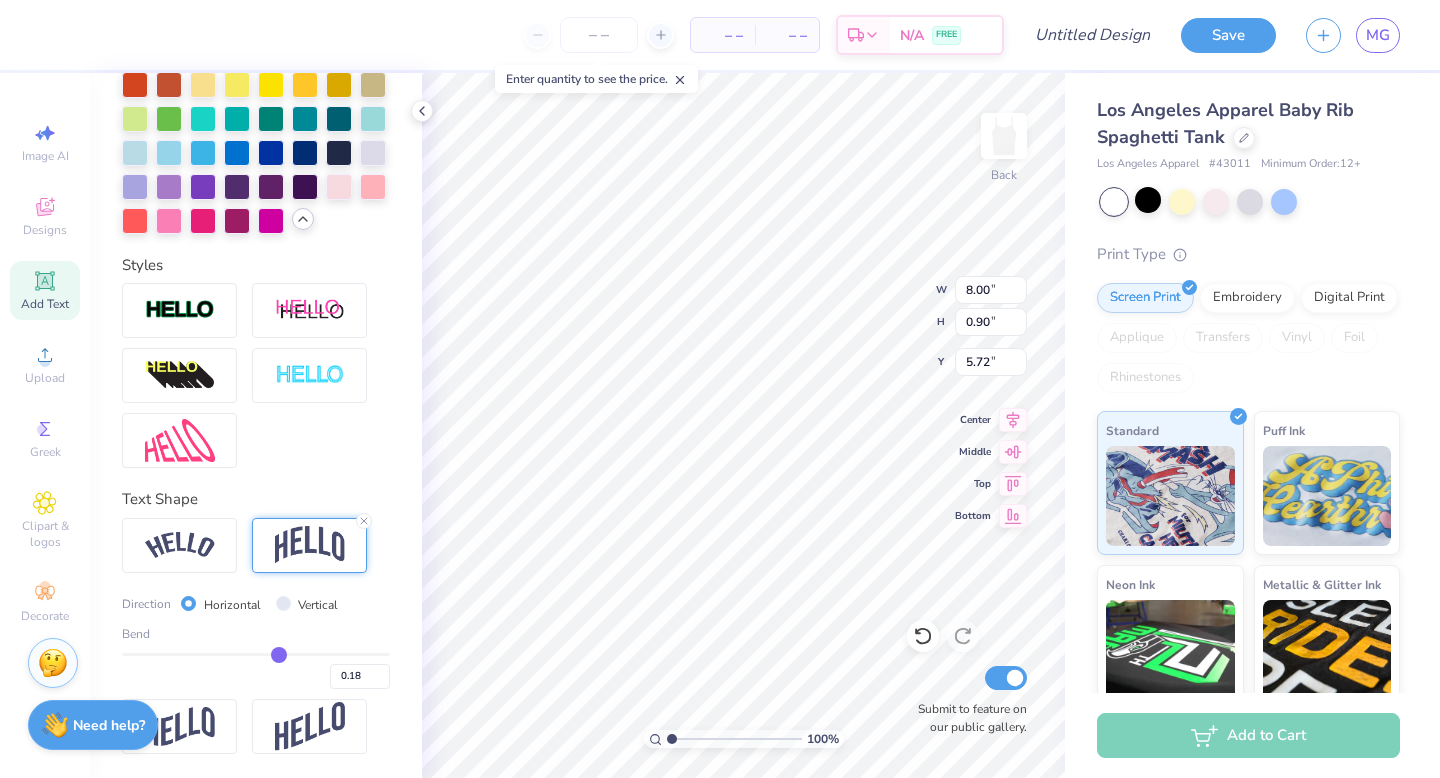 type on "0.19" 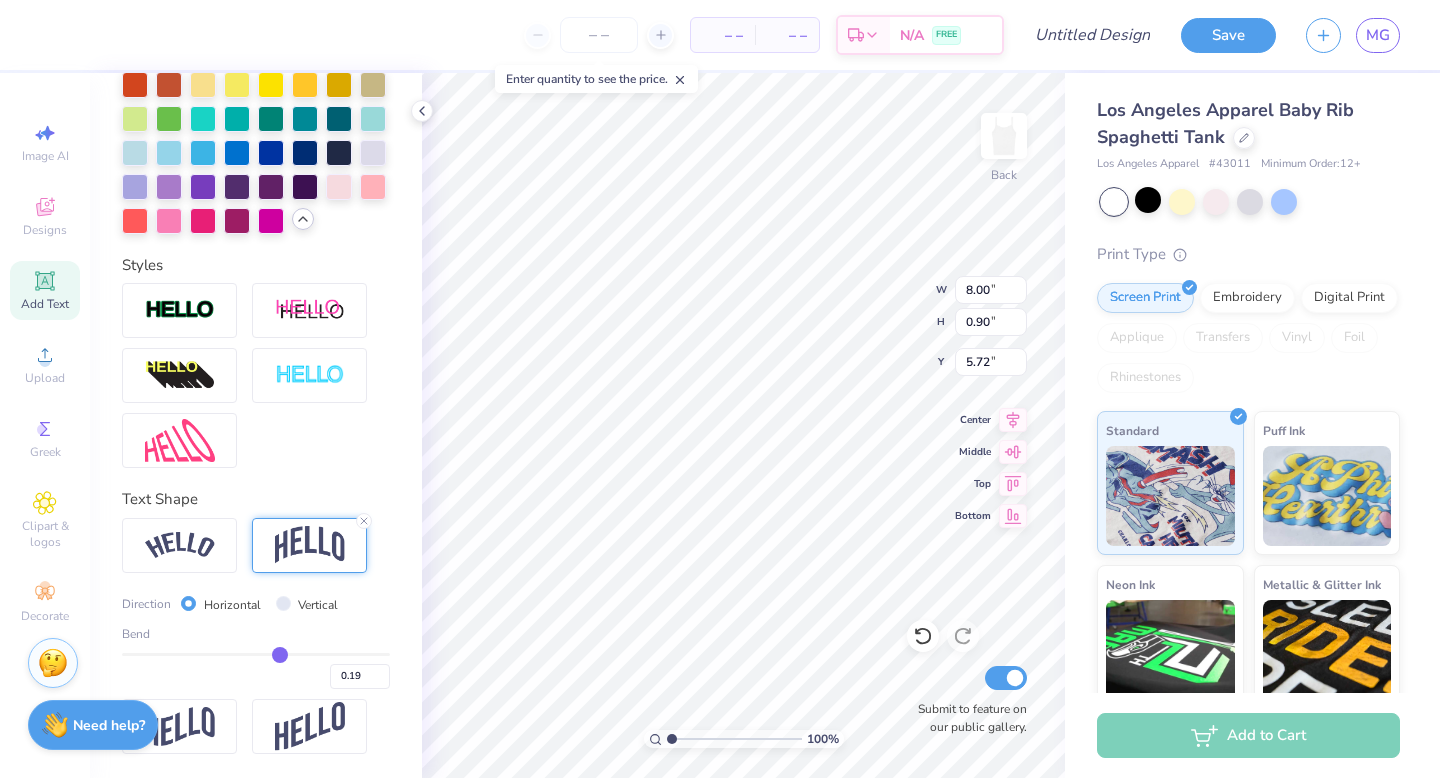 drag, startPoint x: 262, startPoint y: 650, endPoint x: 279, endPoint y: 650, distance: 17 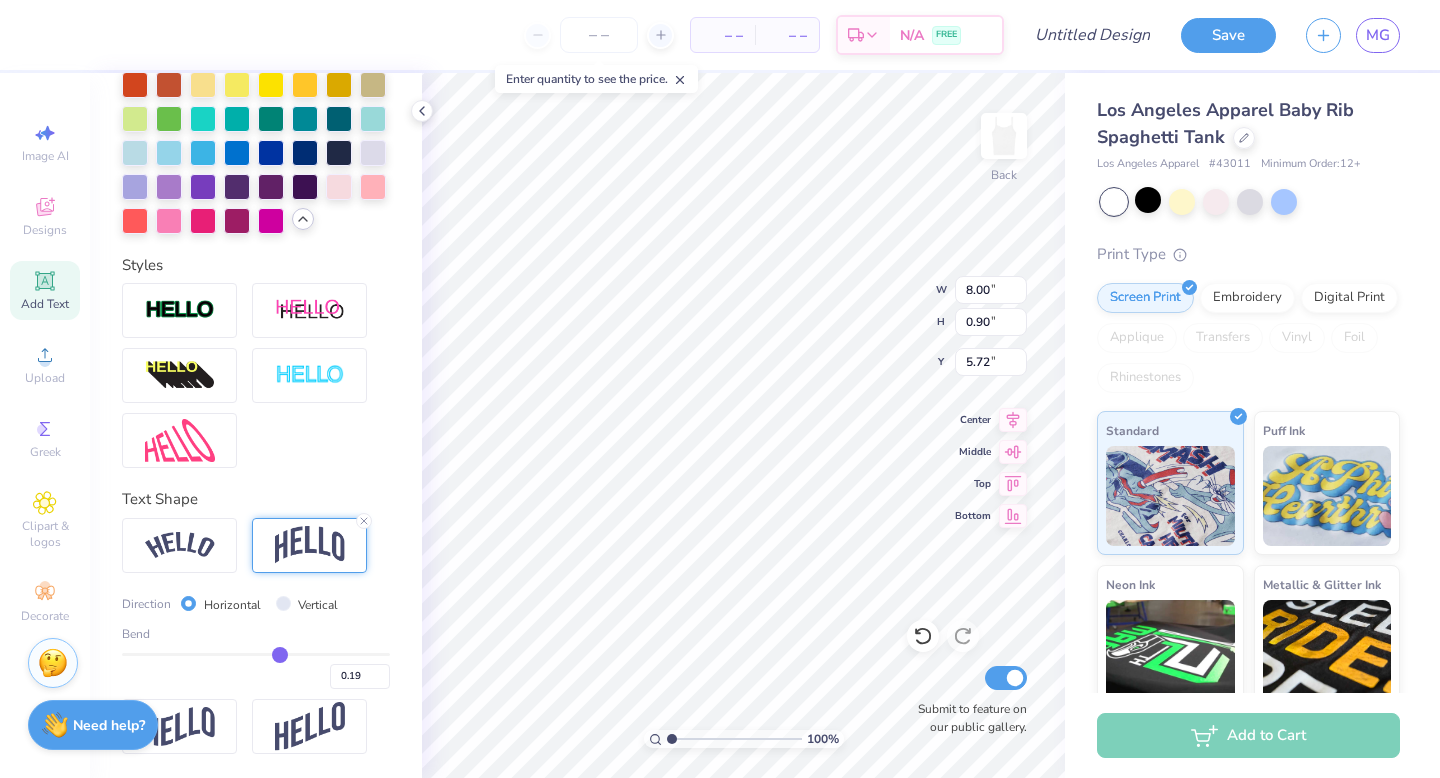 type on "1.30" 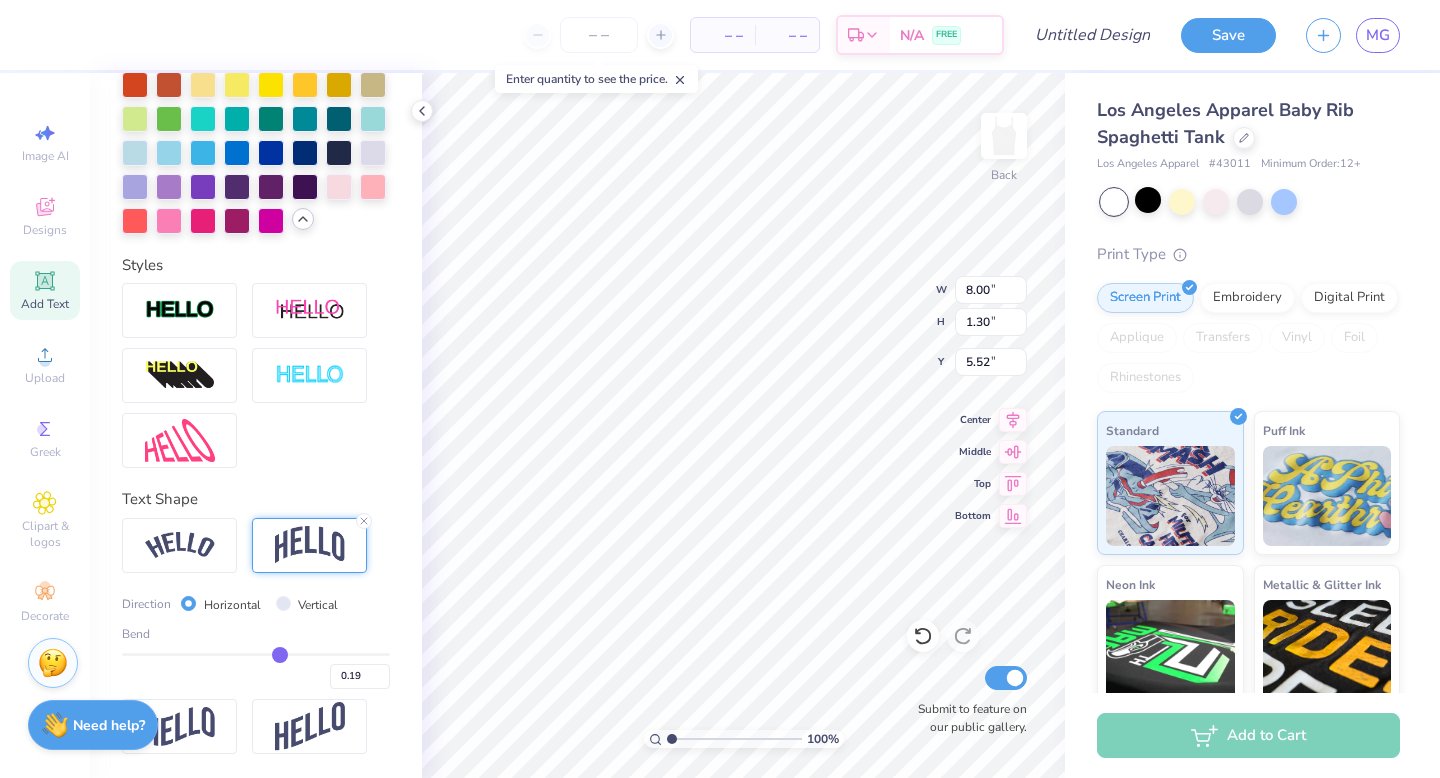 type on "0.2" 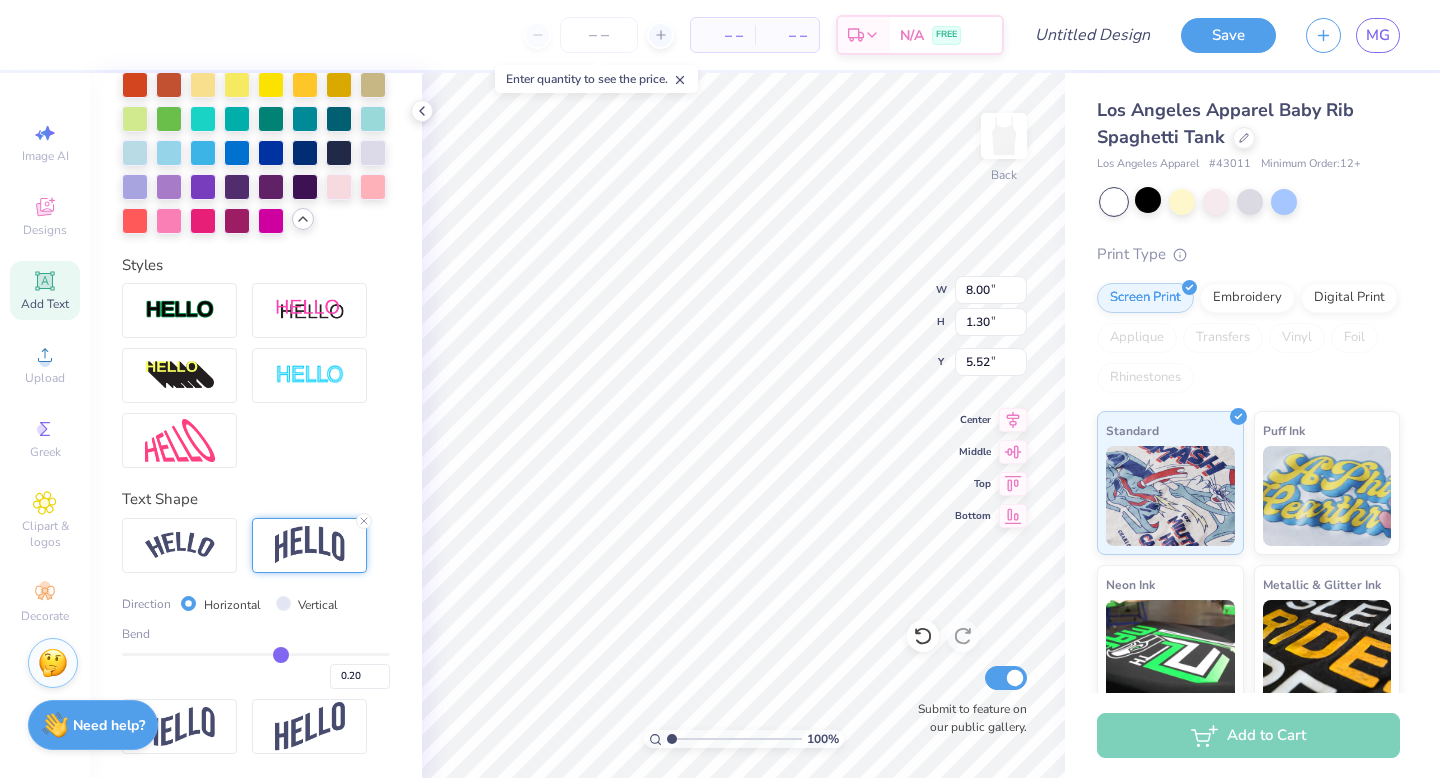 type on "0.22" 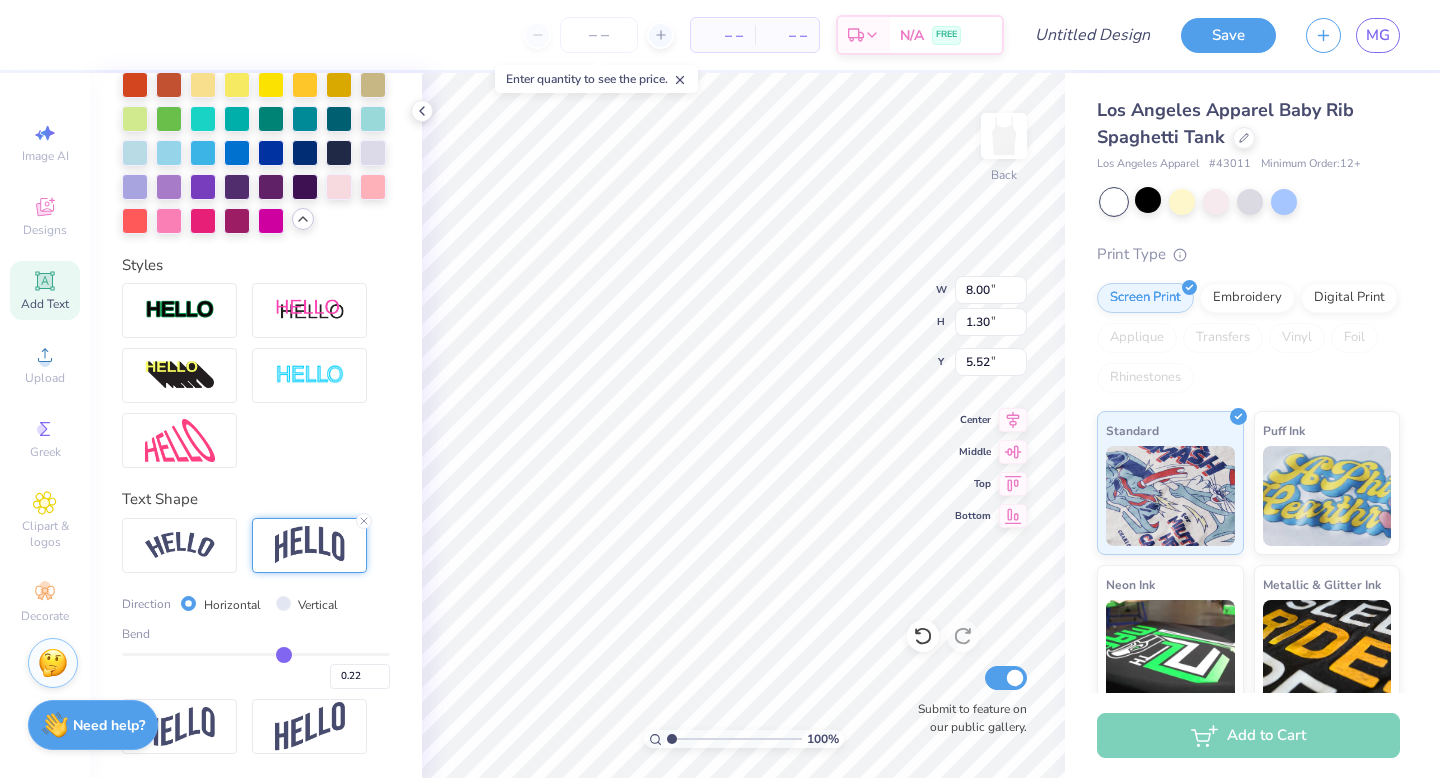type on "0.23" 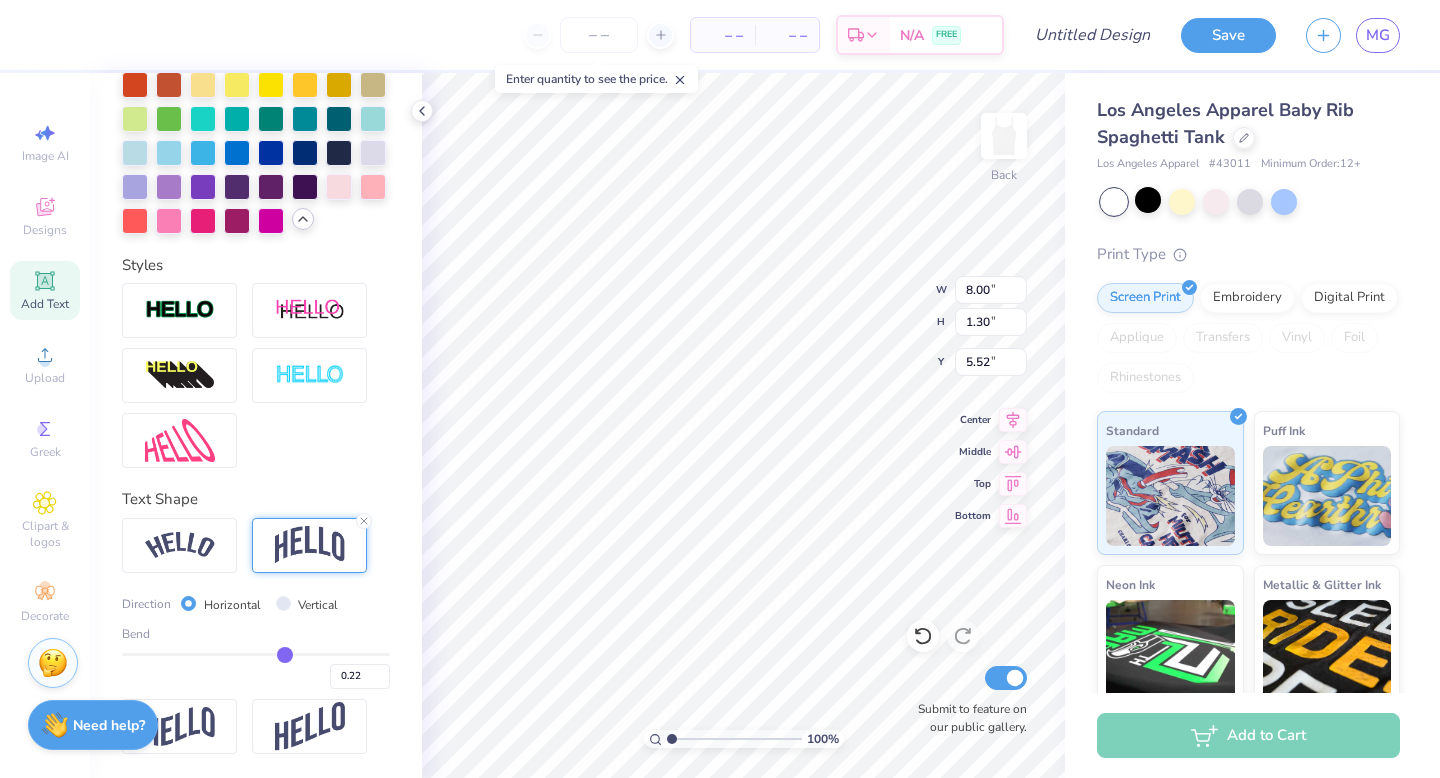 type on "0.23" 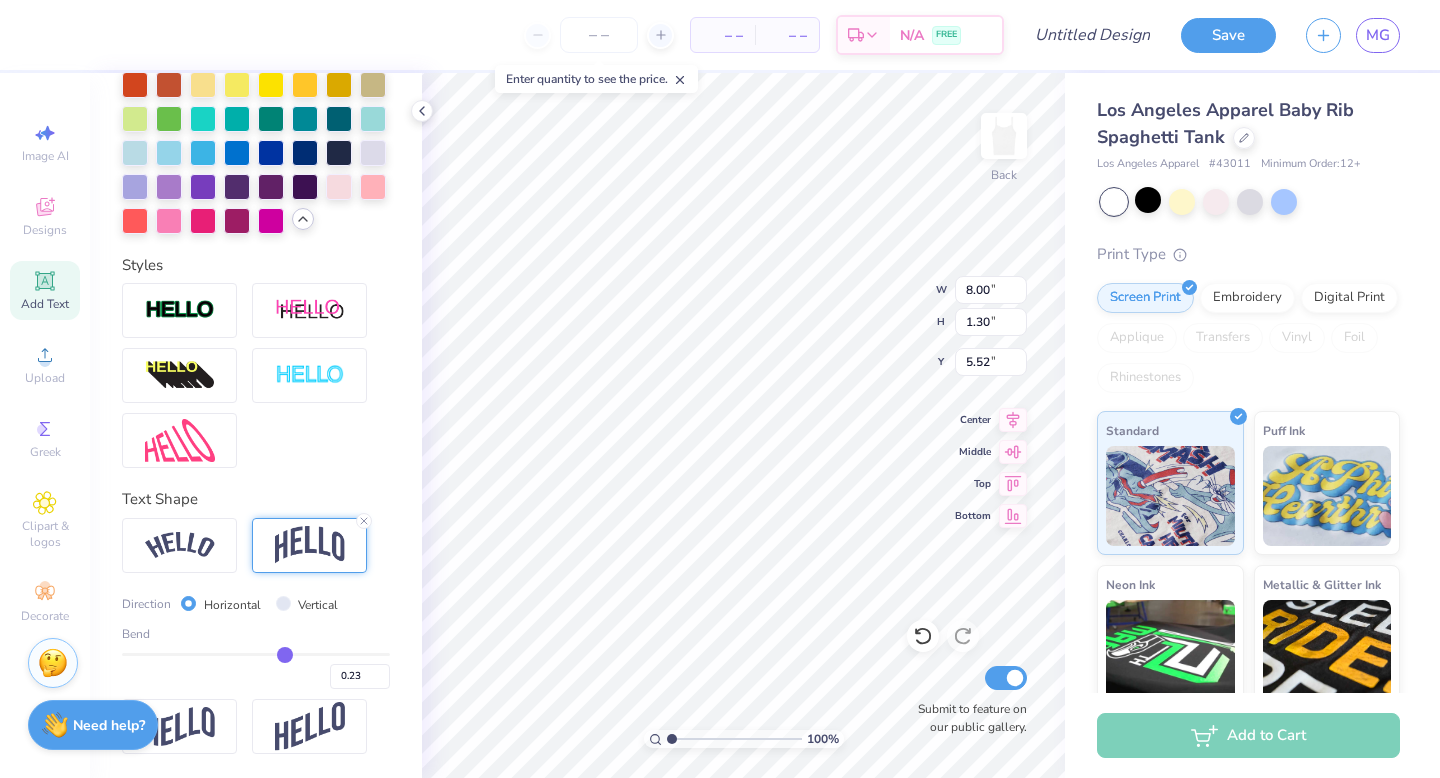 type on "0.24" 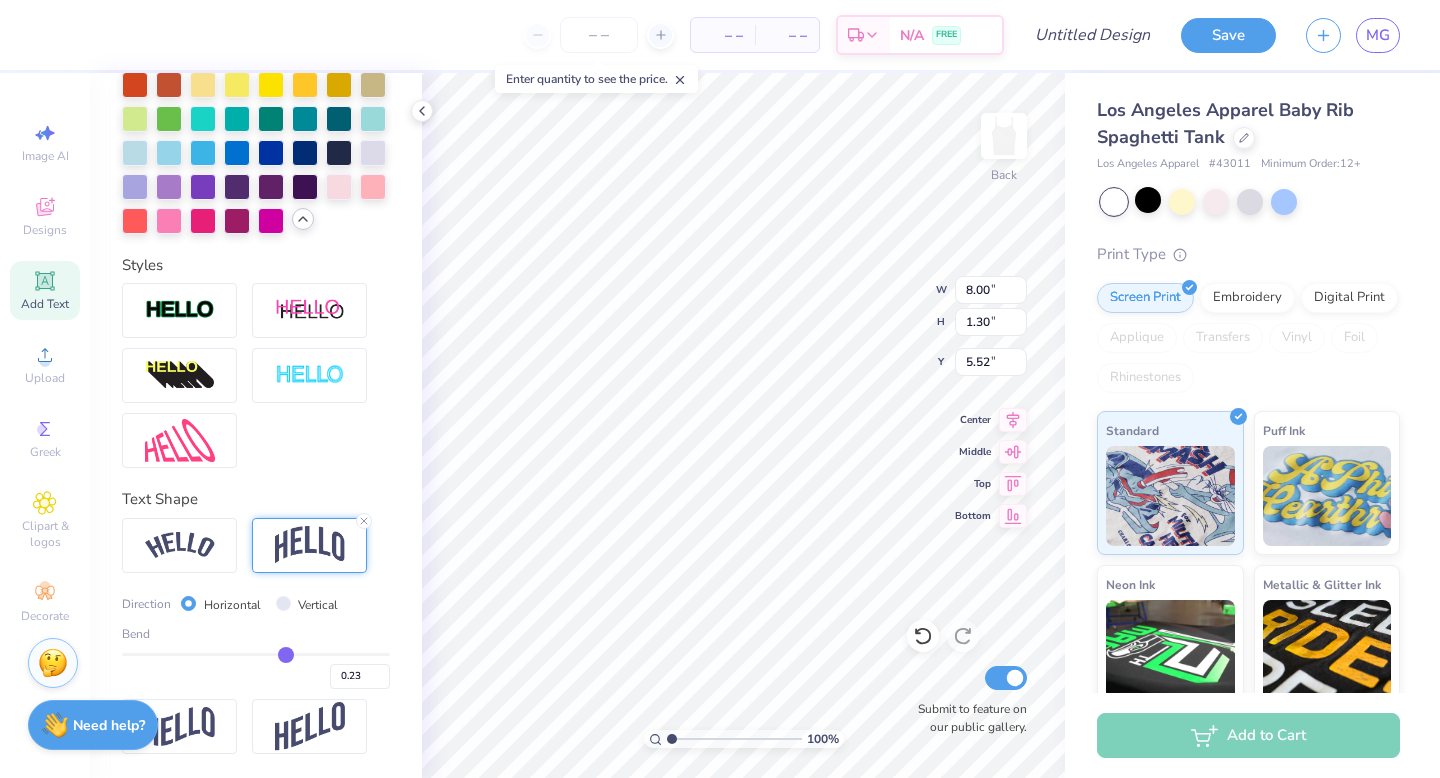 type on "0.24" 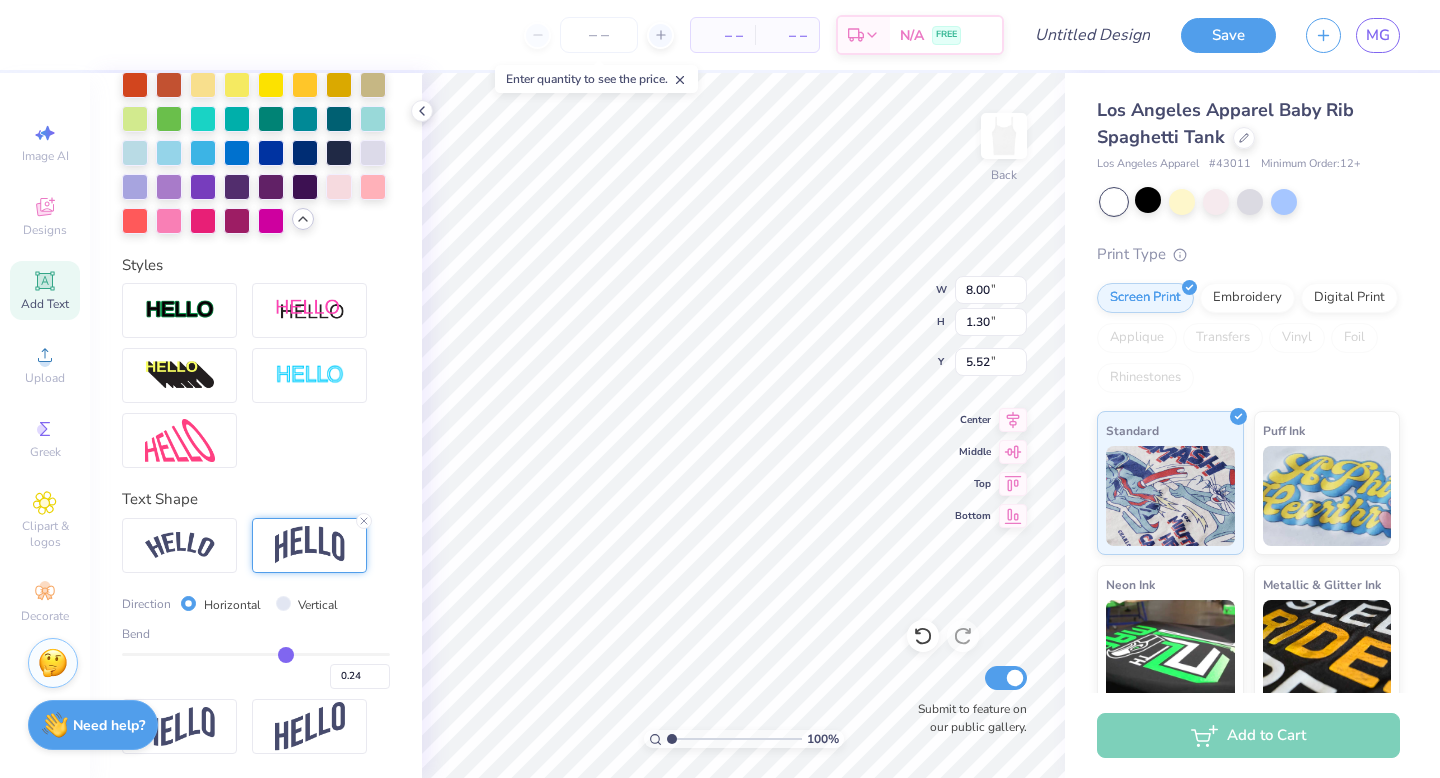type on "0.25" 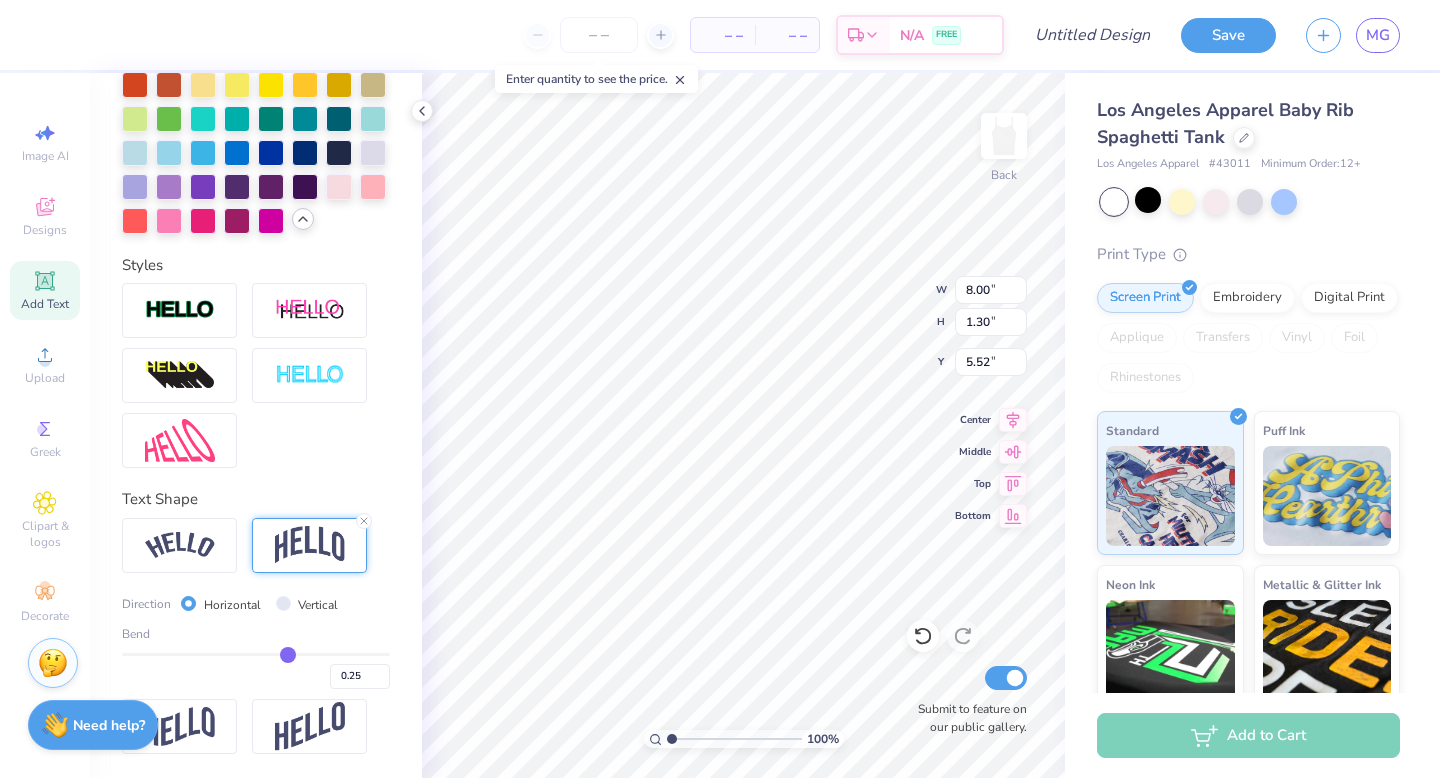 type on "0.26" 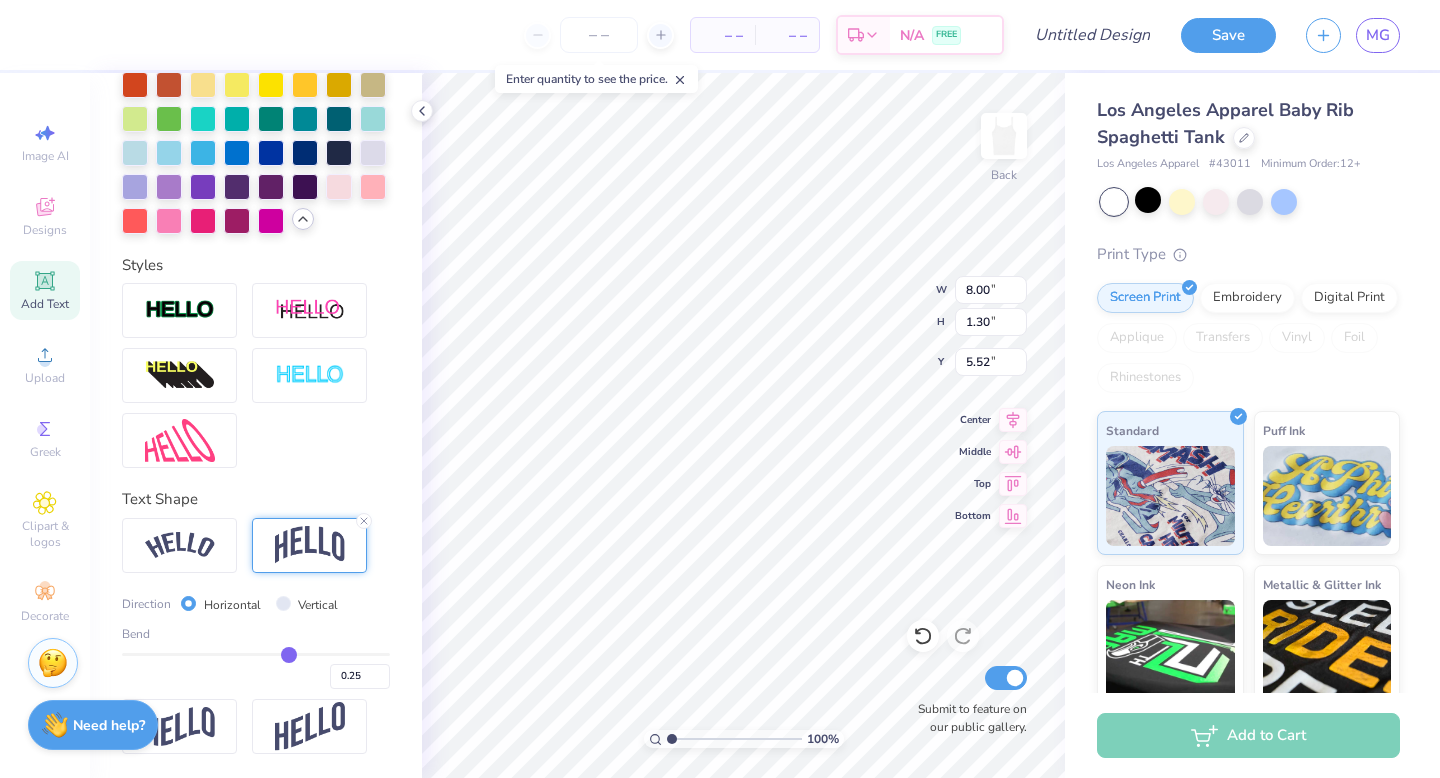 type on "0.26" 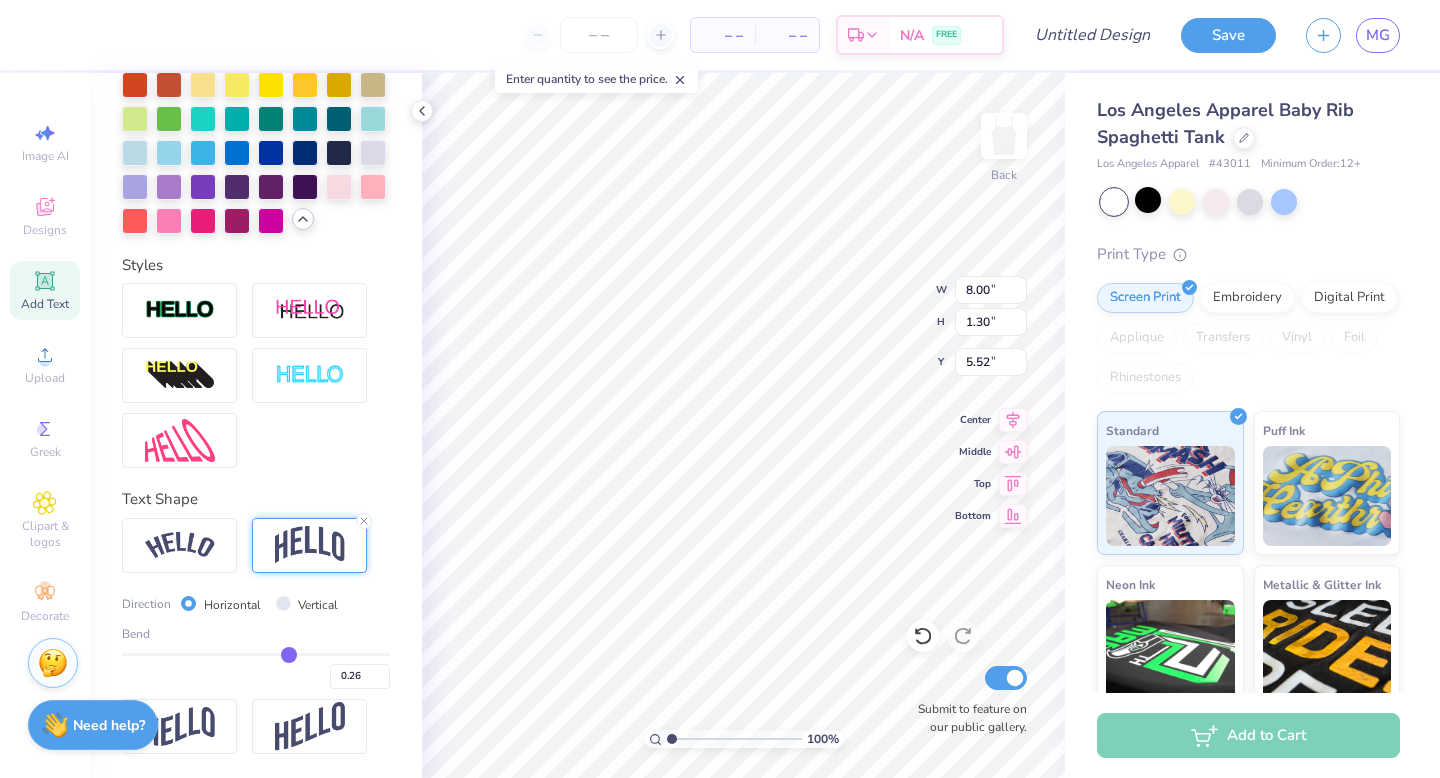type on "0.27" 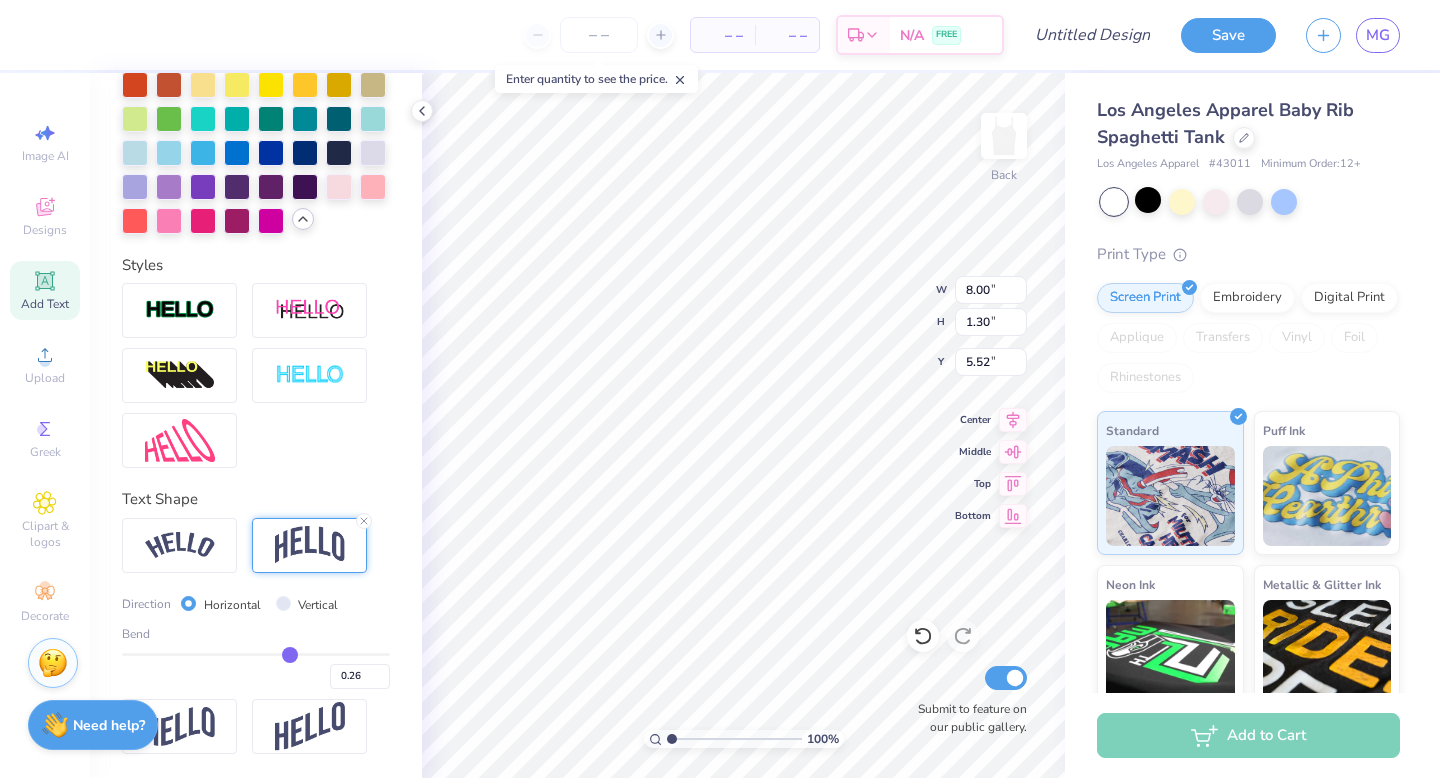 type on "0.27" 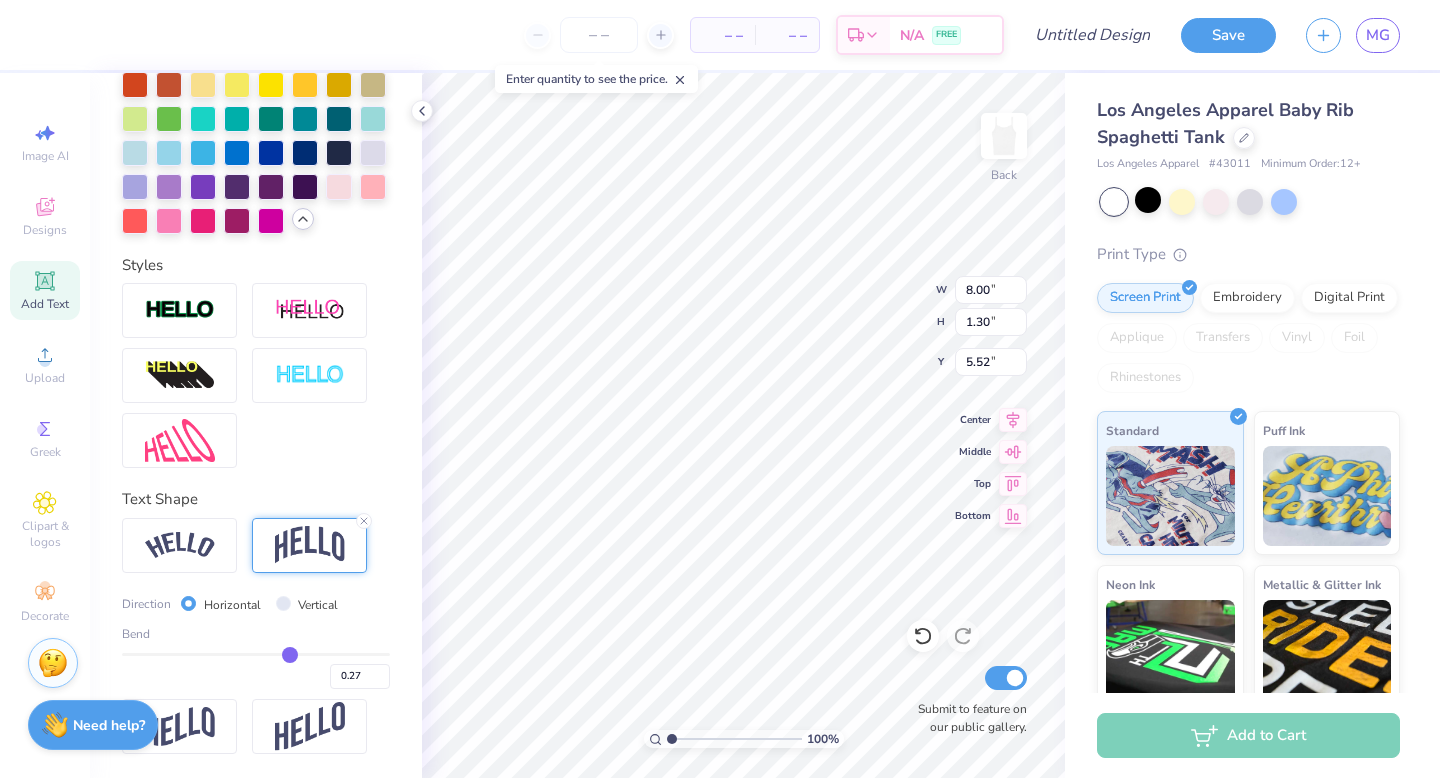 type on "0.28" 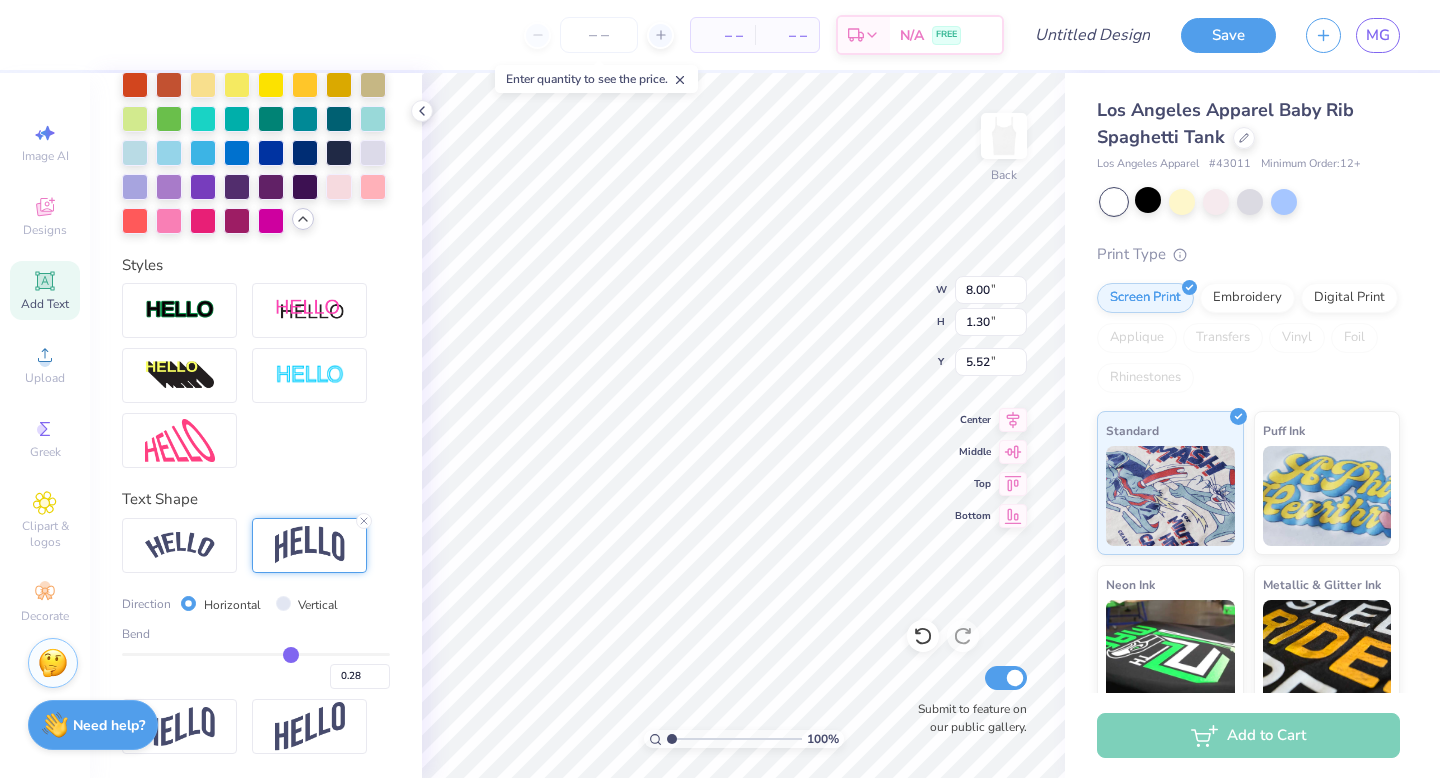 drag, startPoint x: 279, startPoint y: 650, endPoint x: 290, endPoint y: 650, distance: 11 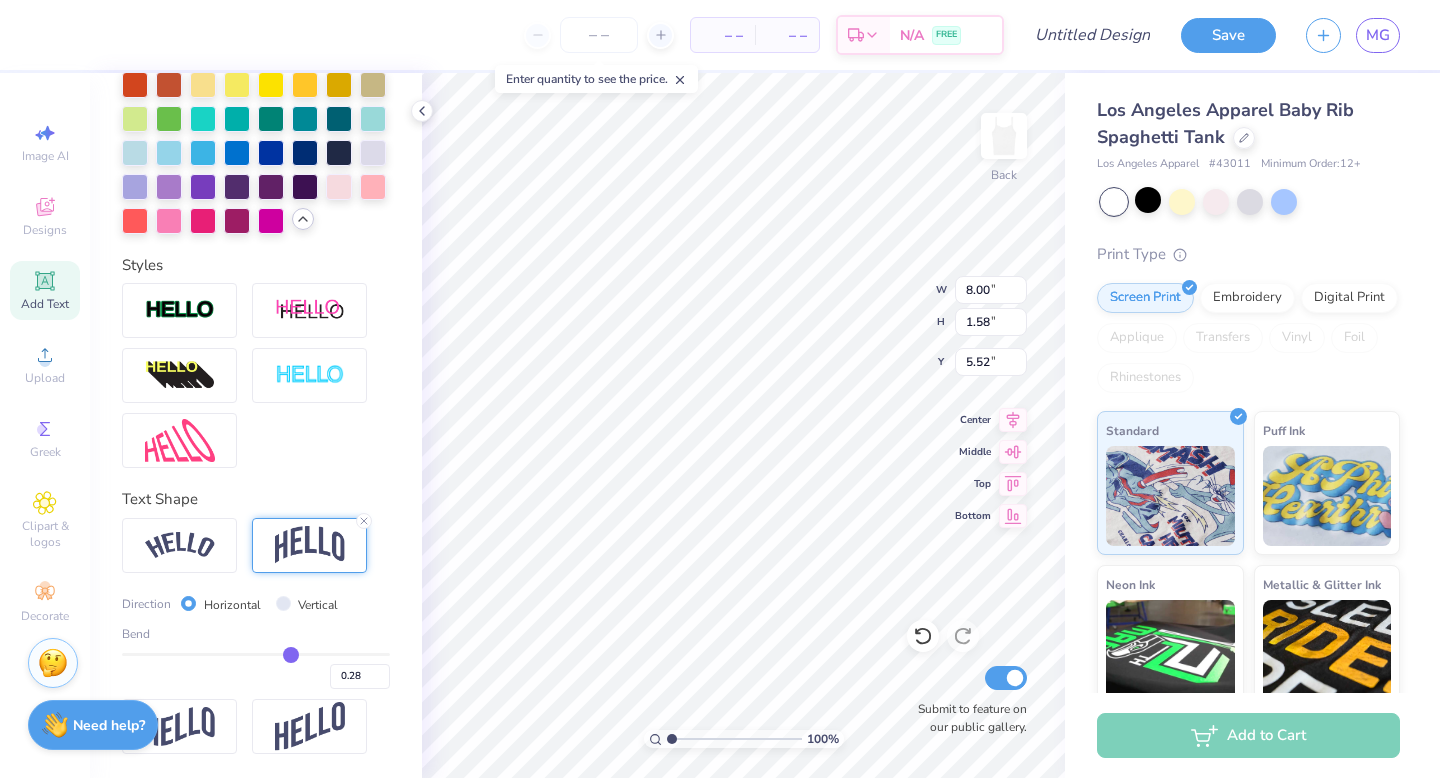 type on "5.37" 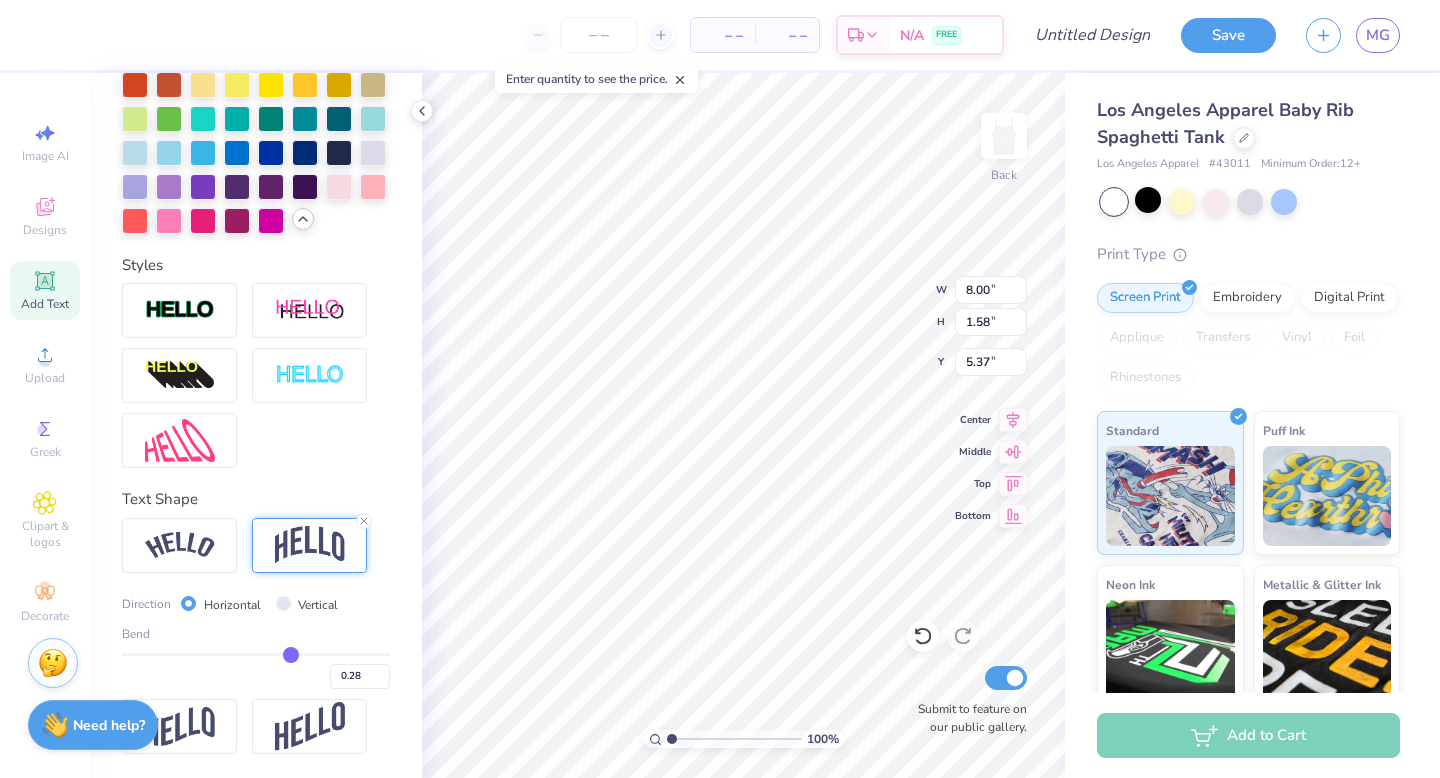 type on "6.90" 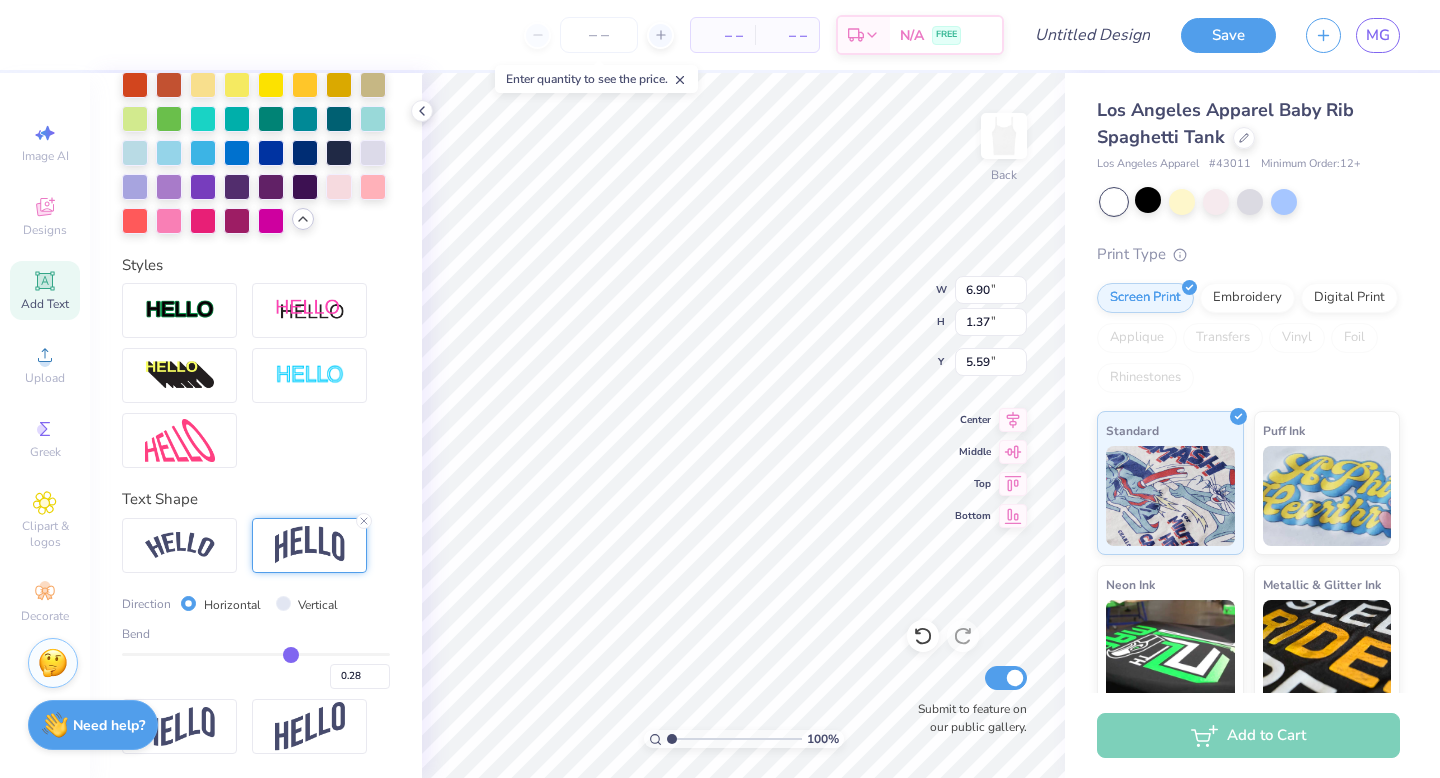 type on "4.81" 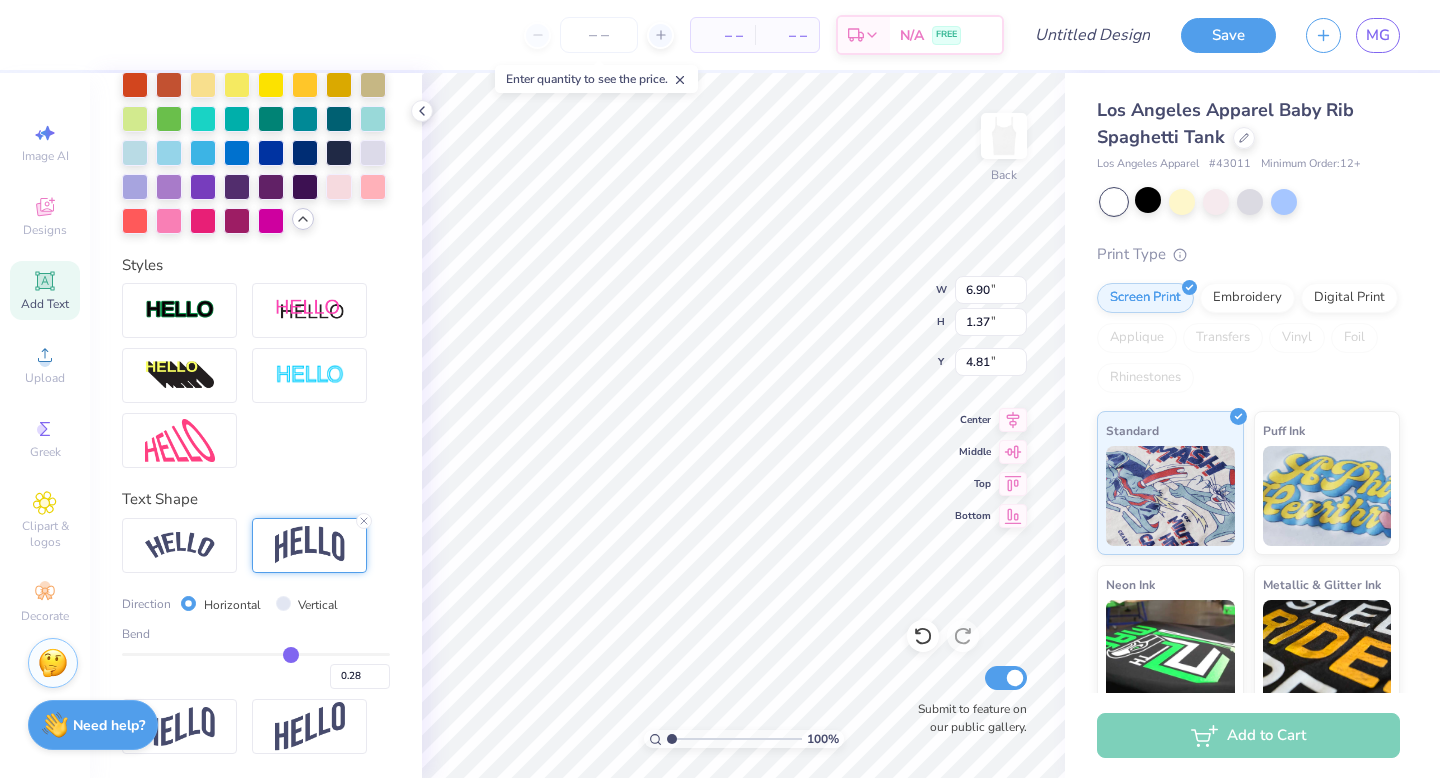 type on "6.89" 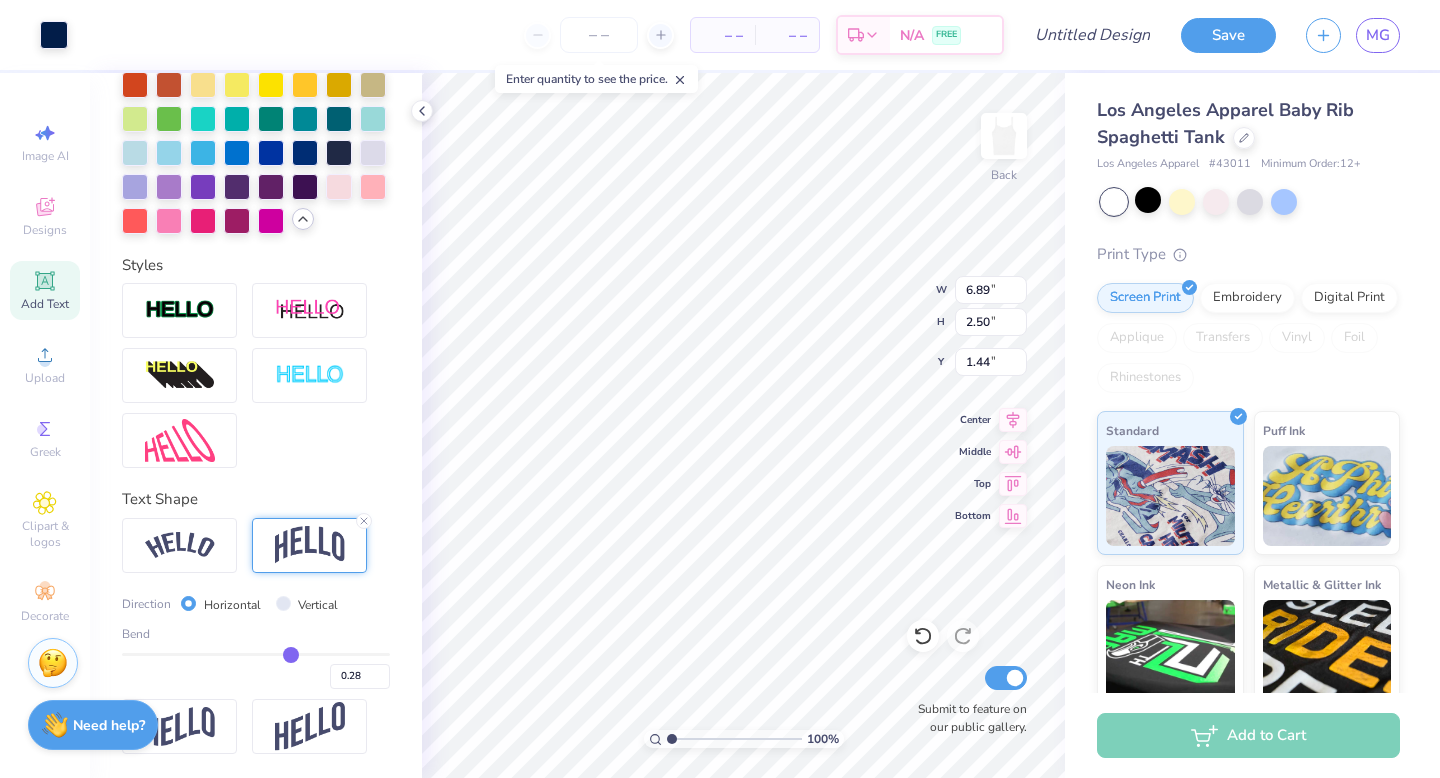 type on "1.45" 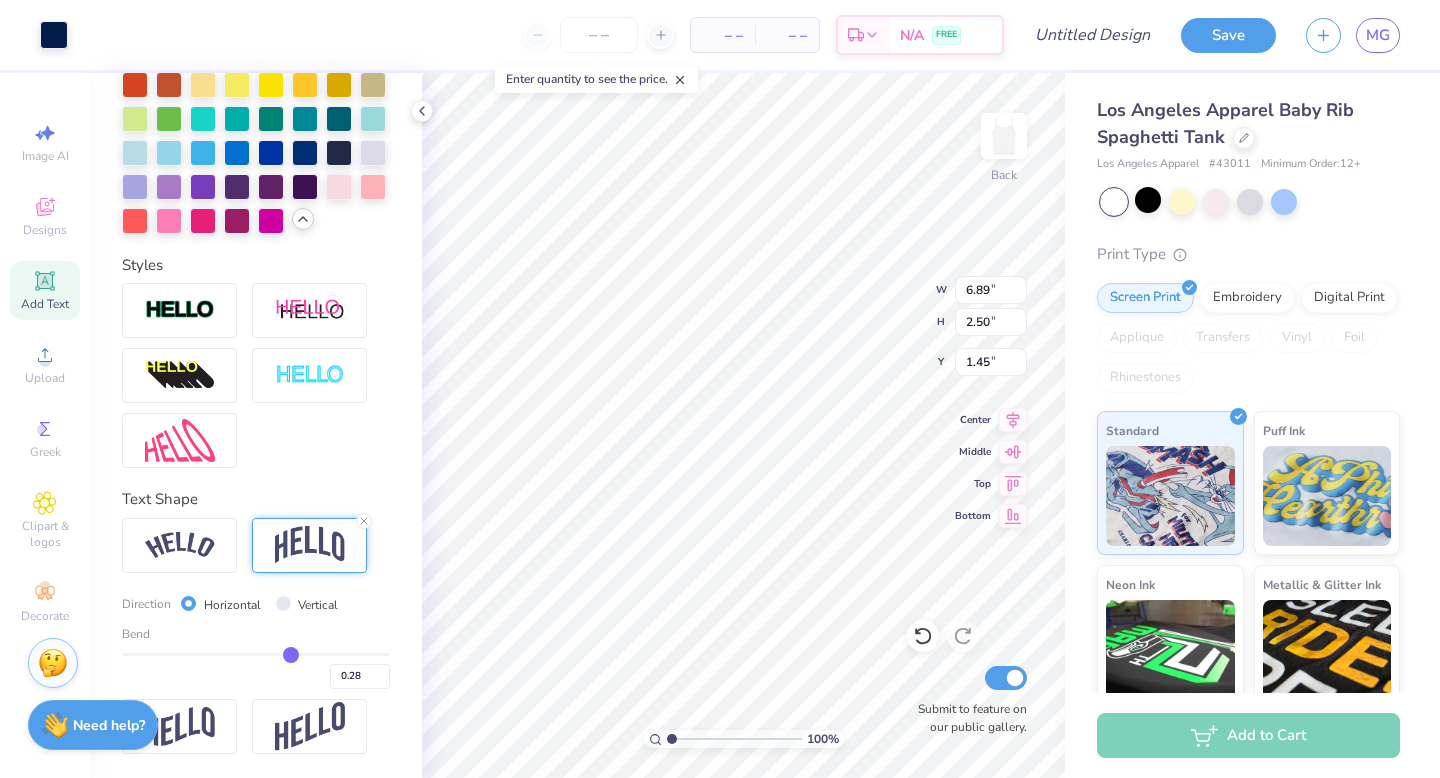 type on "1.72" 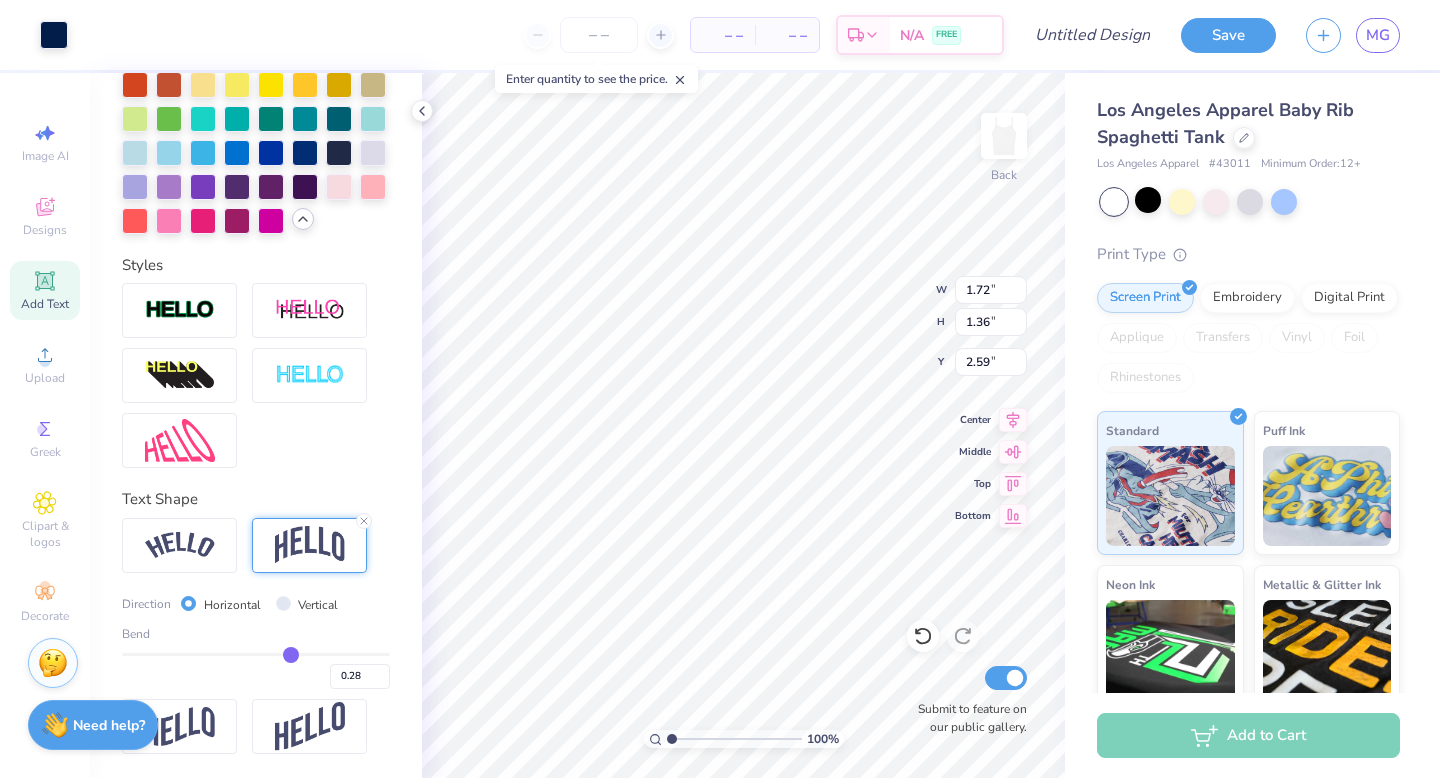 type on "2.70" 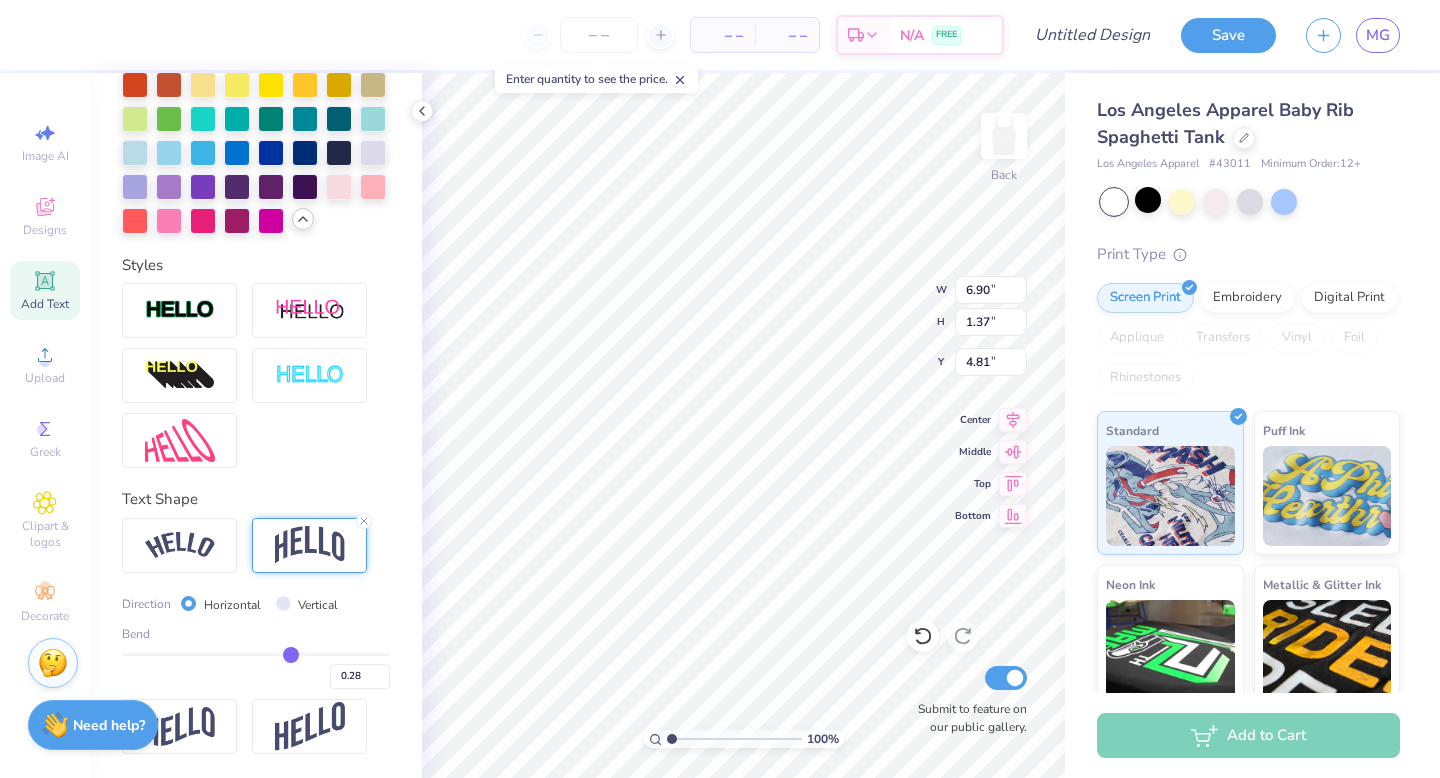 type on "1.67" 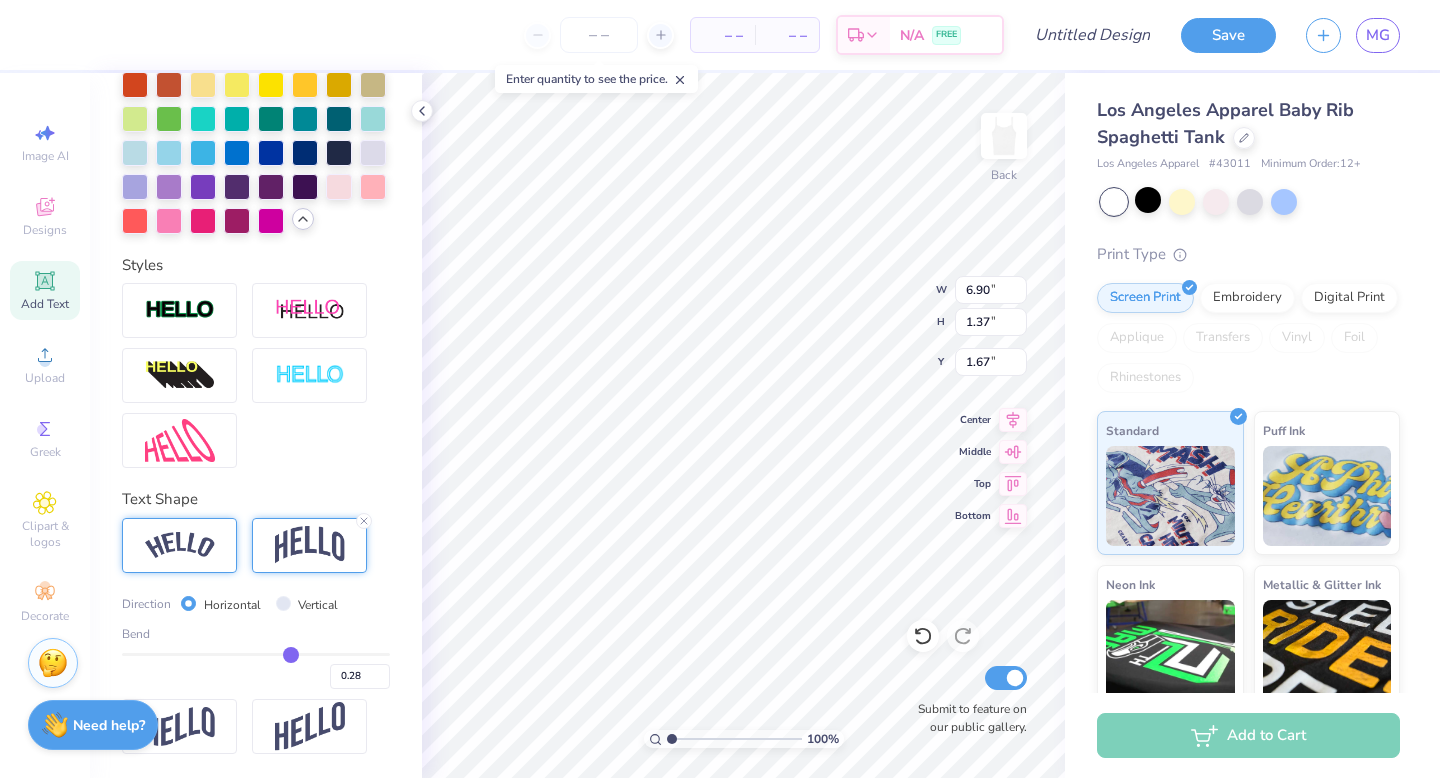 click at bounding box center (180, 545) 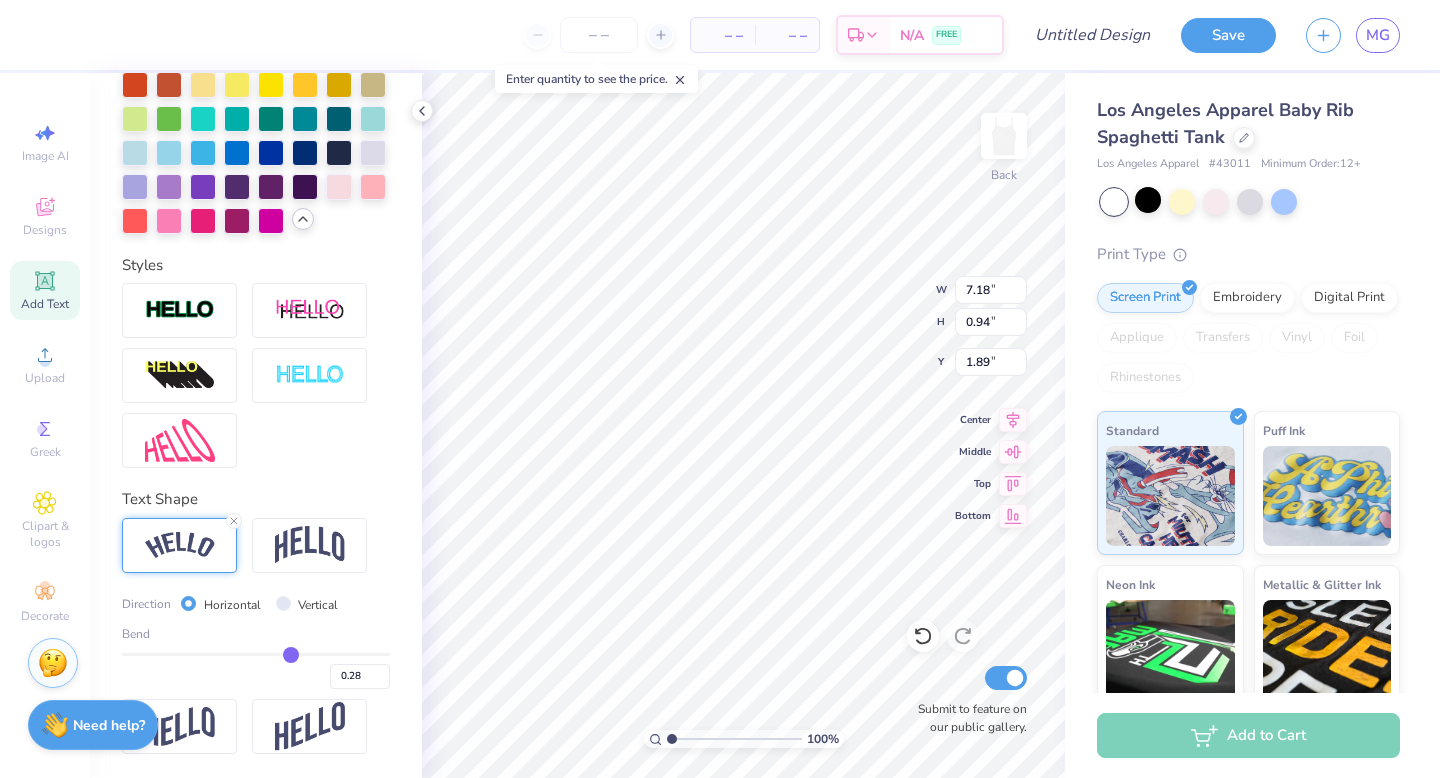 type on "7.18" 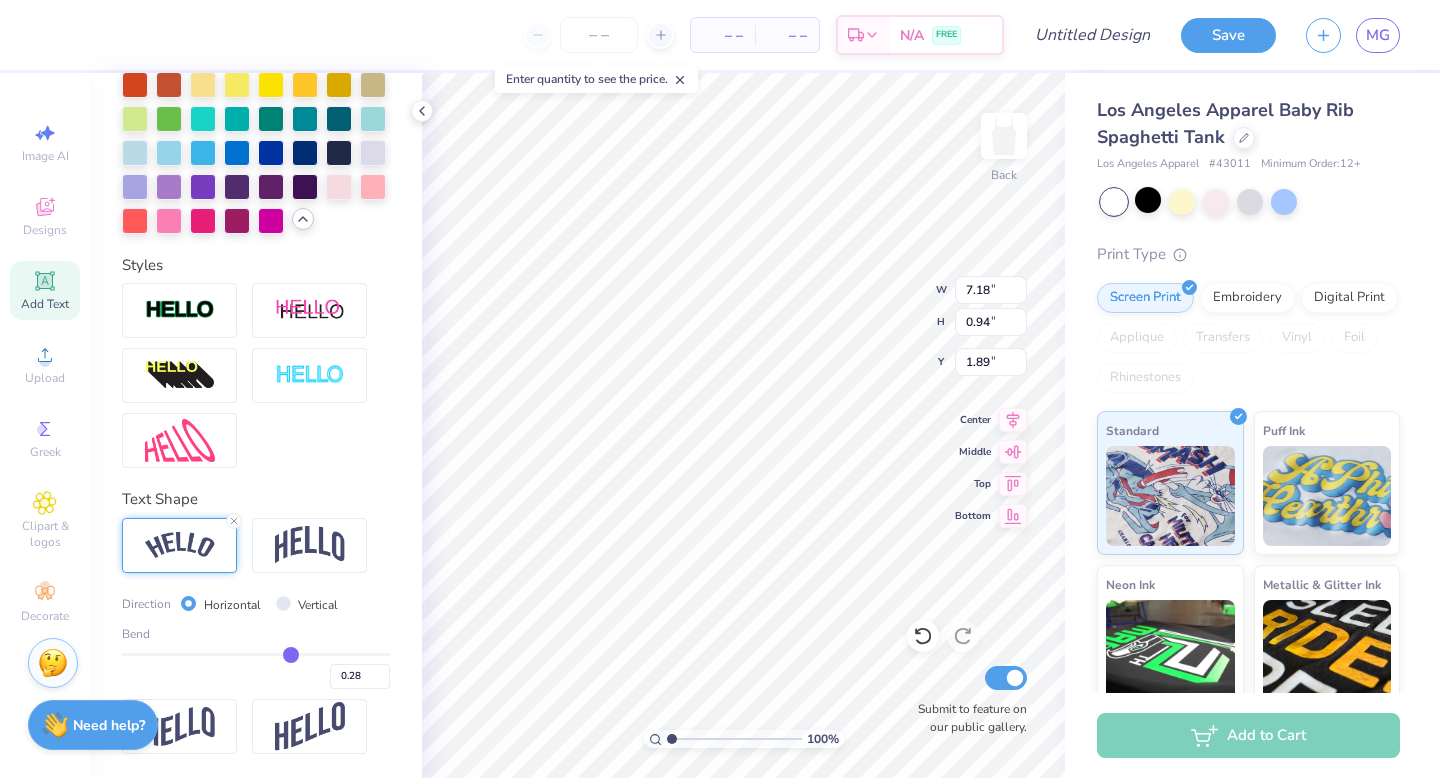 type on "0.26" 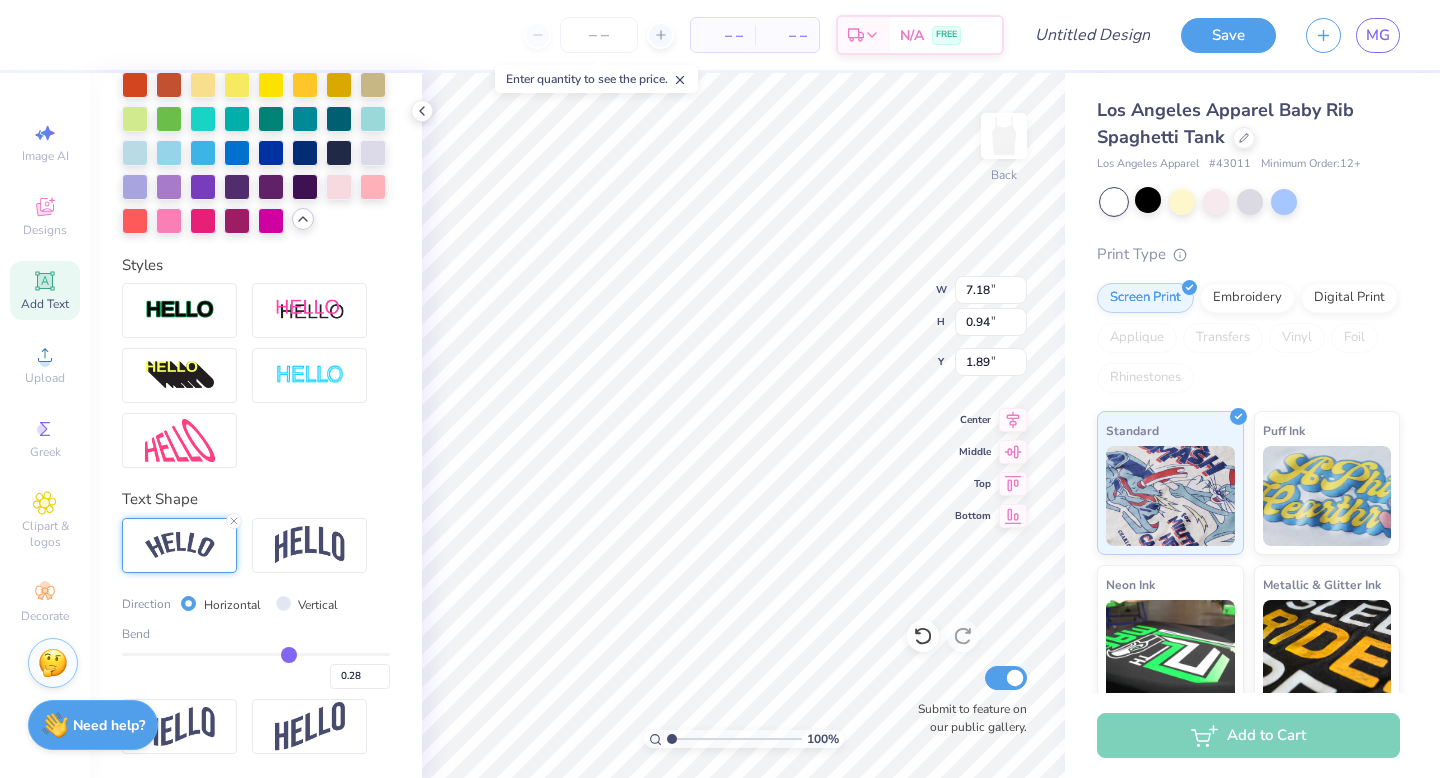 type on "0.26" 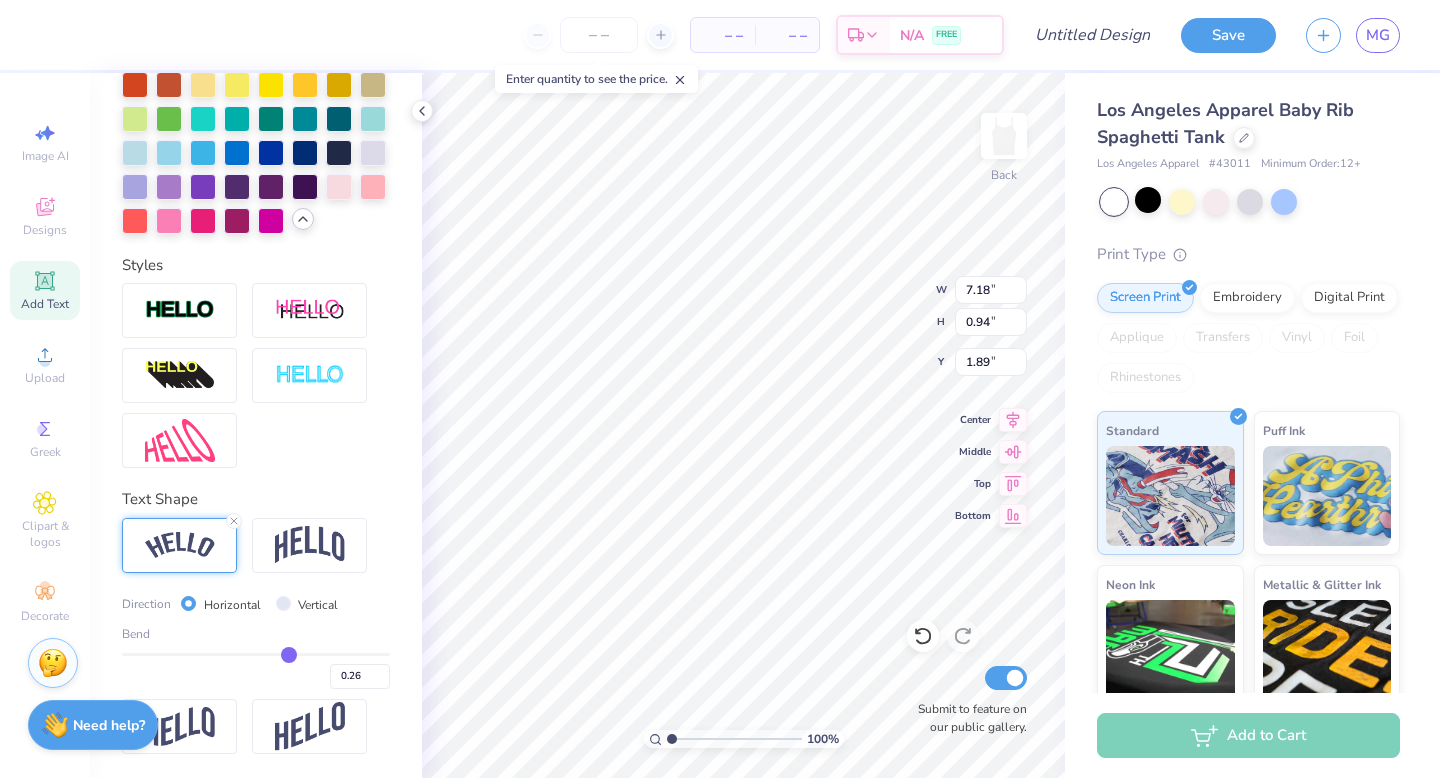 type on "0.27" 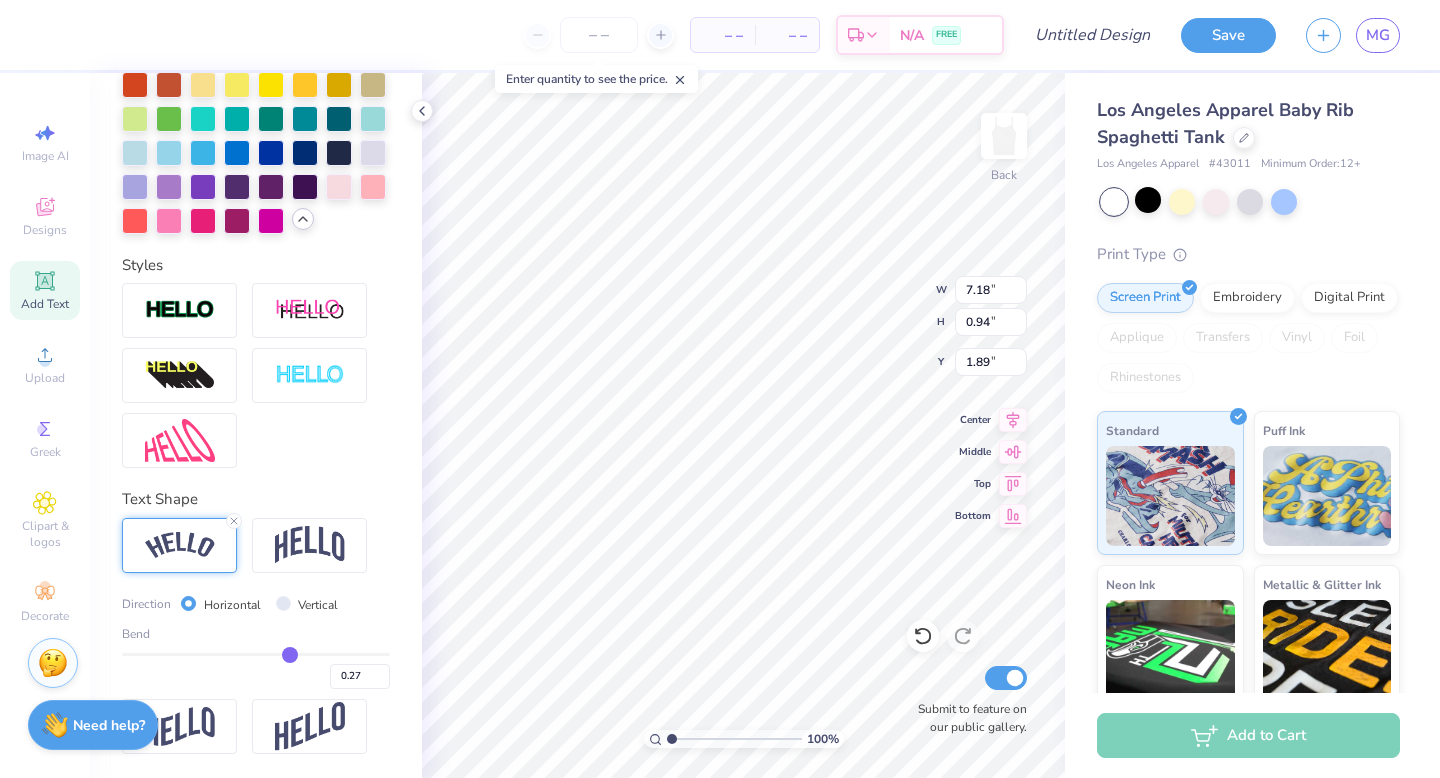 type on "0.28" 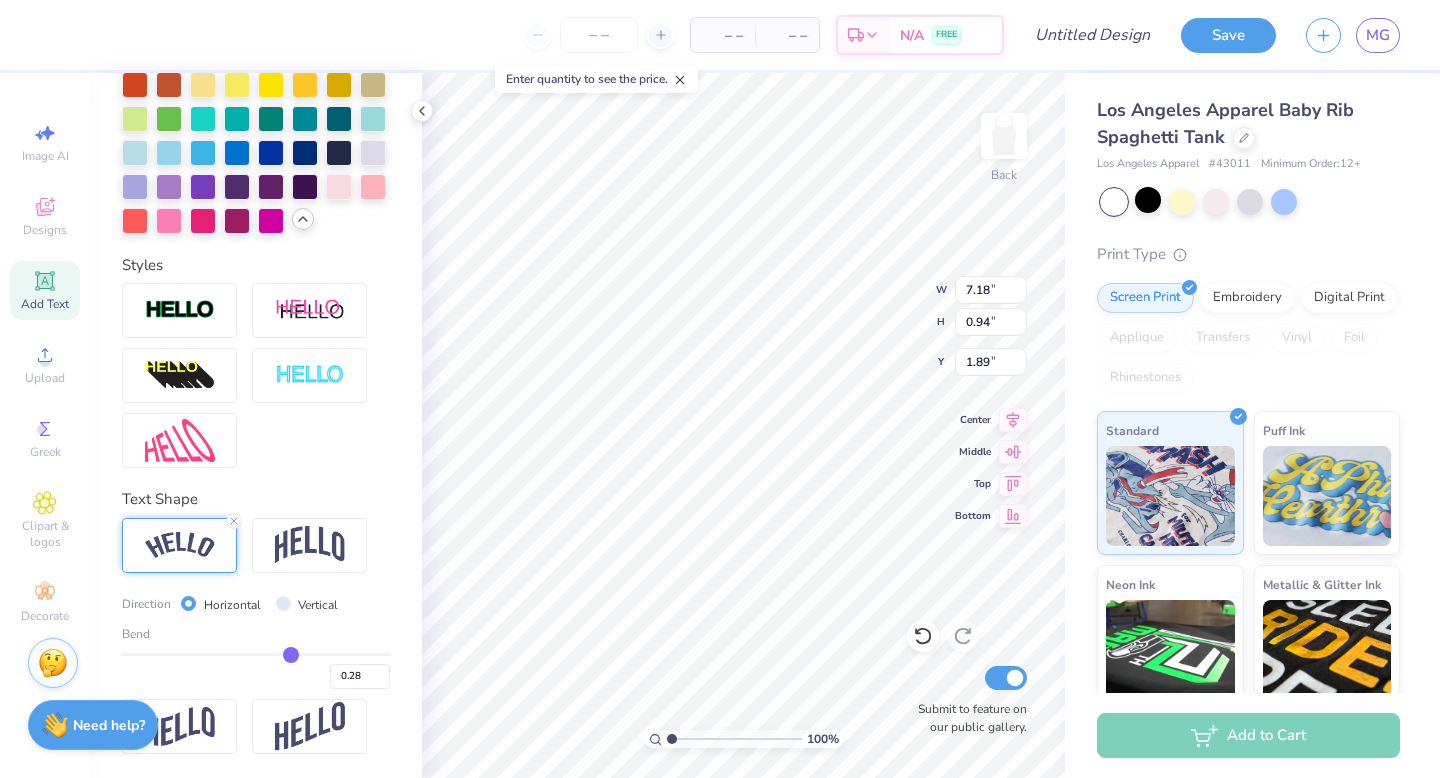 type on "0.29" 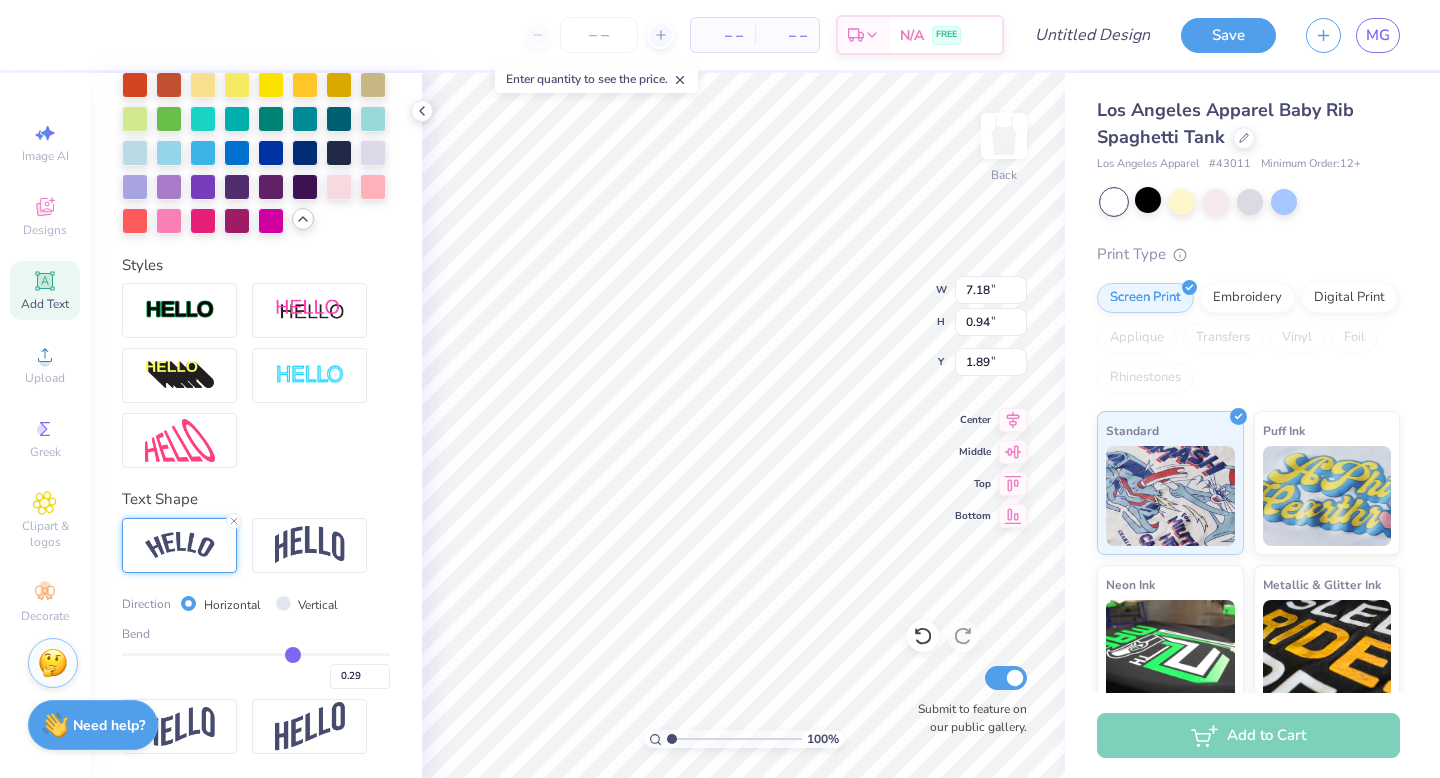 type on "0.3" 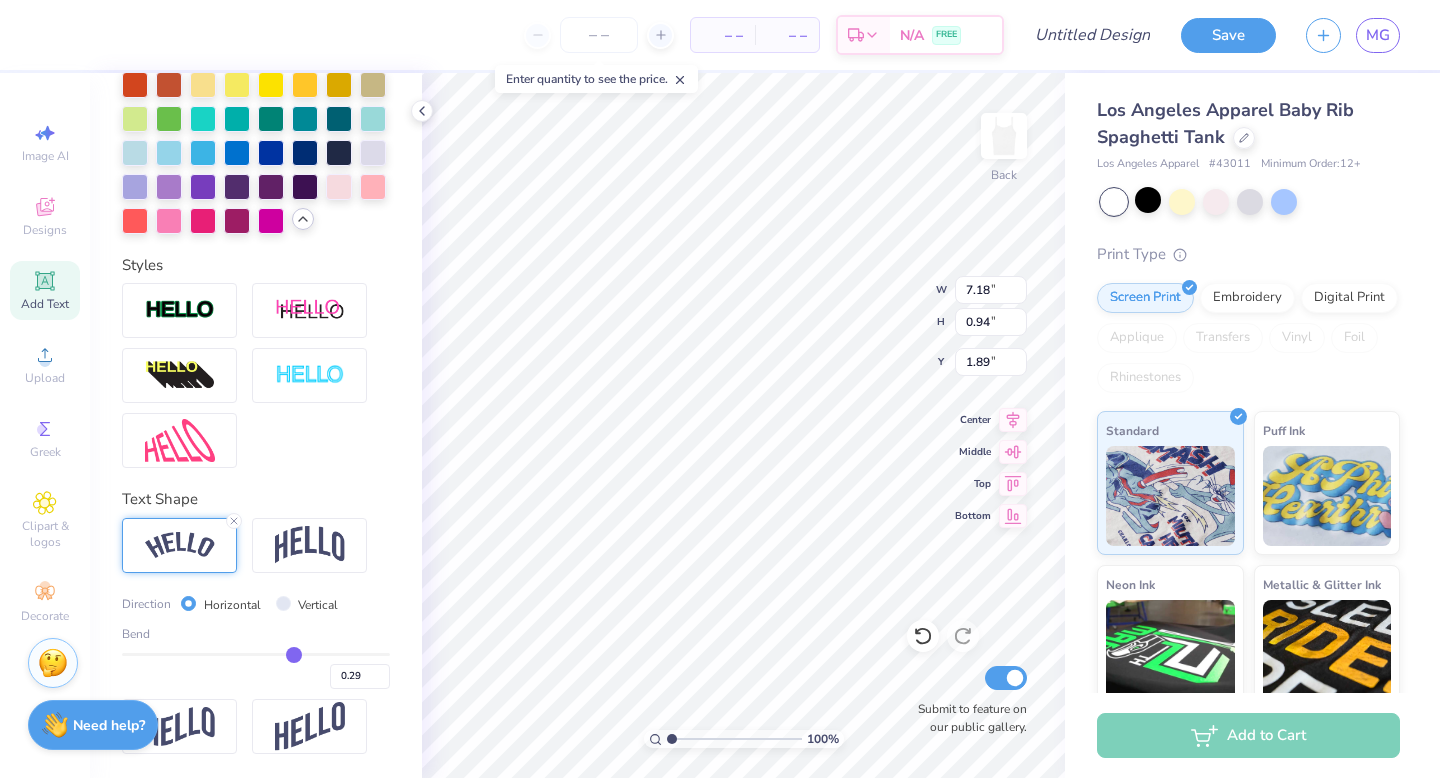 type on "0.30" 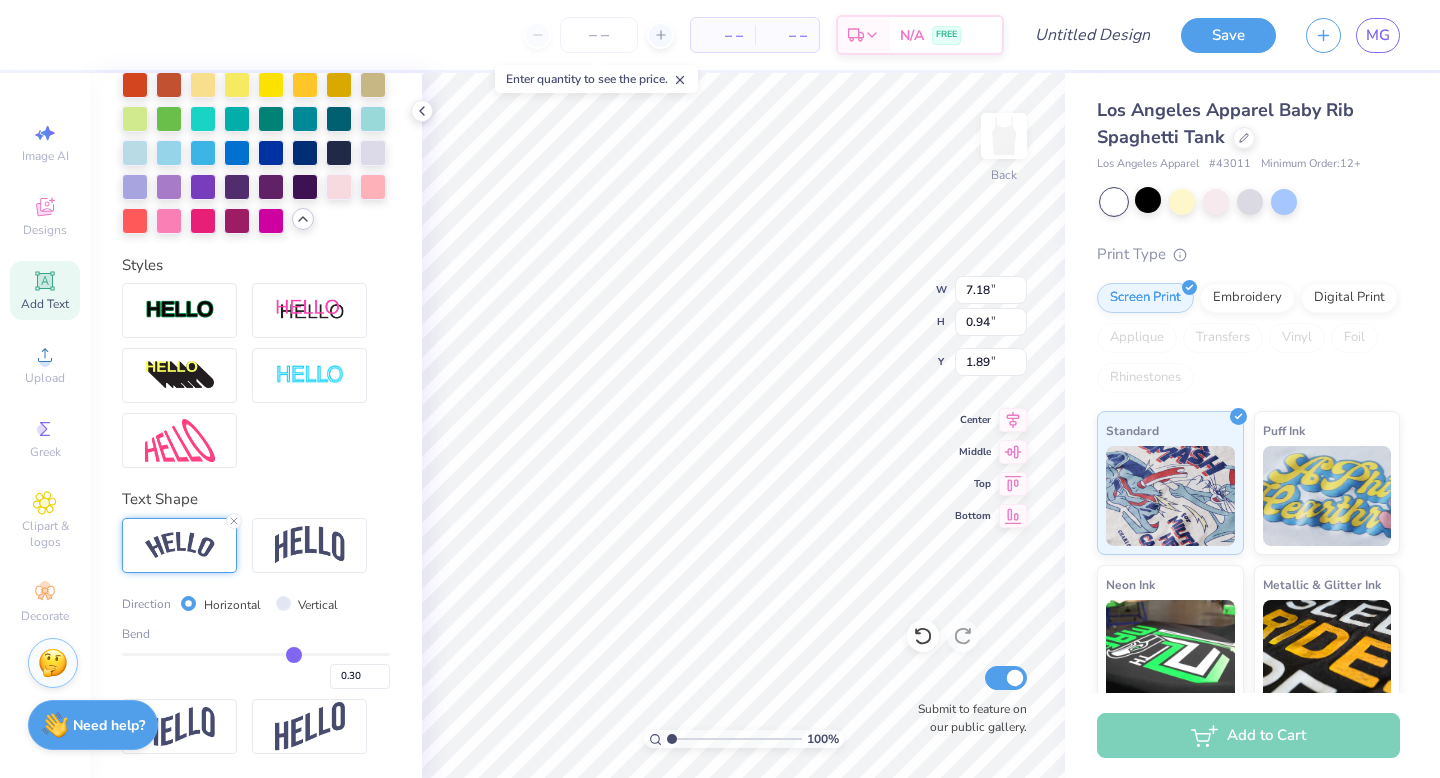 type on "0.31" 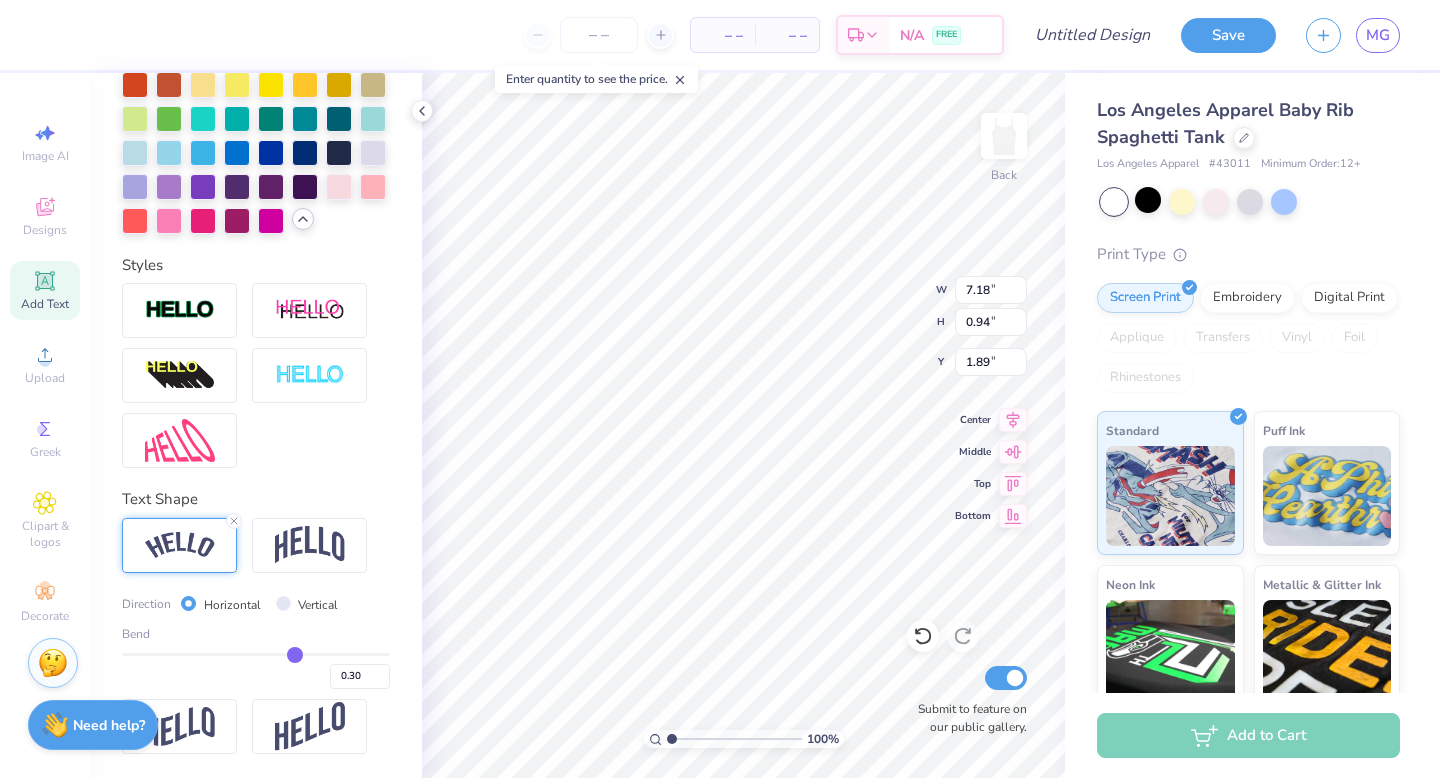 type on "0.31" 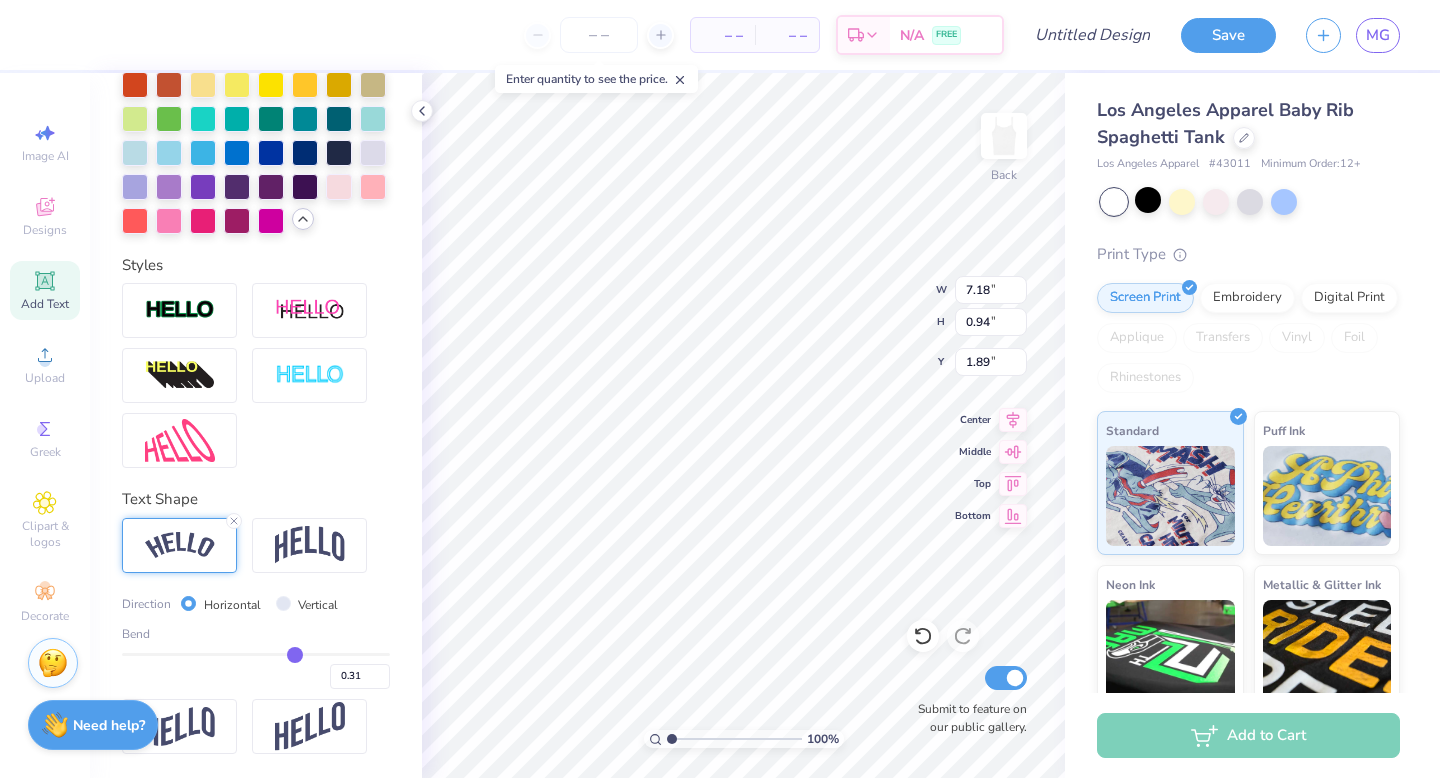 type on "0.32" 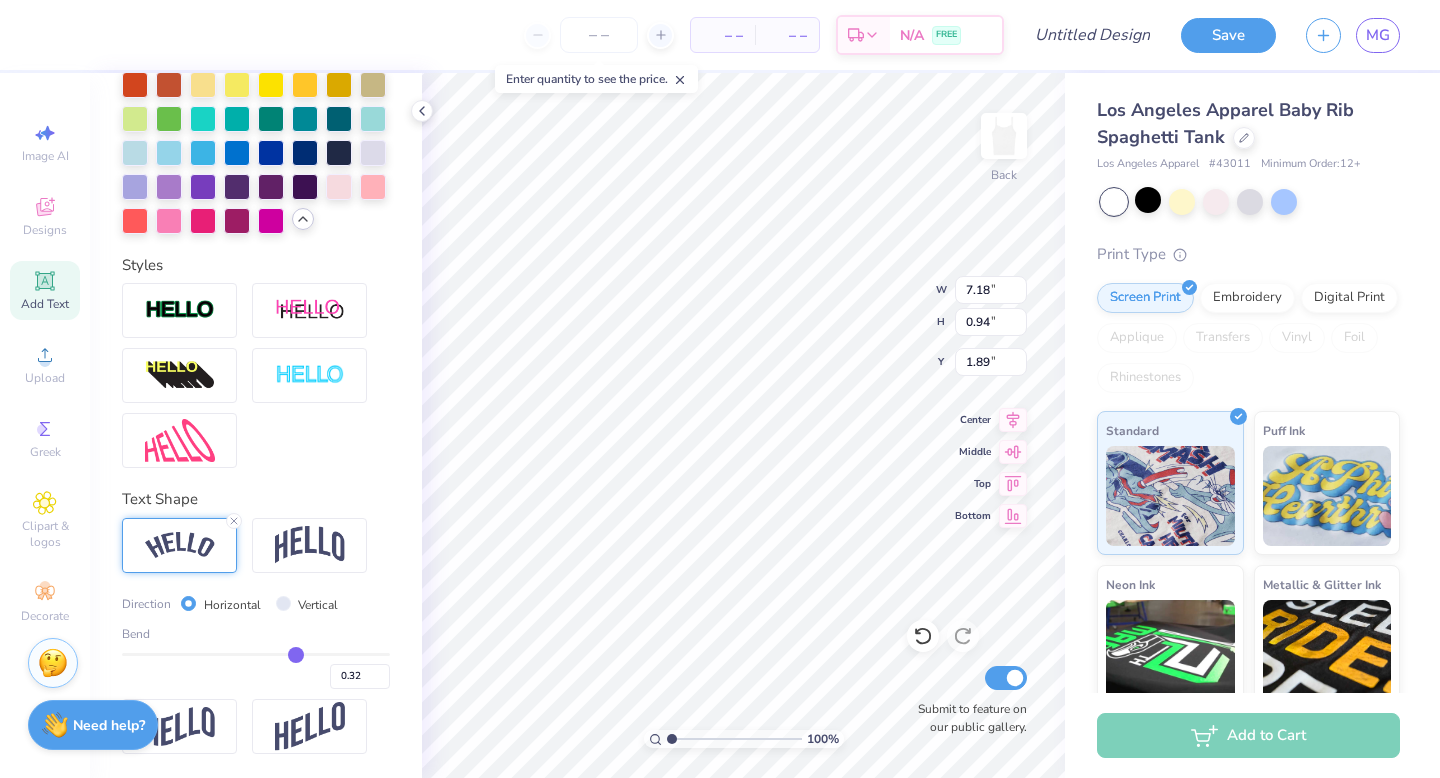 type on "0.33" 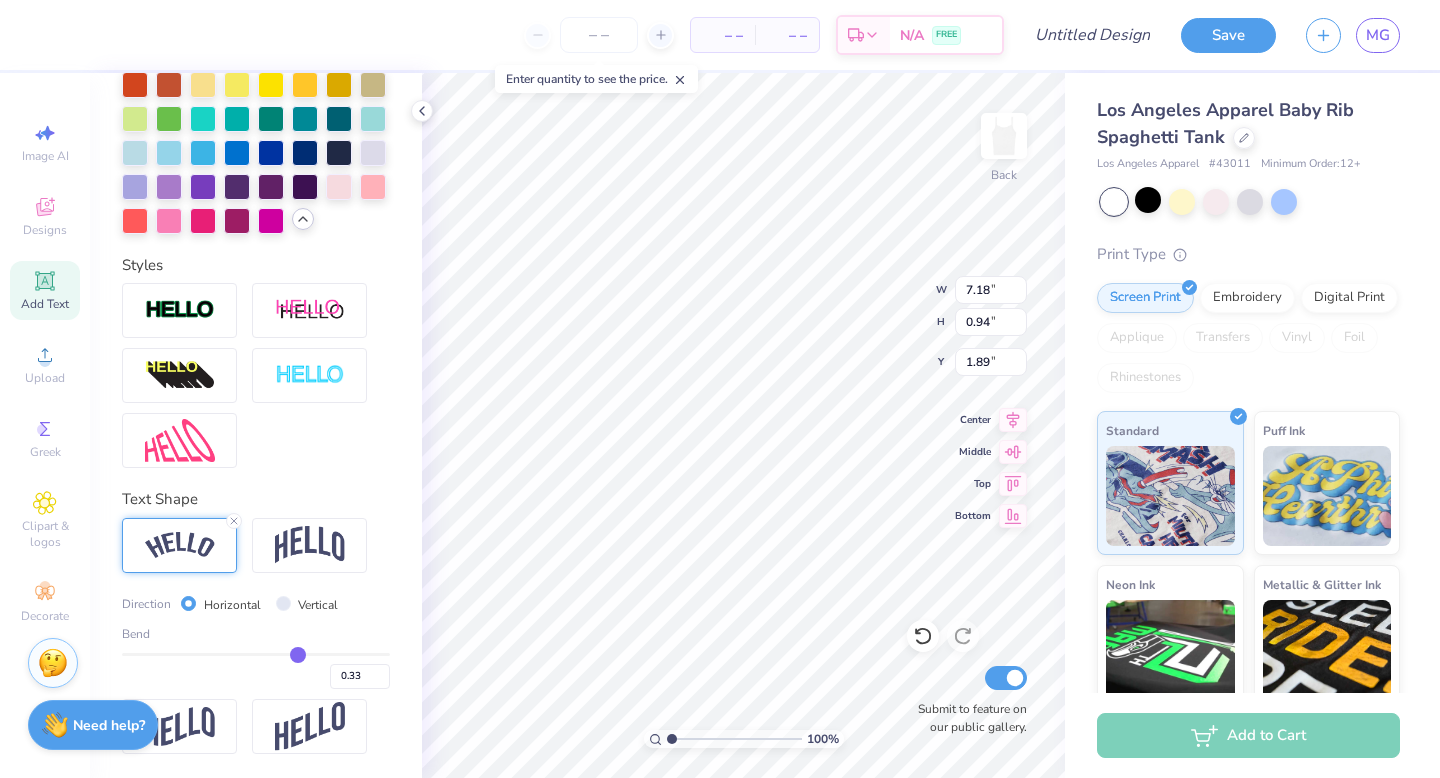 type on "0.34" 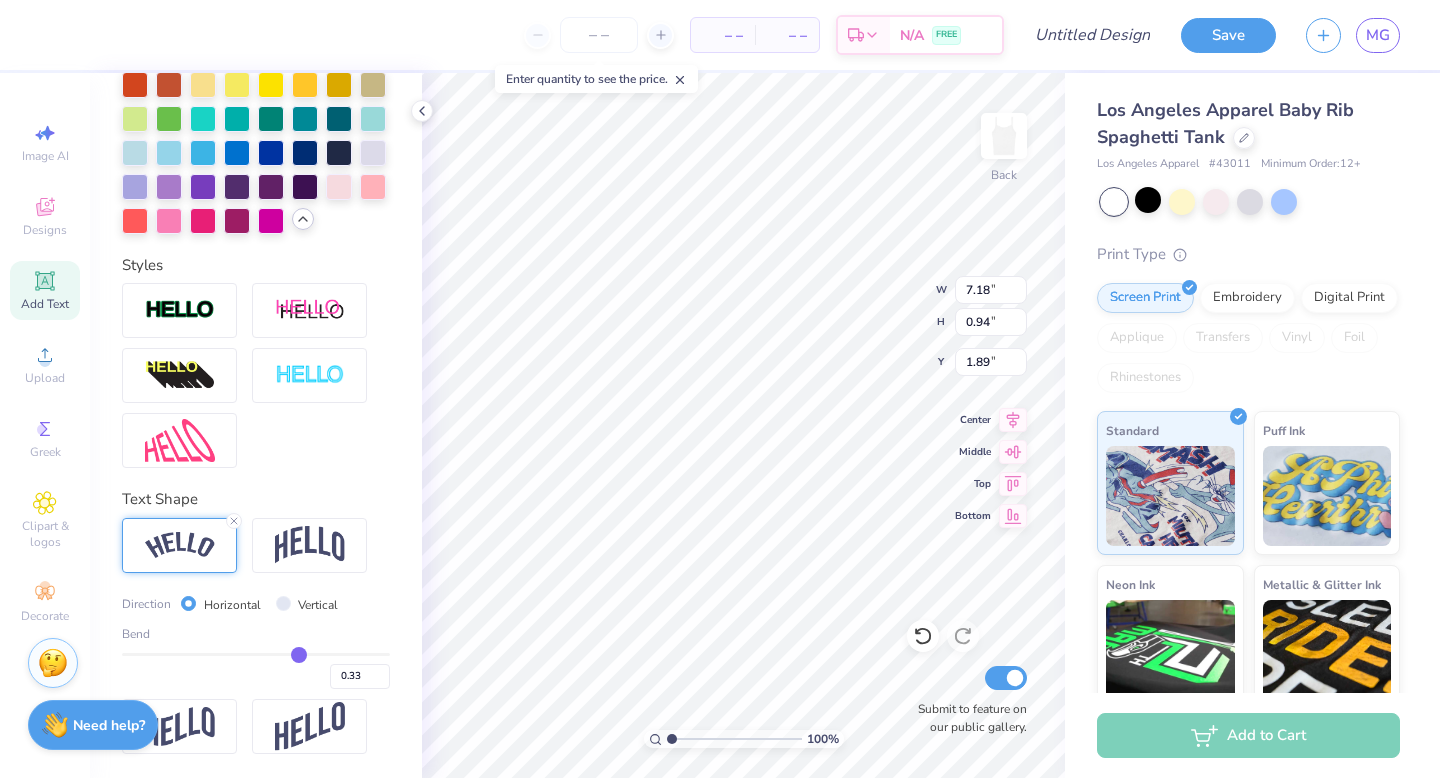 type on "0.34" 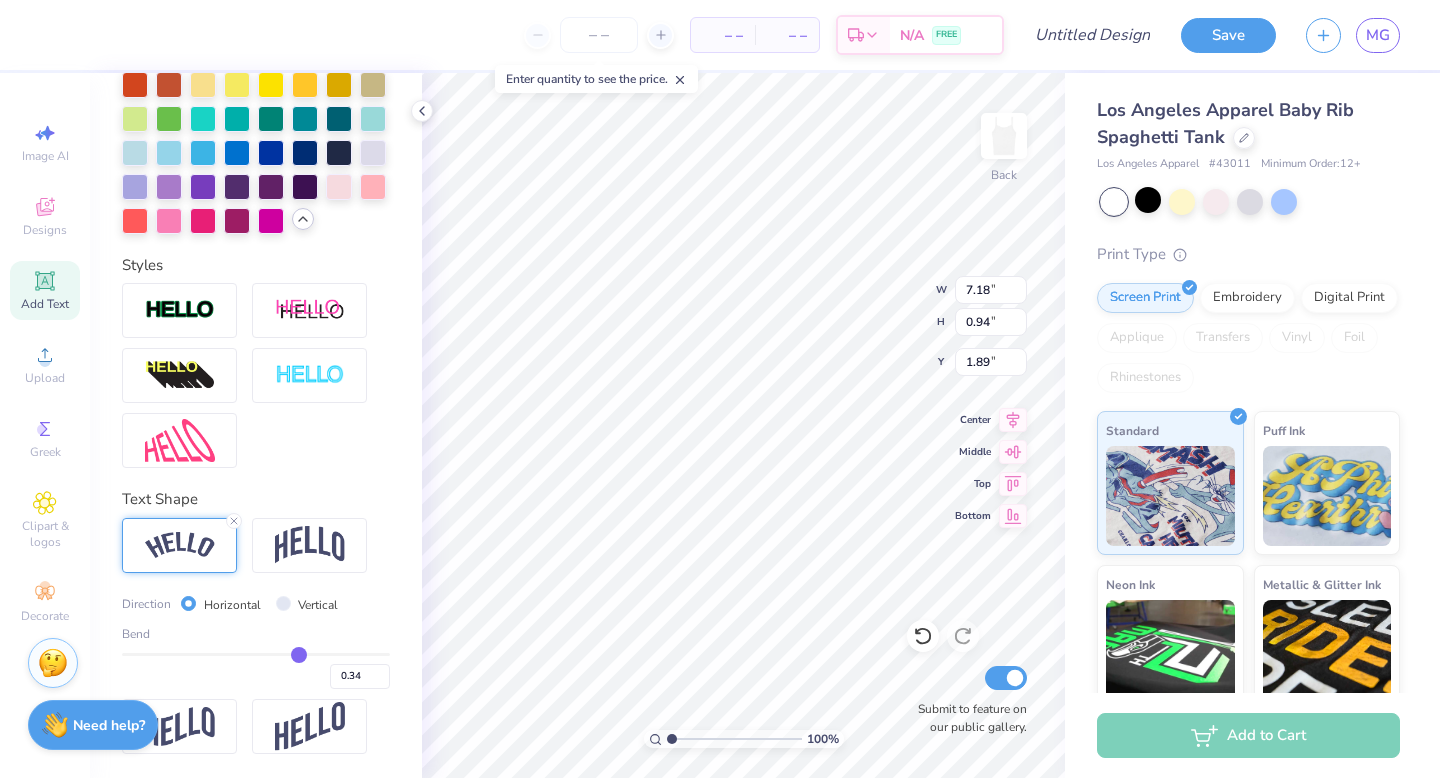 type on "0.35" 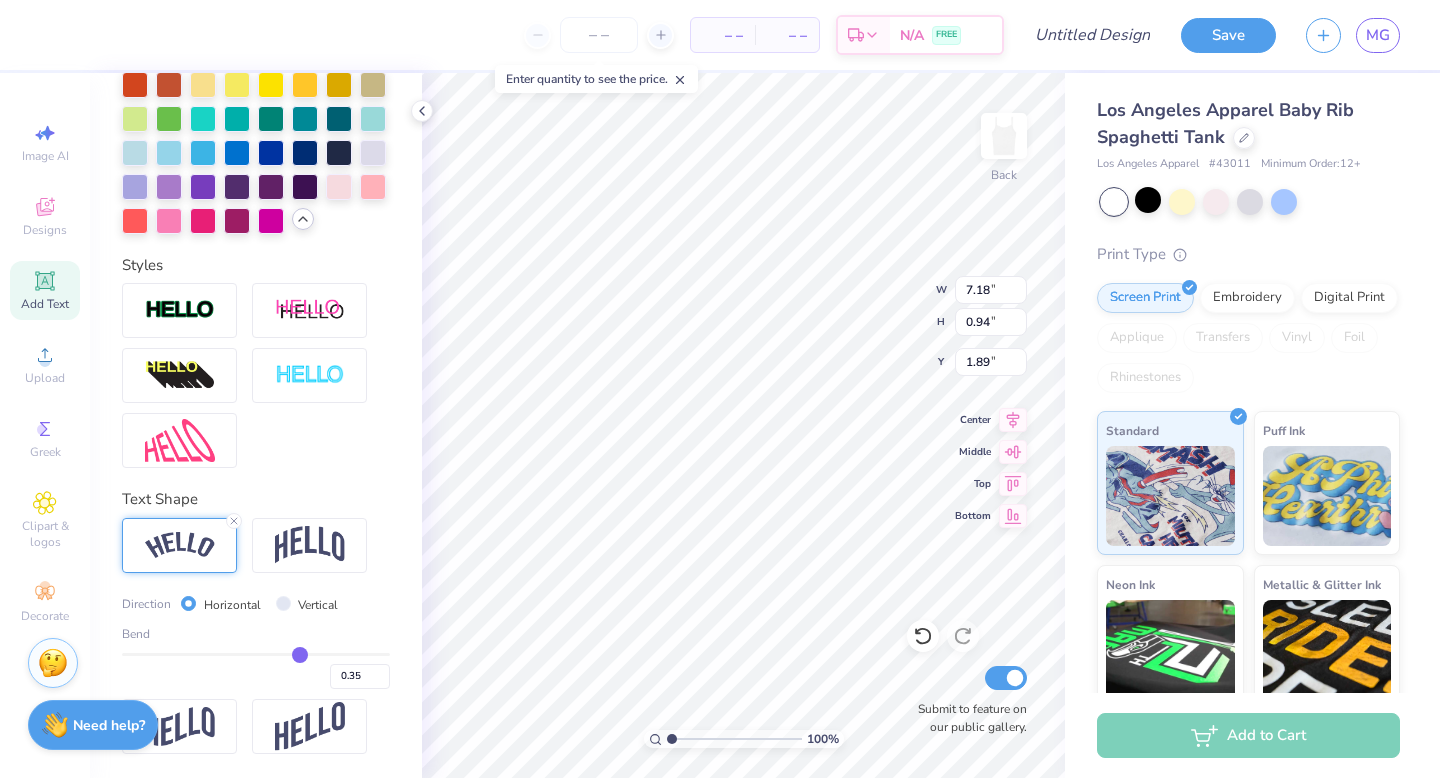 type on "0.36" 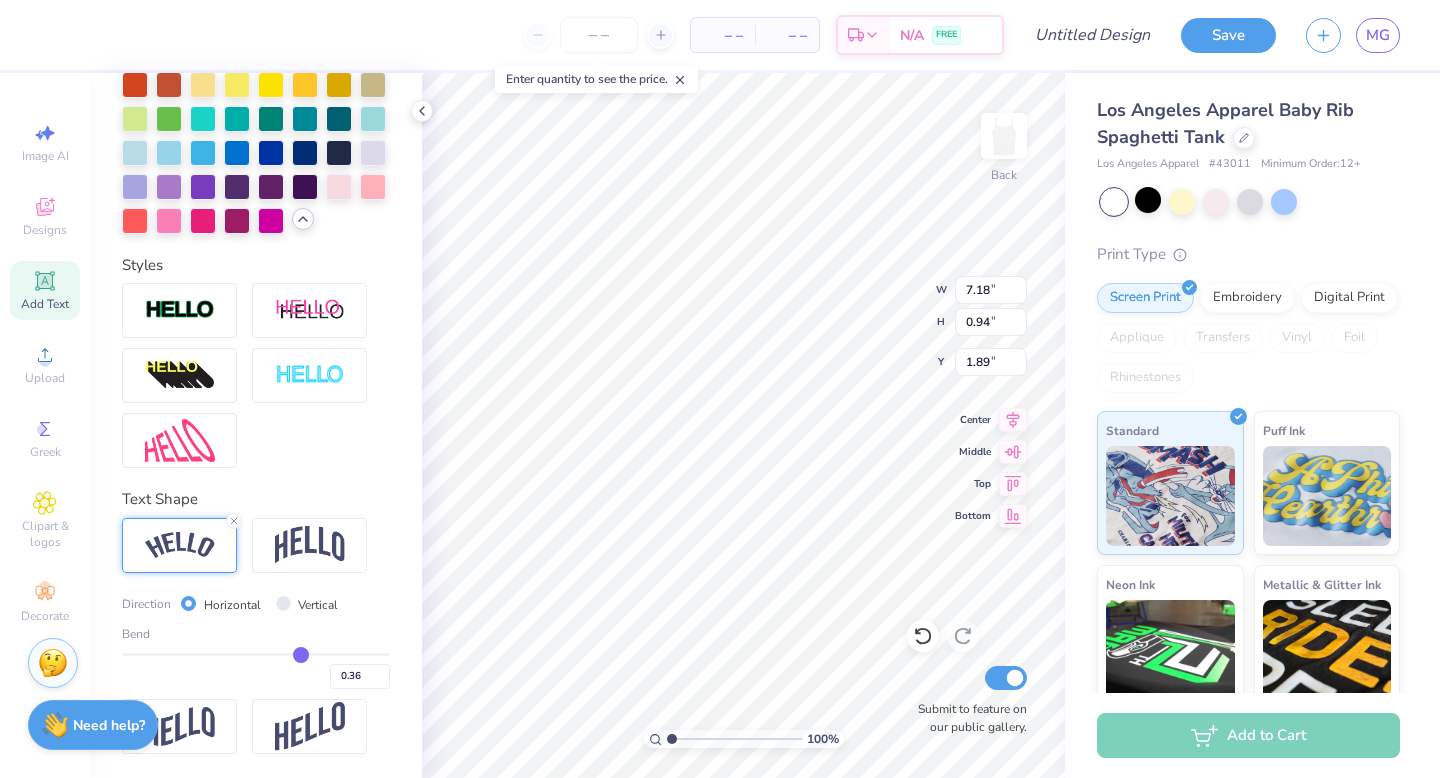 drag, startPoint x: 289, startPoint y: 655, endPoint x: 301, endPoint y: 655, distance: 12 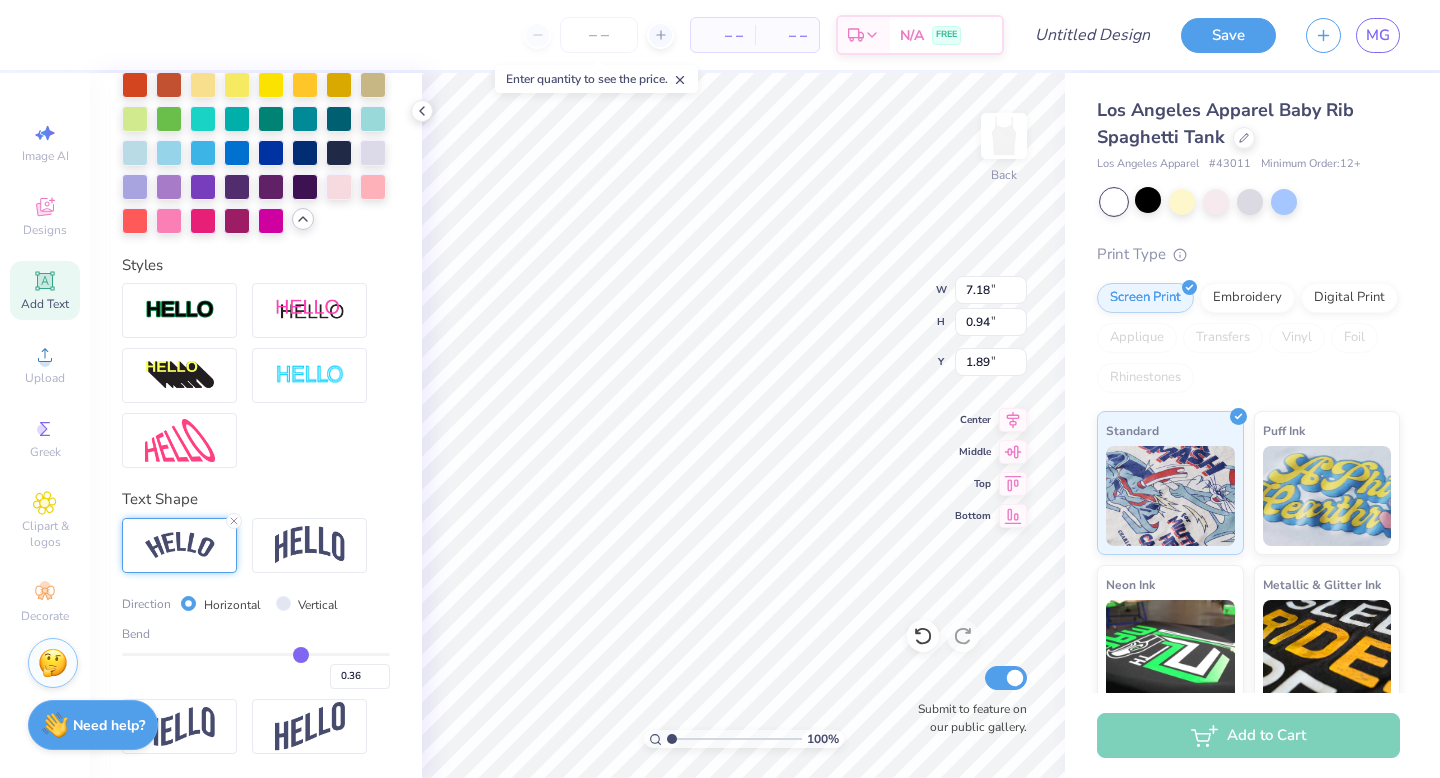 type on "7.26" 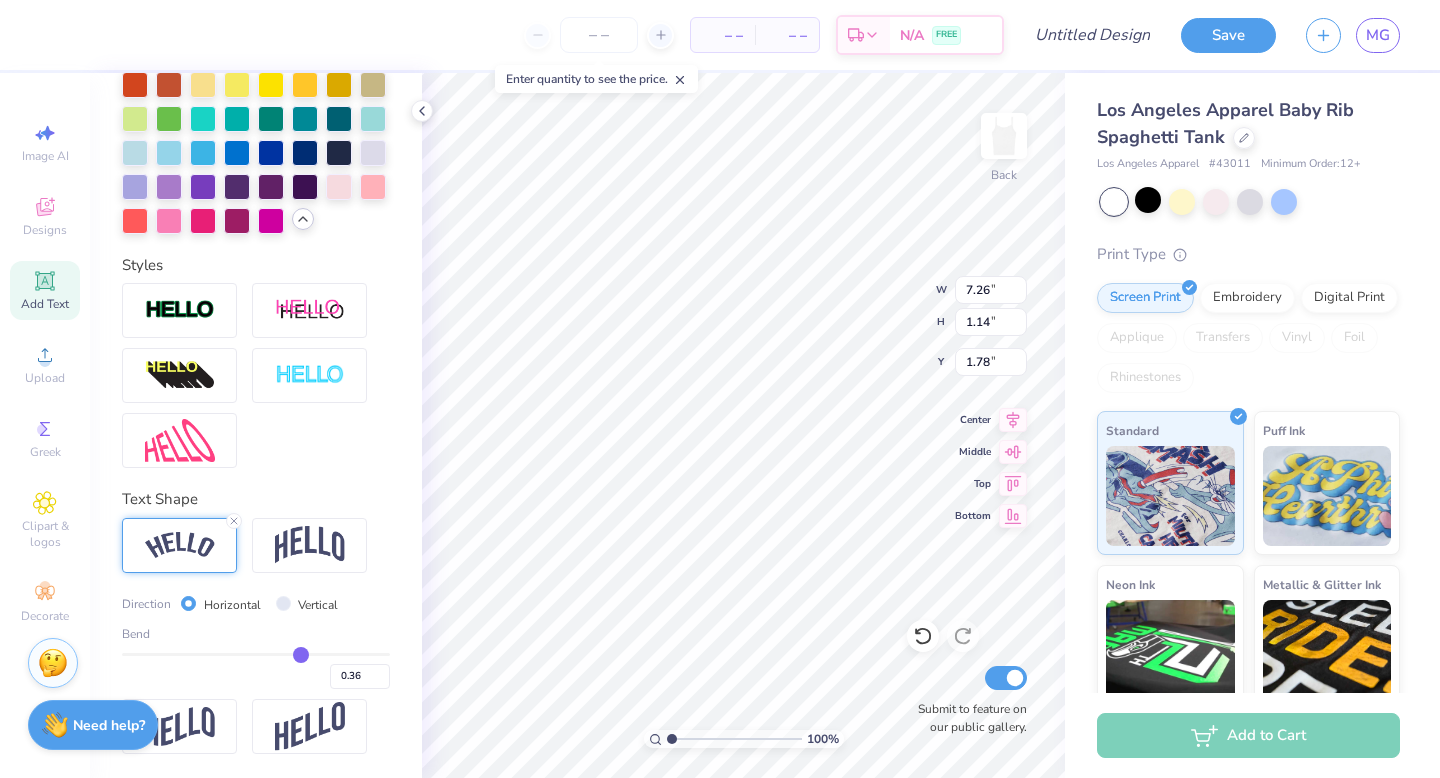 type on "0.37" 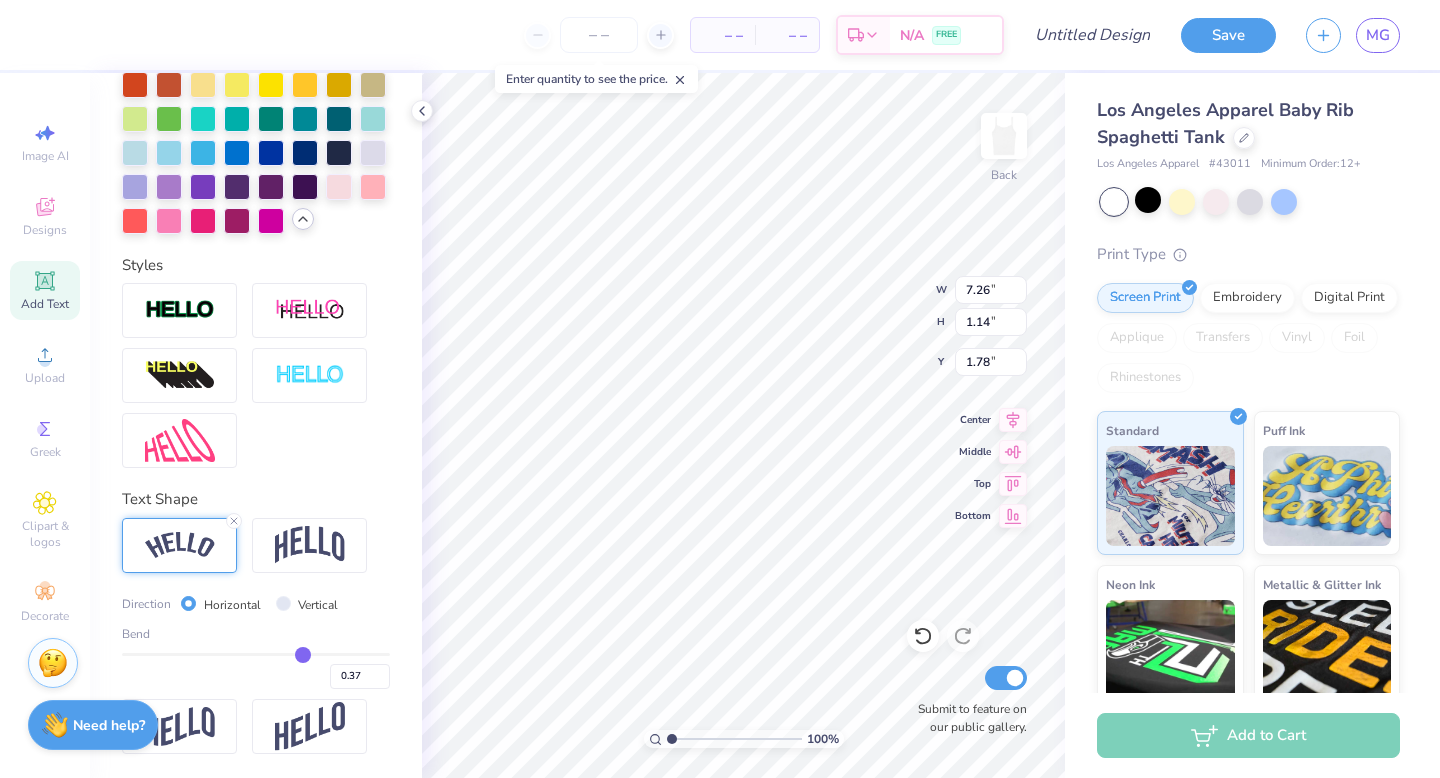 type on "0.38" 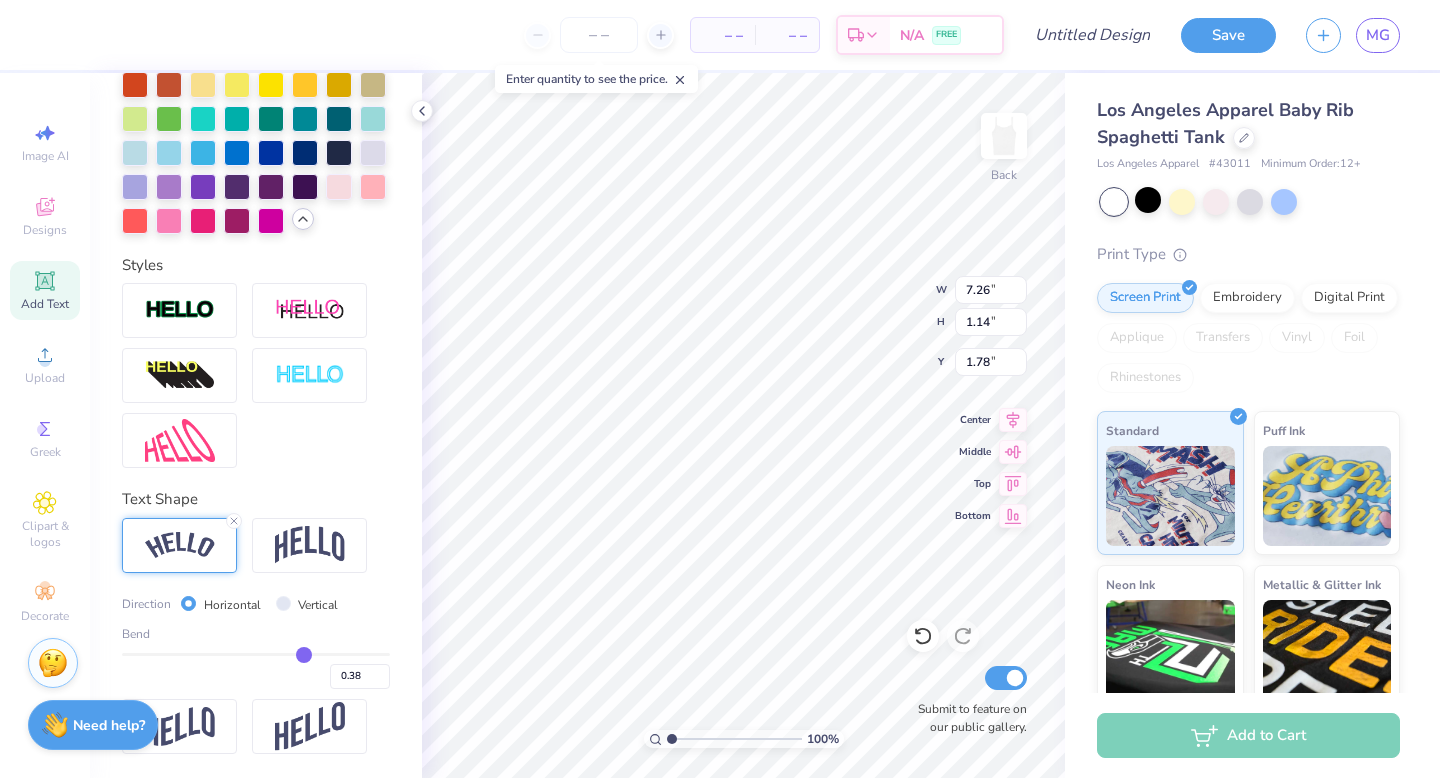 type on "0.4" 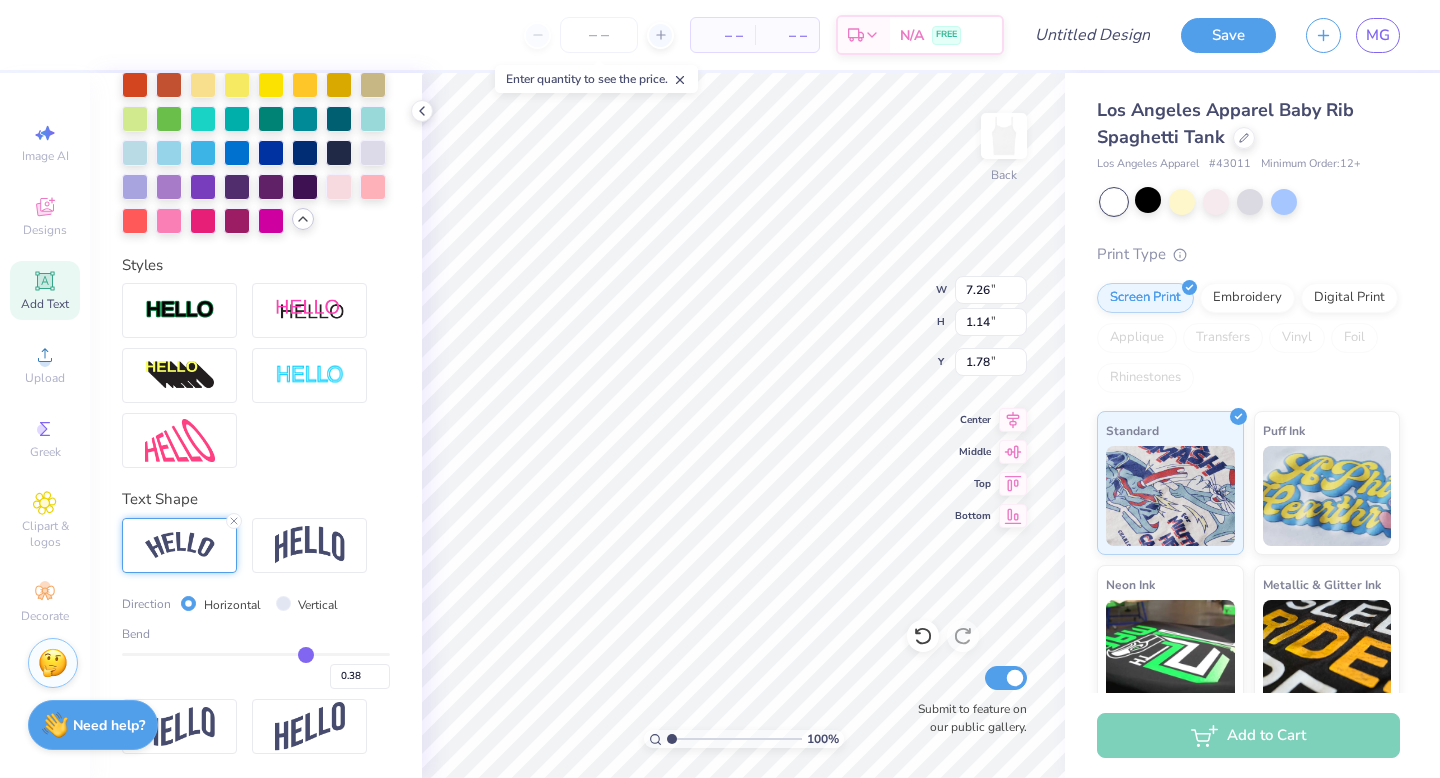 type on "0.40" 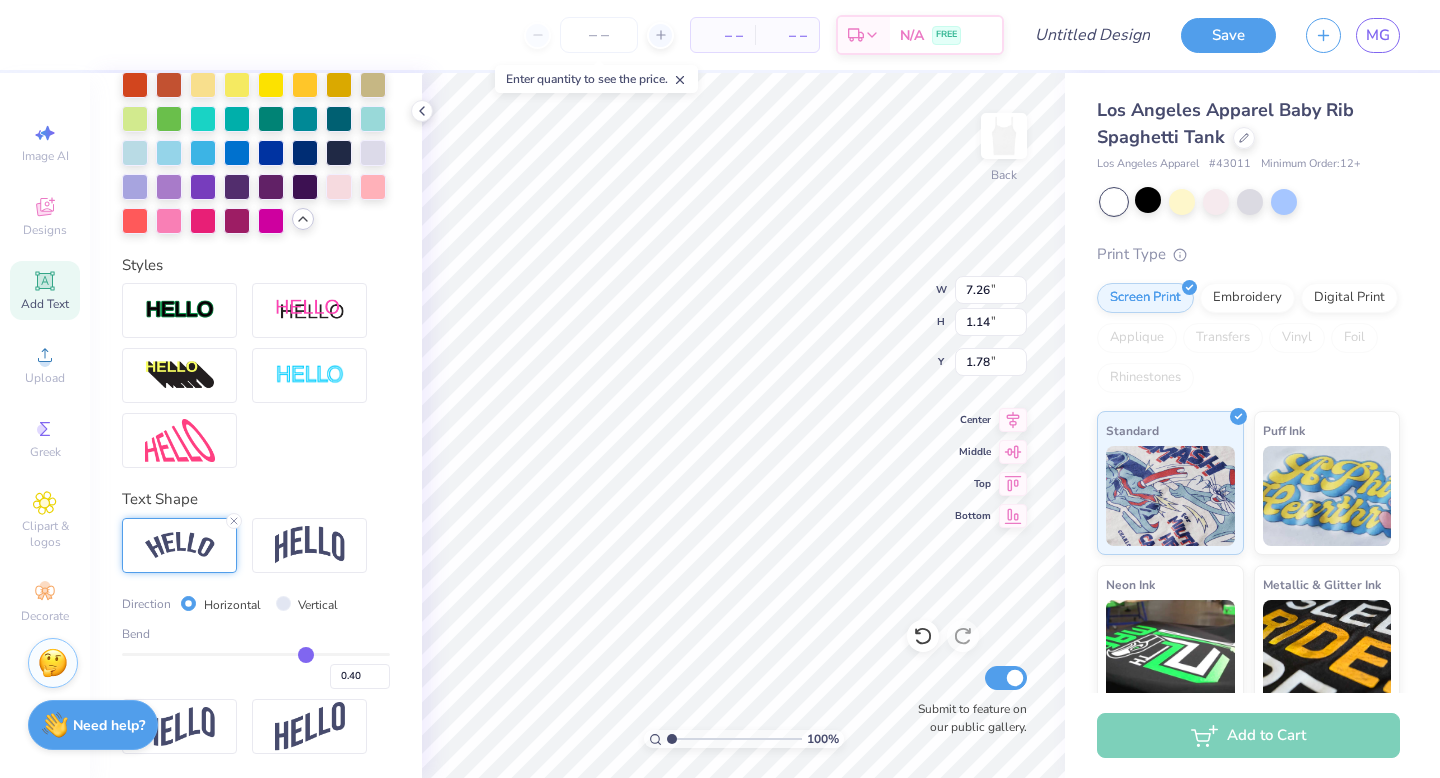 type on "0.42" 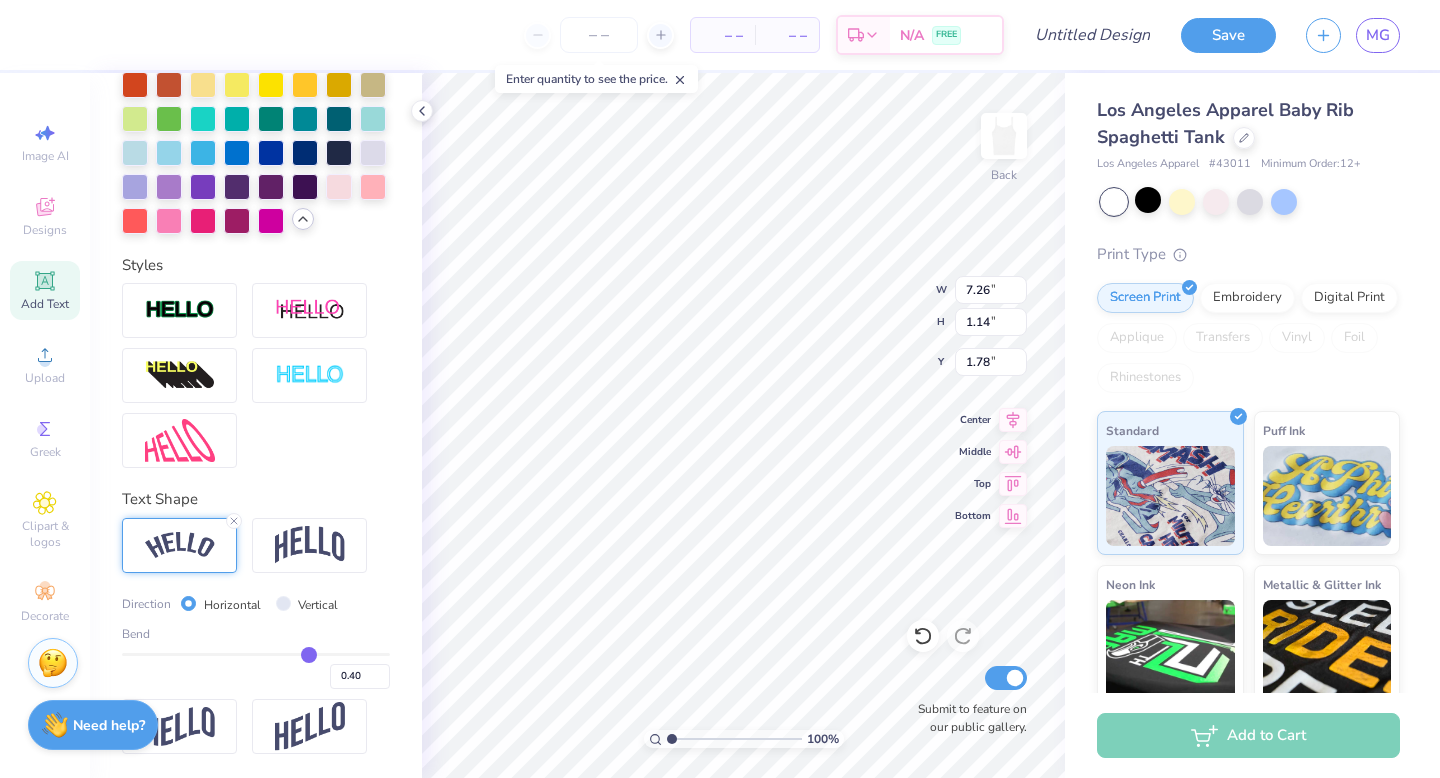 type on "0.42" 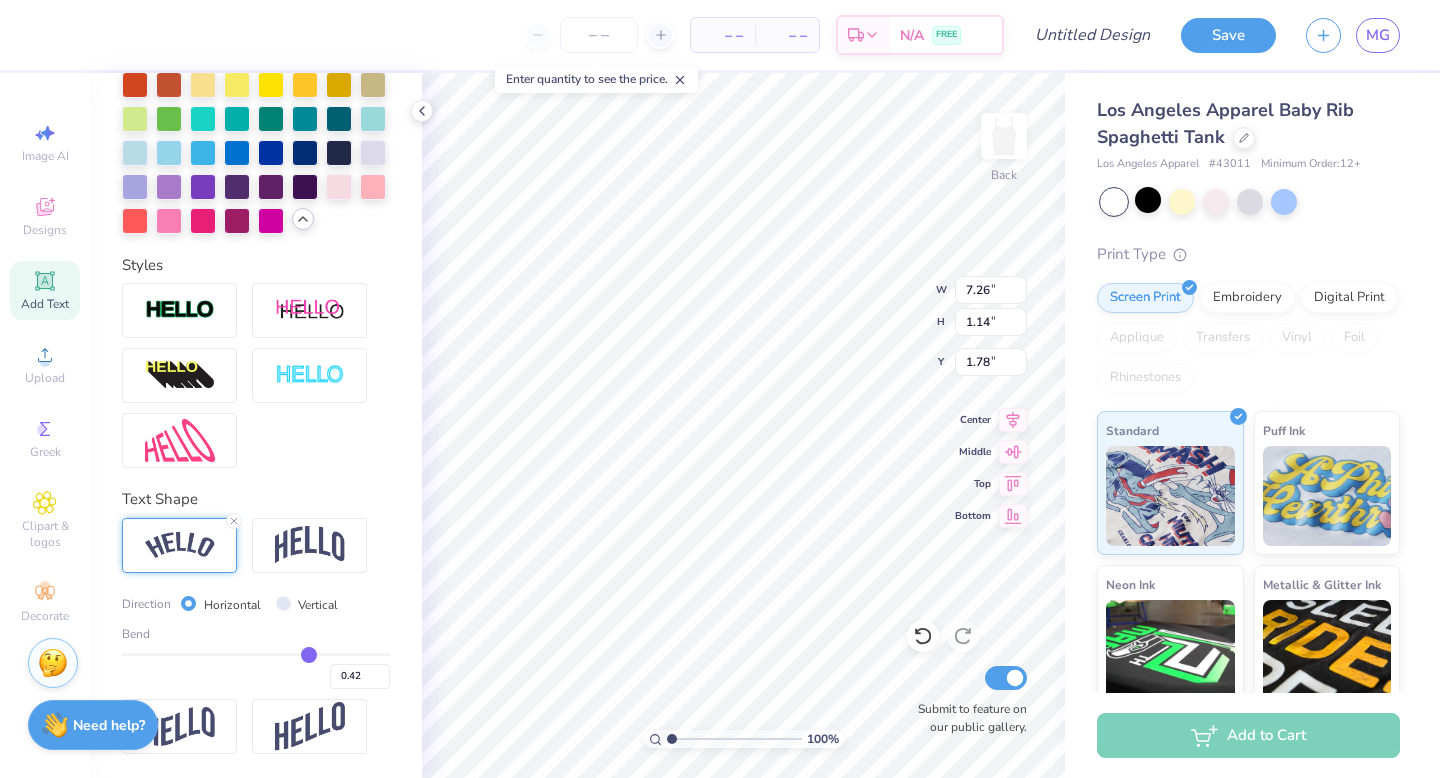 type on "0.44" 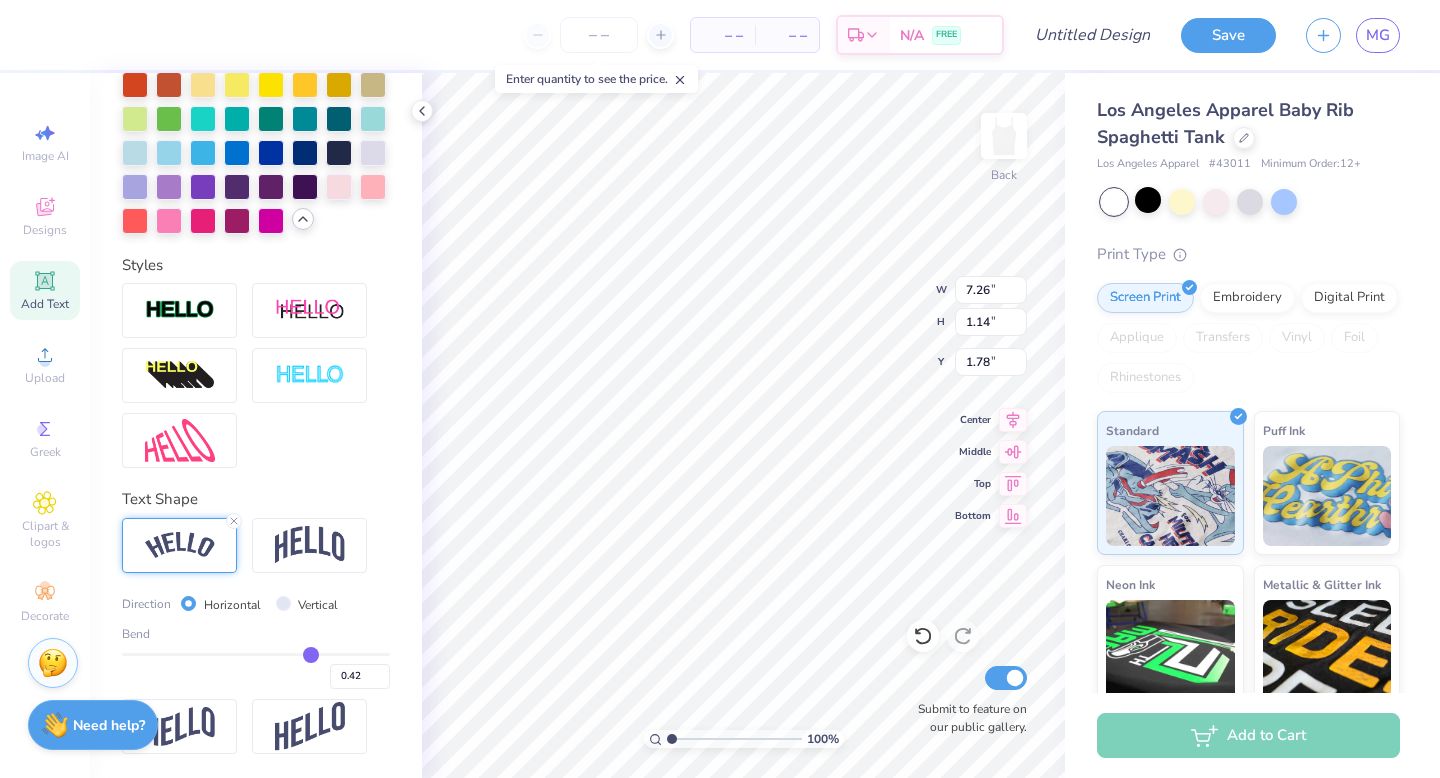 type on "0.44" 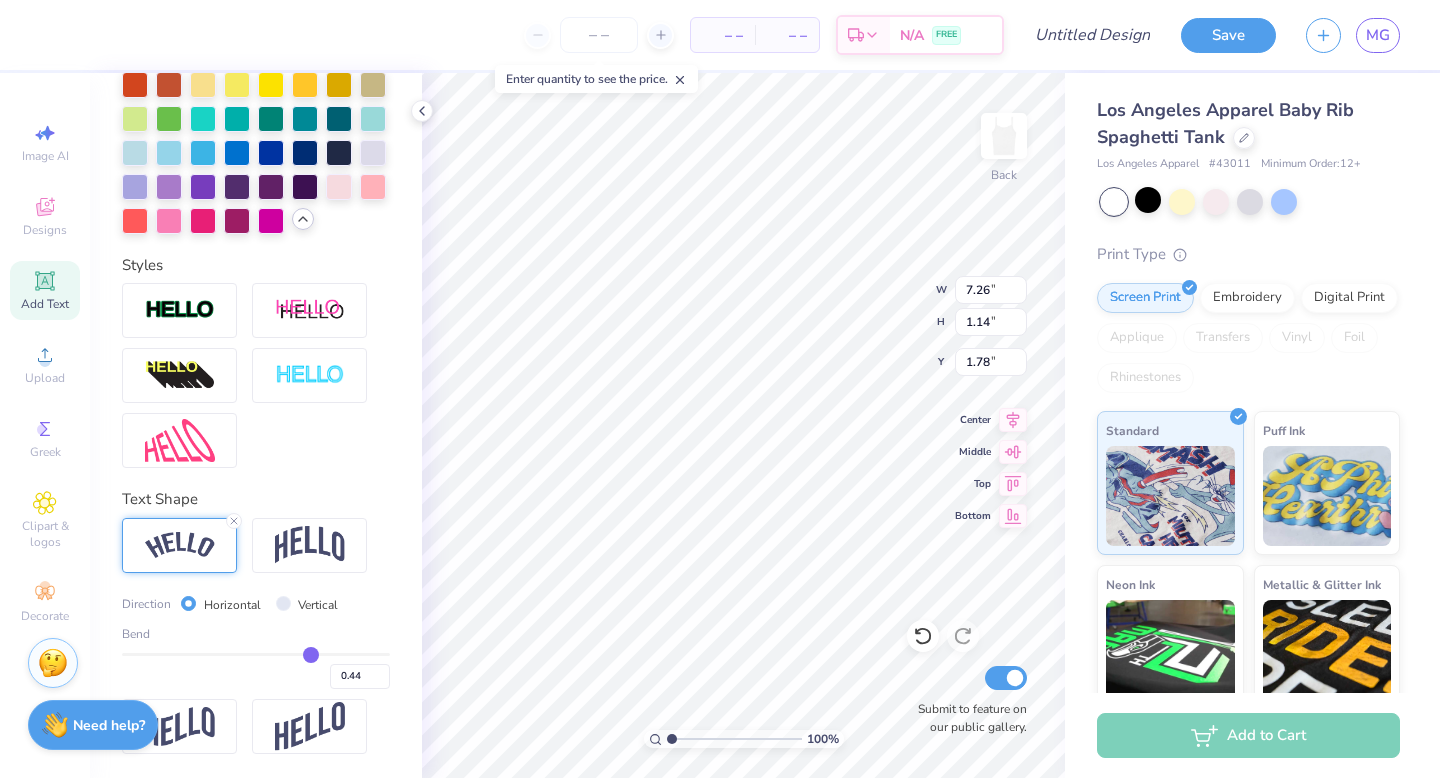 type on "0.45" 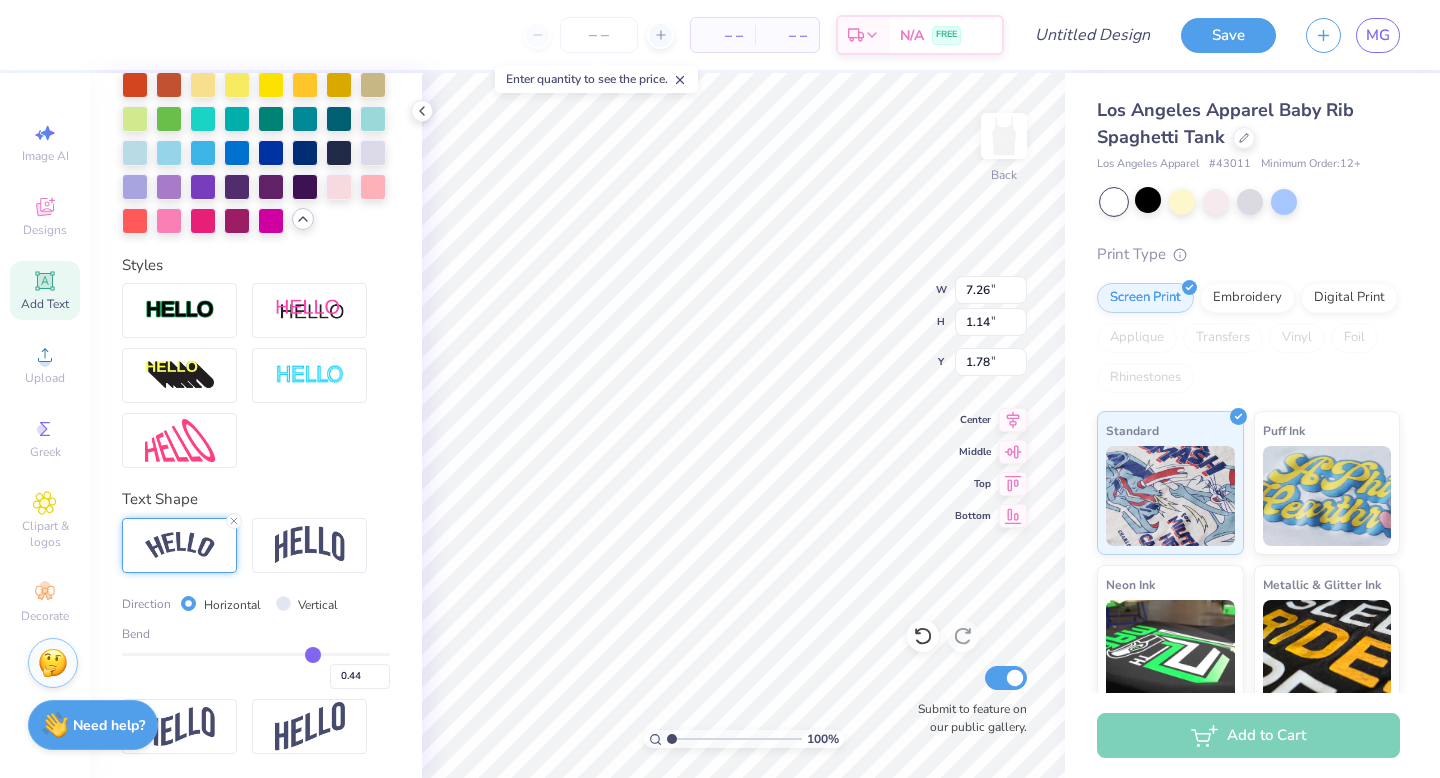 type on "0.45" 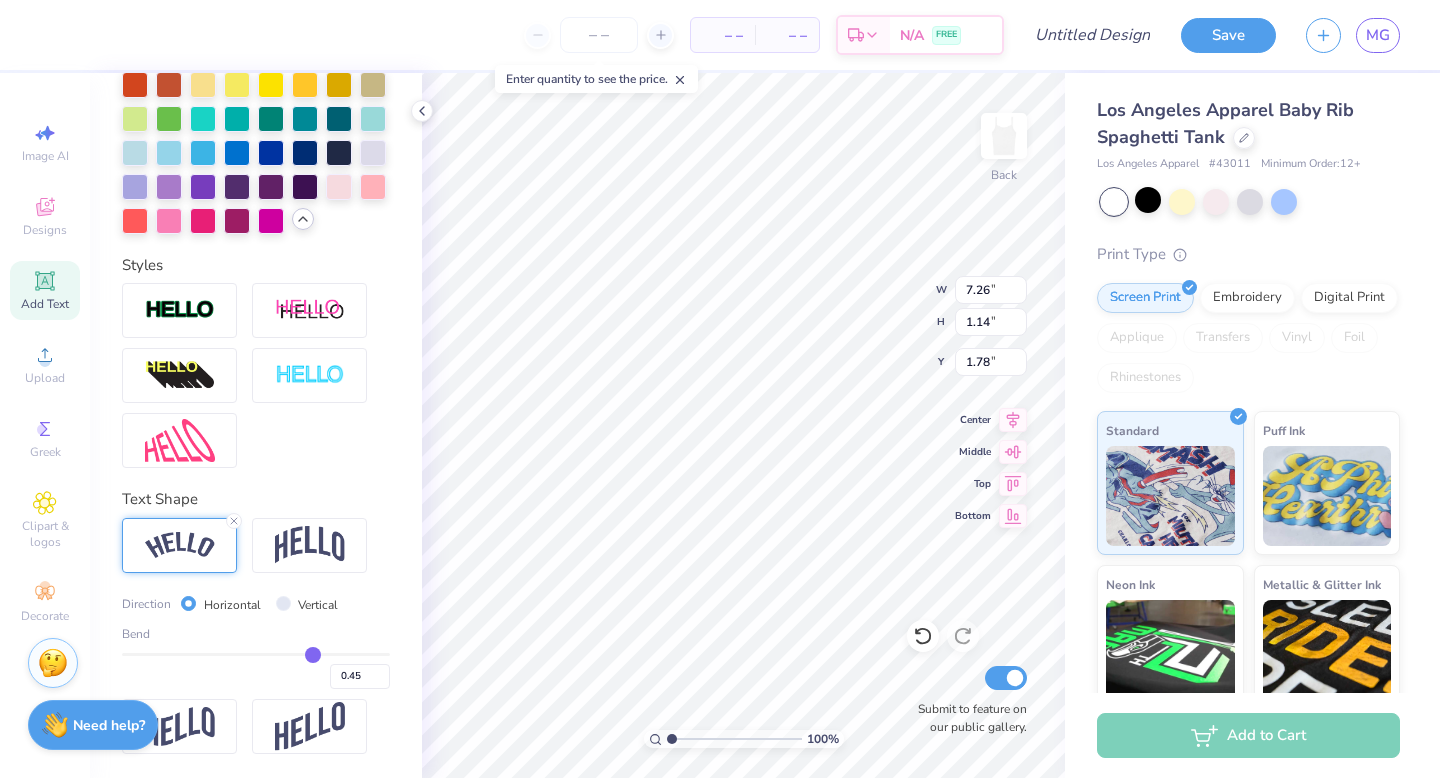 type on "0.46" 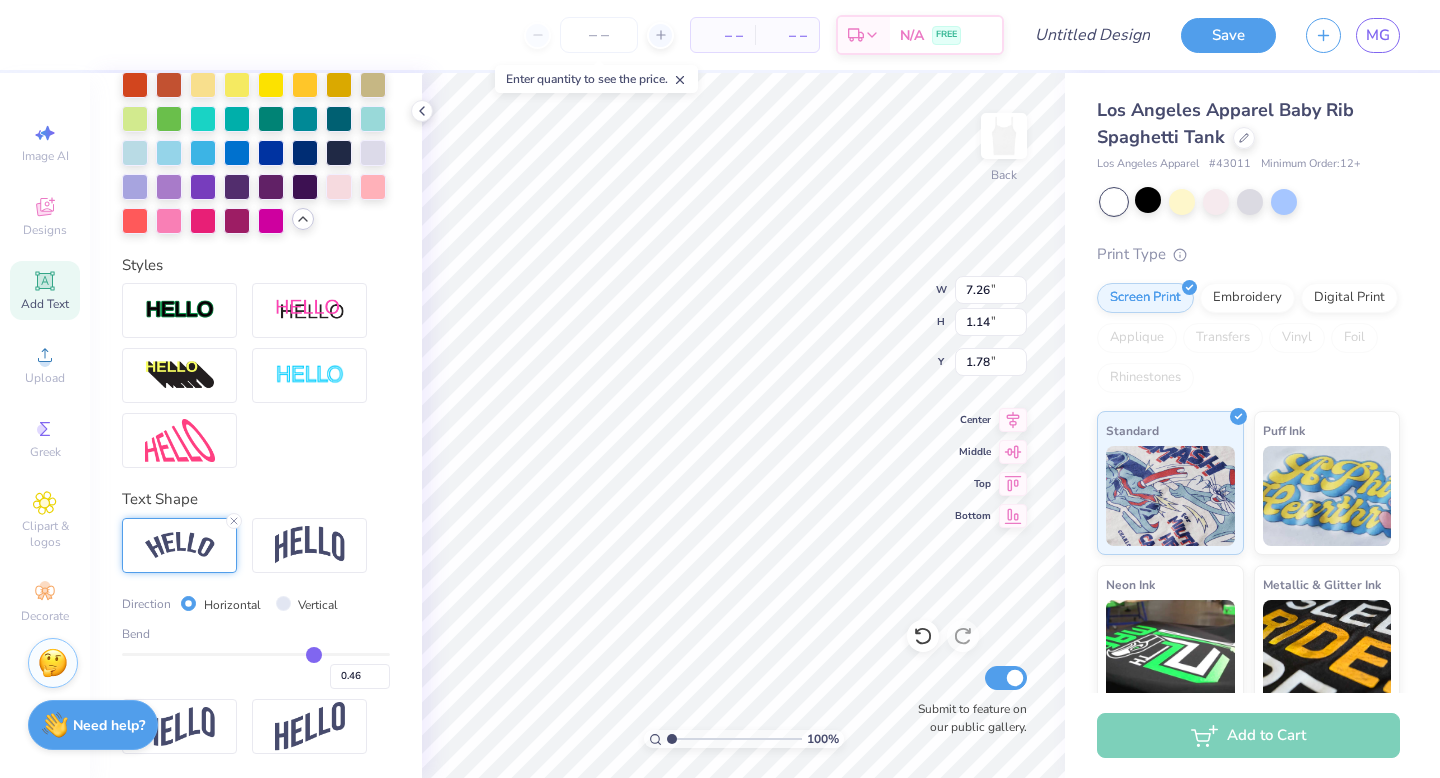 type on "0.47" 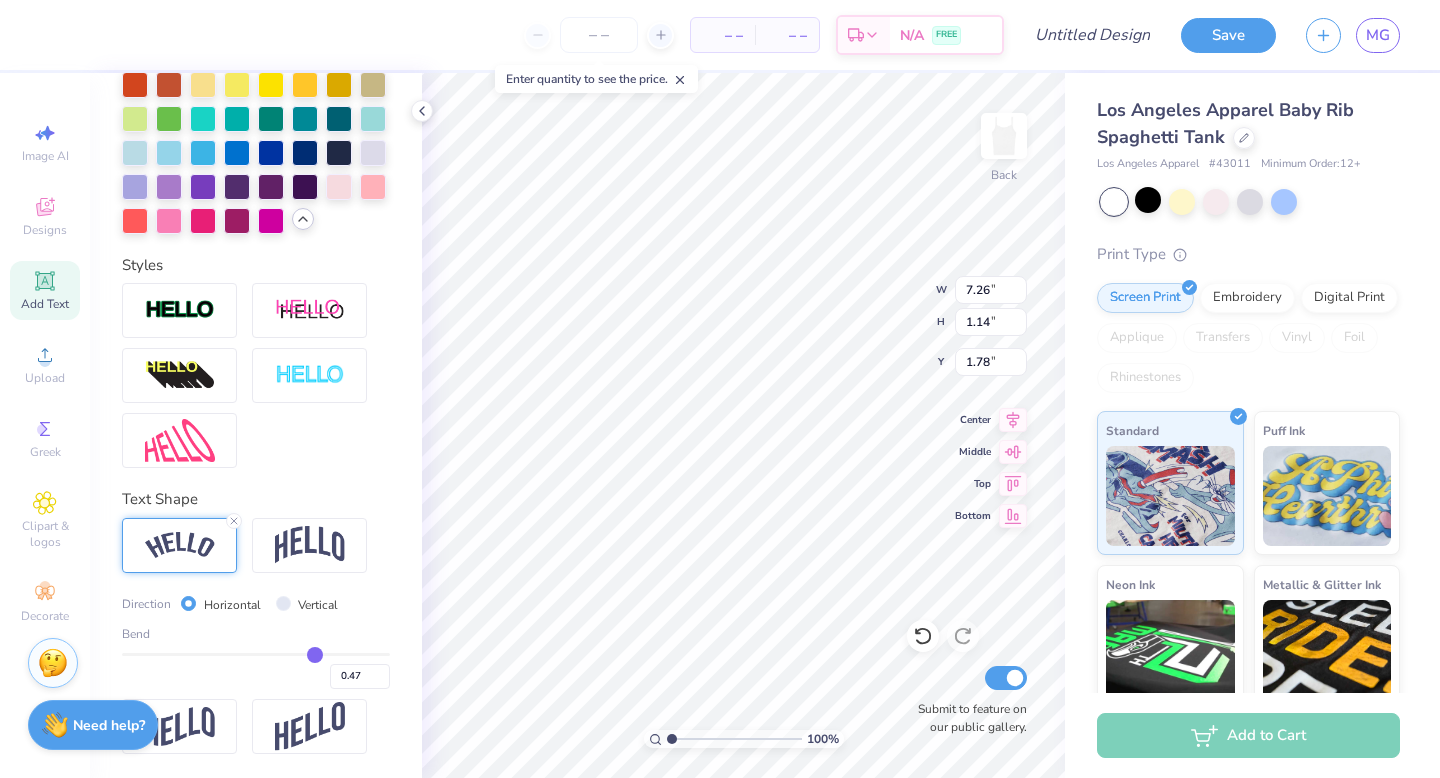 type on "0.48" 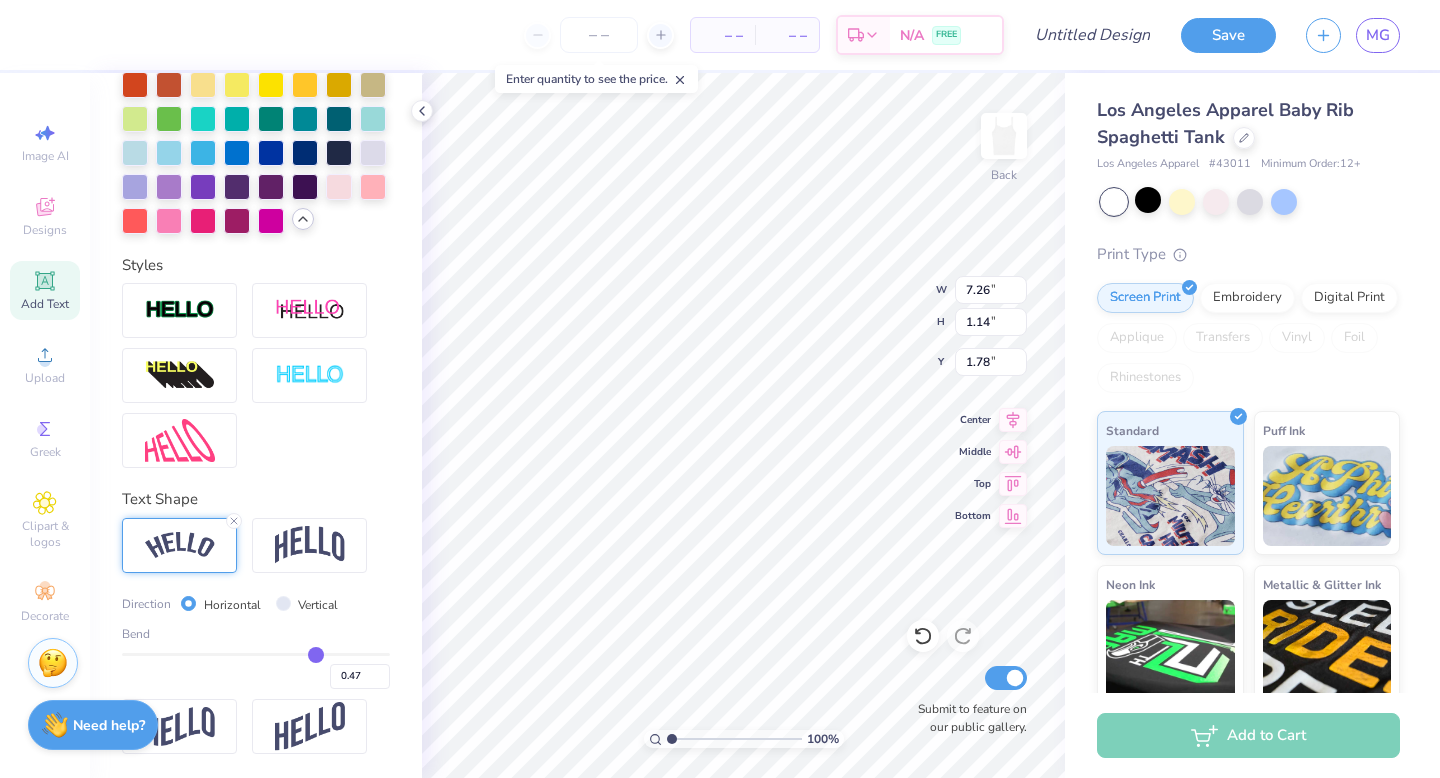 type on "0.48" 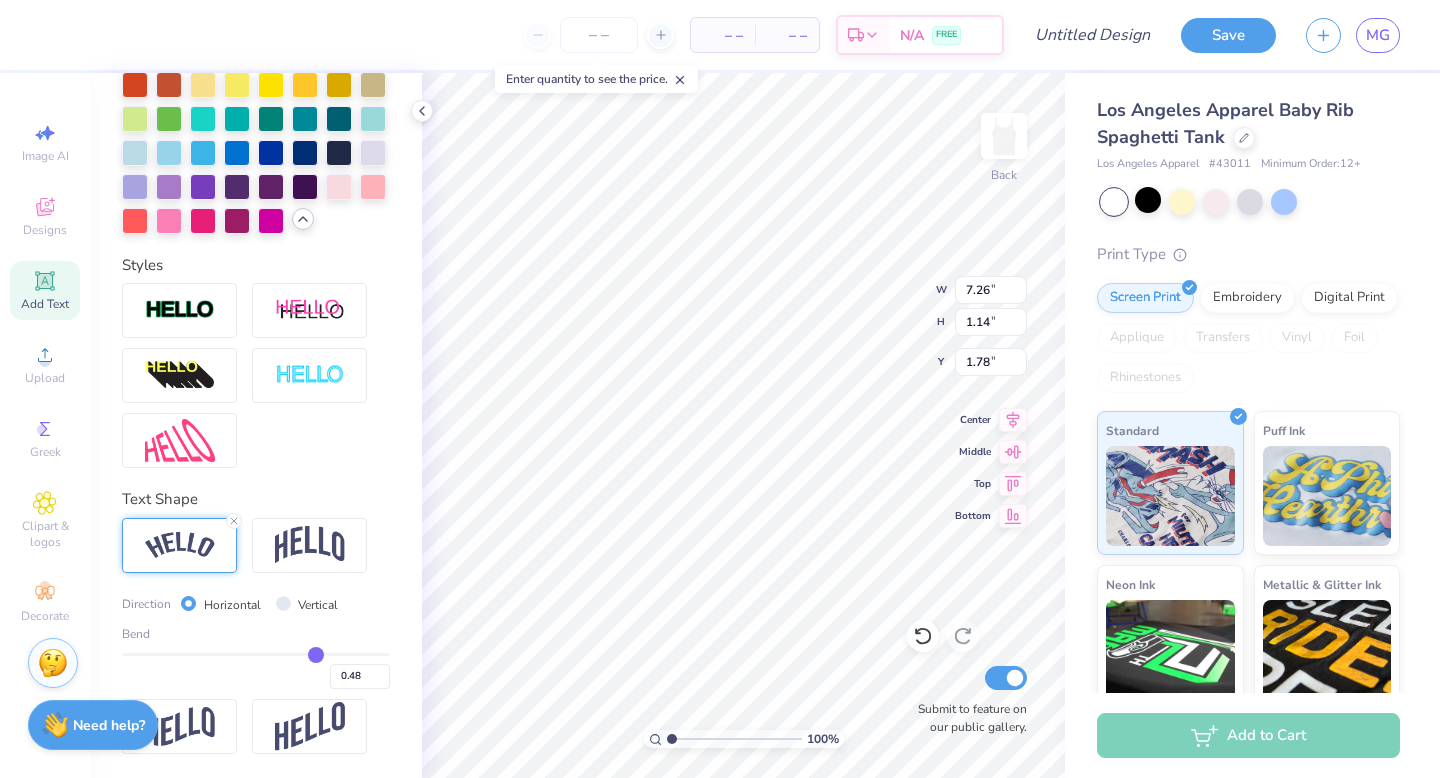 type on "0.49" 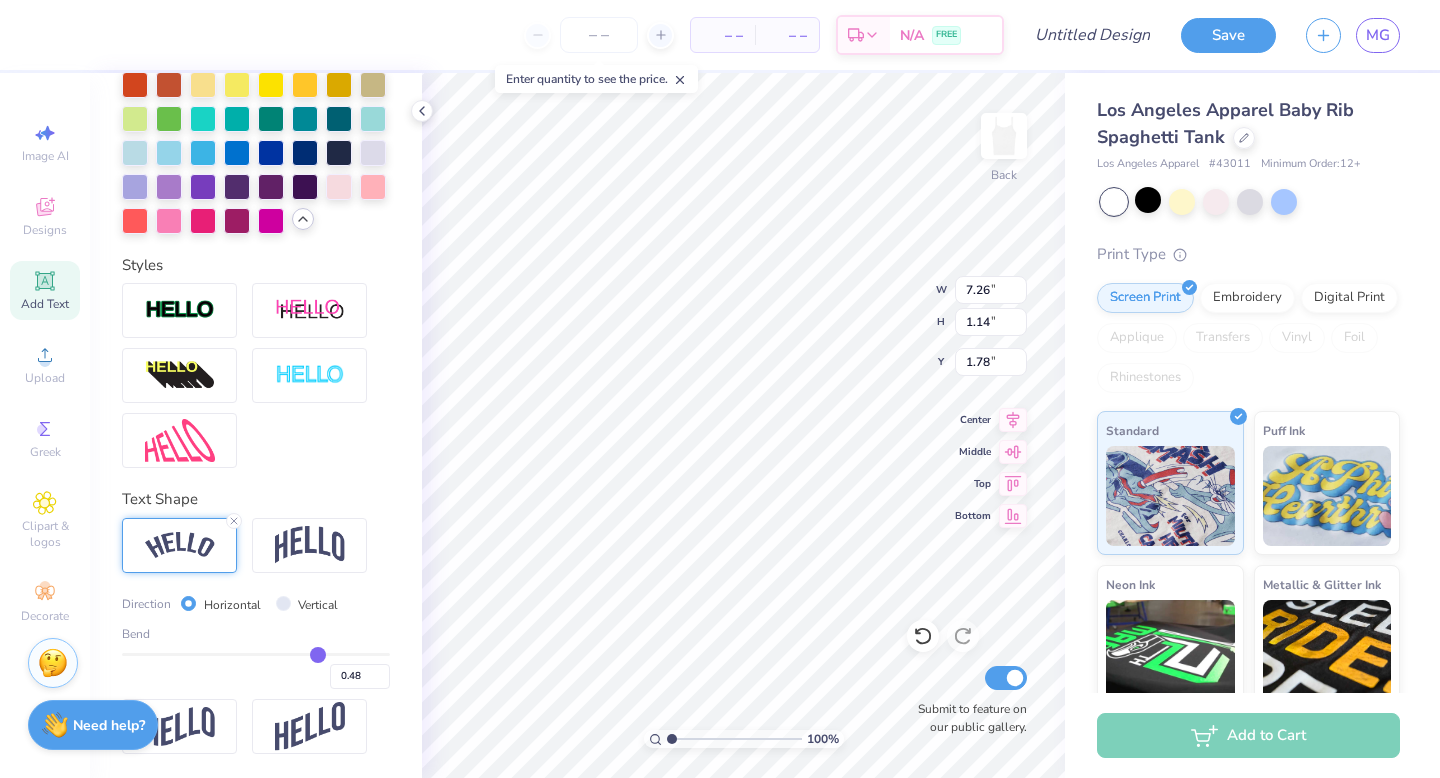 type on "0.49" 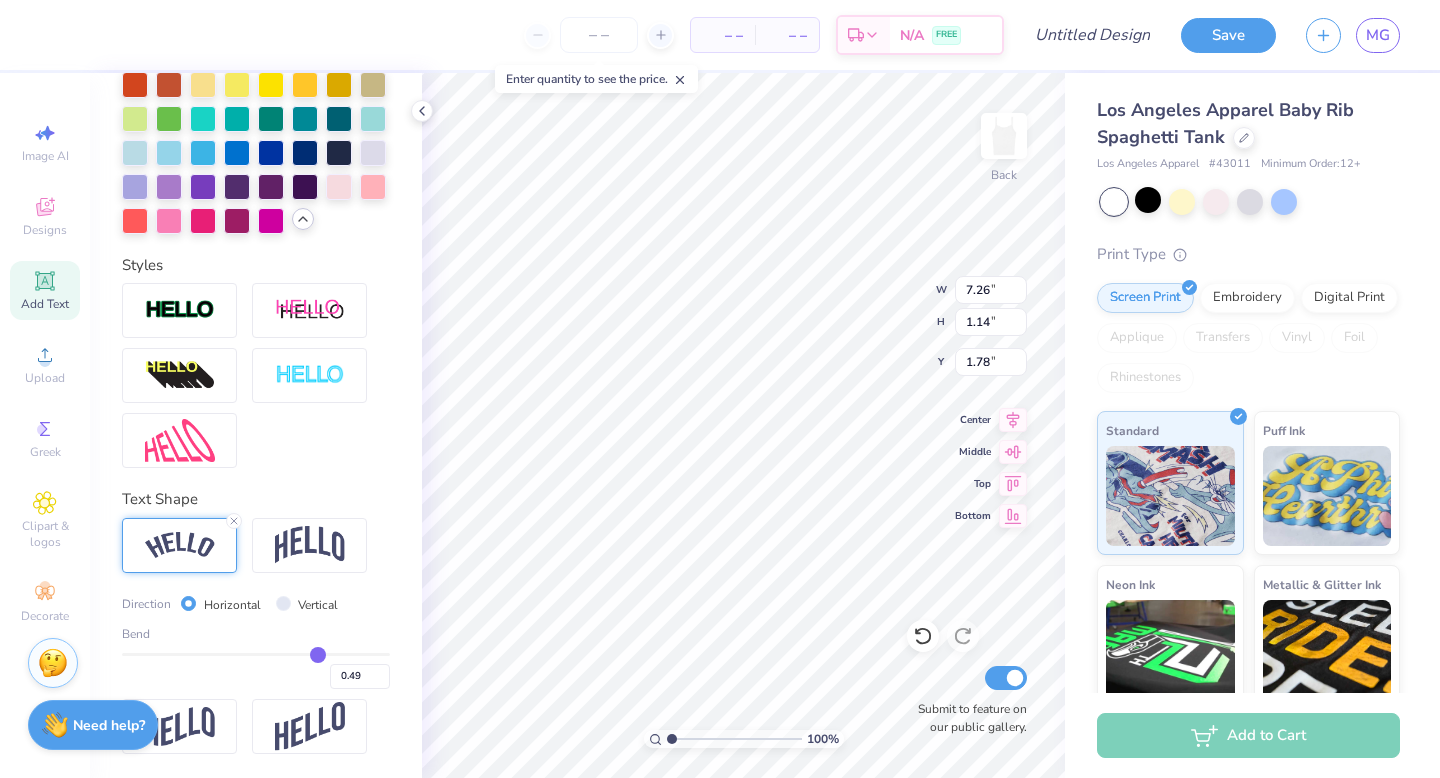 type 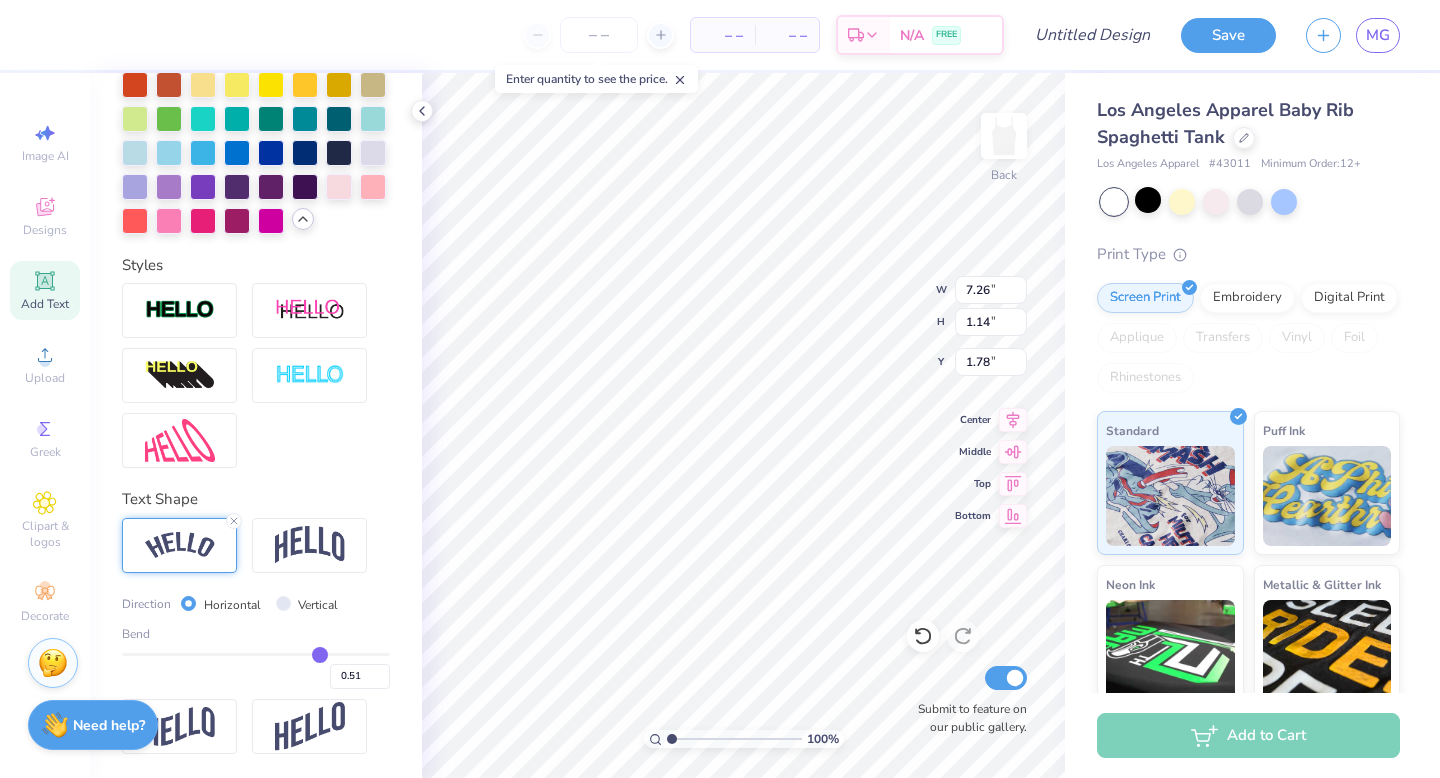drag, startPoint x: 301, startPoint y: 655, endPoint x: 319, endPoint y: 656, distance: 18.027756 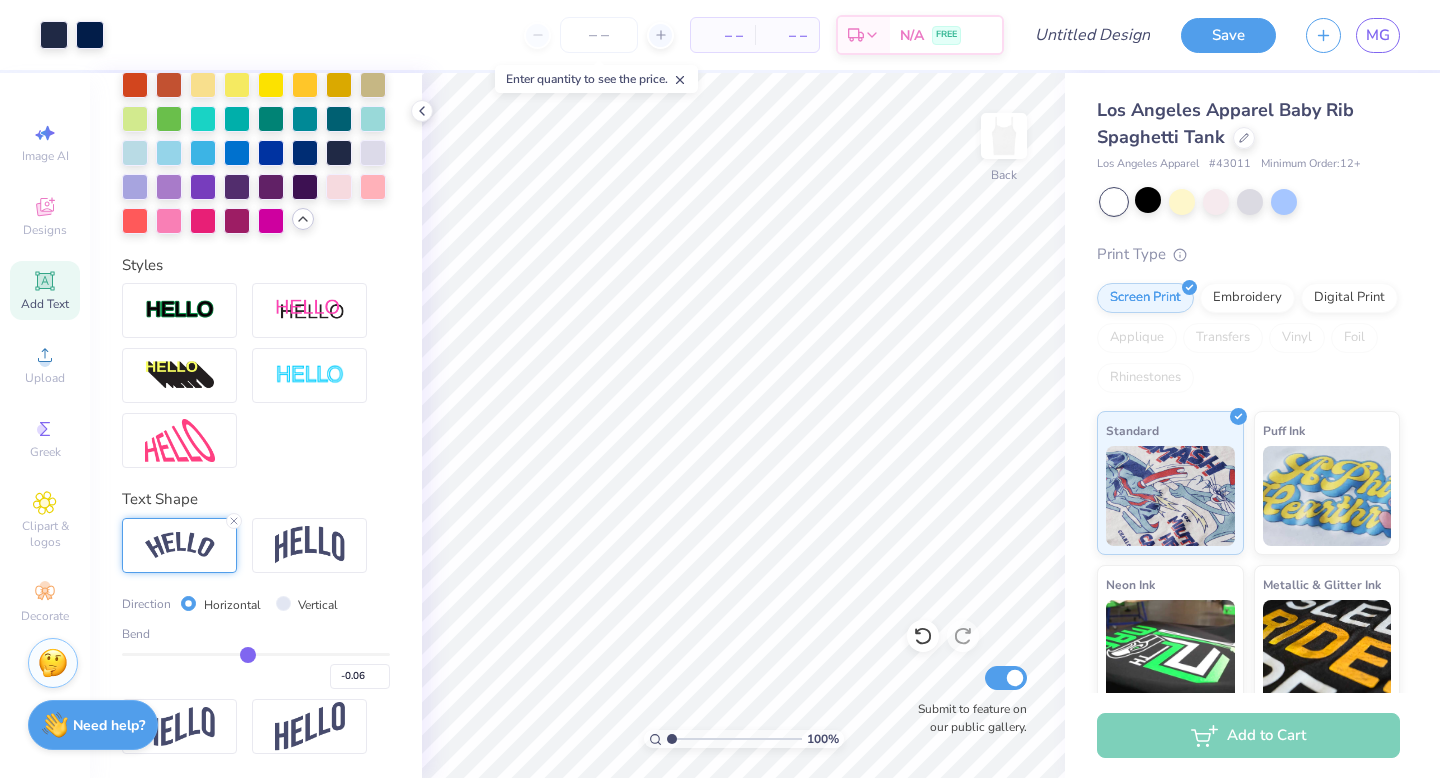 drag, startPoint x: 317, startPoint y: 653, endPoint x: 248, endPoint y: 658, distance: 69.18092 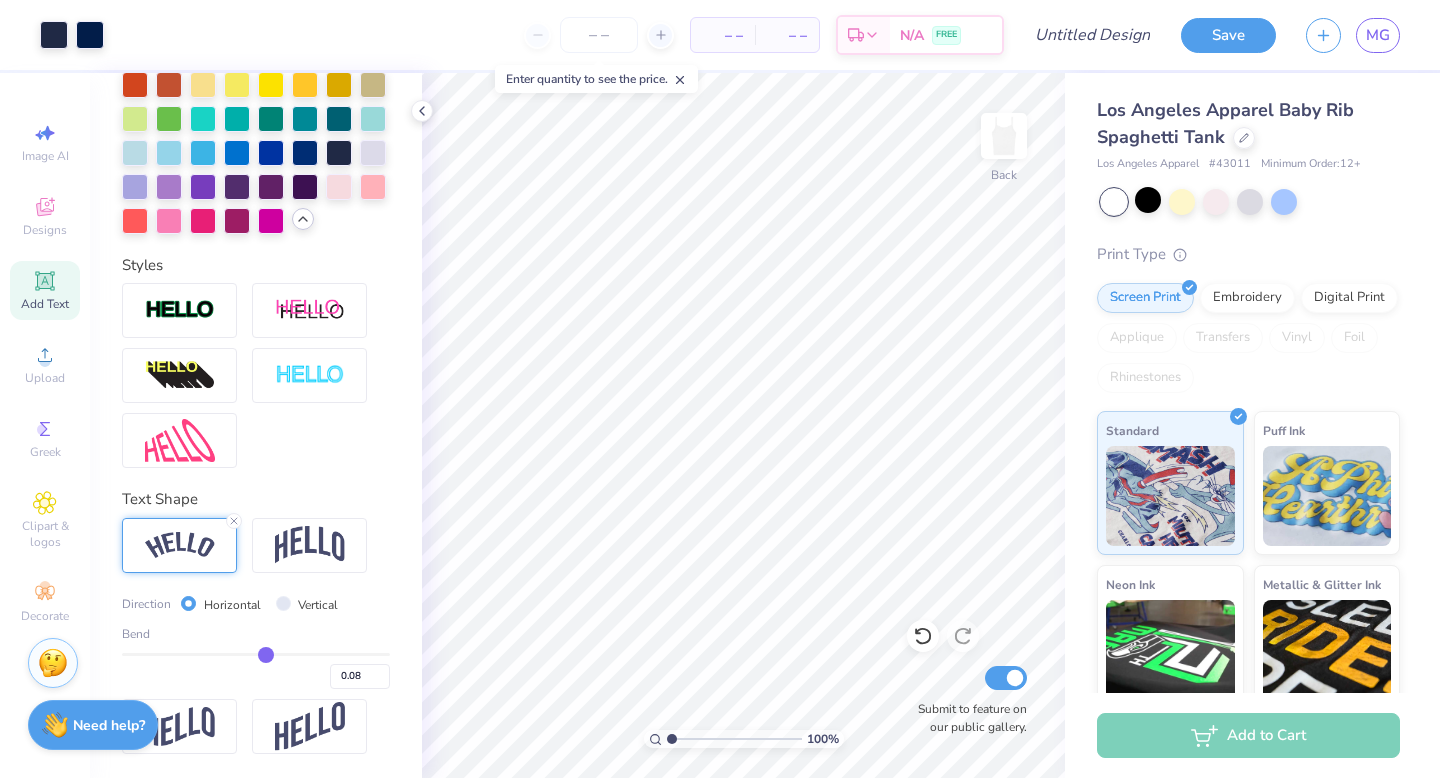 drag, startPoint x: 249, startPoint y: 652, endPoint x: 266, endPoint y: 653, distance: 17.029387 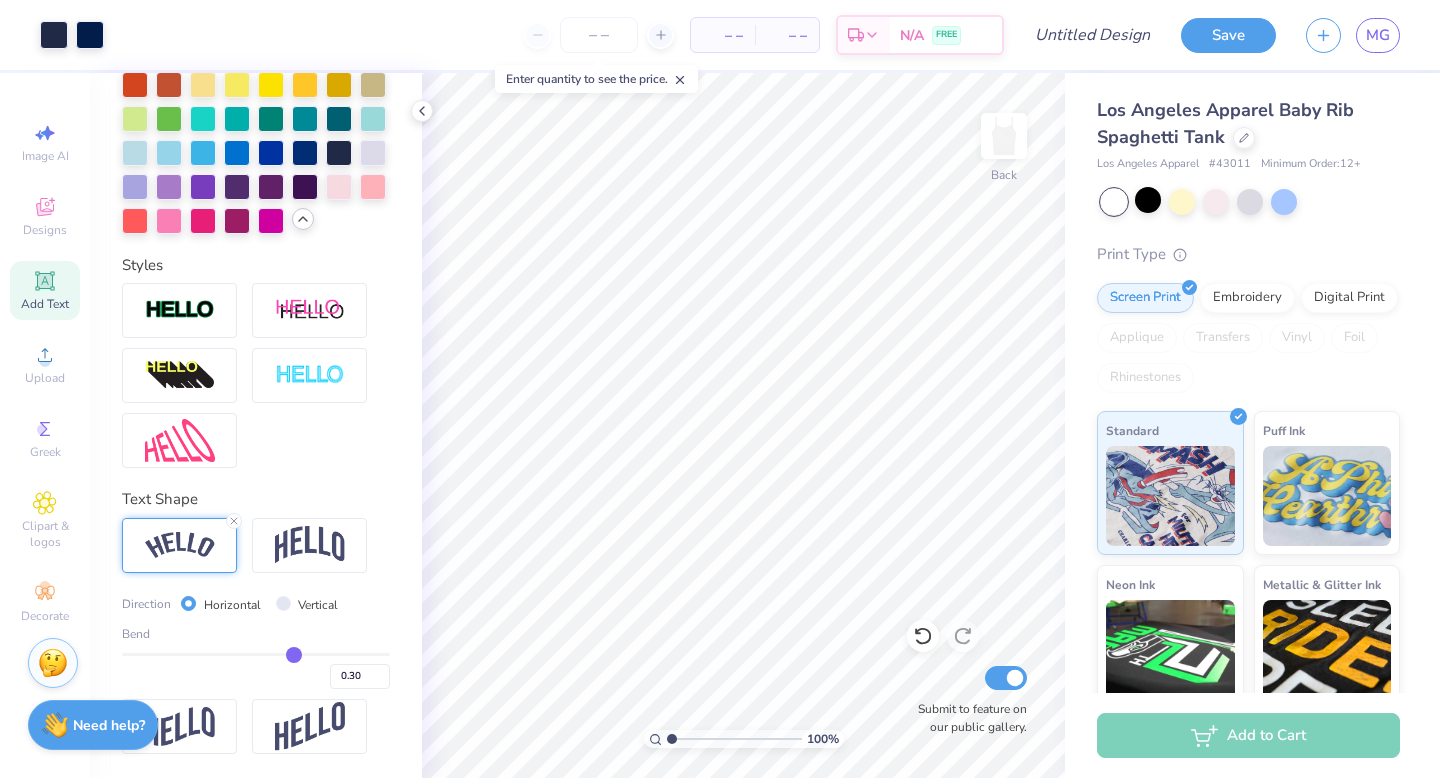 drag, startPoint x: 266, startPoint y: 653, endPoint x: 294, endPoint y: 654, distance: 28.01785 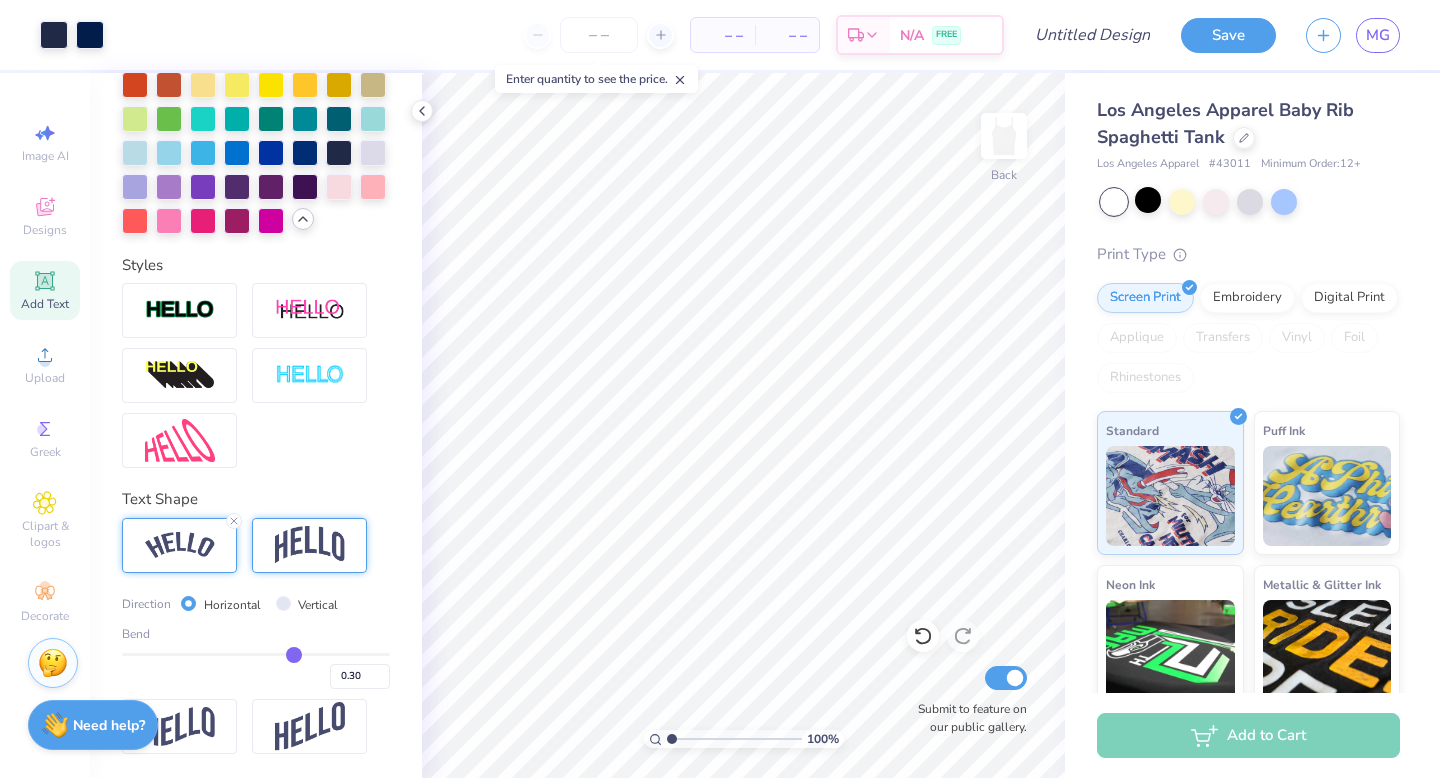 click at bounding box center [309, 545] 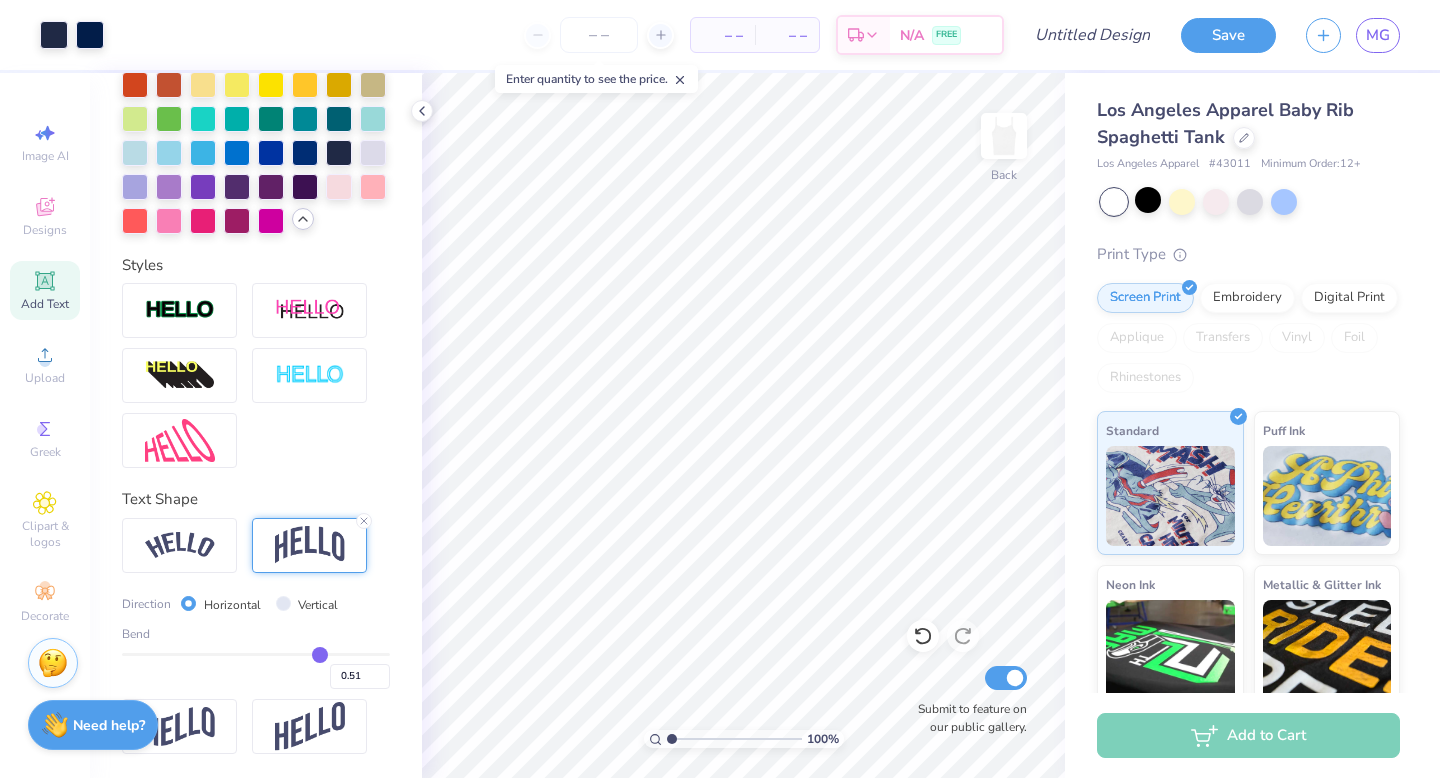 drag, startPoint x: 295, startPoint y: 656, endPoint x: 320, endPoint y: 657, distance: 25.019993 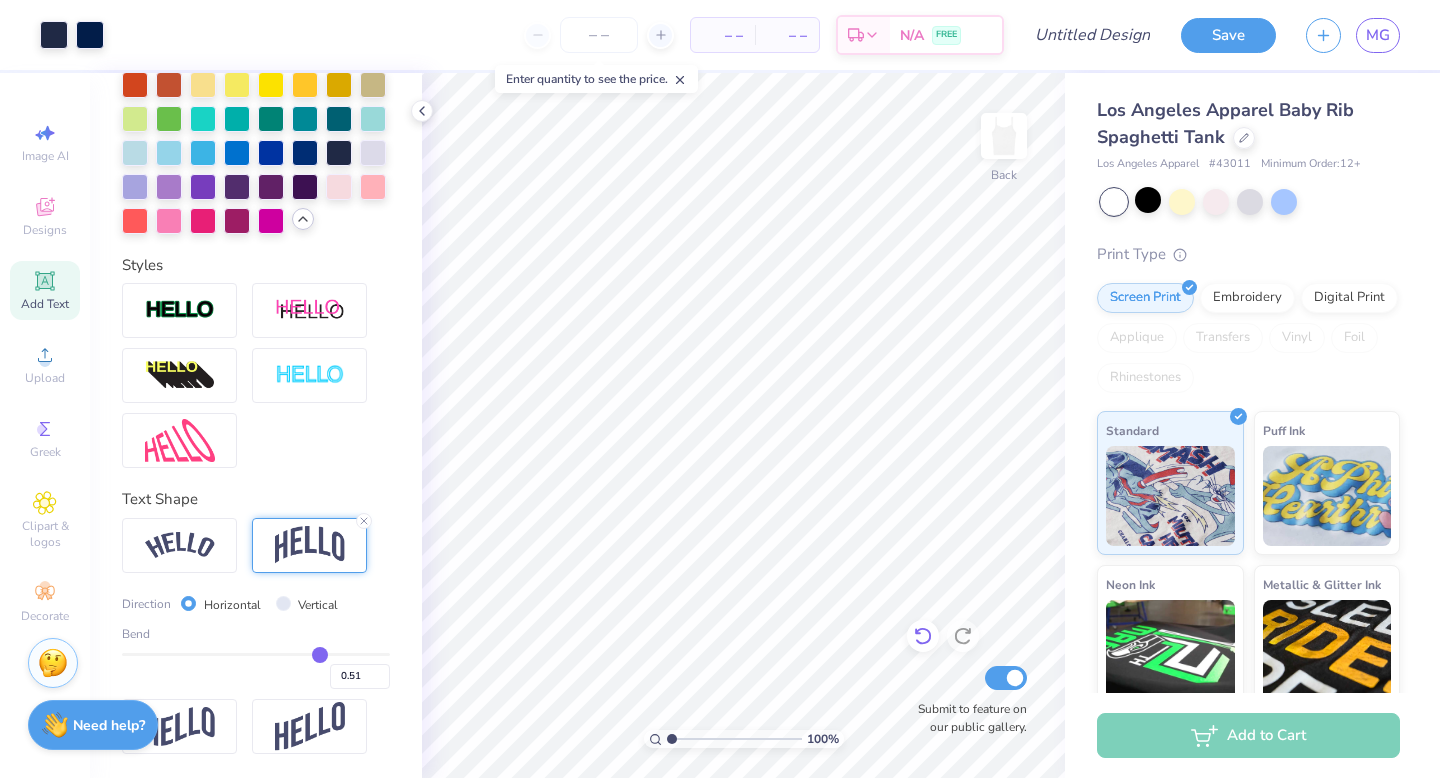 click 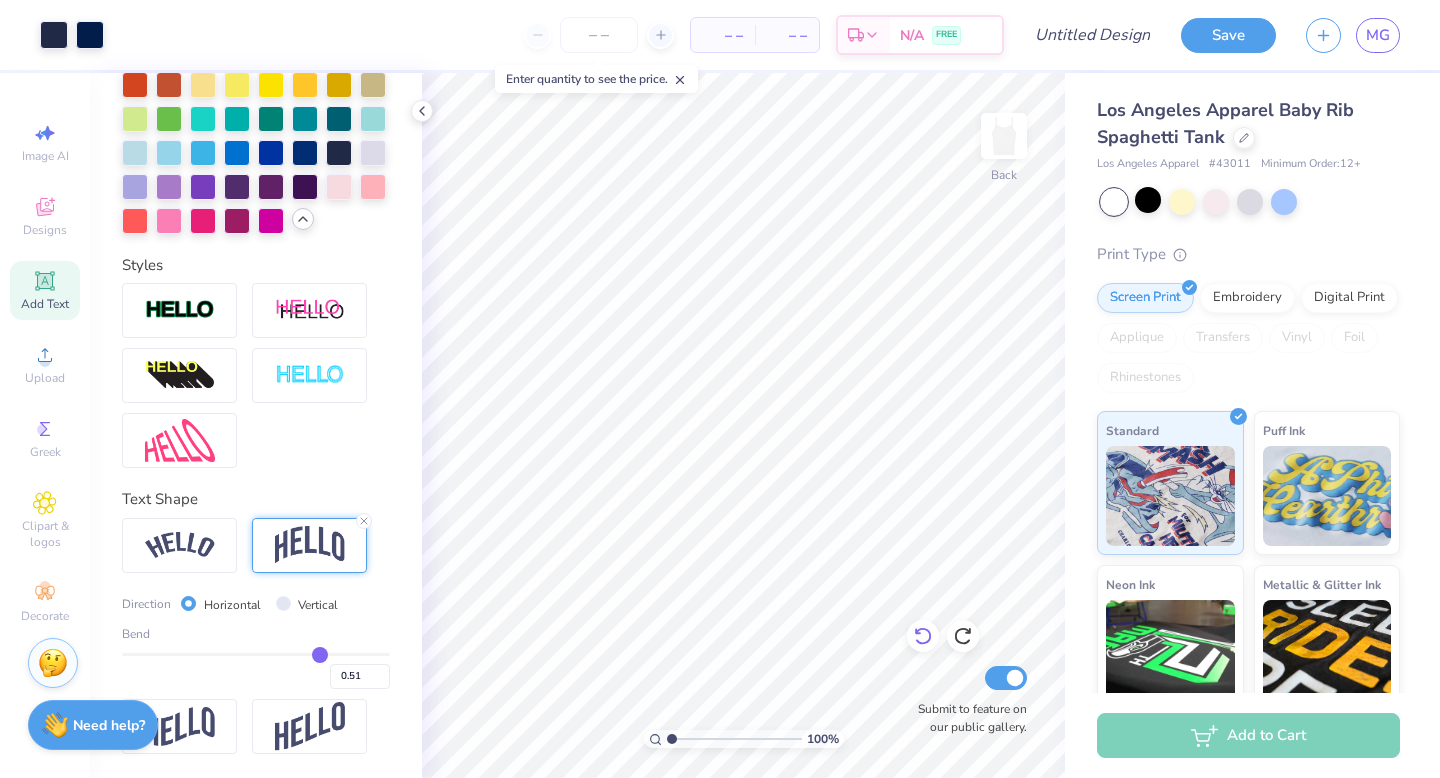 click 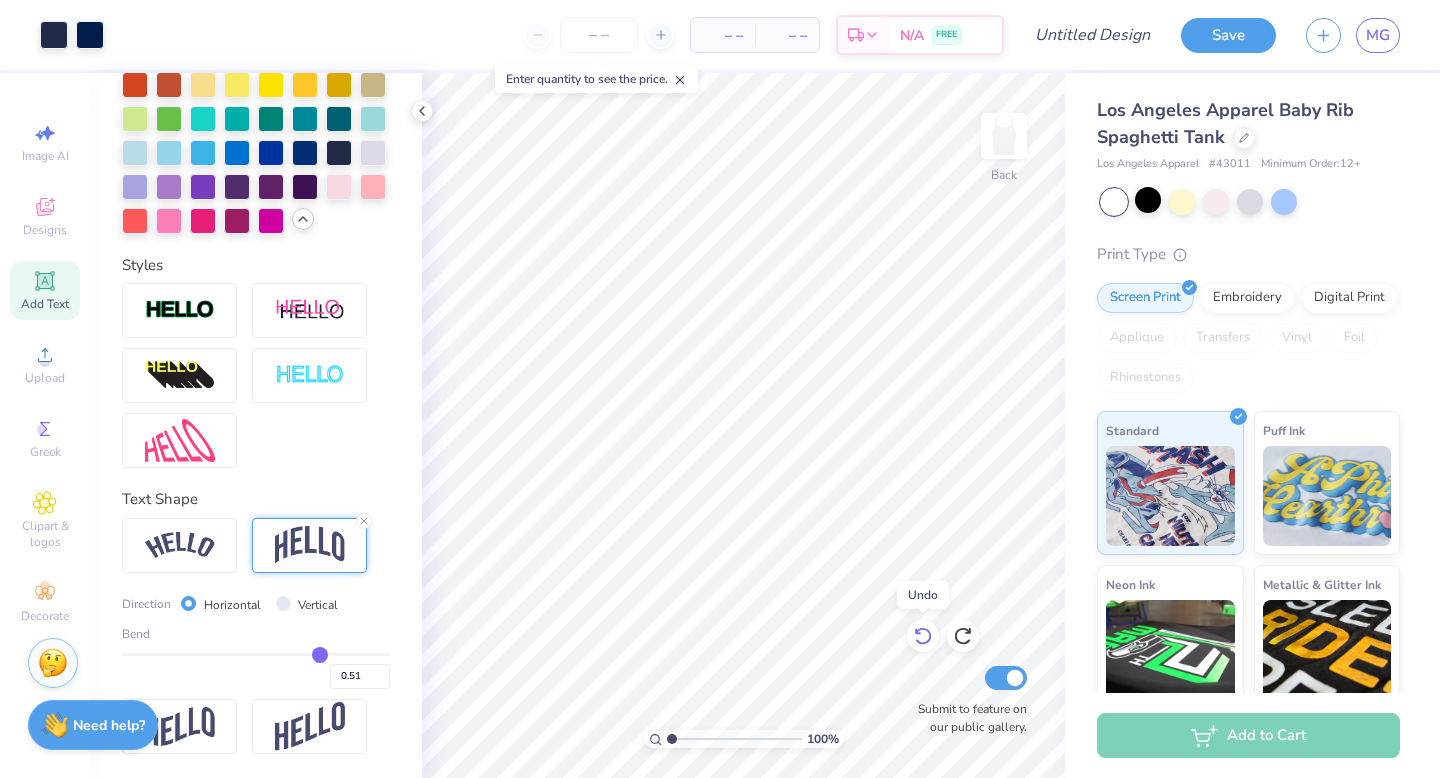 click 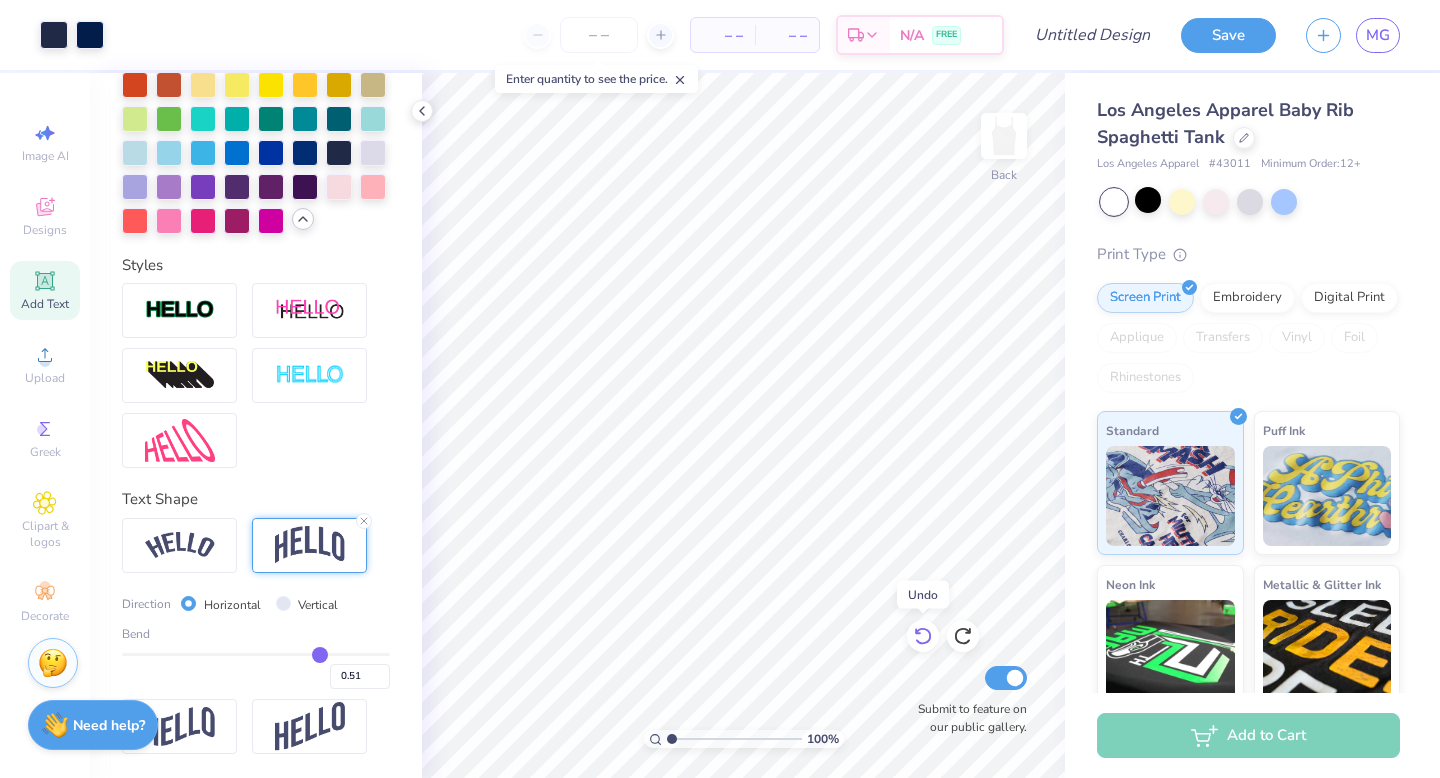 click 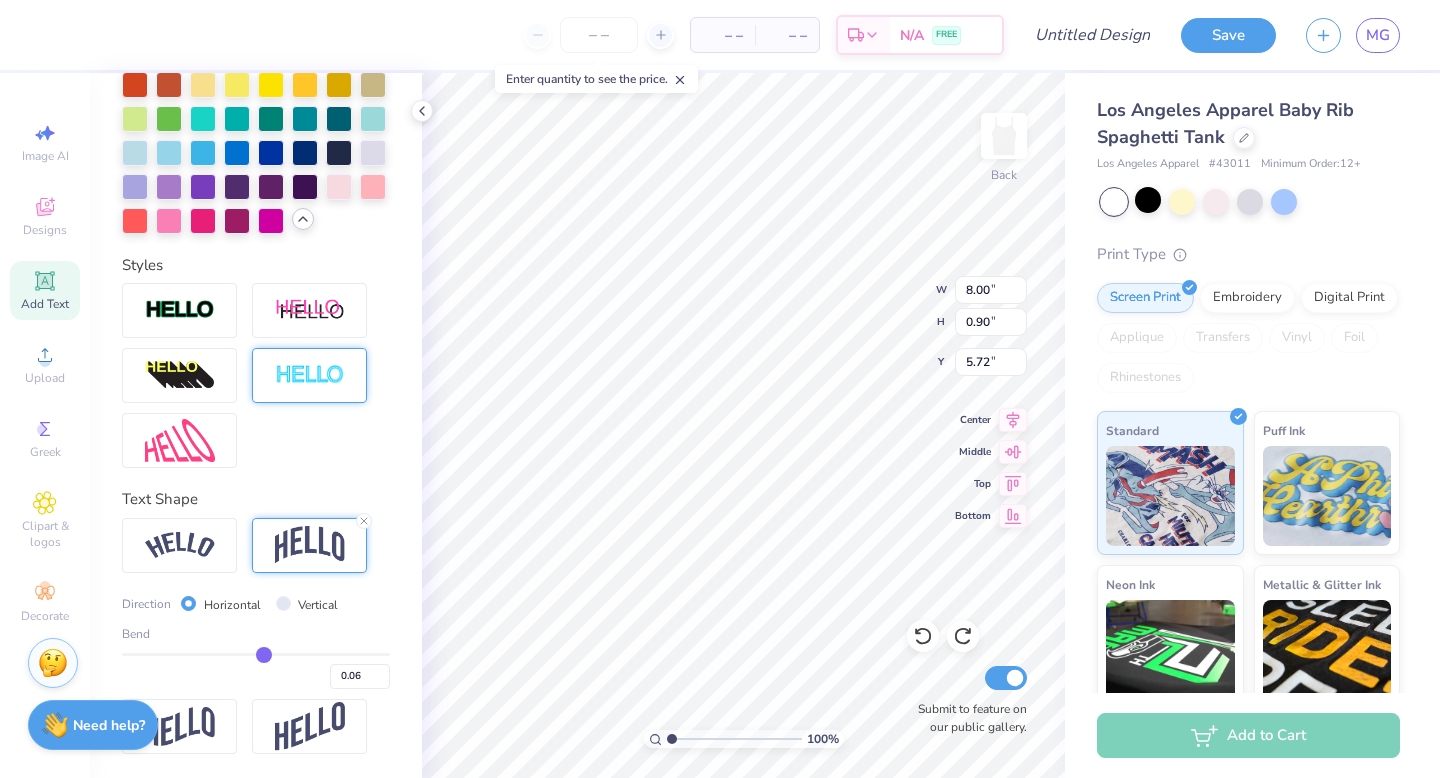 scroll, scrollTop: 0, scrollLeft: 0, axis: both 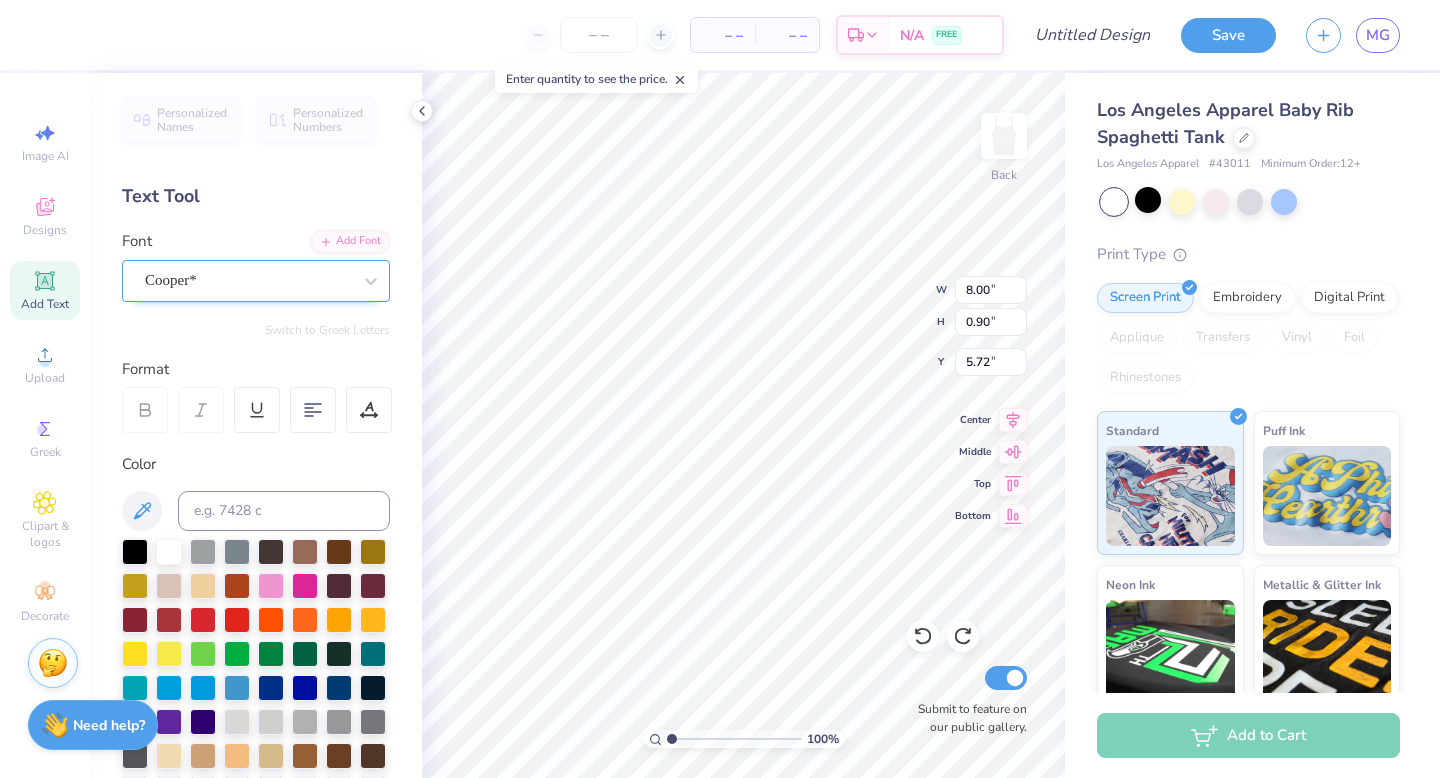 click on "Cooper*" at bounding box center (248, 280) 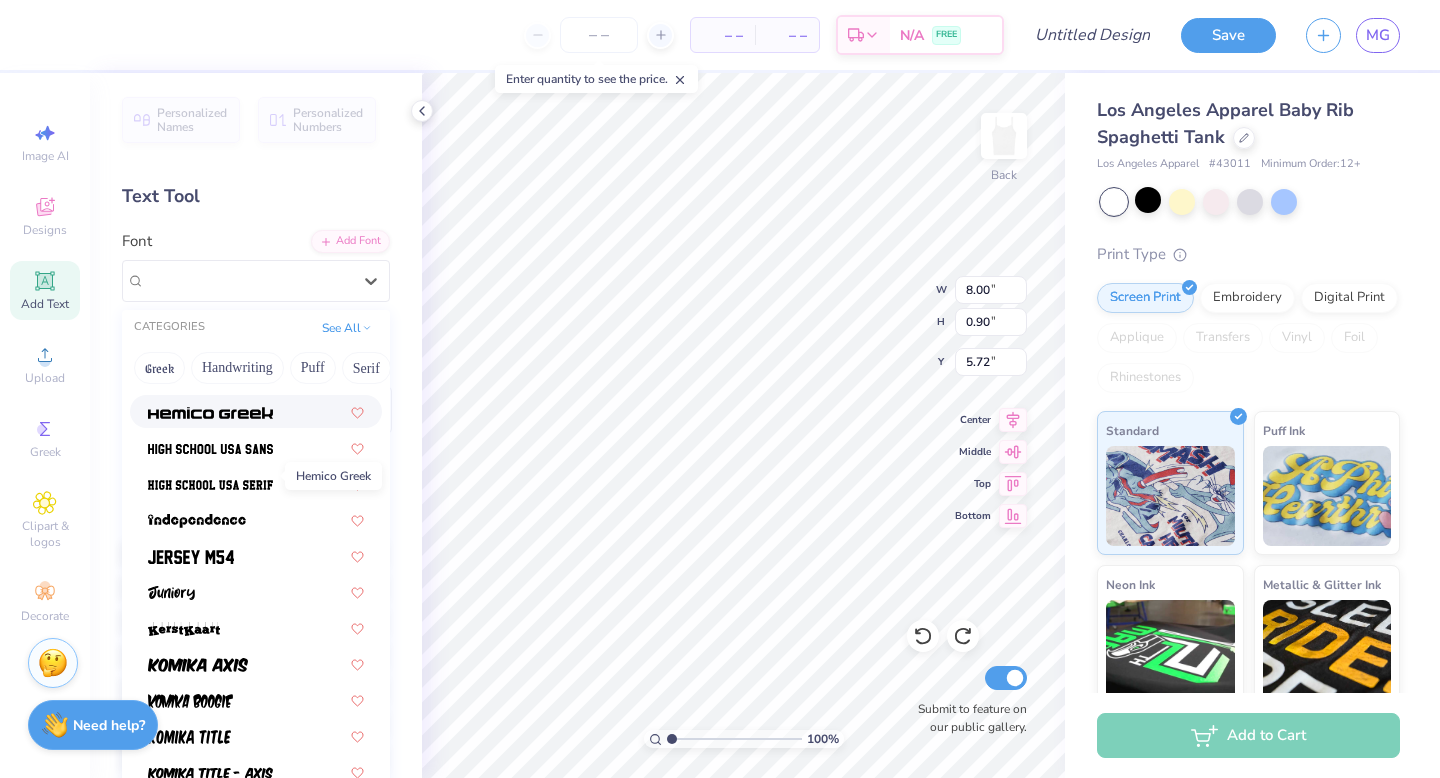 scroll, scrollTop: 1004, scrollLeft: 0, axis: vertical 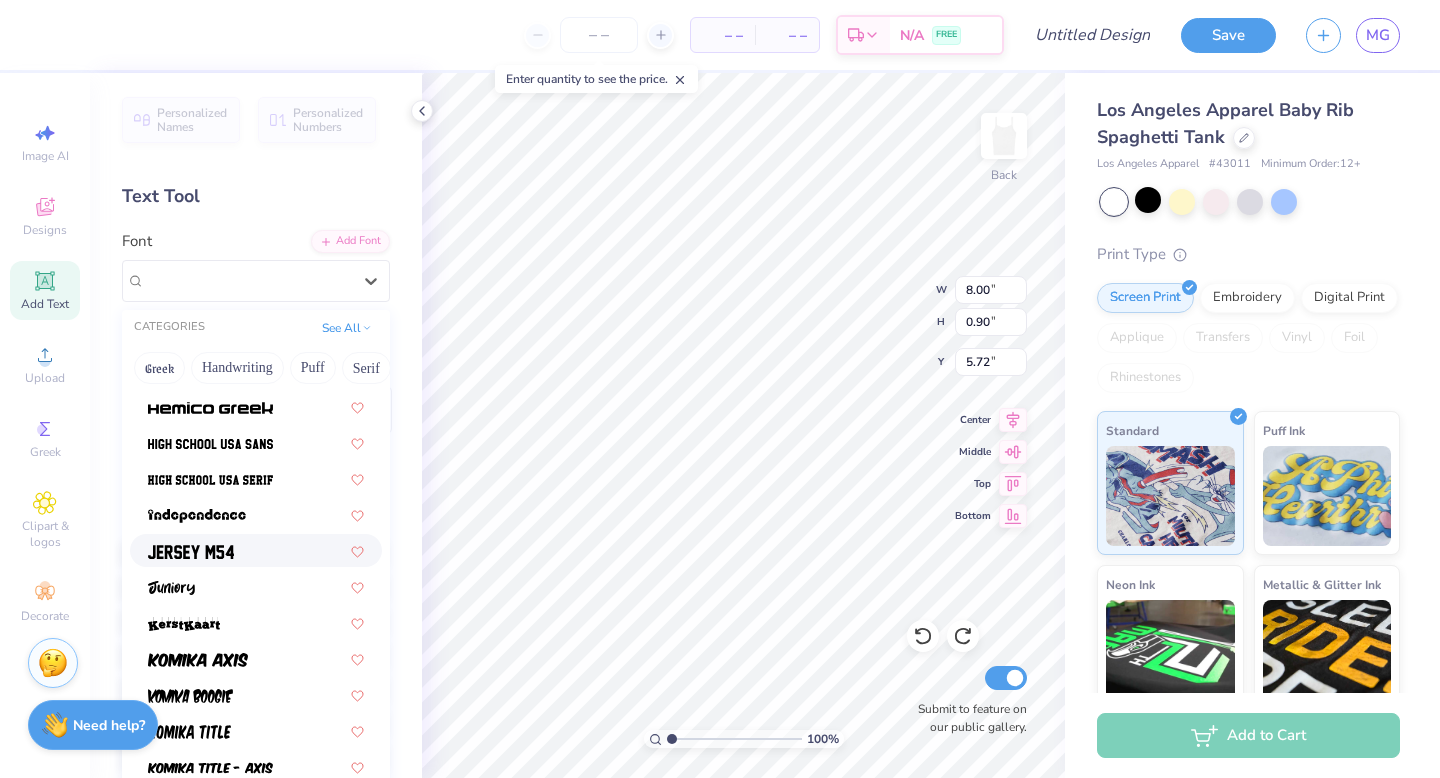 click at bounding box center [191, 552] 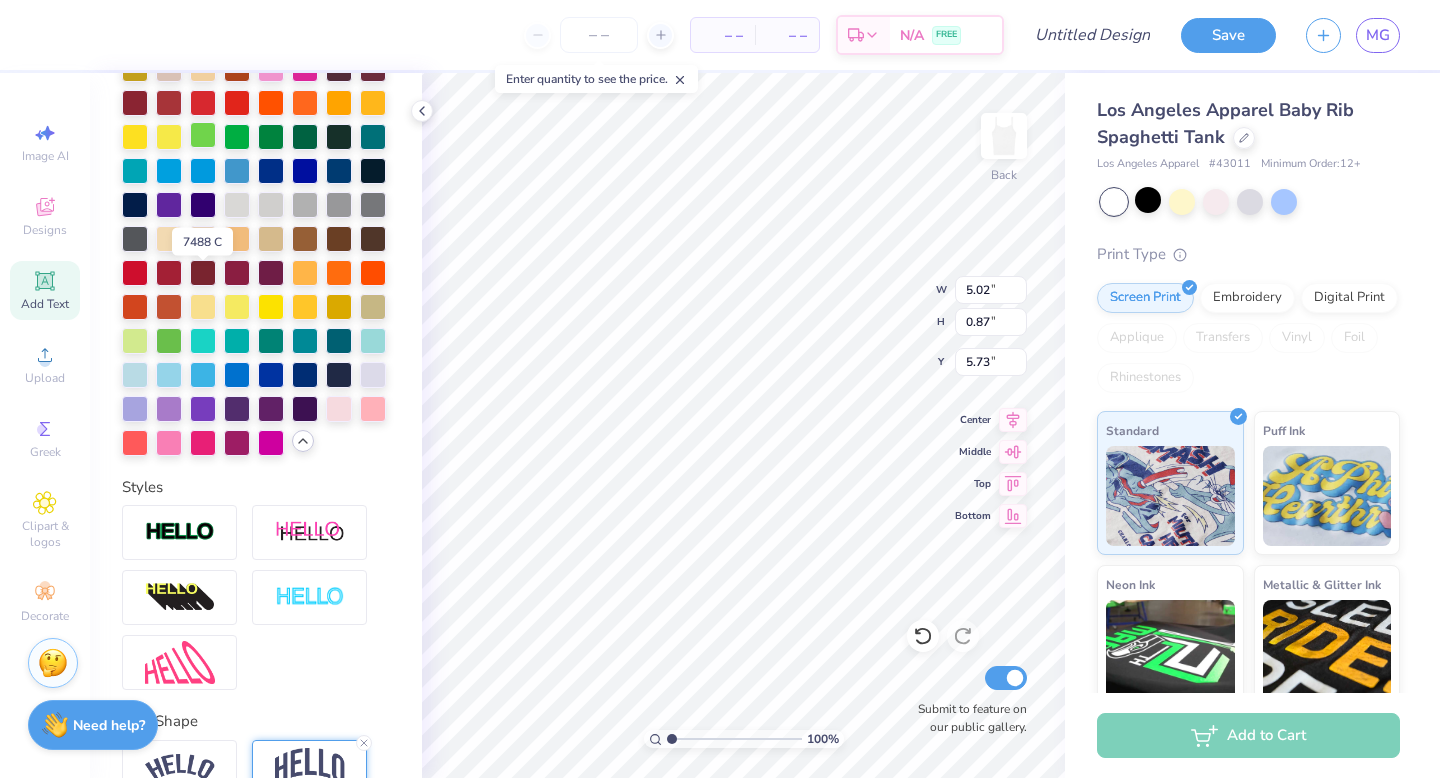 scroll, scrollTop: 739, scrollLeft: 0, axis: vertical 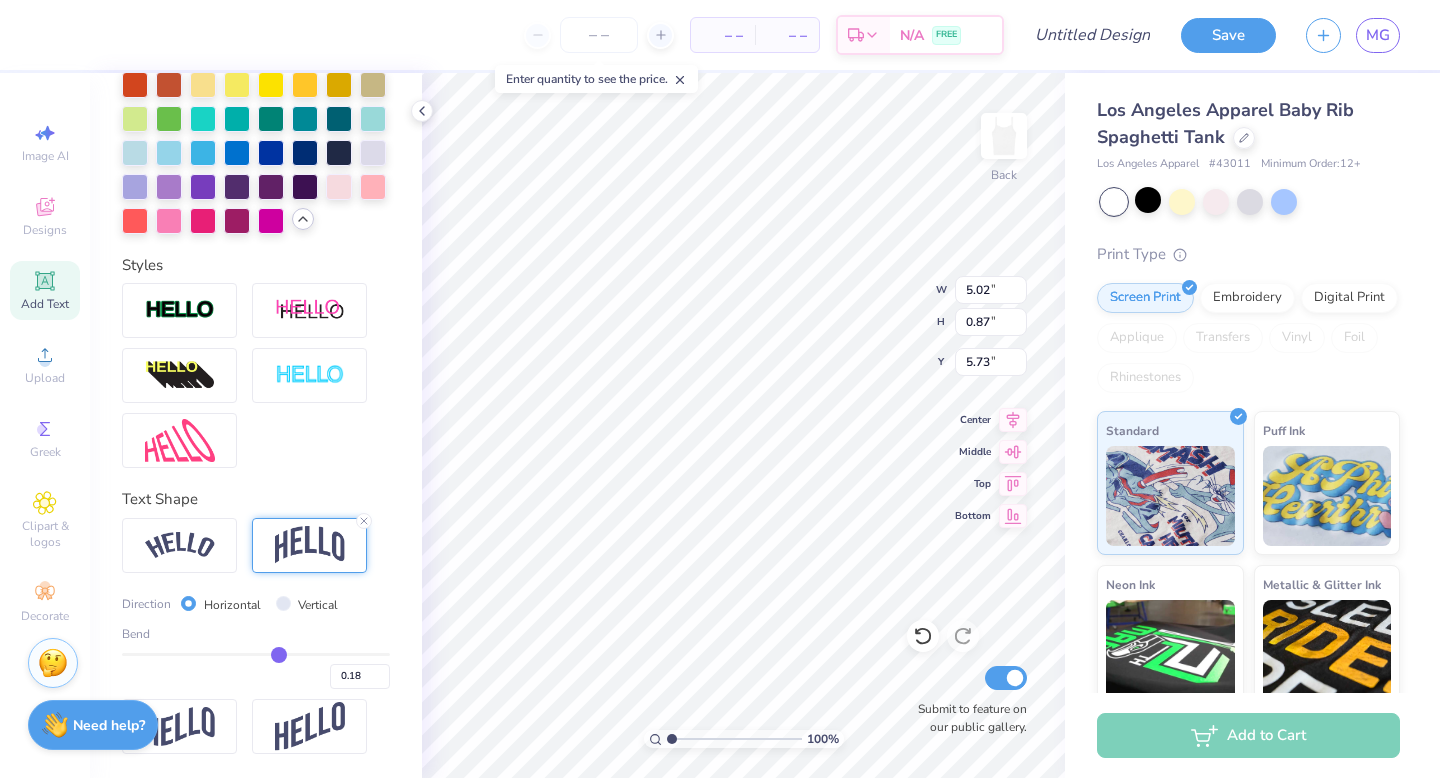 drag, startPoint x: 261, startPoint y: 653, endPoint x: 278, endPoint y: 653, distance: 17 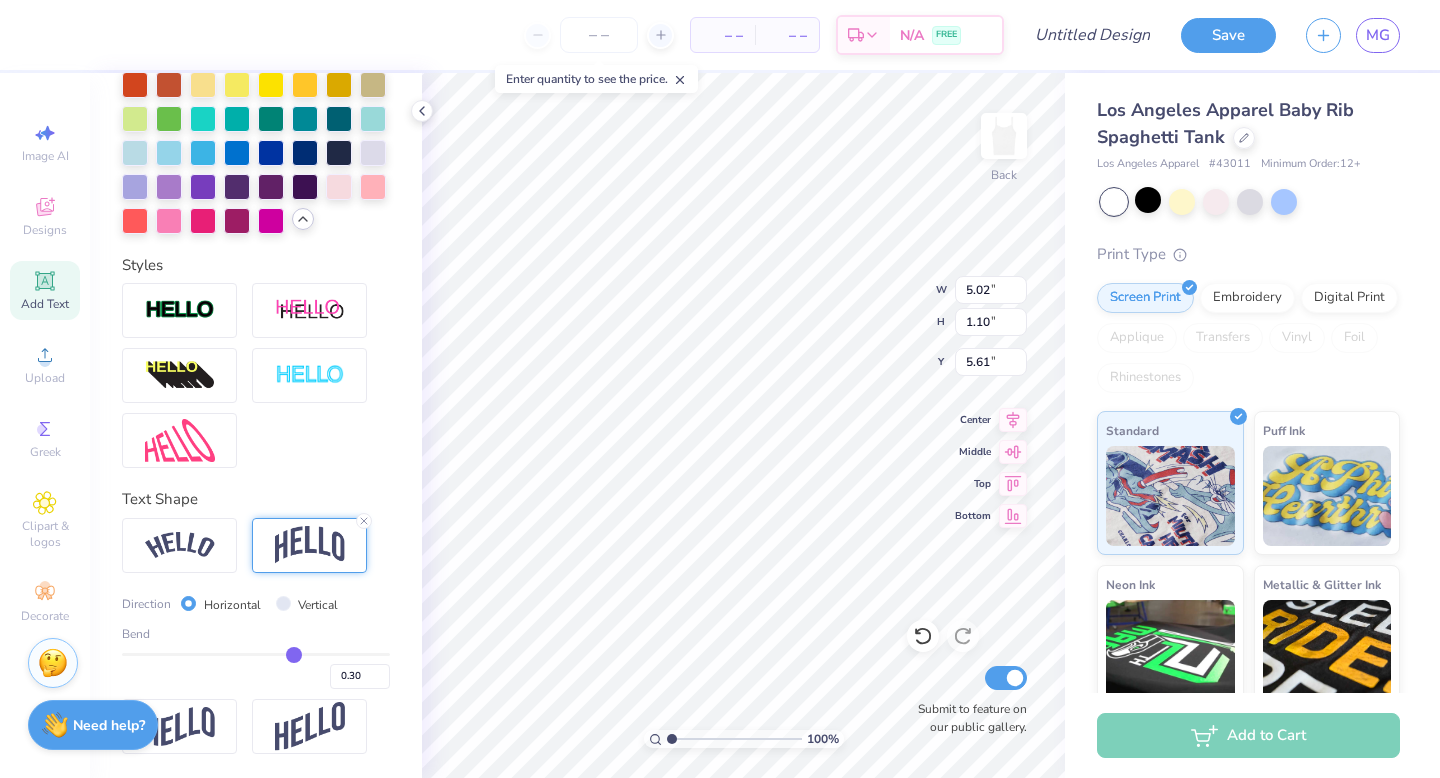 drag, startPoint x: 278, startPoint y: 653, endPoint x: 294, endPoint y: 653, distance: 16 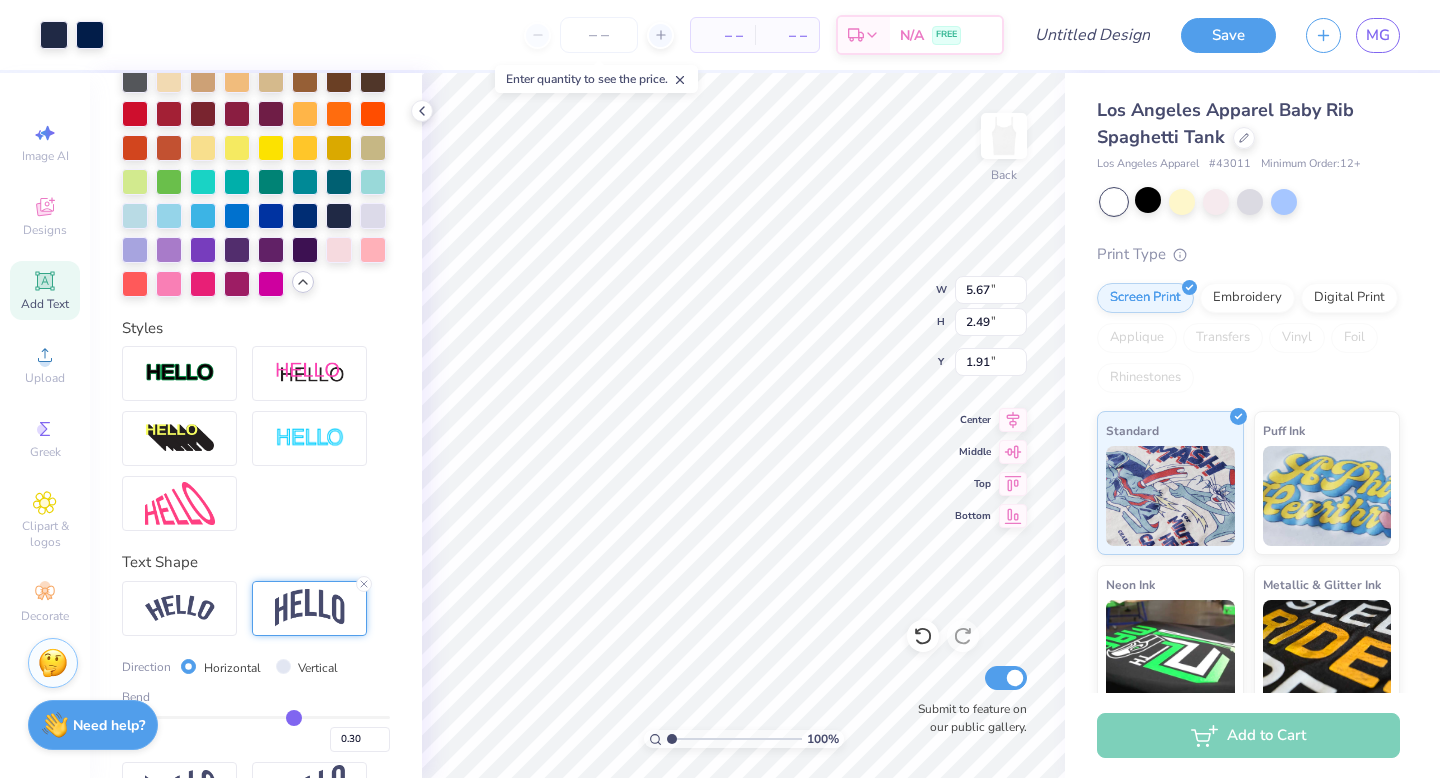 scroll, scrollTop: 638, scrollLeft: 0, axis: vertical 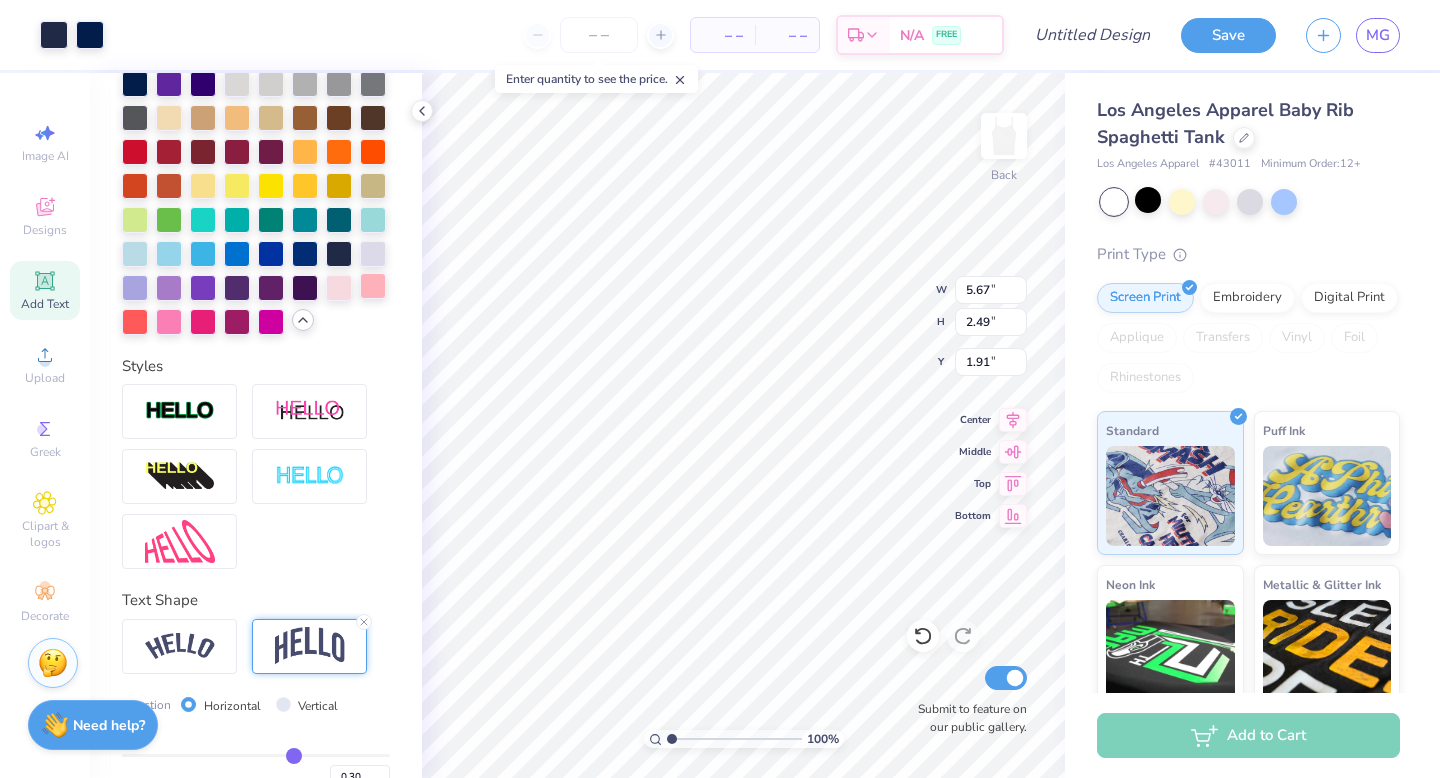 click at bounding box center [373, 286] 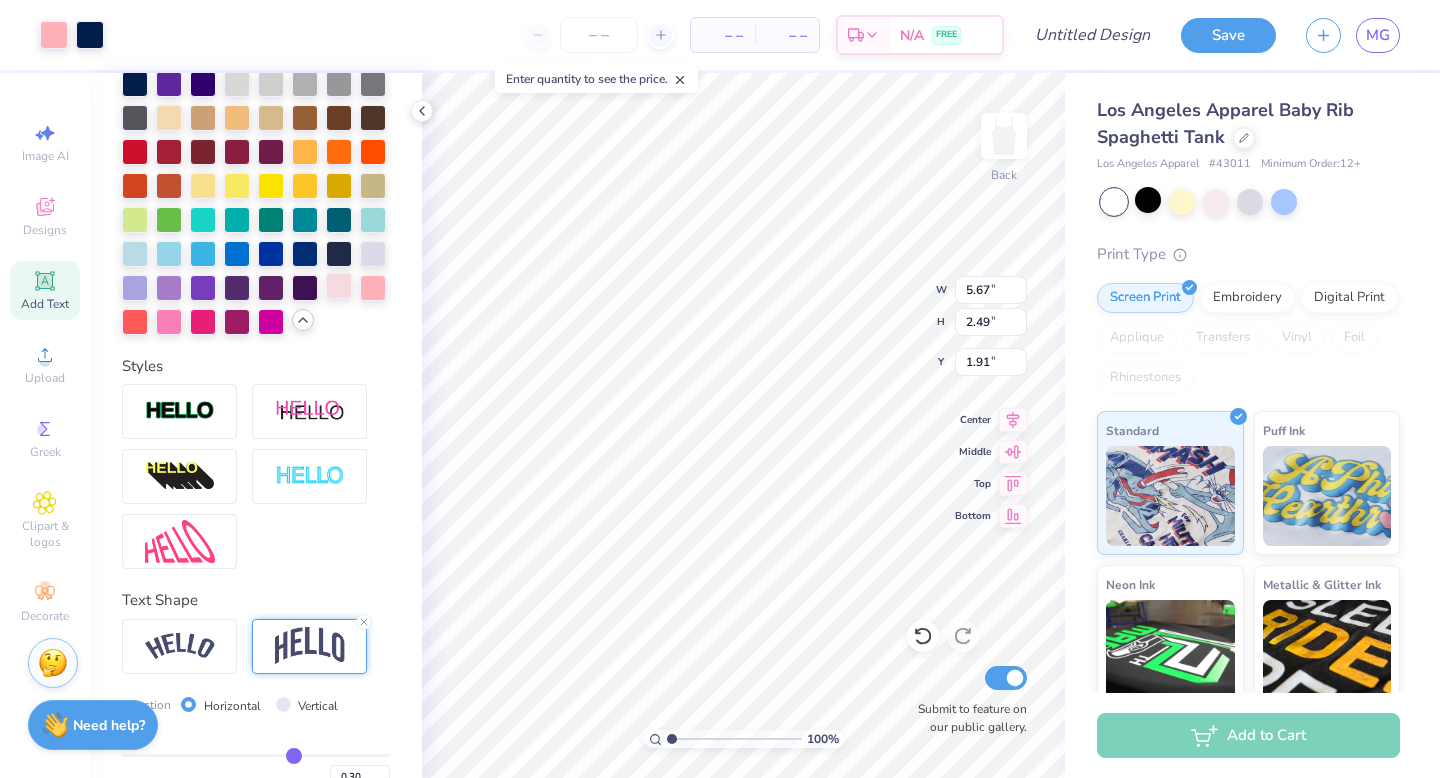 click at bounding box center [339, 286] 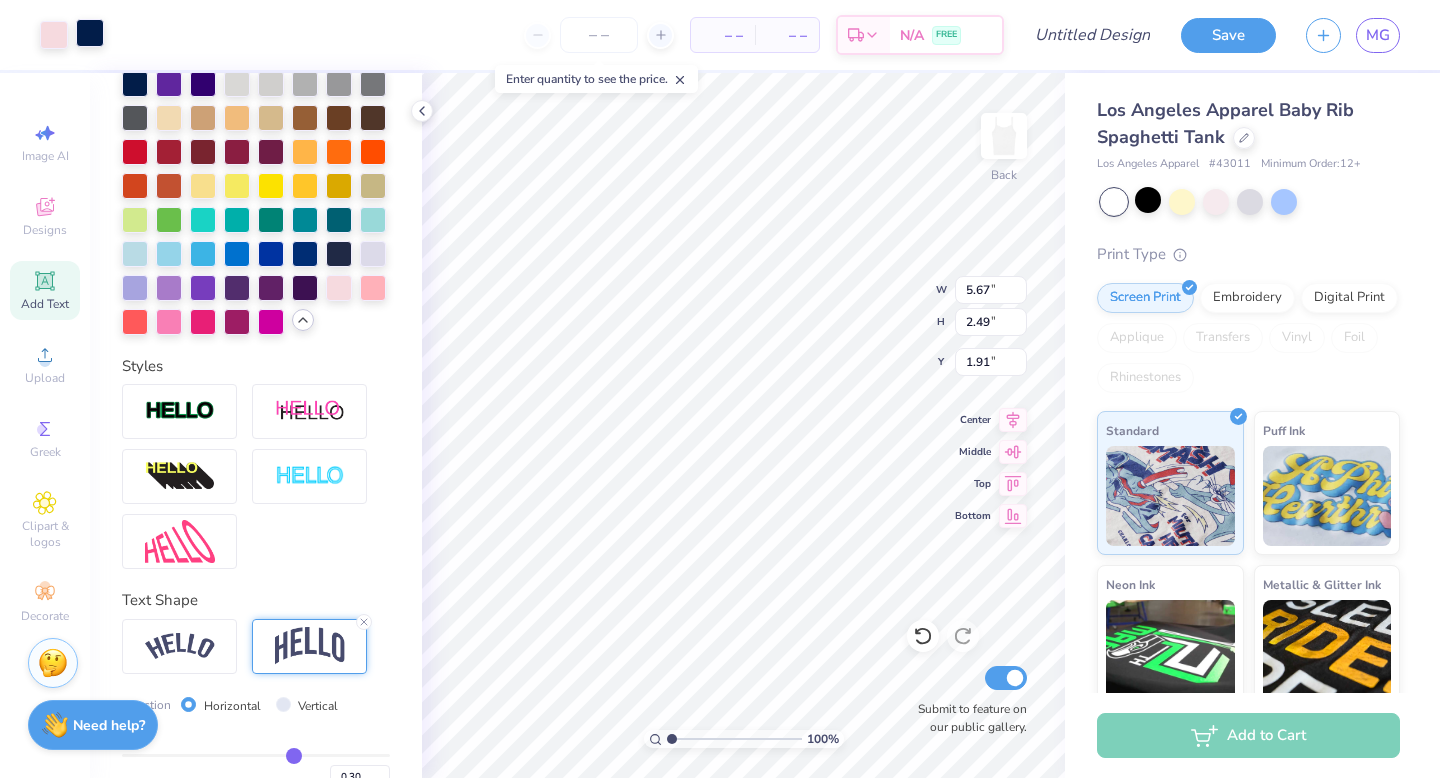 click at bounding box center (90, 33) 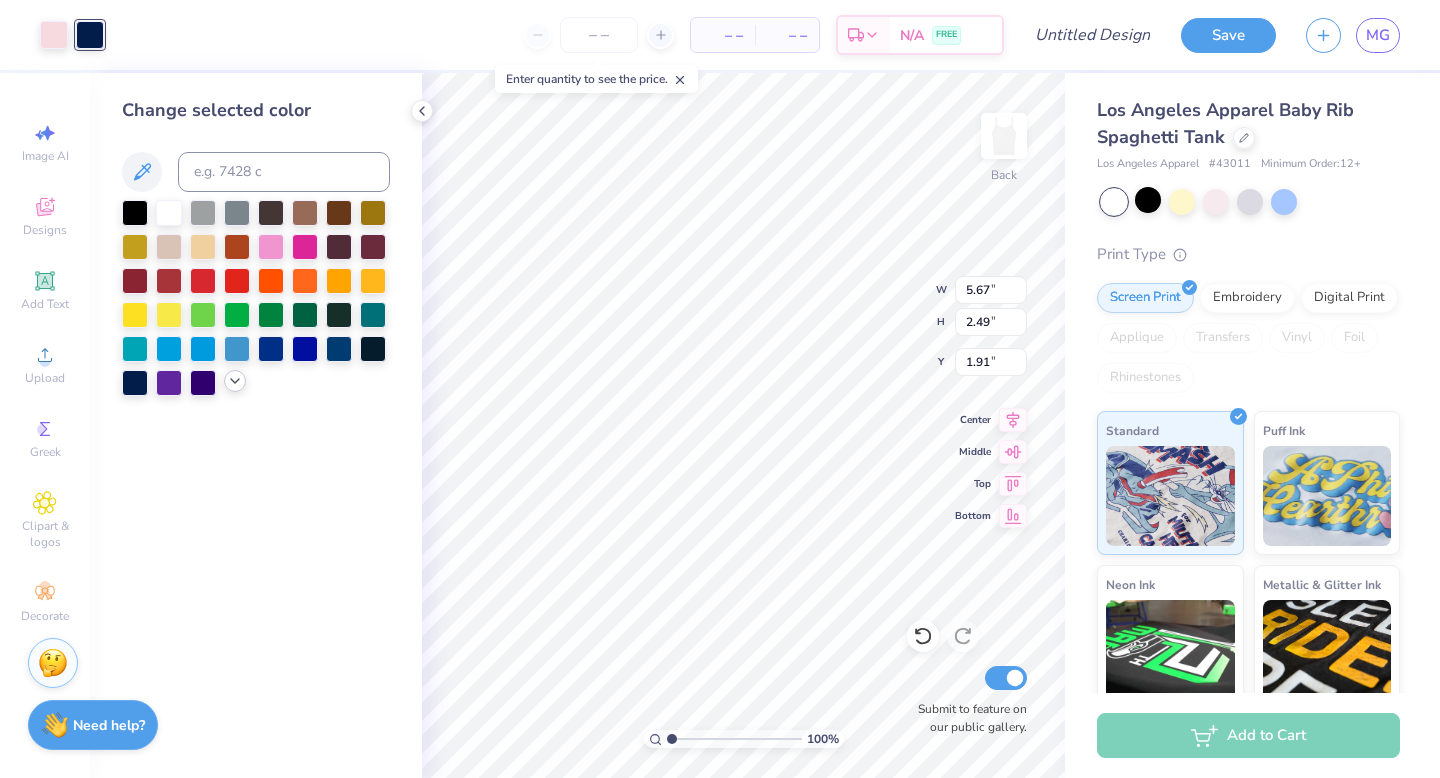 click 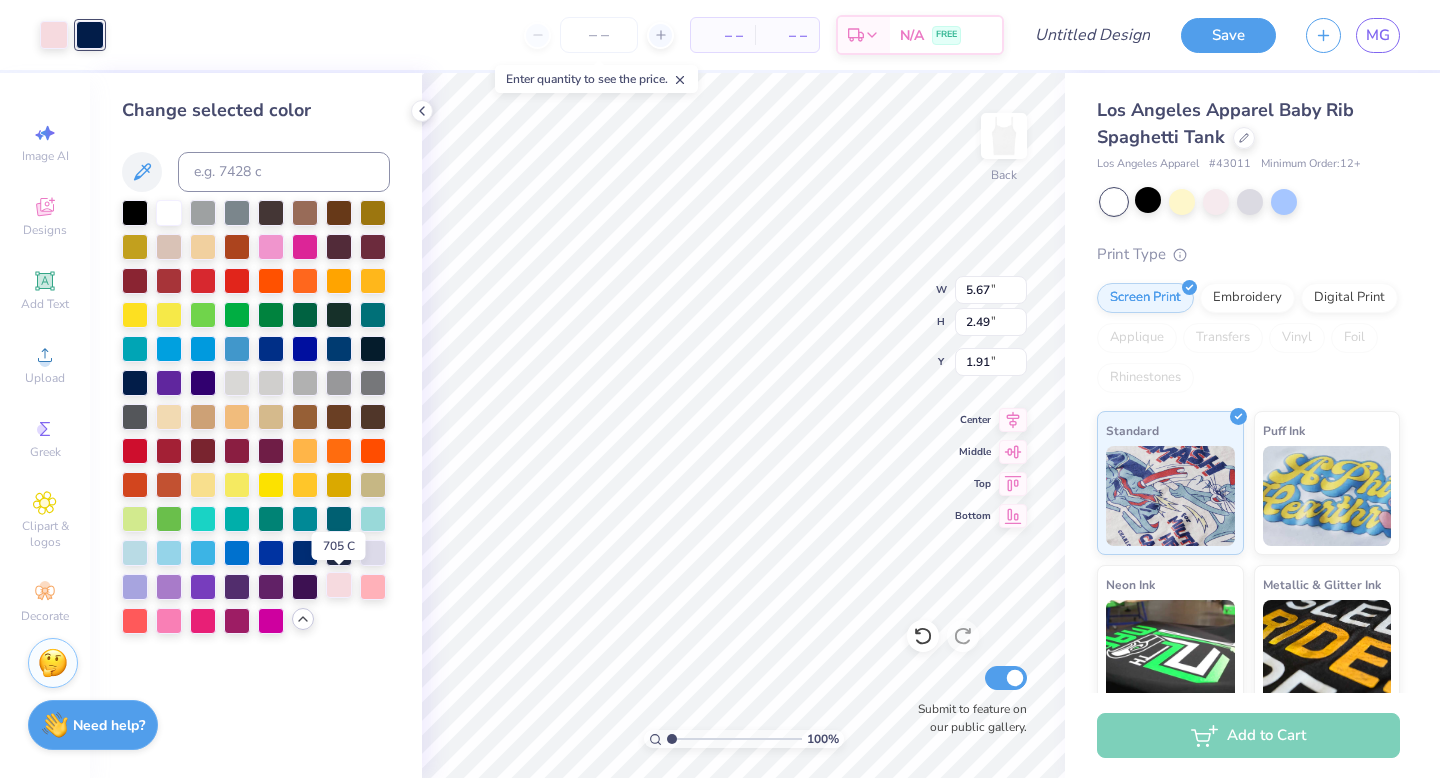 click at bounding box center (339, 585) 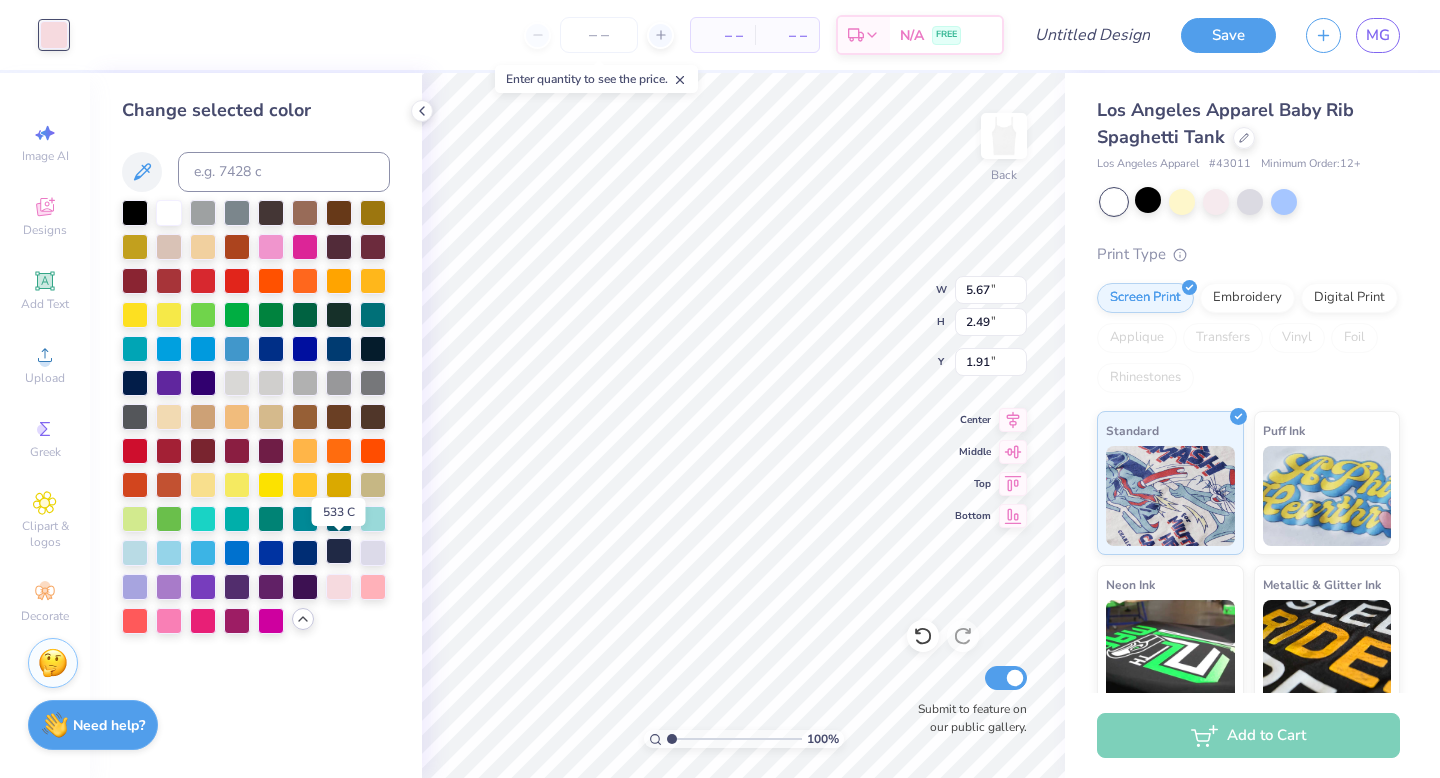 click at bounding box center [339, 551] 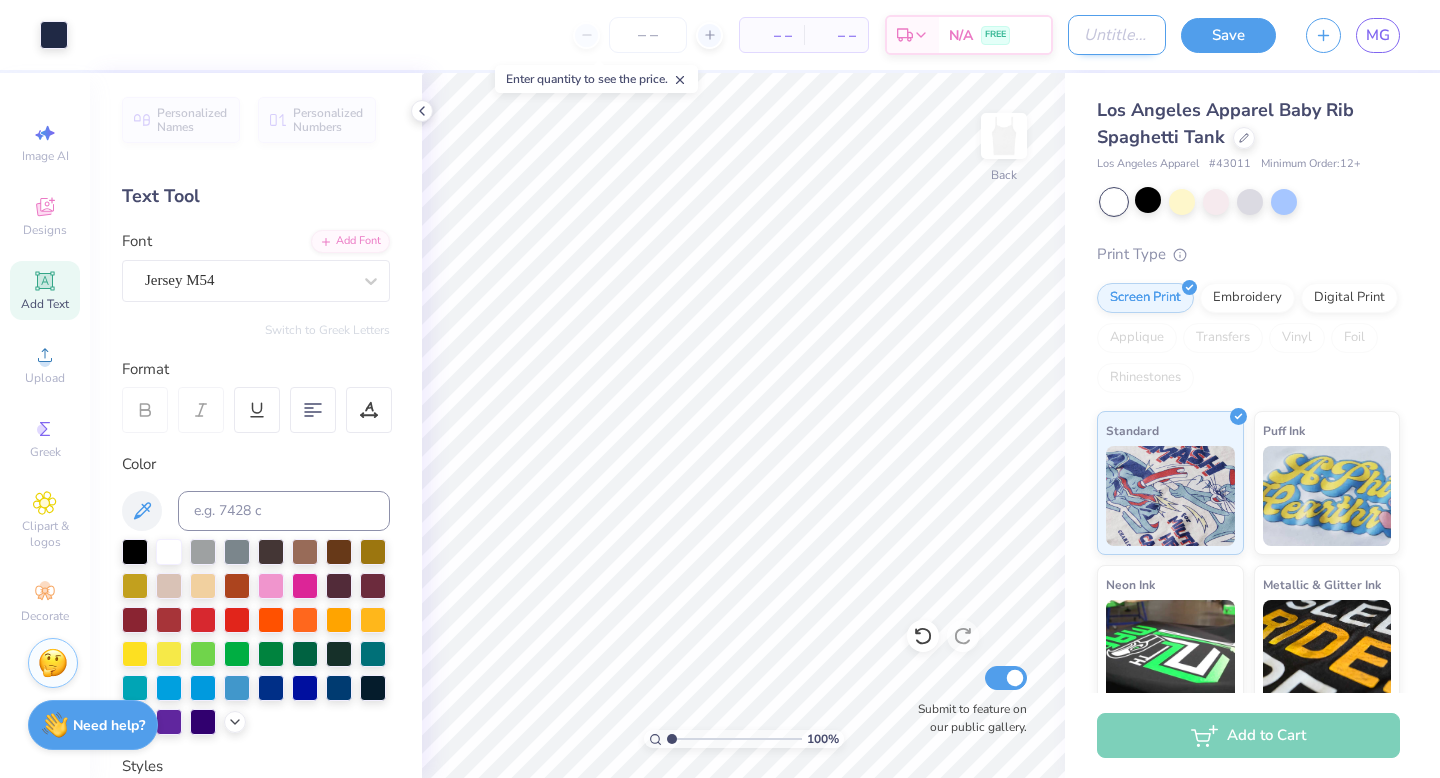 click on "Design Title" at bounding box center (1117, 35) 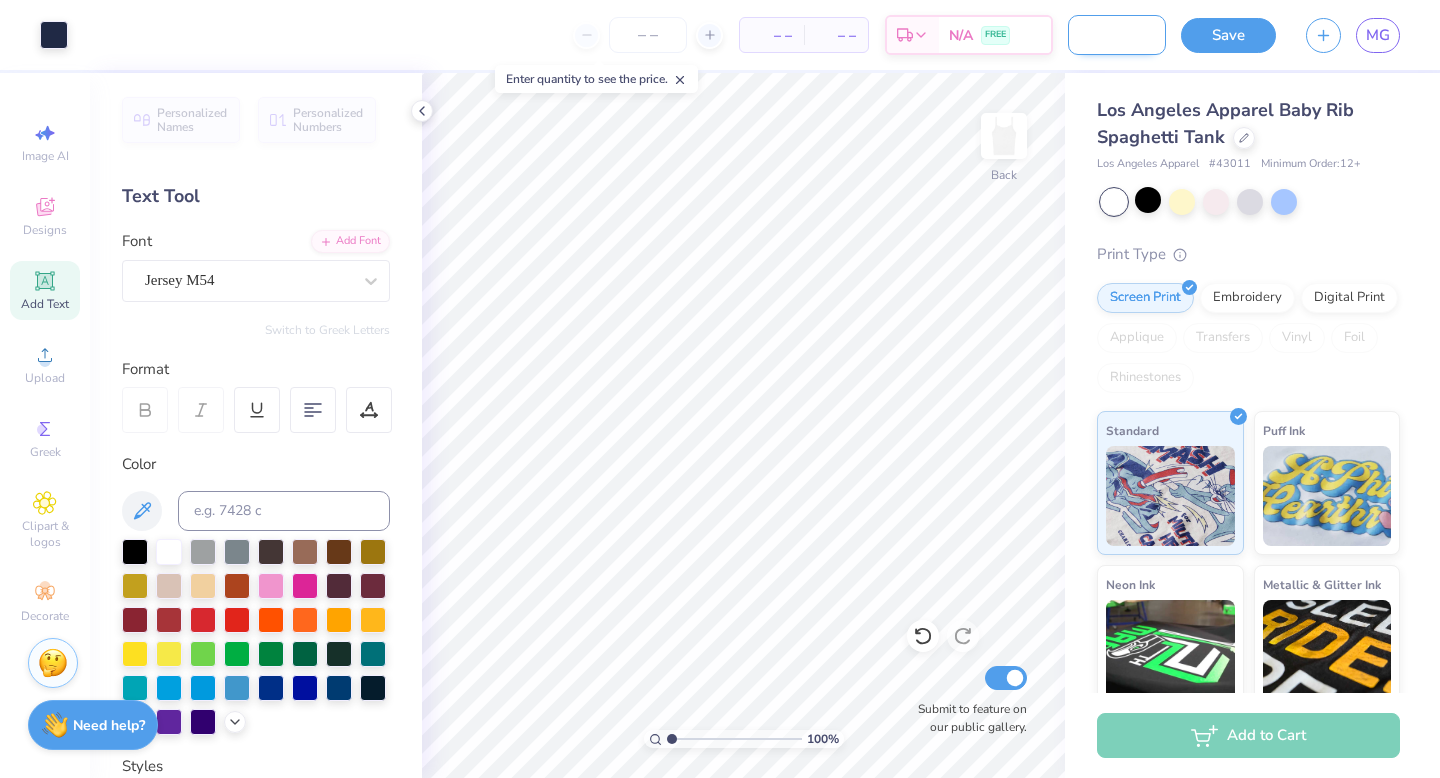 scroll, scrollTop: 0, scrollLeft: 150, axis: horizontal 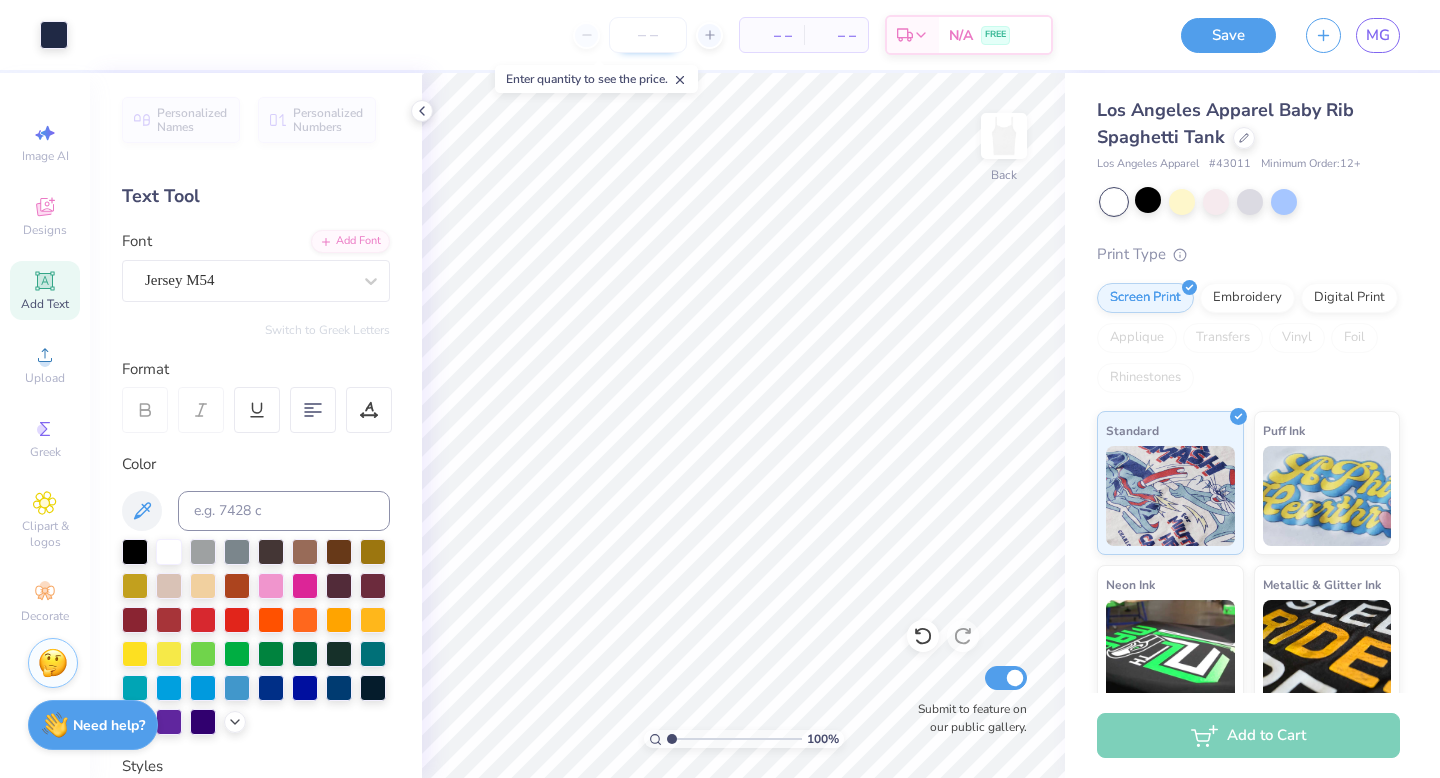 click at bounding box center [648, 35] 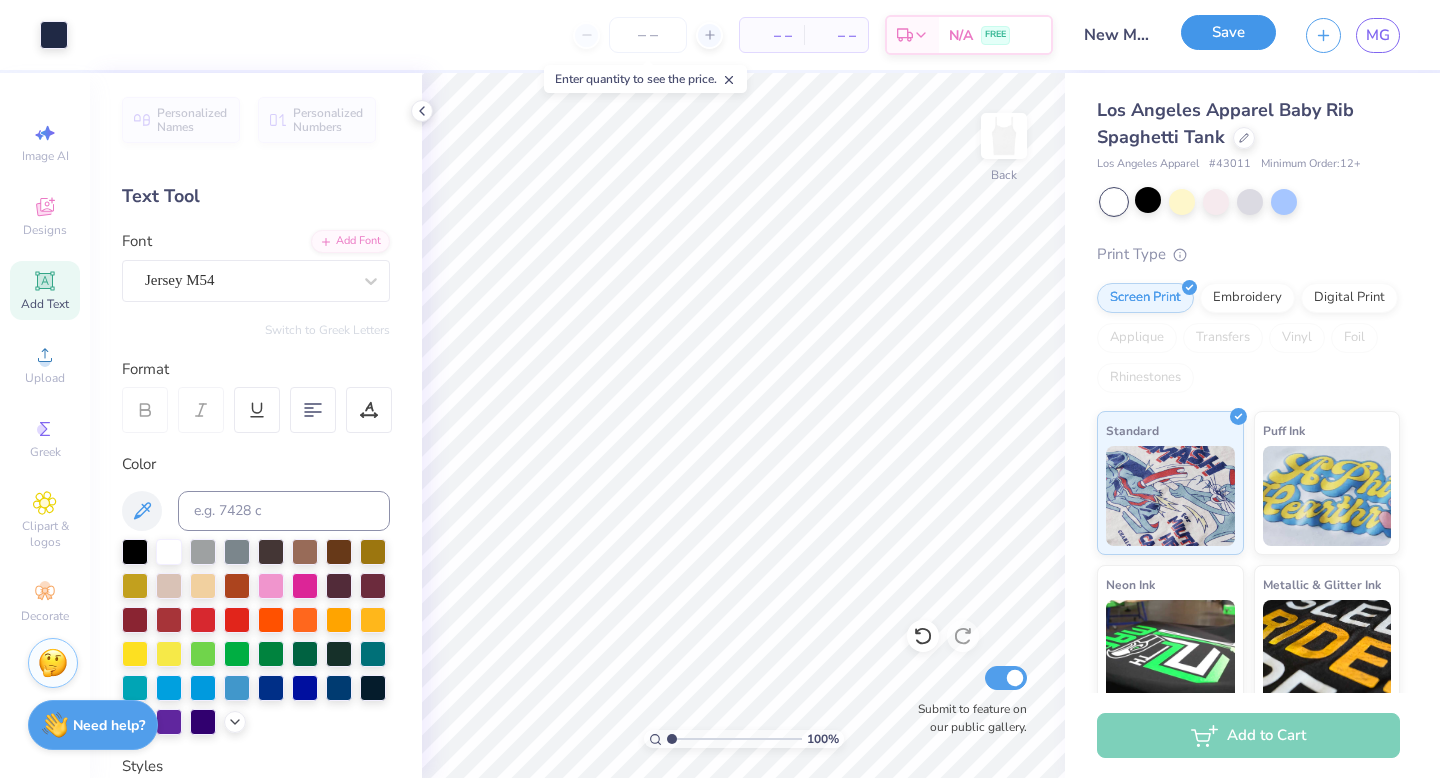 click on "Save" at bounding box center [1228, 32] 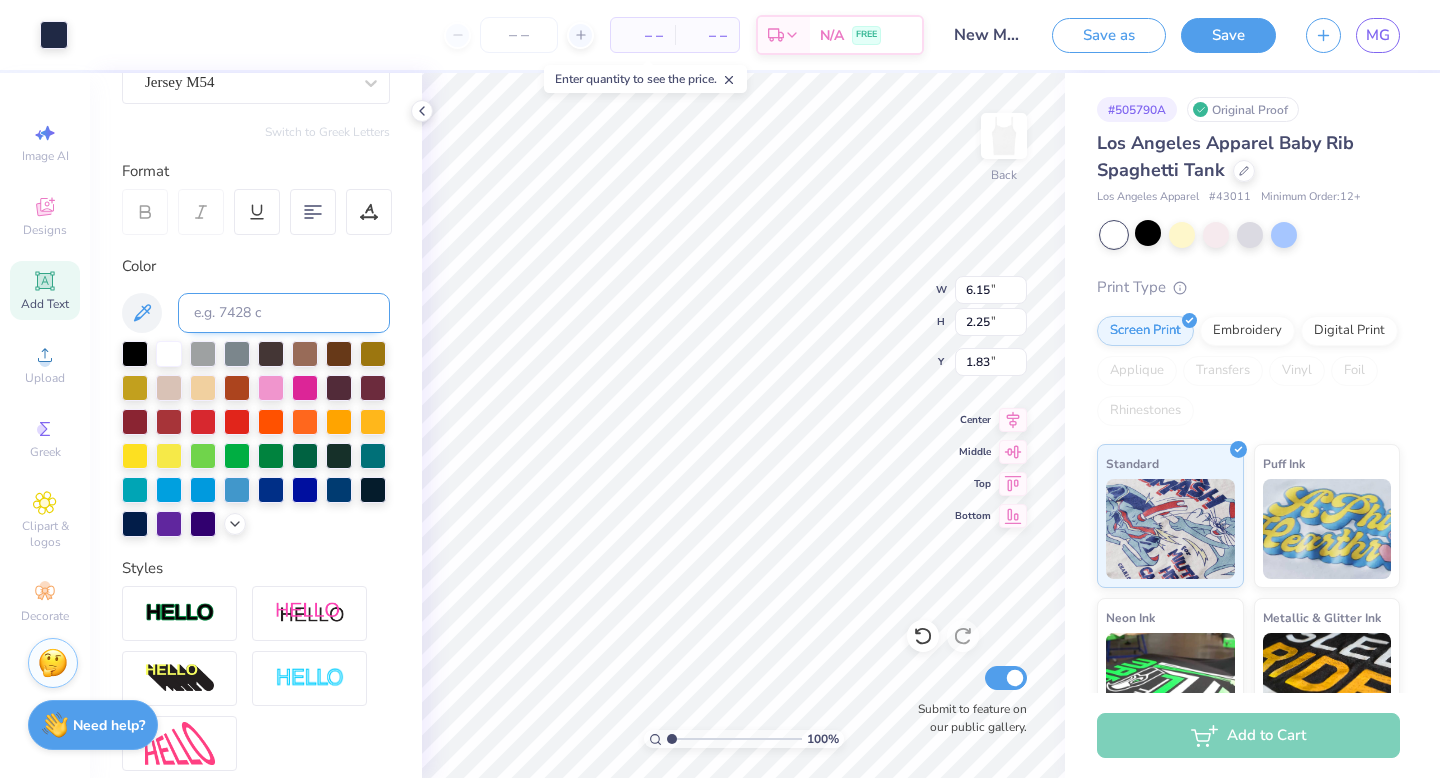 scroll, scrollTop: 277, scrollLeft: 0, axis: vertical 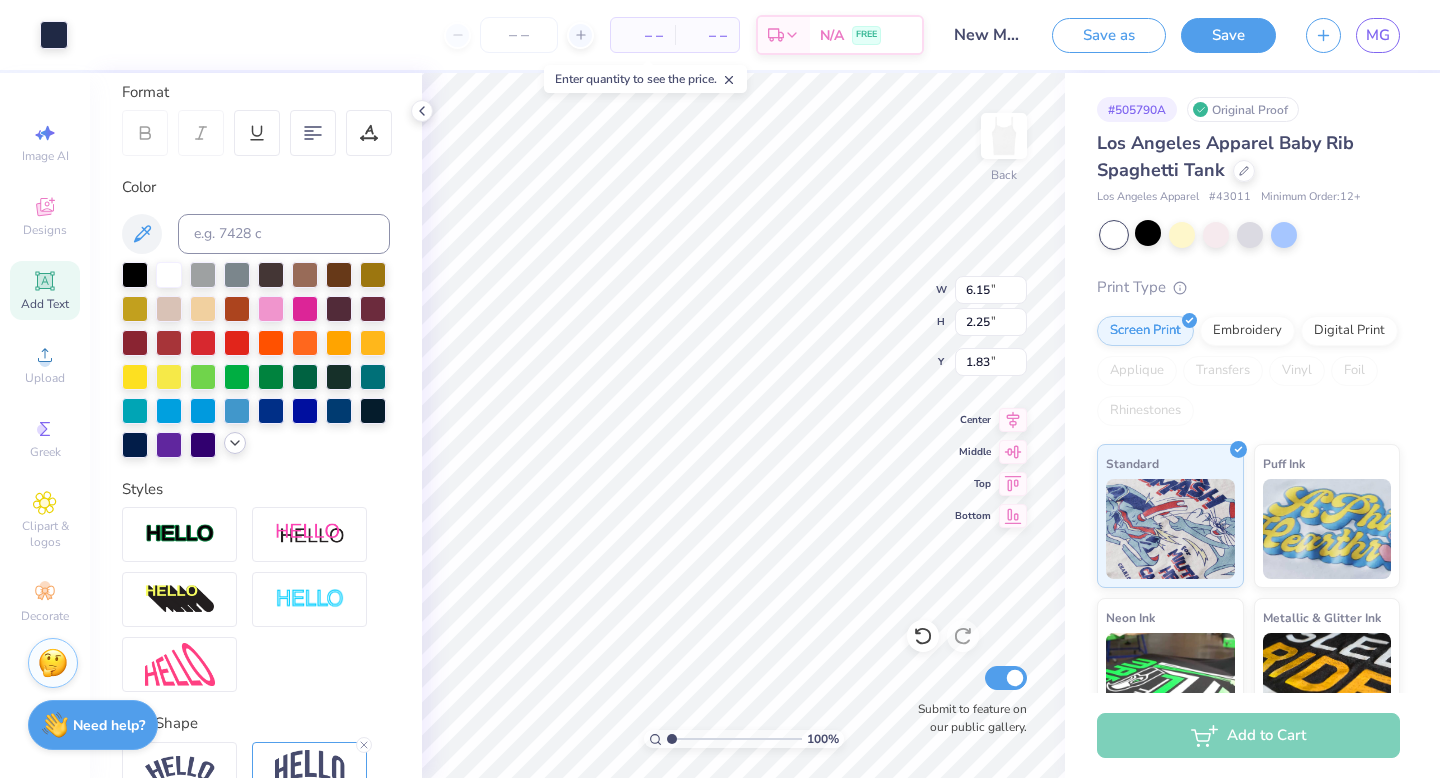 click 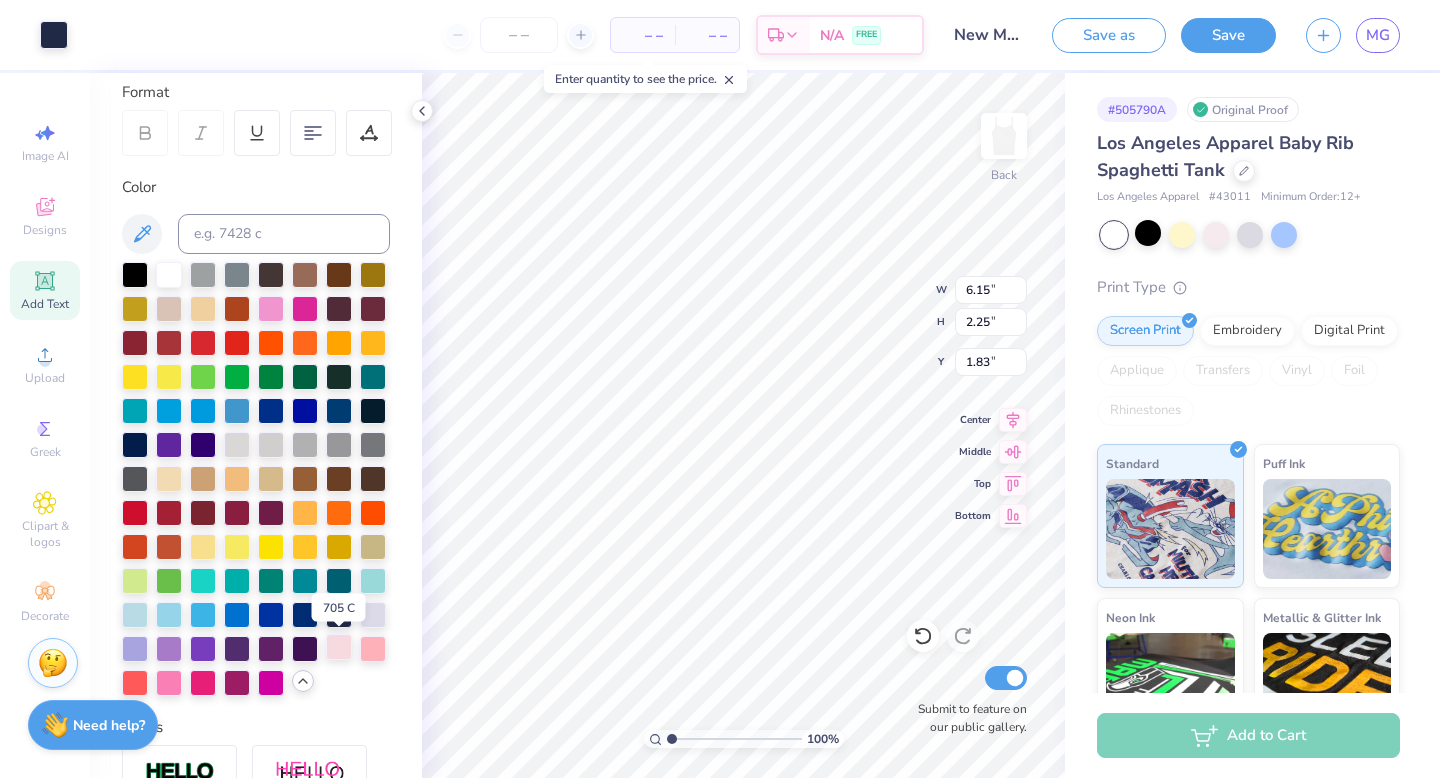click at bounding box center [339, 647] 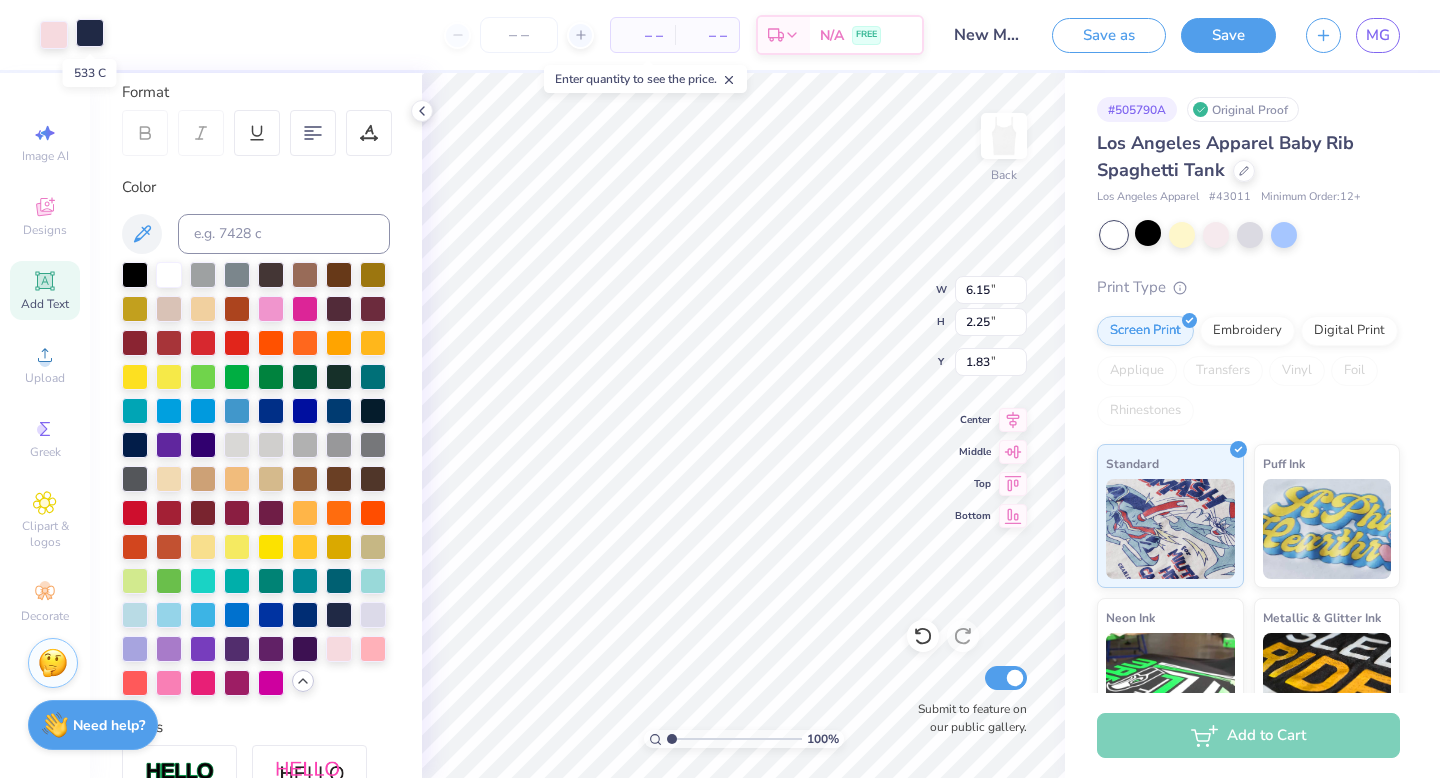 click at bounding box center (90, 33) 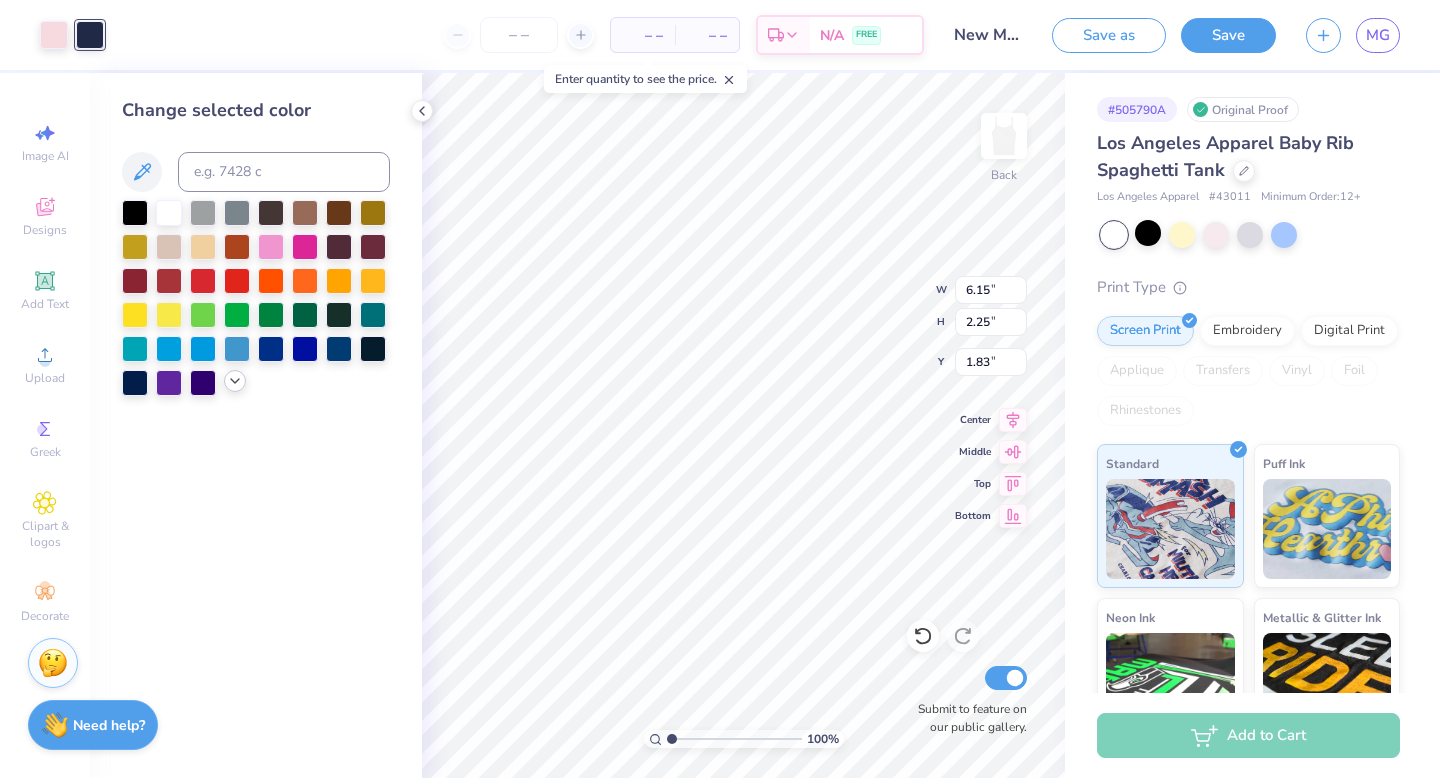 click 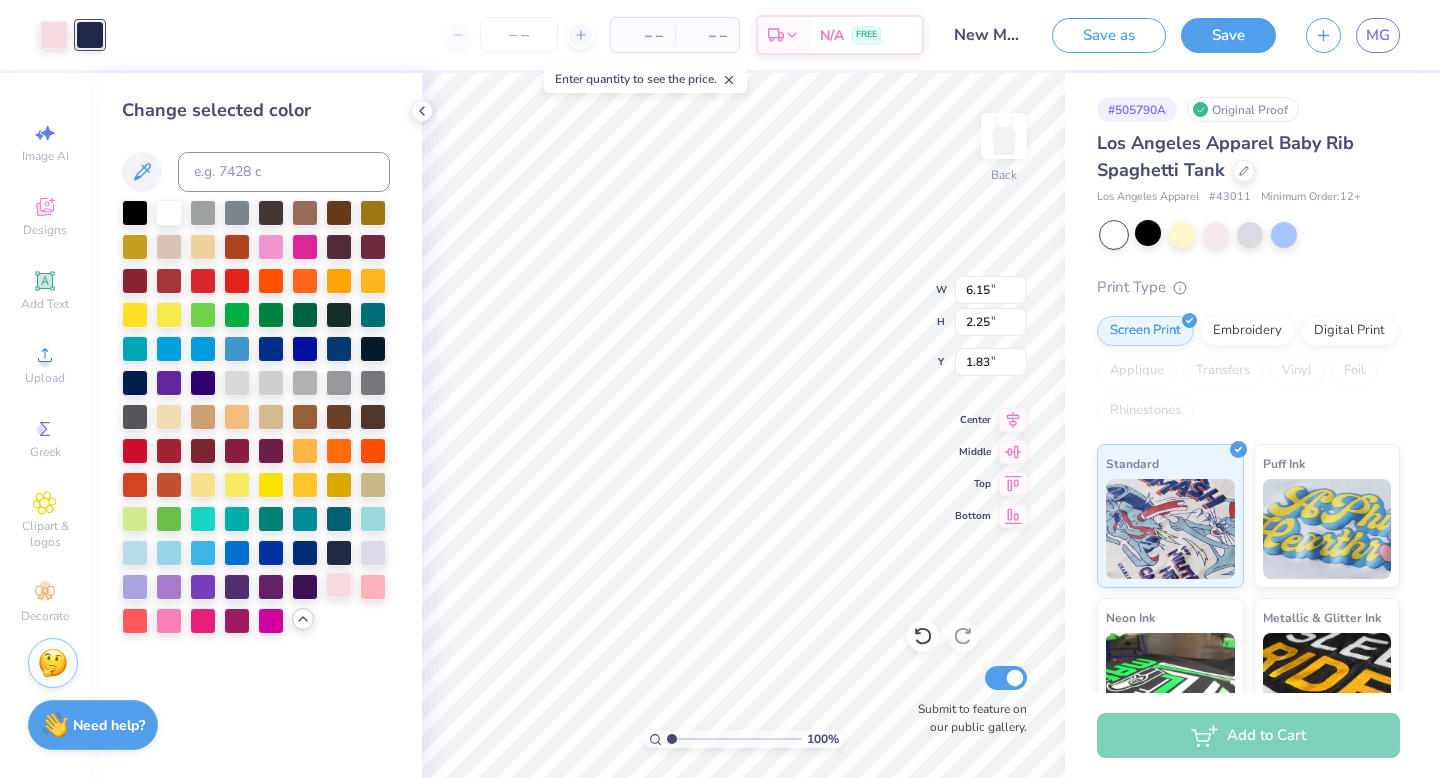 click at bounding box center [339, 585] 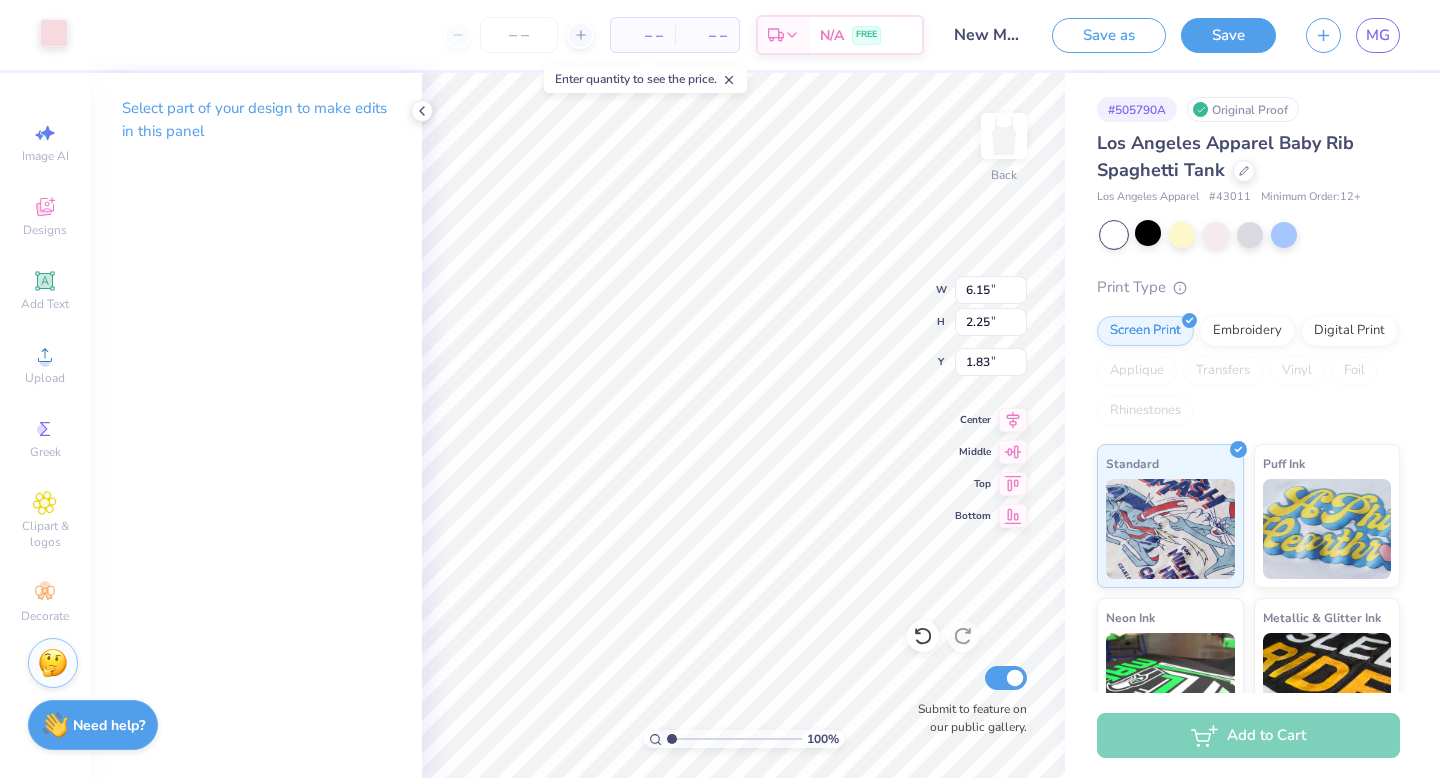 click at bounding box center [54, 33] 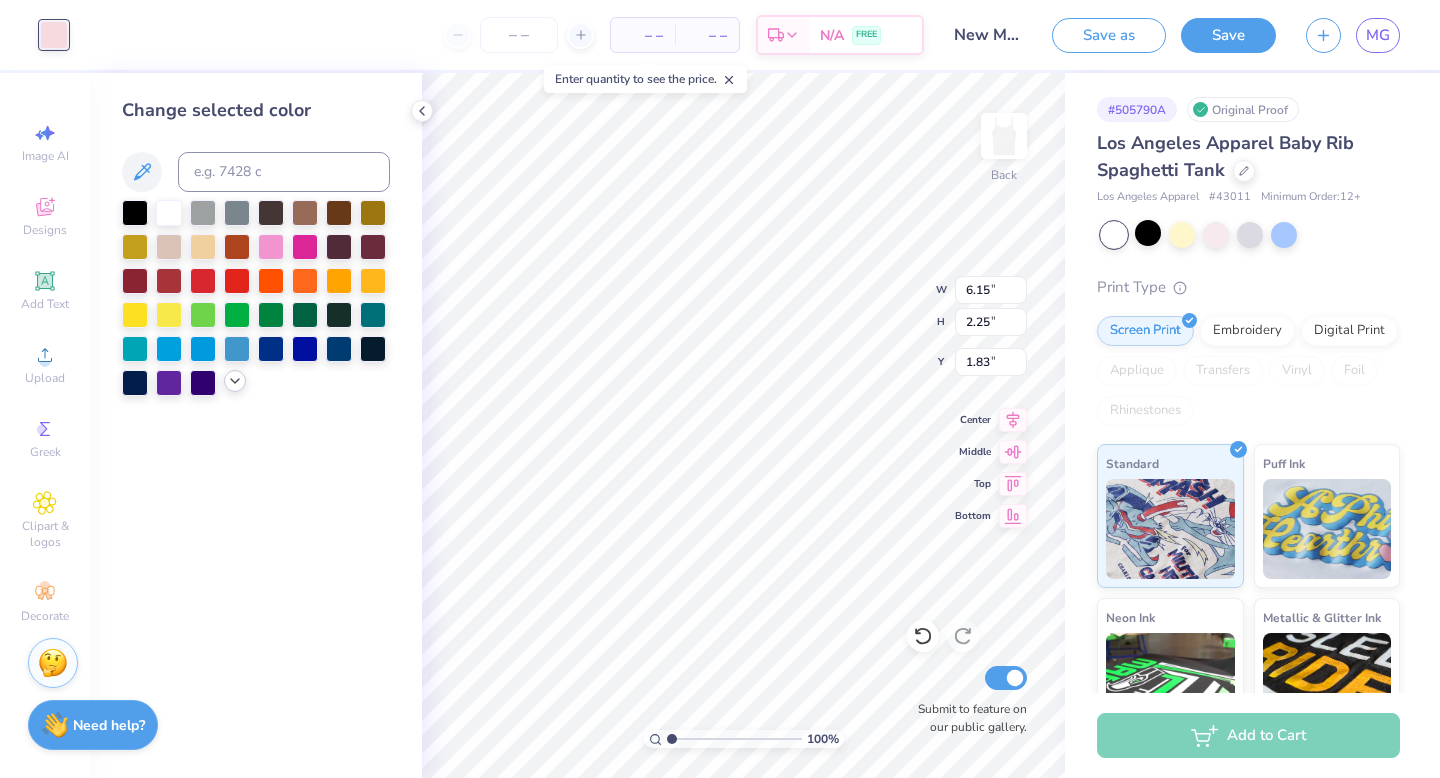 click 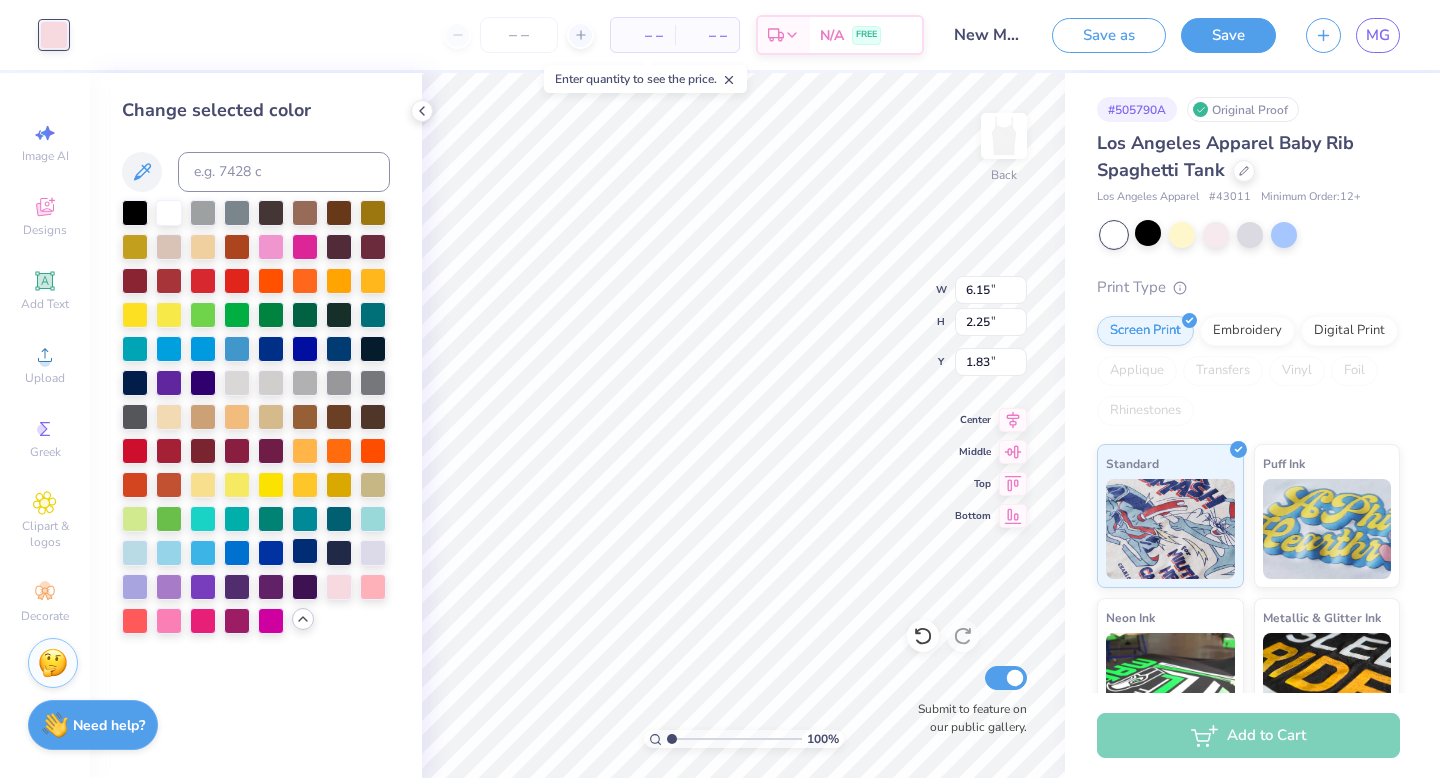 click at bounding box center [305, 551] 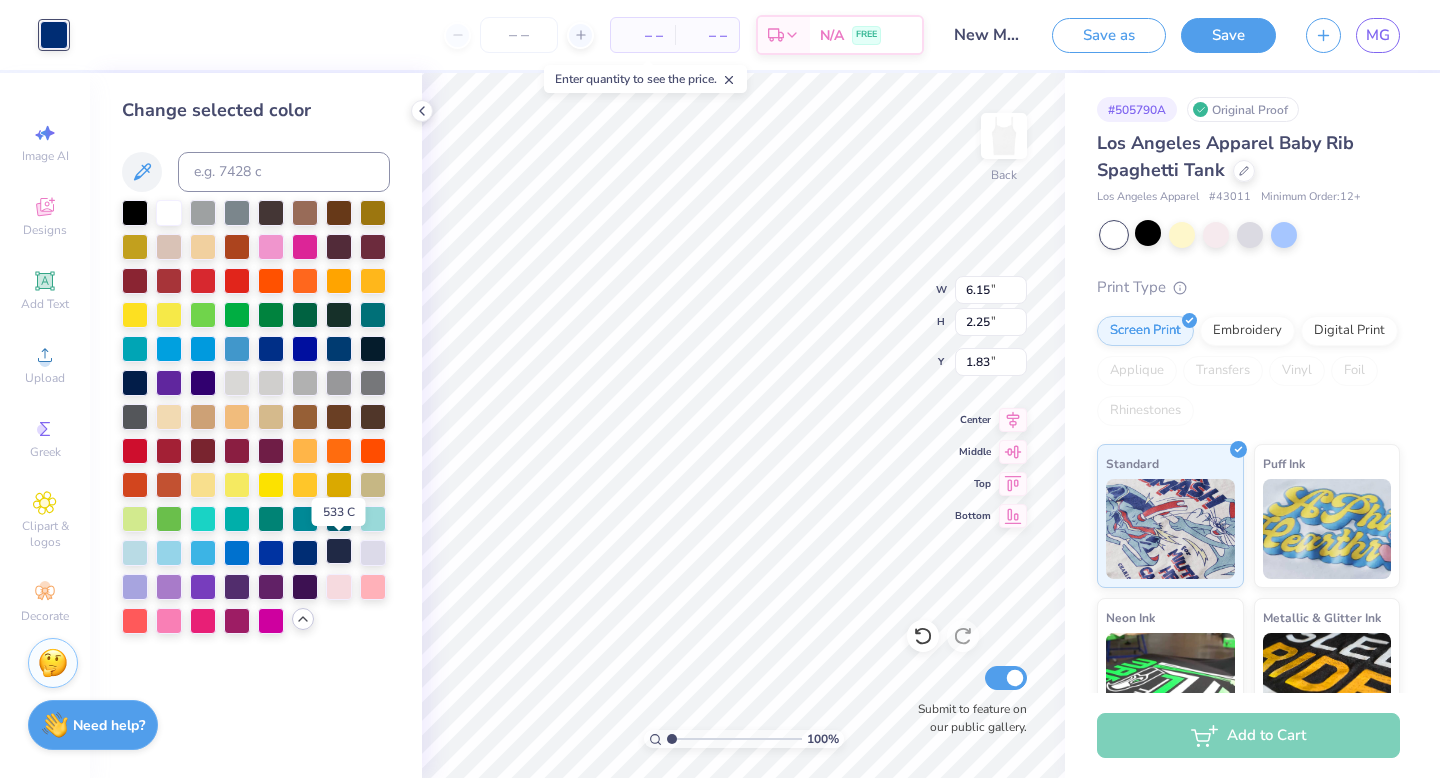 click at bounding box center (339, 551) 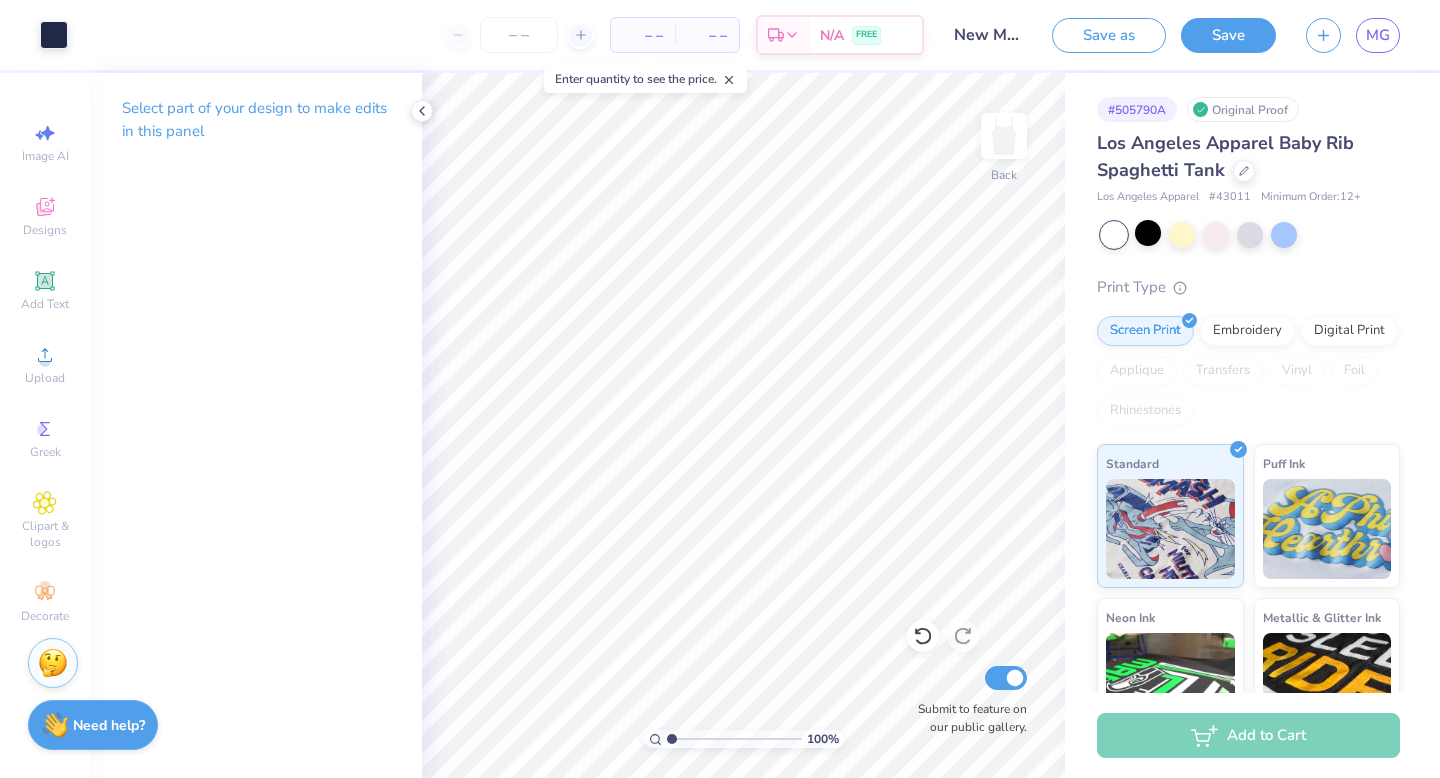 click on "New Member Tanks Option 2" at bounding box center [988, 35] 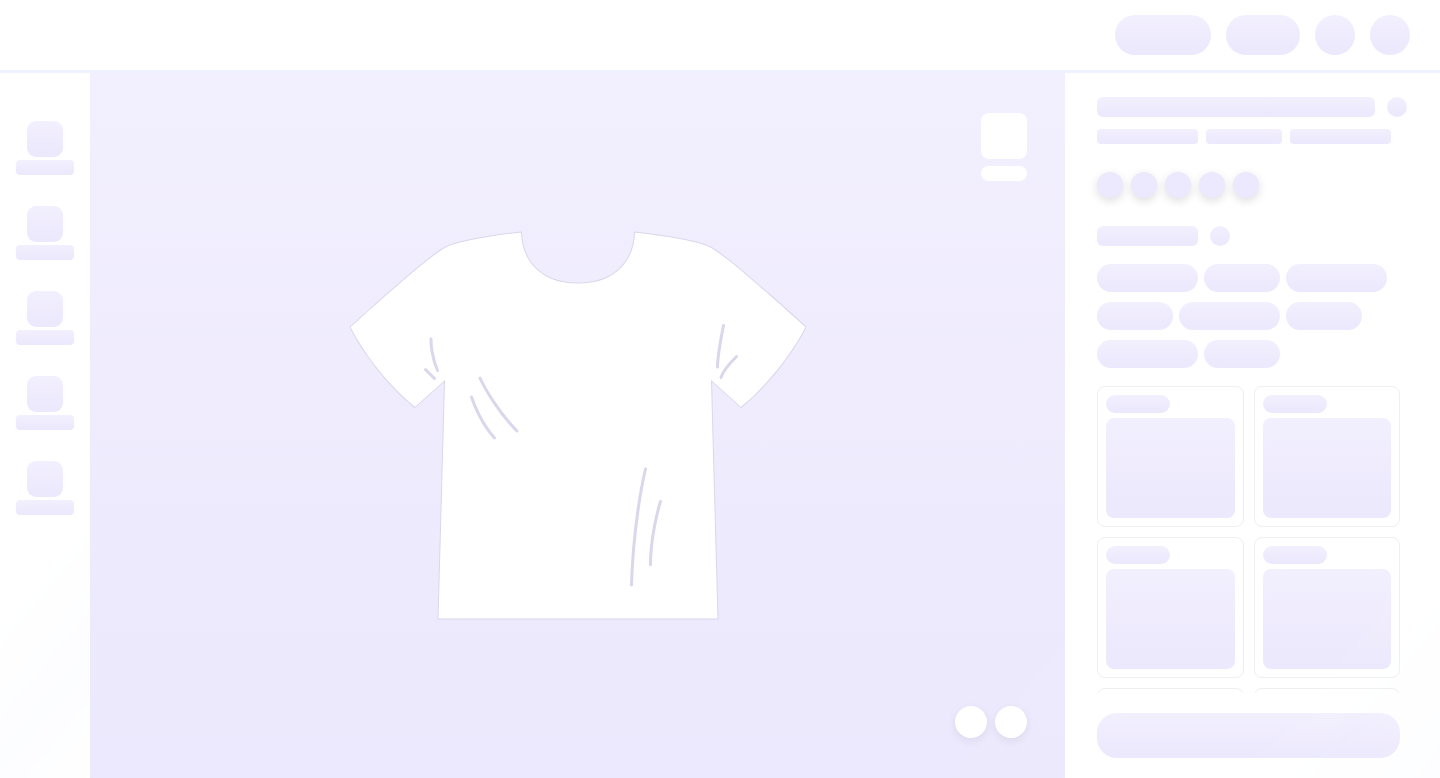scroll, scrollTop: 0, scrollLeft: 0, axis: both 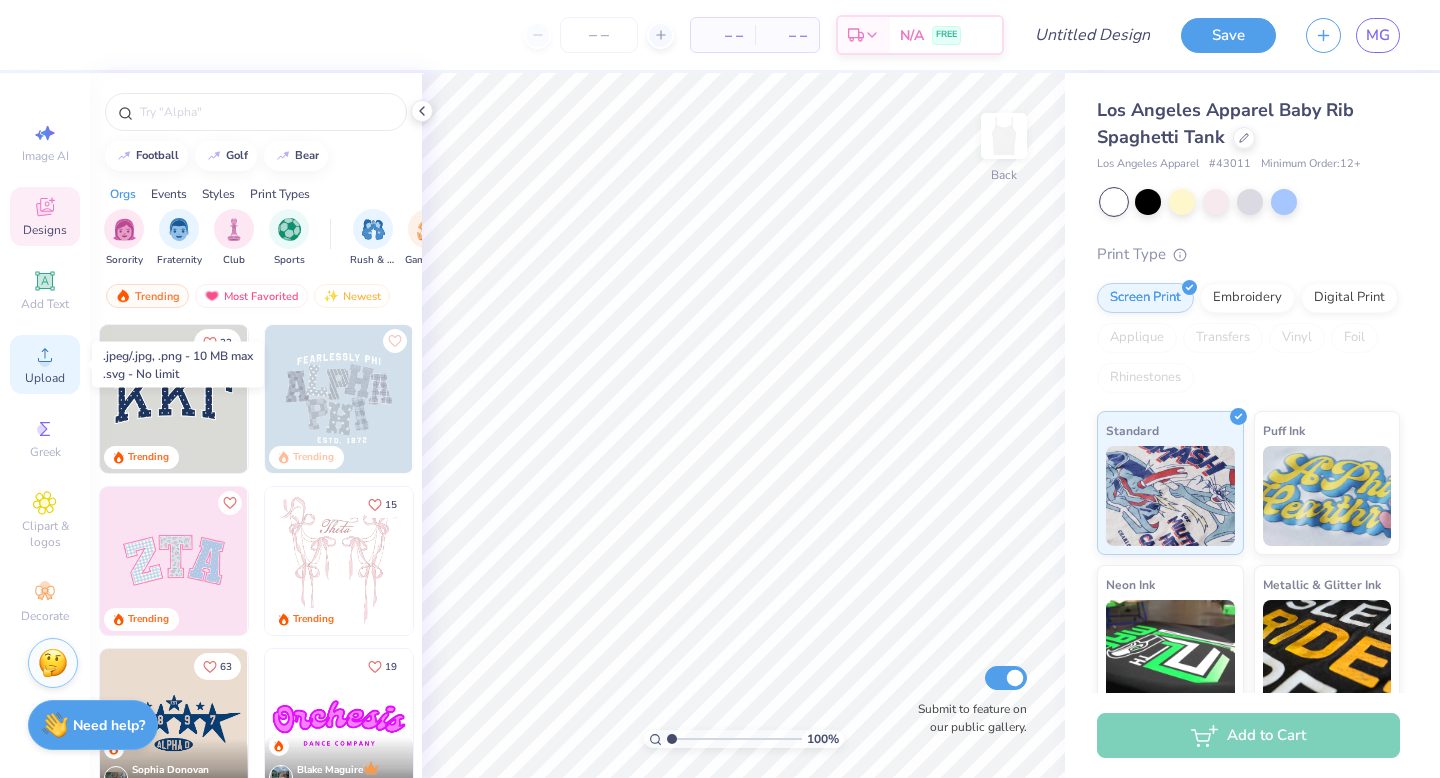 click 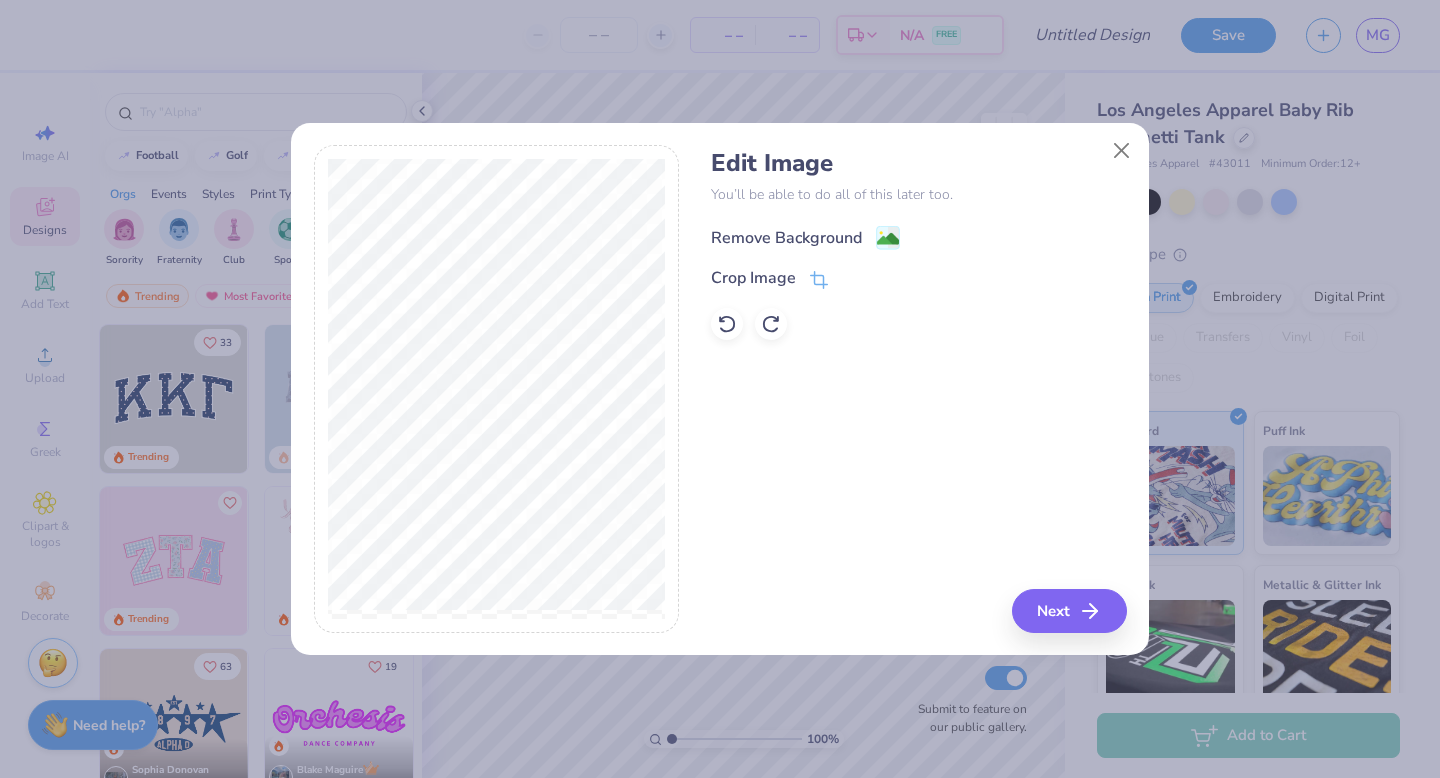 click 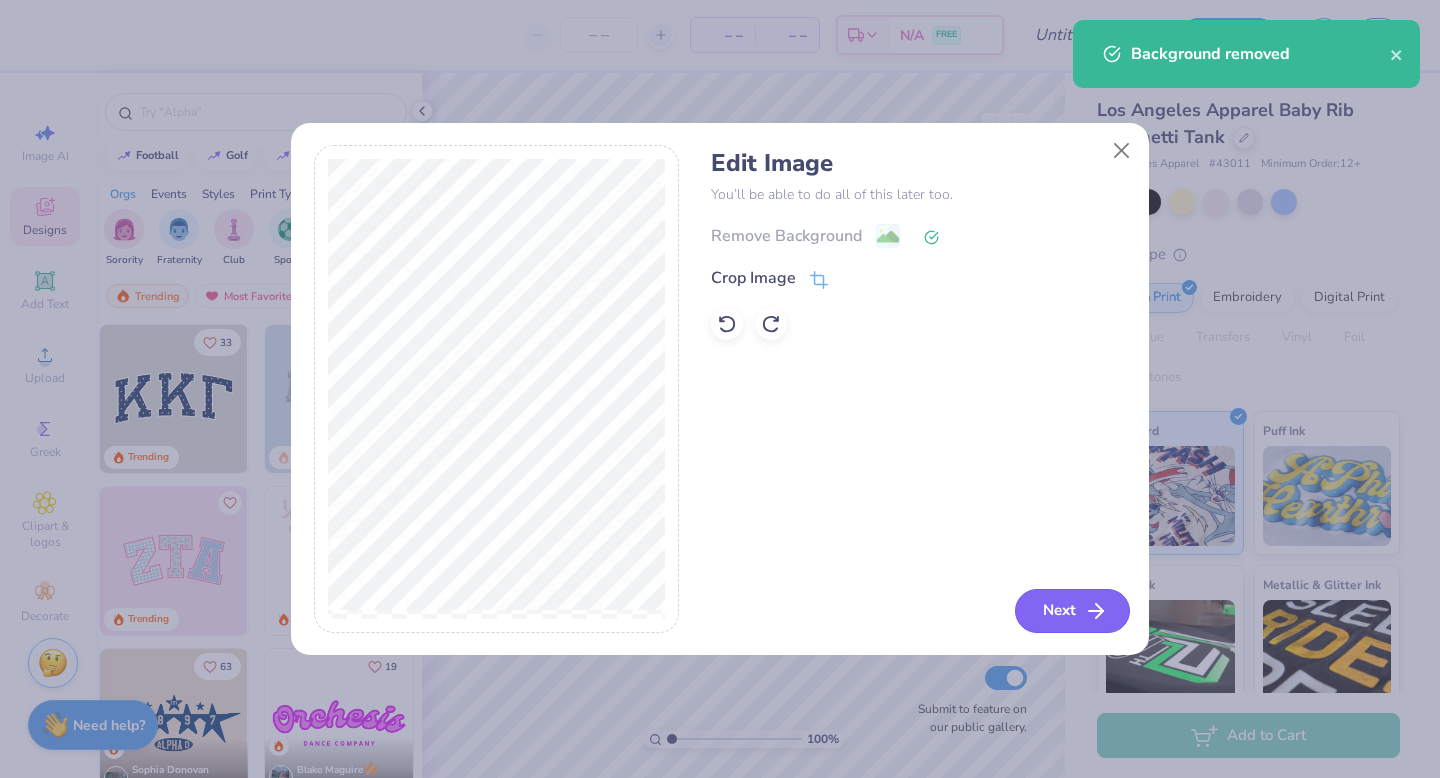 click on "Next" at bounding box center (1072, 611) 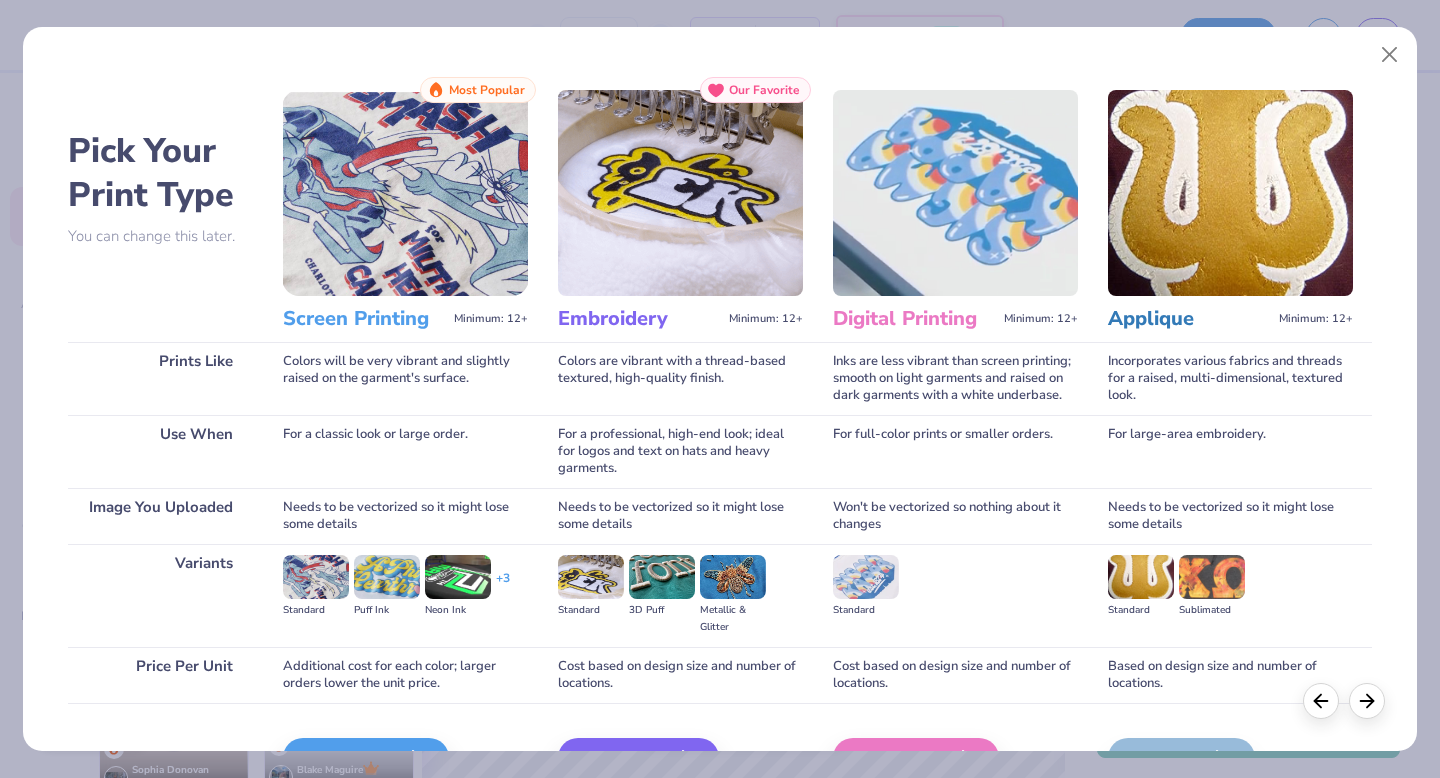 scroll, scrollTop: 119, scrollLeft: 0, axis: vertical 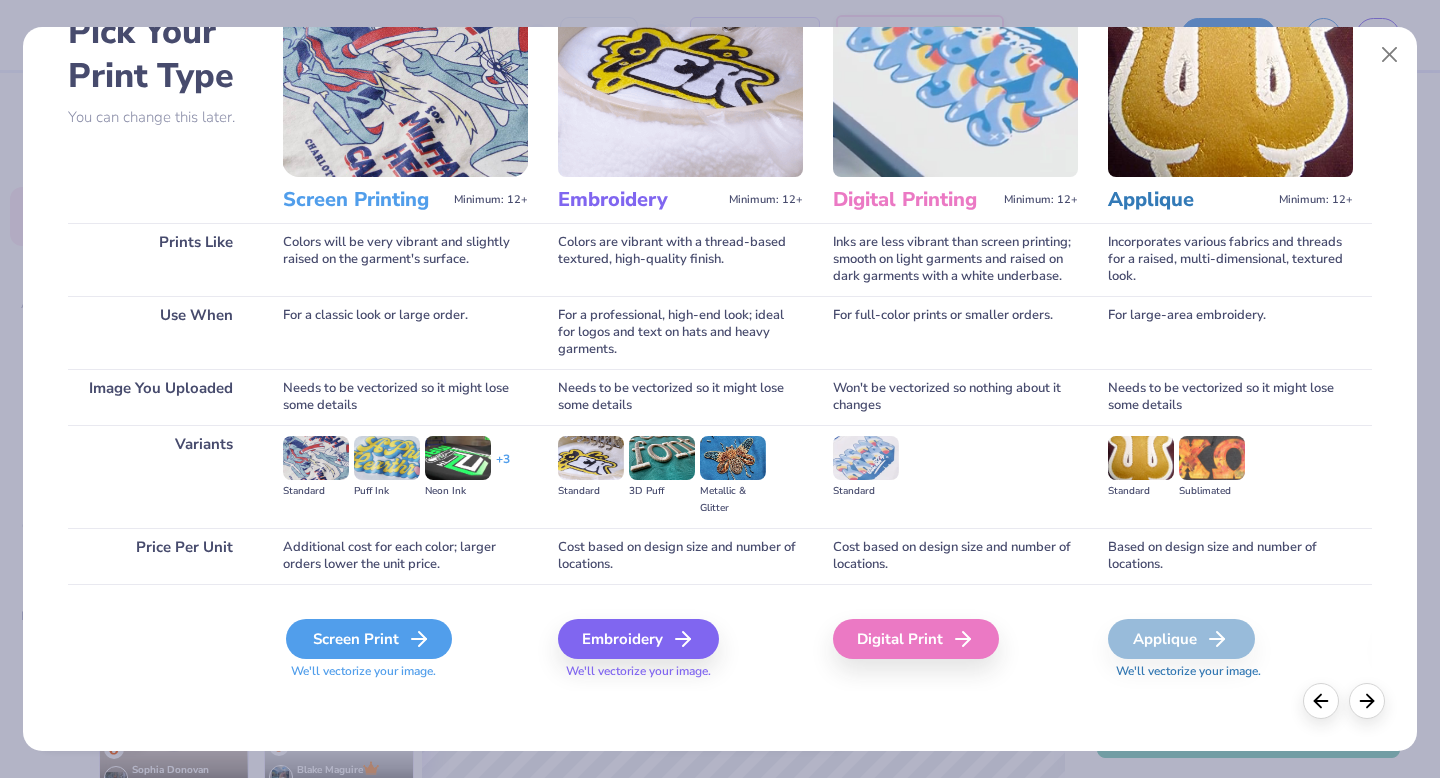click on "Screen Print" at bounding box center (369, 639) 